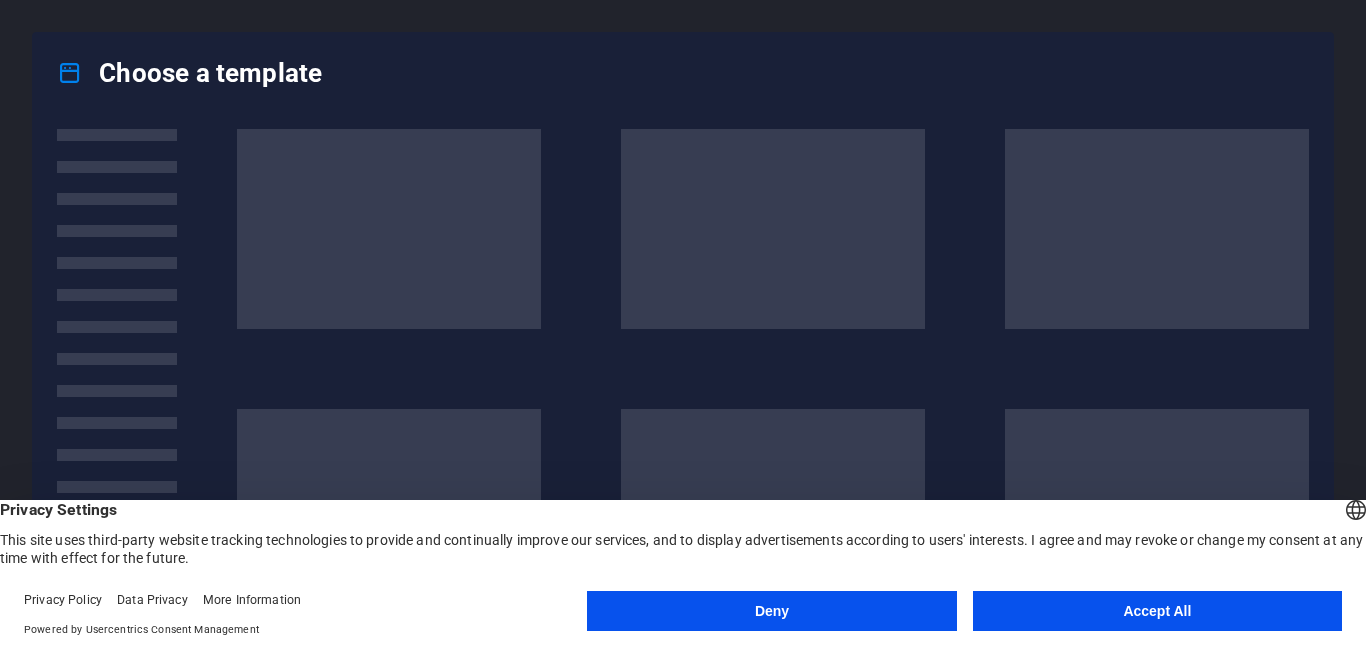 scroll, scrollTop: 0, scrollLeft: 0, axis: both 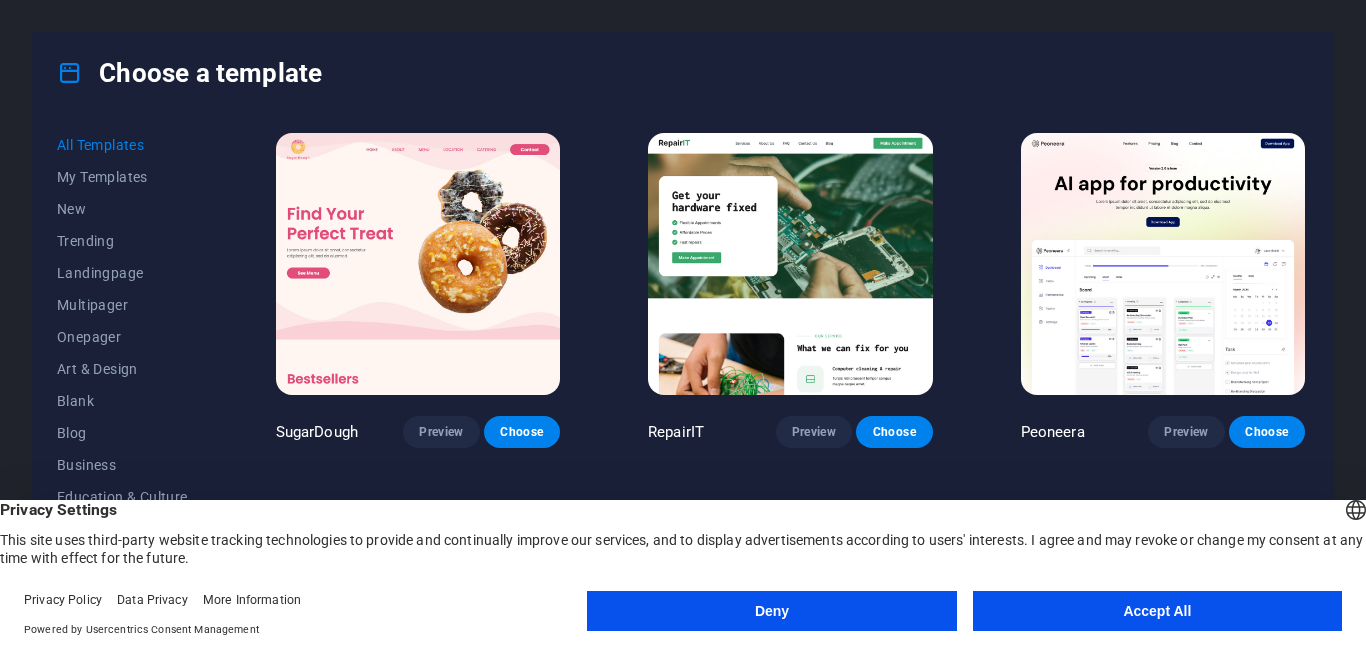 click on "Accept All" at bounding box center [1157, 611] 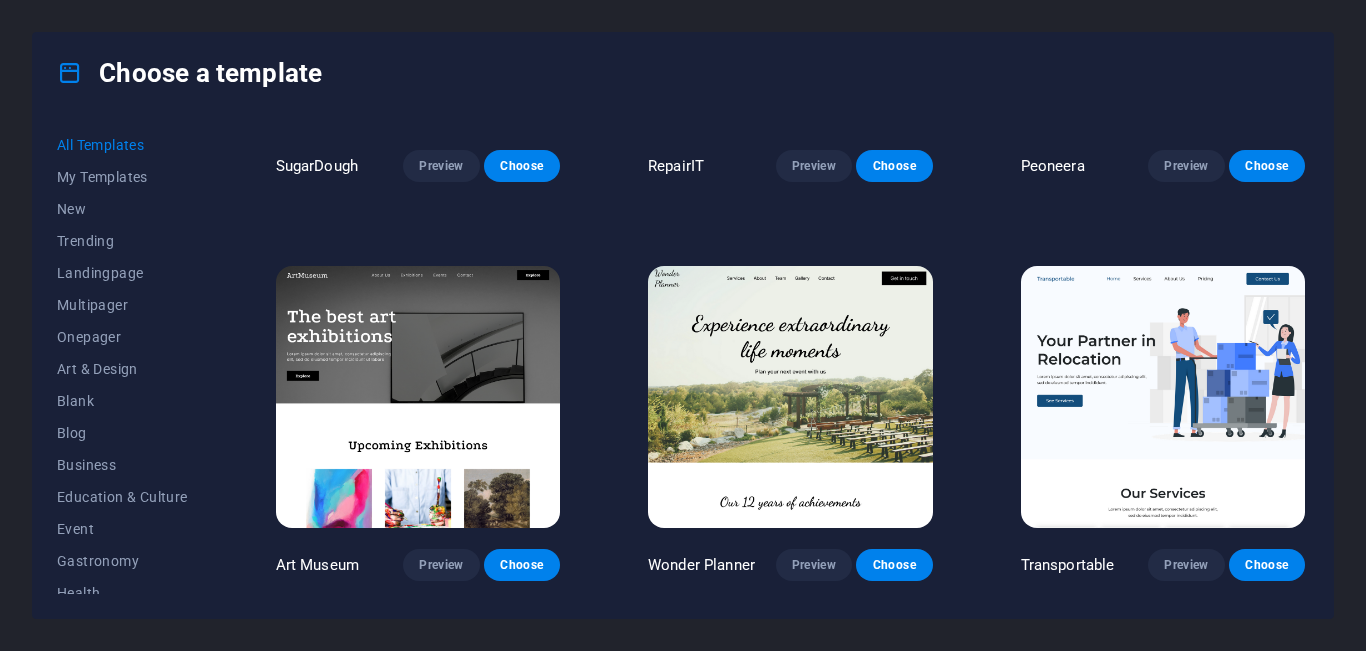 scroll, scrollTop: 333, scrollLeft: 0, axis: vertical 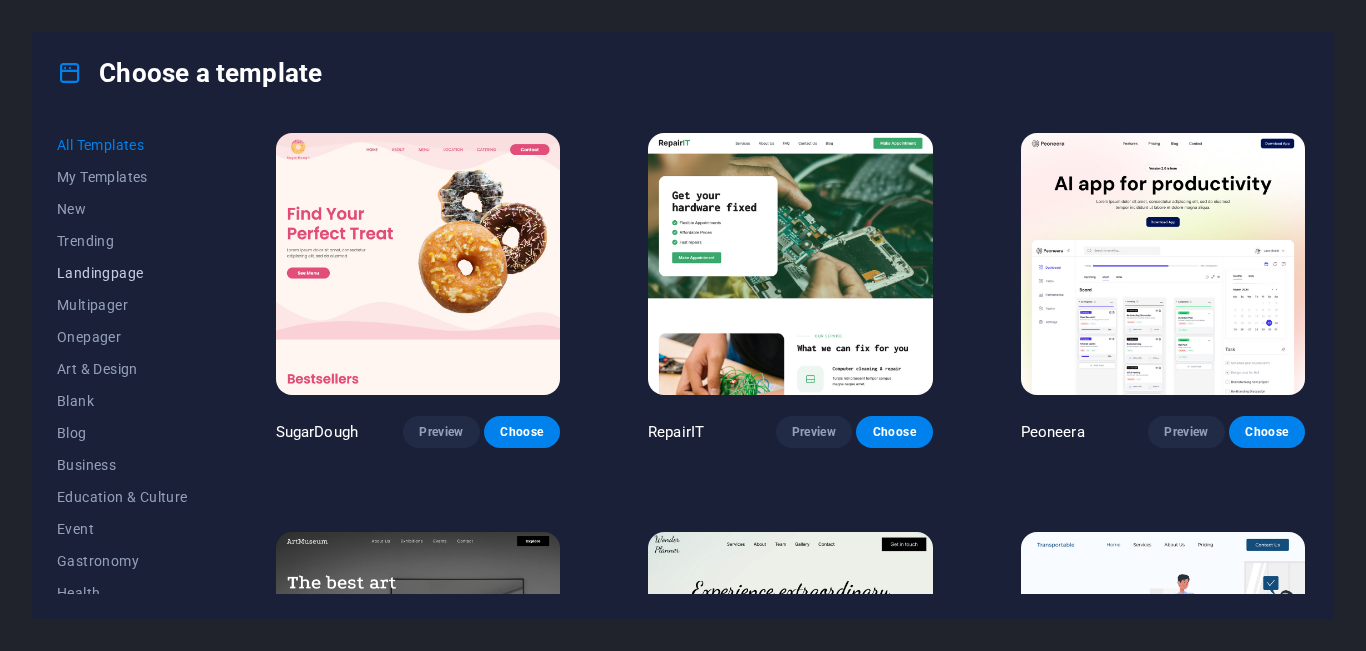 click on "Landingpage" at bounding box center [122, 273] 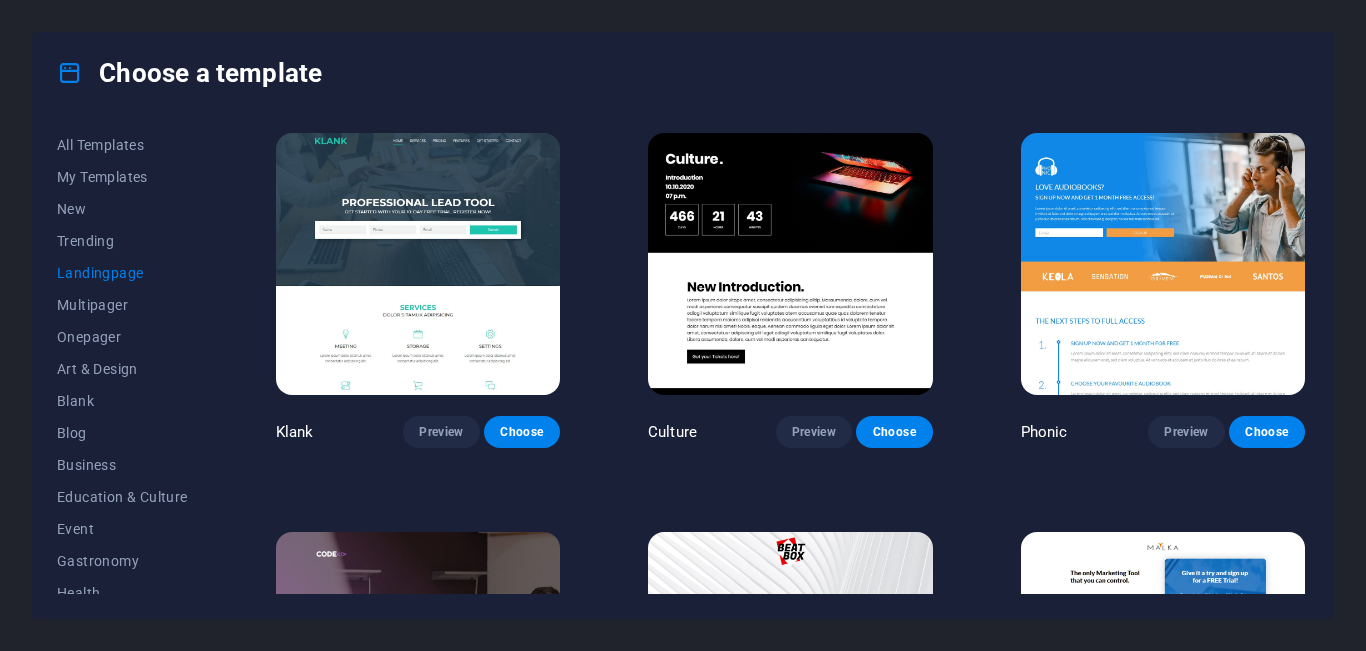 scroll, scrollTop: 333, scrollLeft: 0, axis: vertical 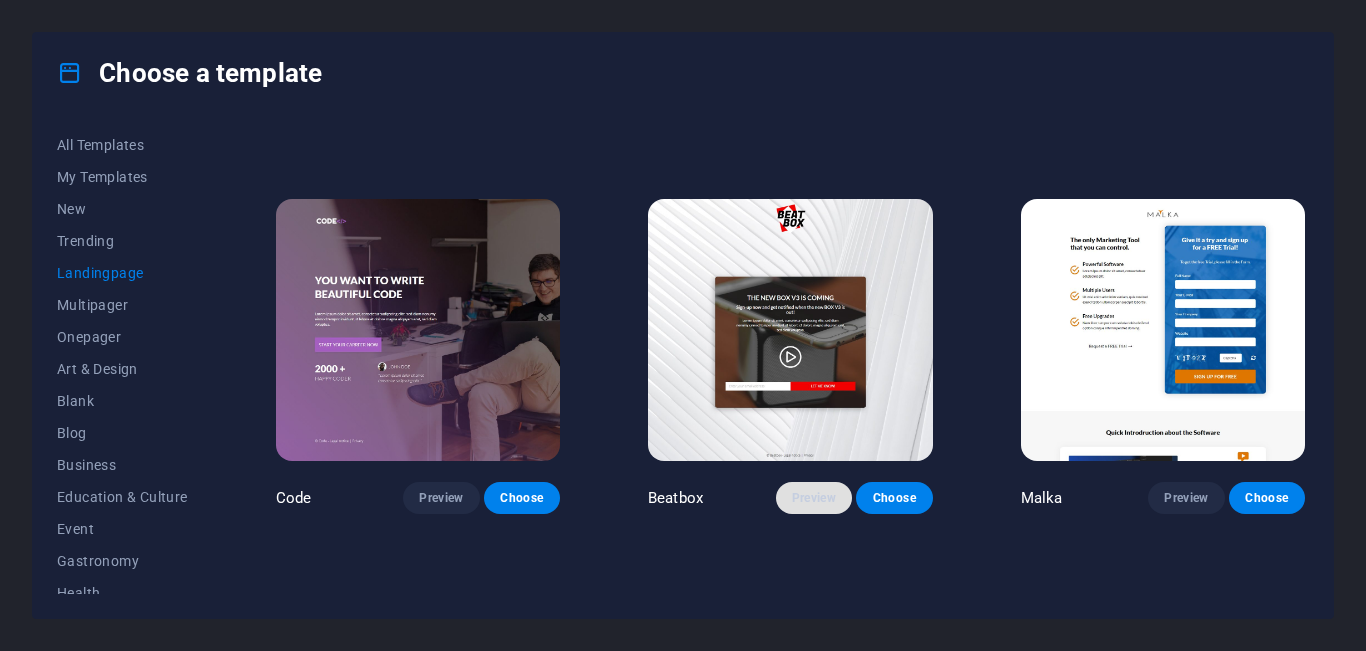 click on "Preview" at bounding box center (814, 498) 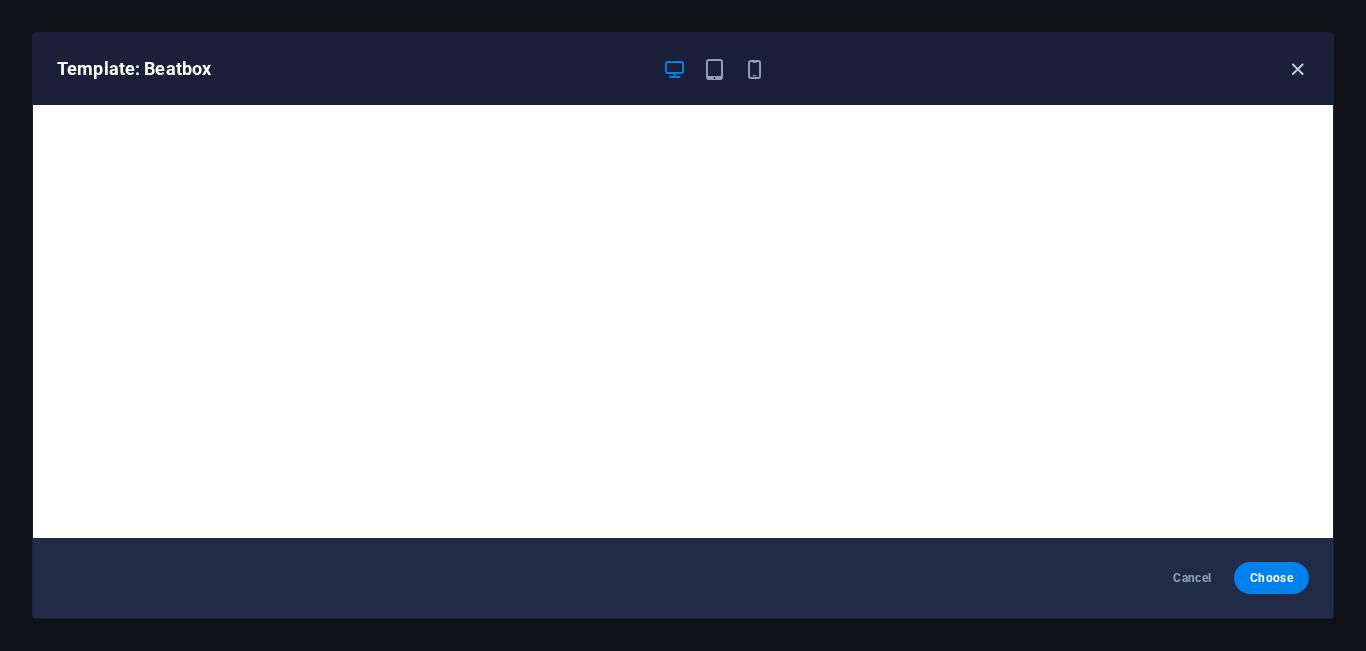 click at bounding box center (1297, 69) 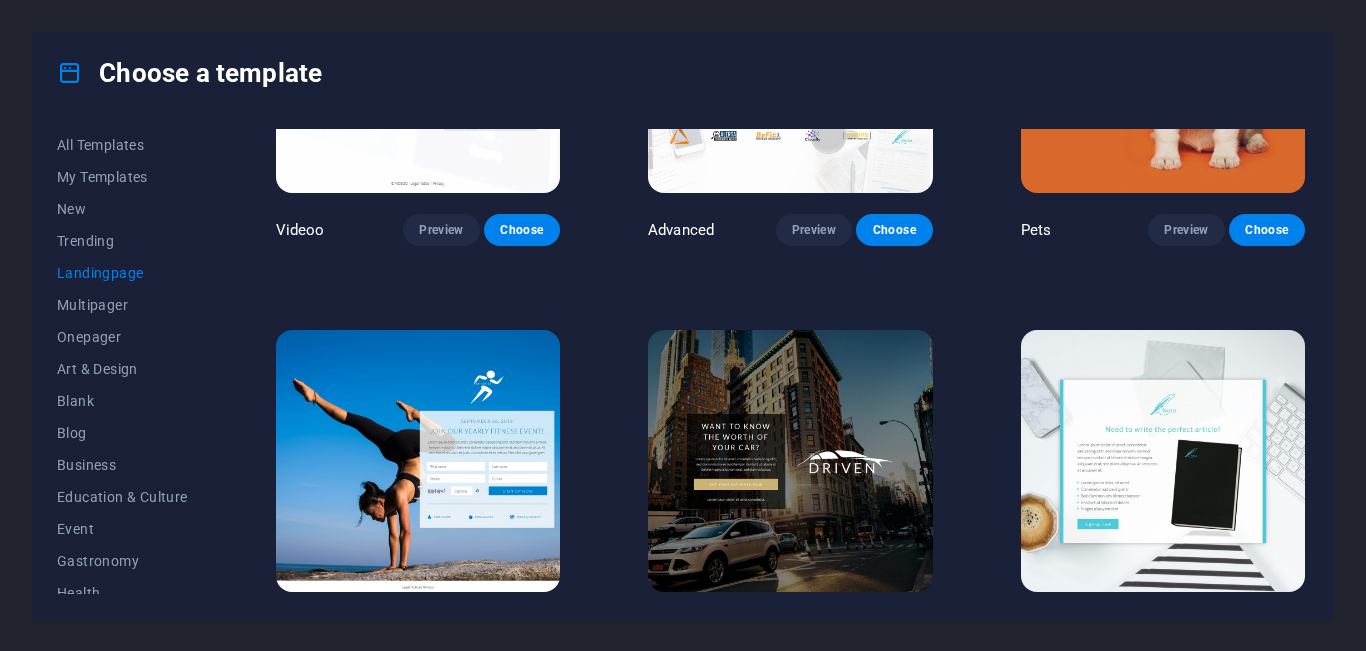 scroll, scrollTop: 667, scrollLeft: 0, axis: vertical 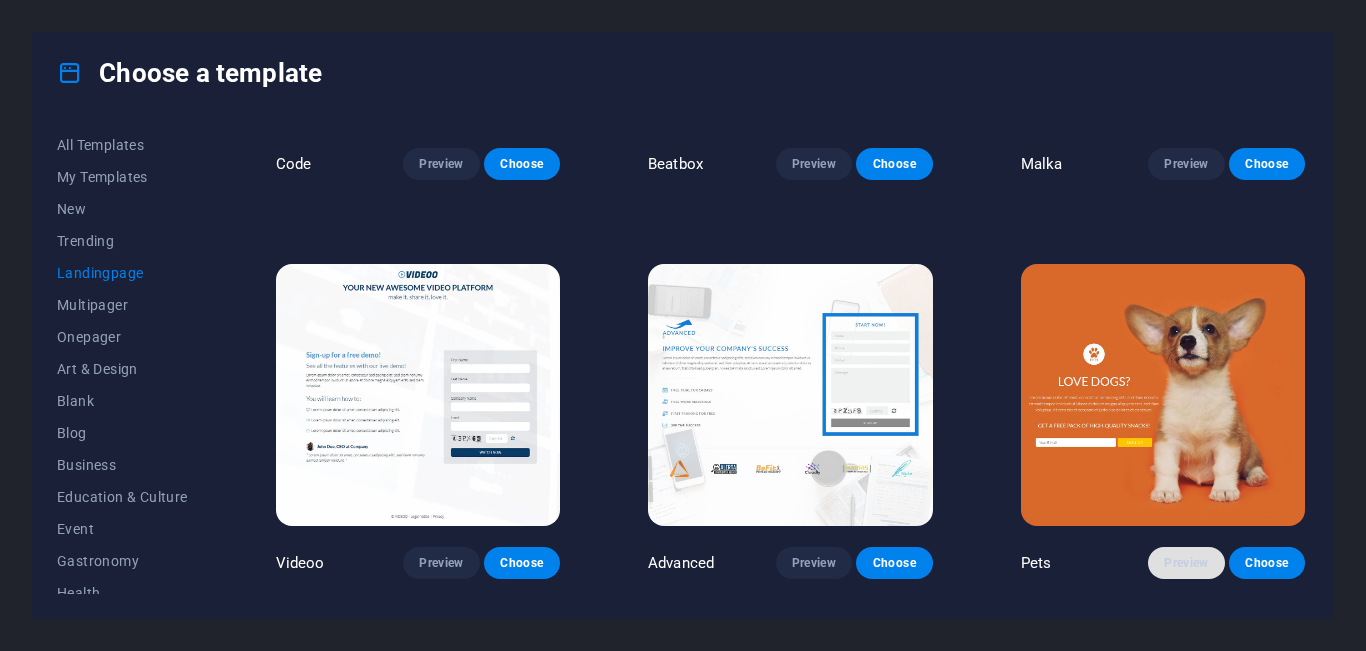 click on "Preview" at bounding box center [1186, 563] 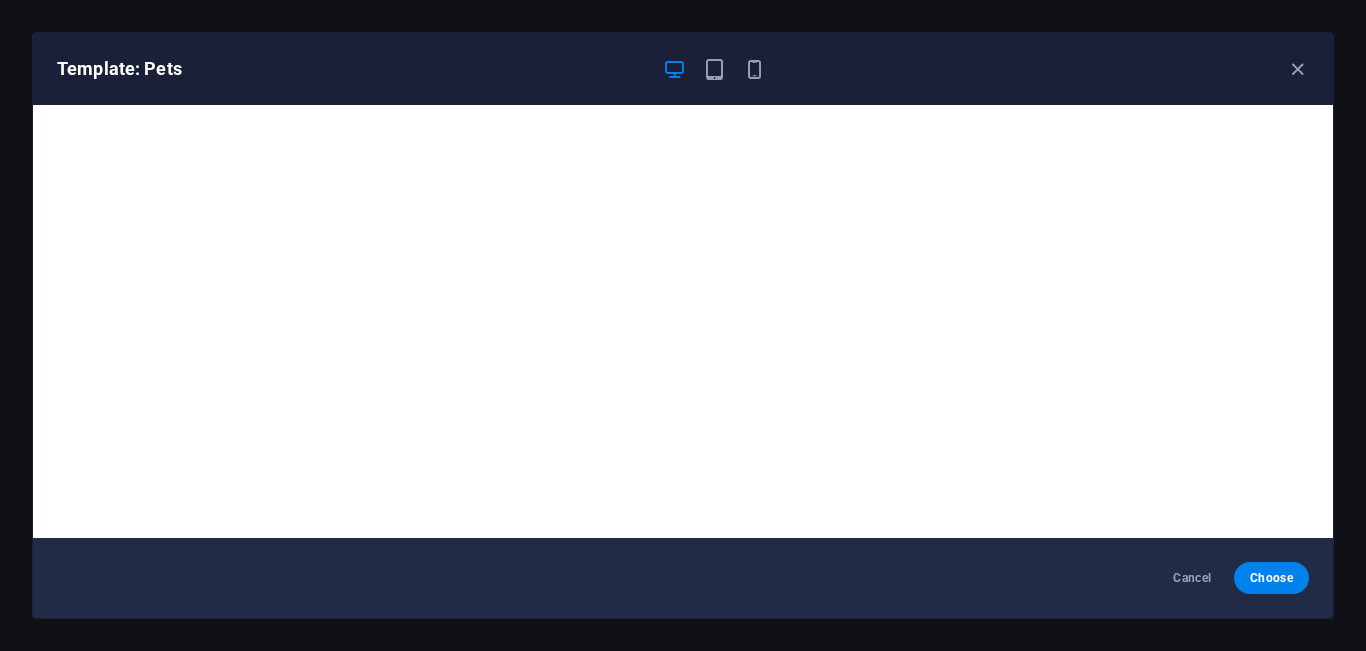 scroll, scrollTop: 5, scrollLeft: 0, axis: vertical 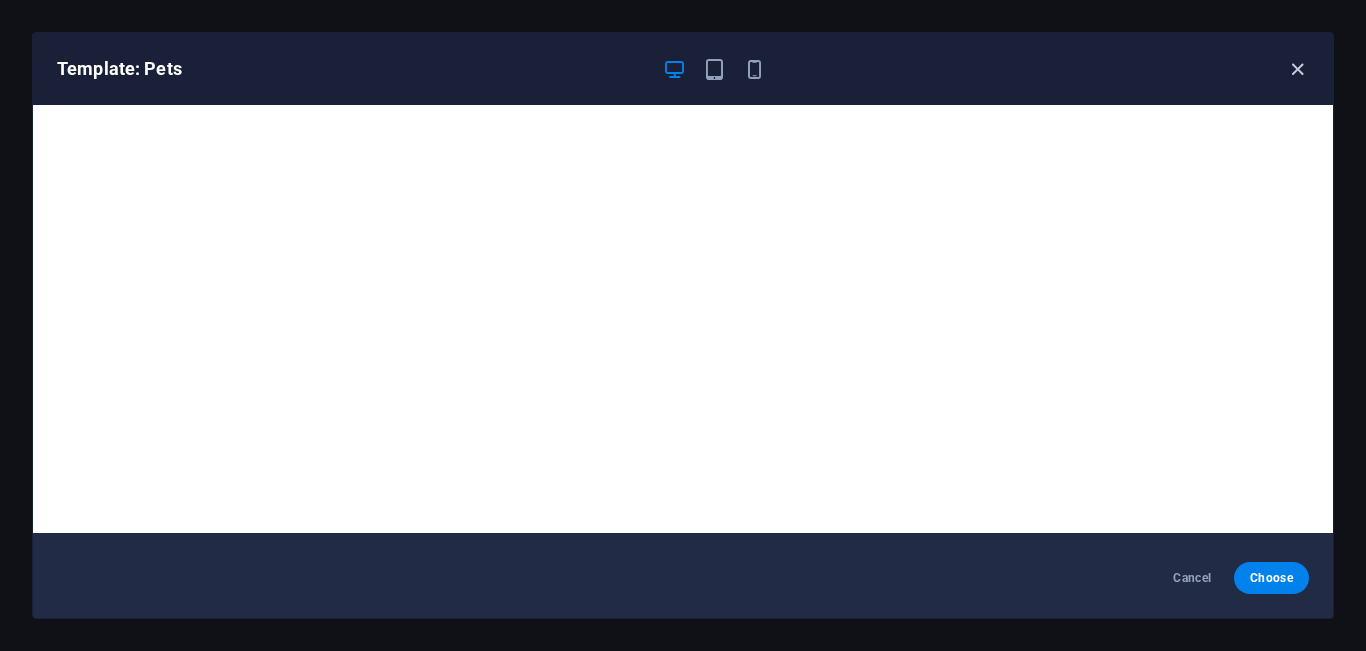 click at bounding box center [1297, 69] 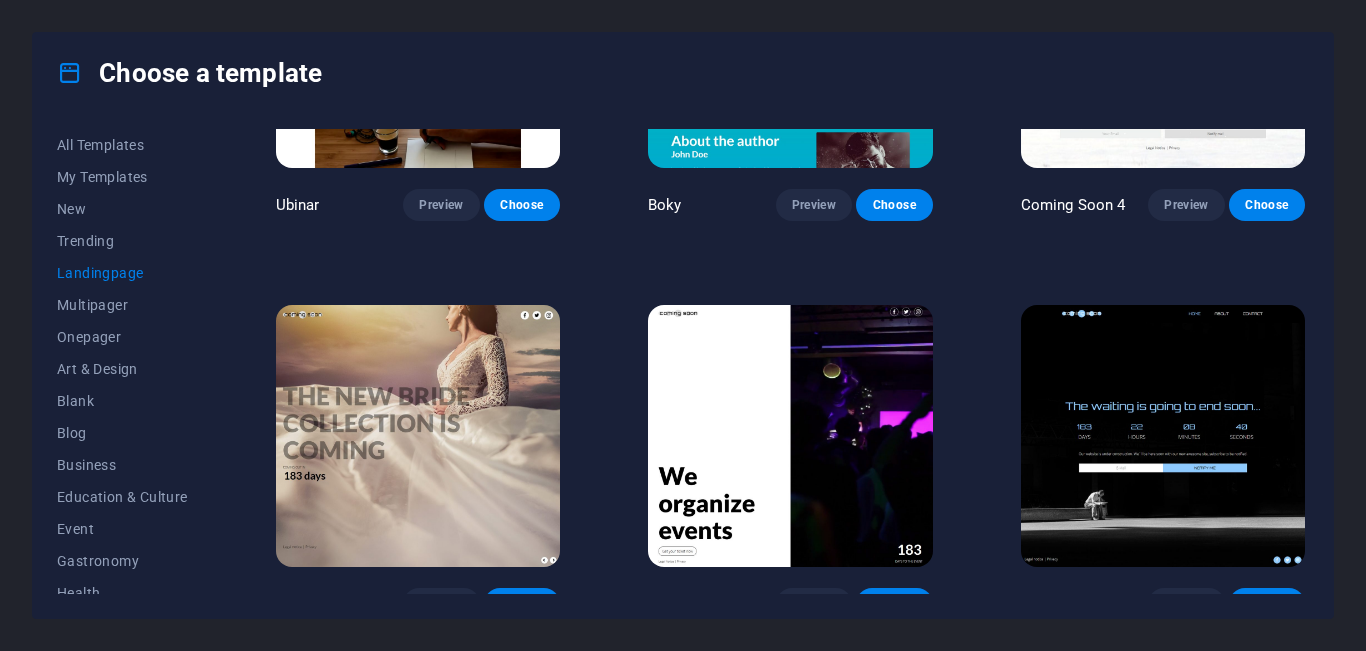scroll, scrollTop: 3026, scrollLeft: 0, axis: vertical 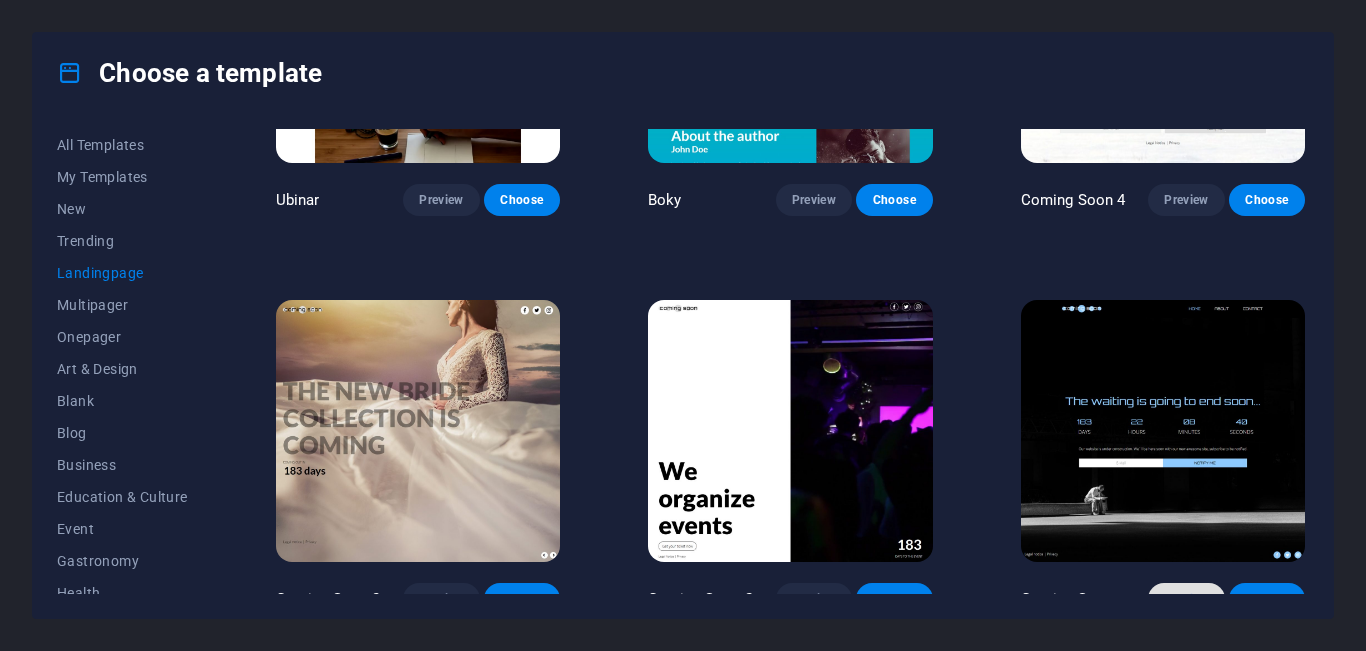 click on "Preview" at bounding box center [1186, 599] 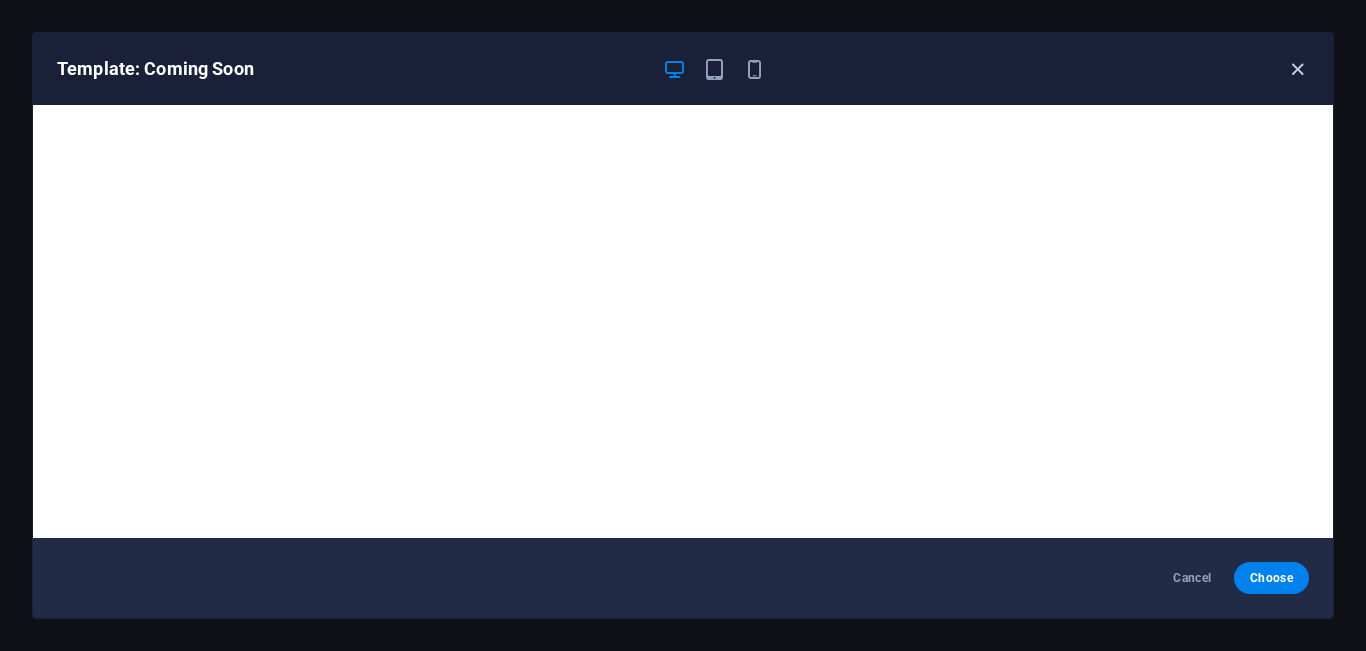 click at bounding box center (1297, 69) 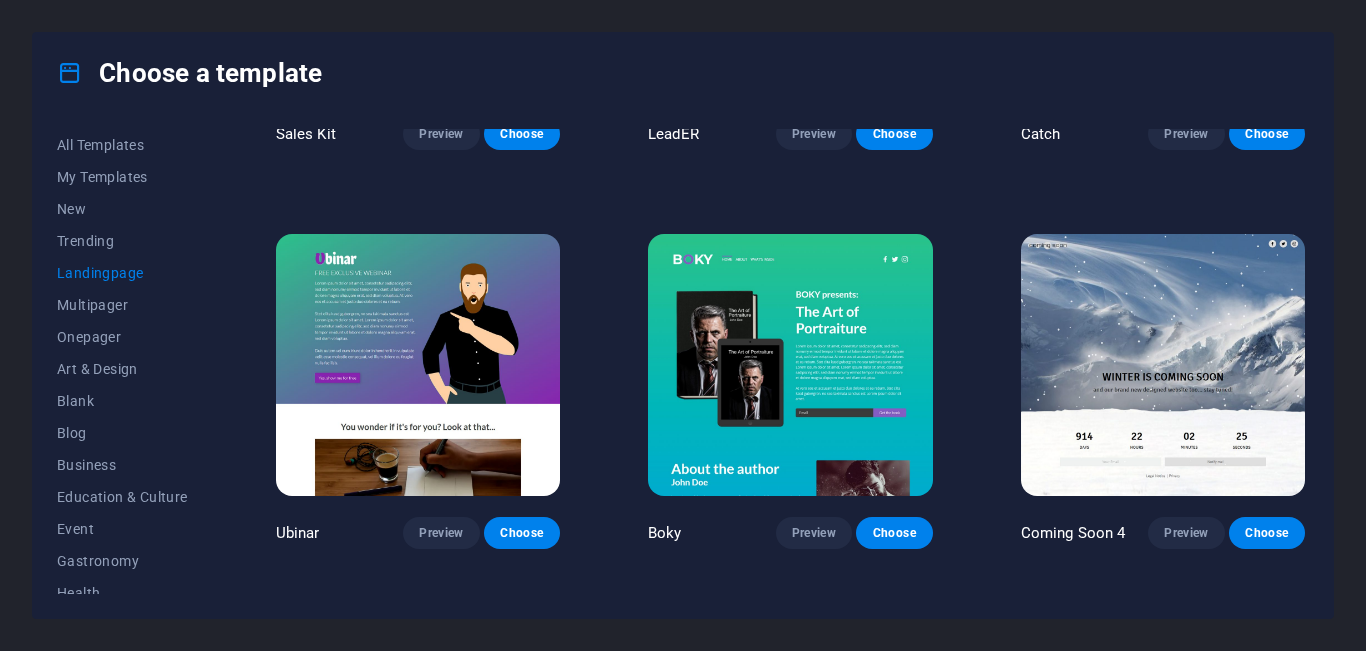 scroll, scrollTop: 2359, scrollLeft: 0, axis: vertical 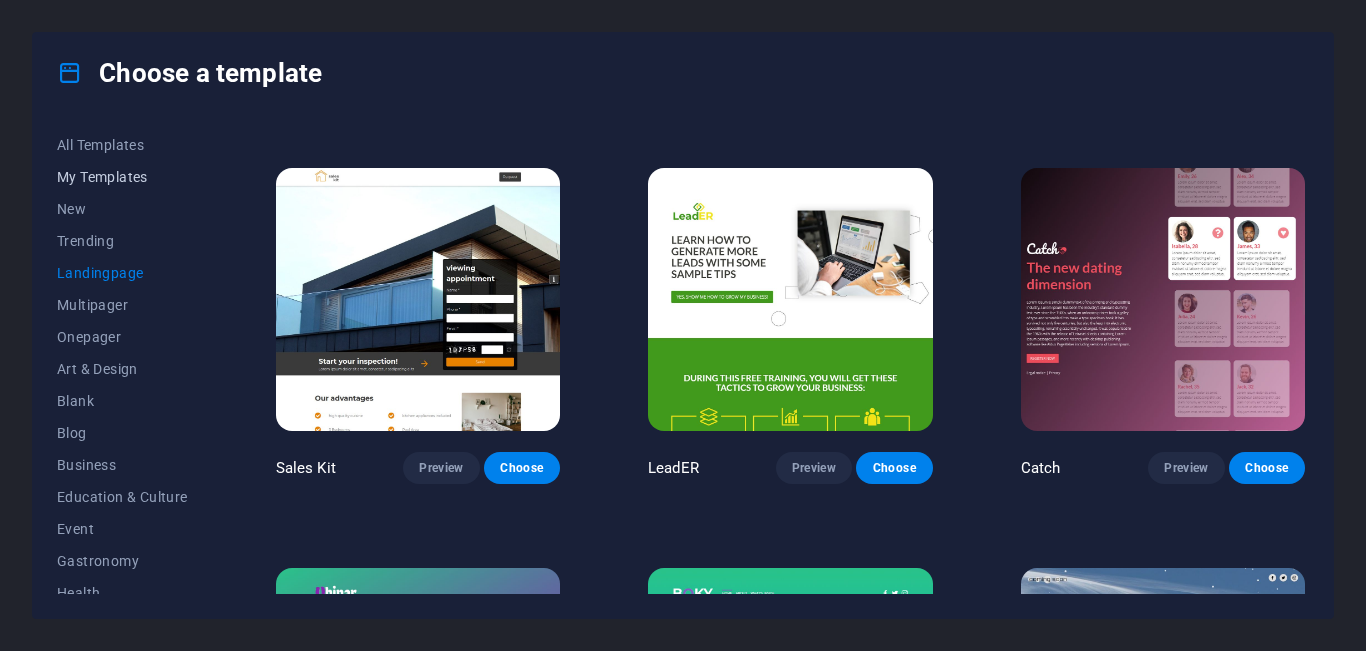 click on "My Templates" at bounding box center [122, 177] 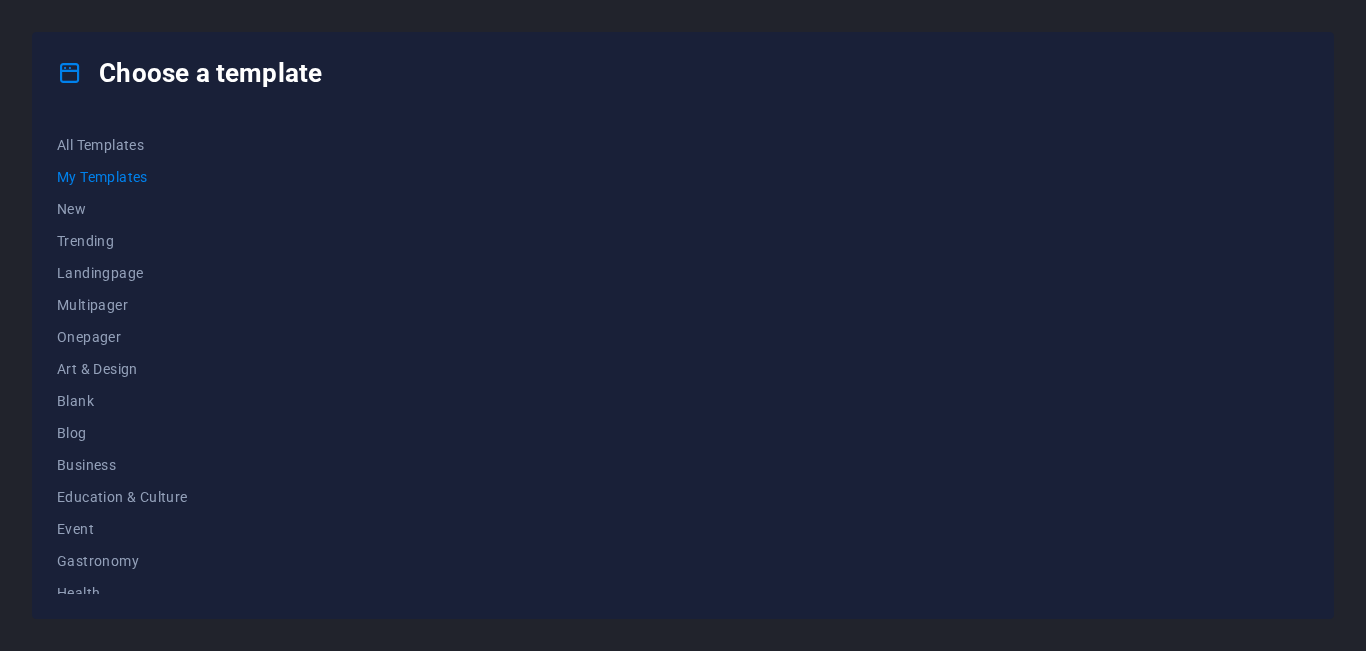 scroll, scrollTop: 0, scrollLeft: 0, axis: both 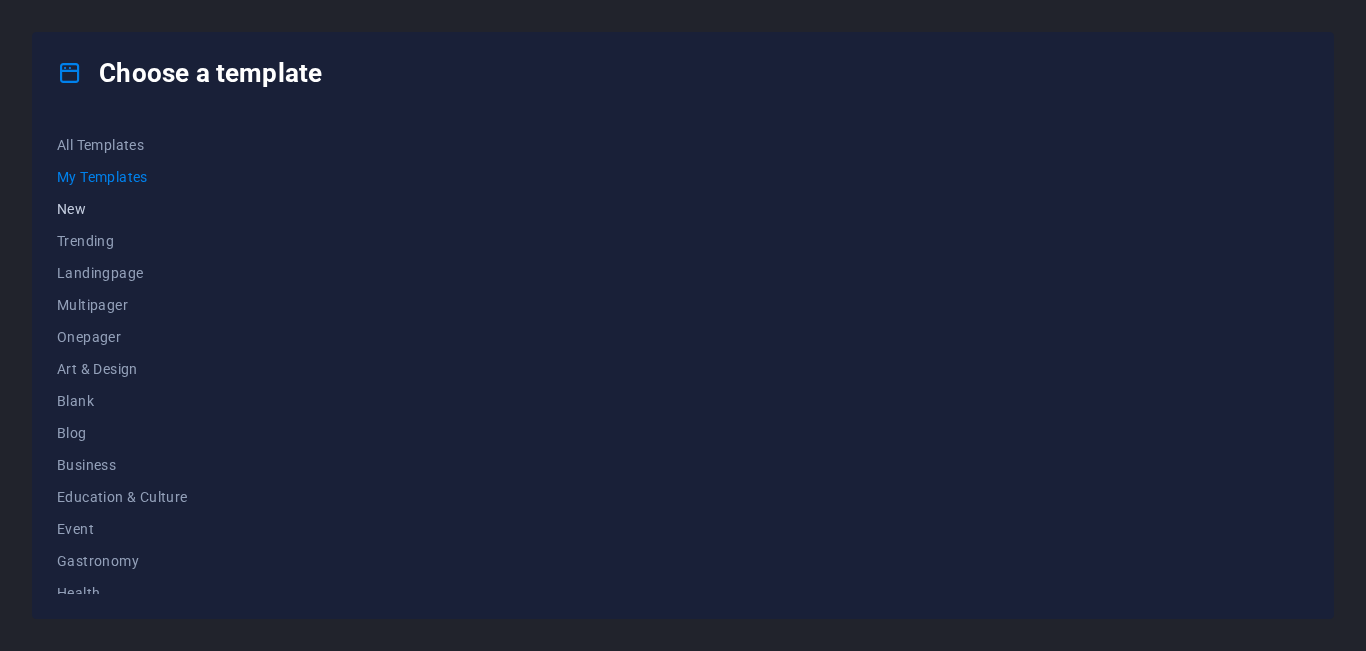 click on "New" at bounding box center [122, 209] 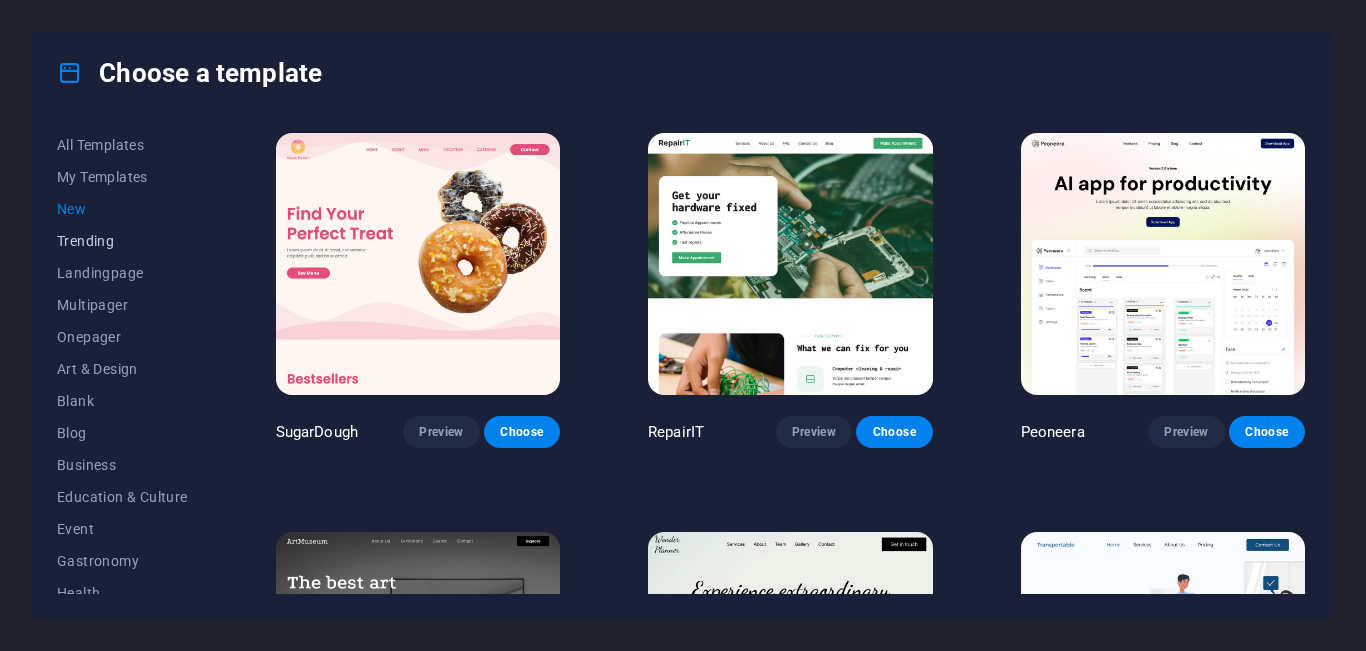 click on "Trending" at bounding box center [122, 241] 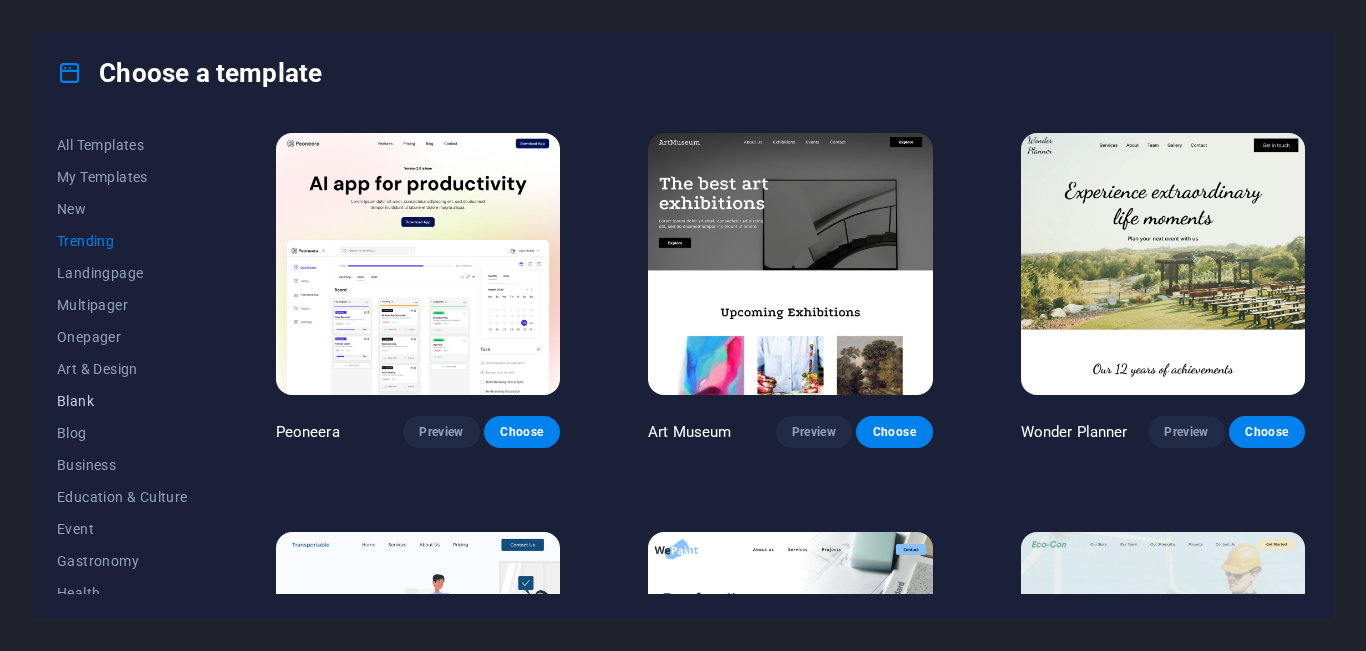 click on "Blank" at bounding box center (122, 401) 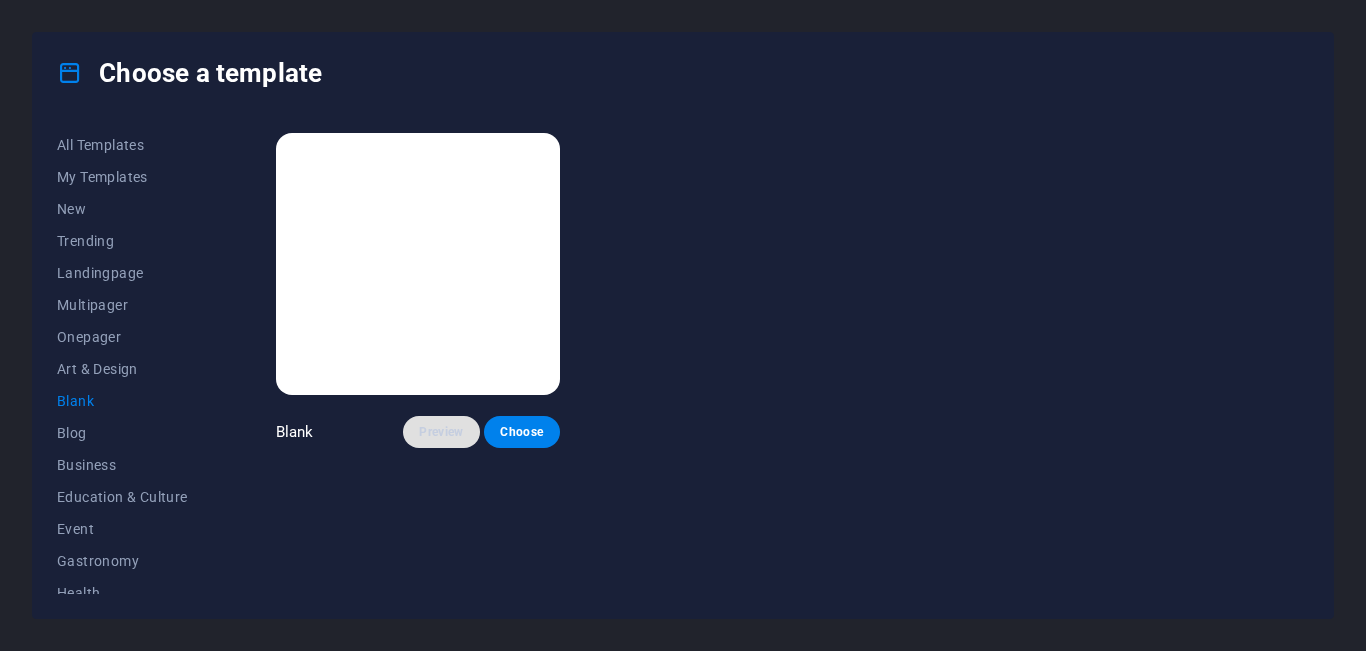 click on "Preview" at bounding box center (441, 432) 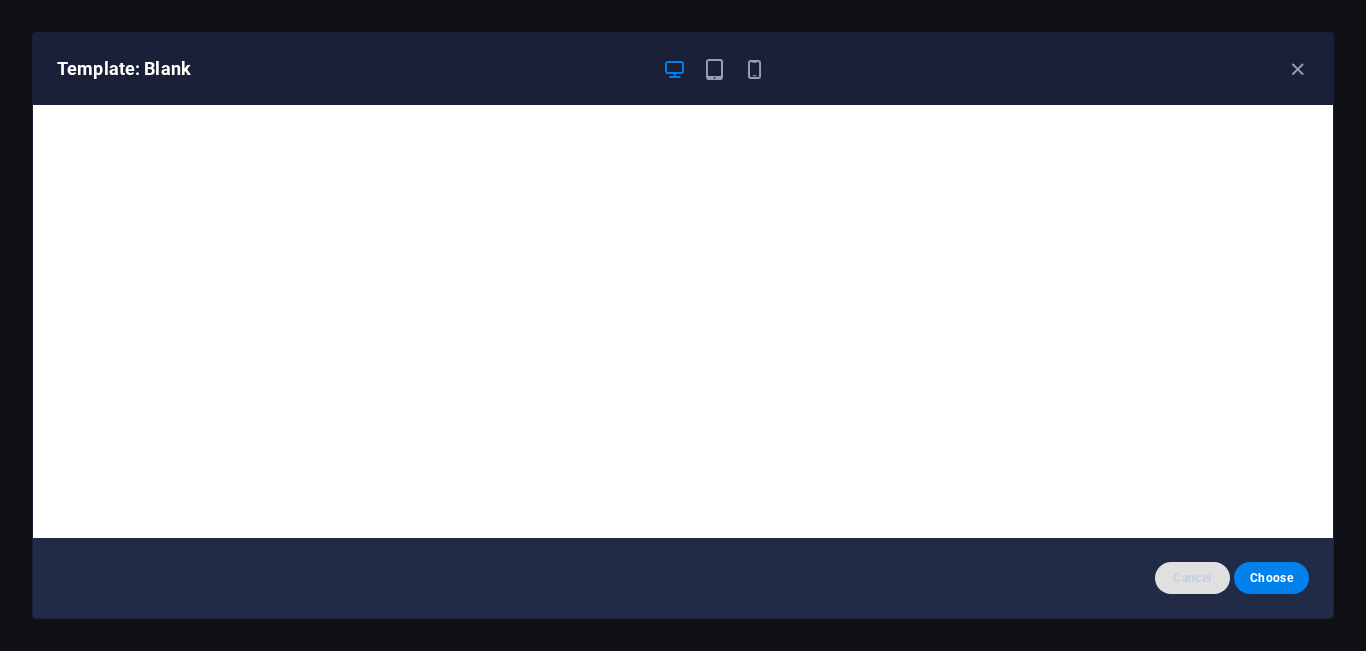 click on "Cancel" at bounding box center (1192, 578) 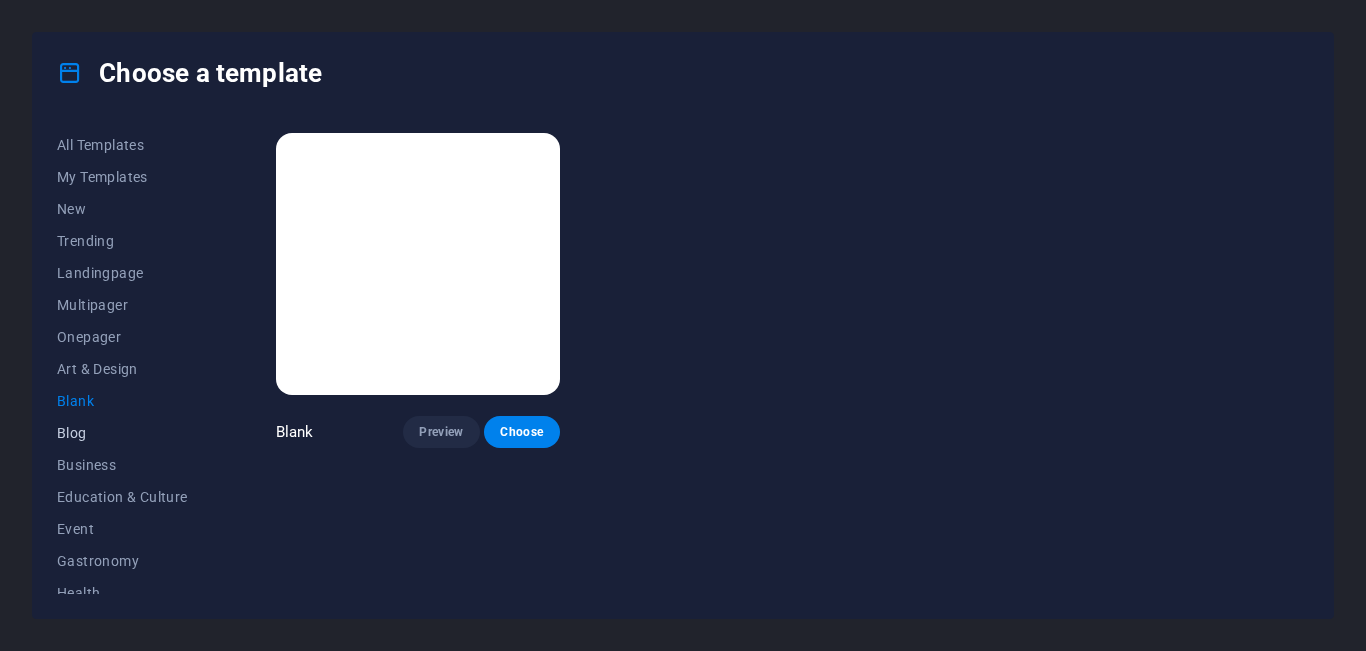 click on "Blog" at bounding box center (122, 433) 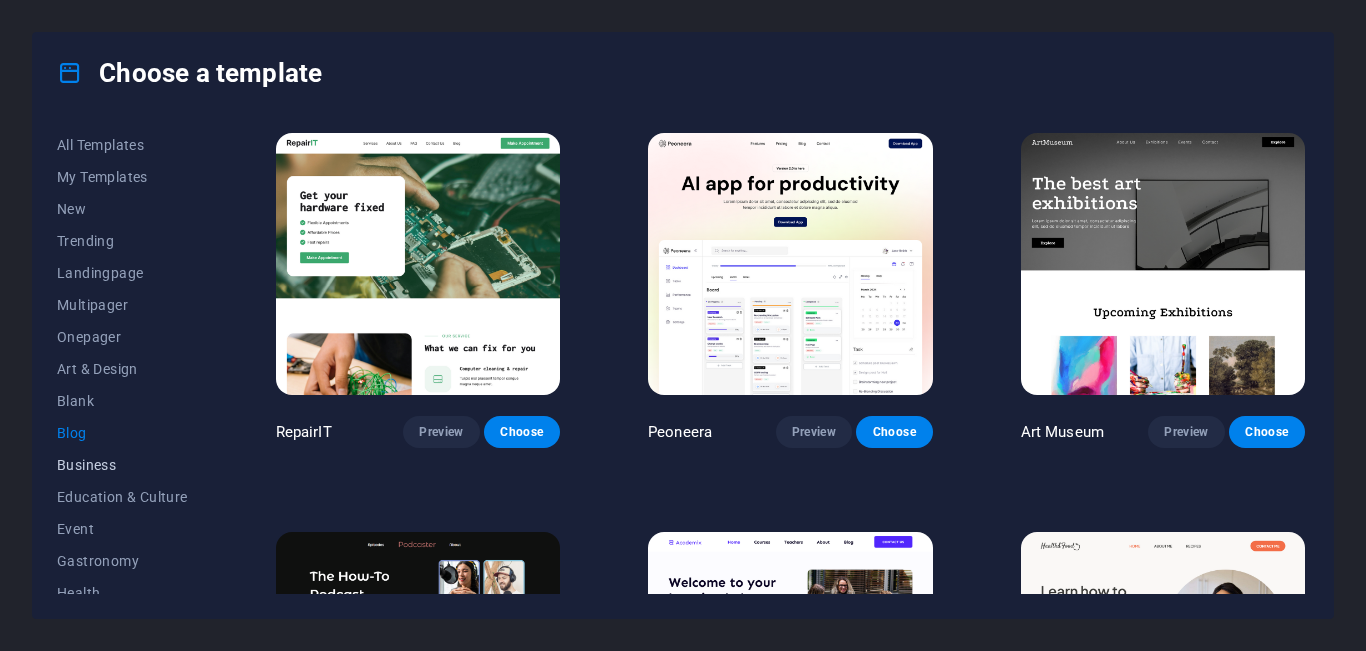click on "Business" at bounding box center (122, 465) 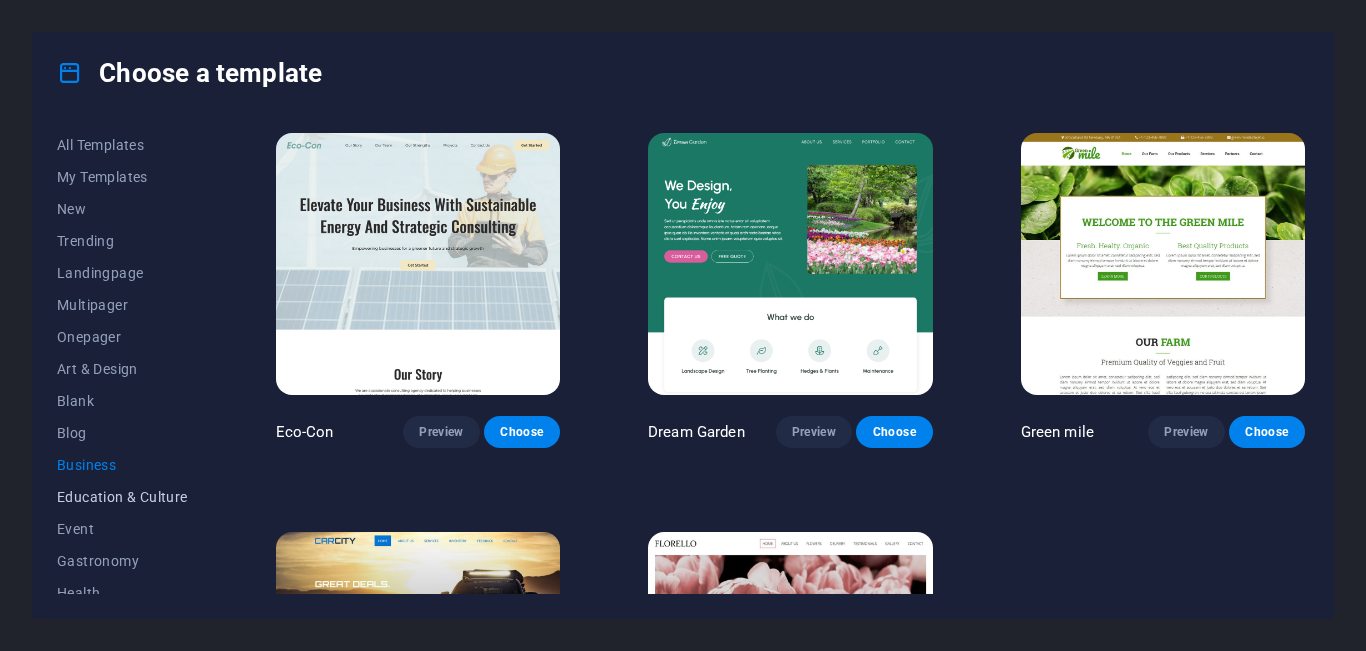 click on "Education & Culture" at bounding box center (122, 497) 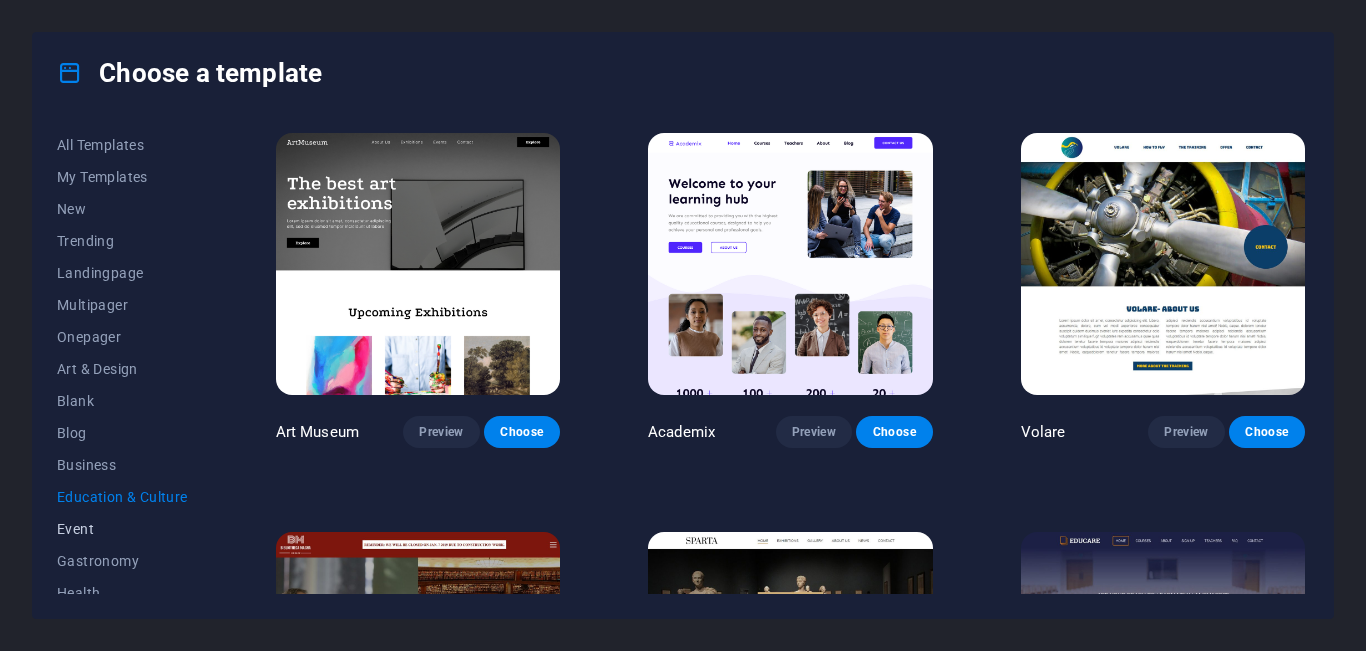 click on "Event" at bounding box center [122, 529] 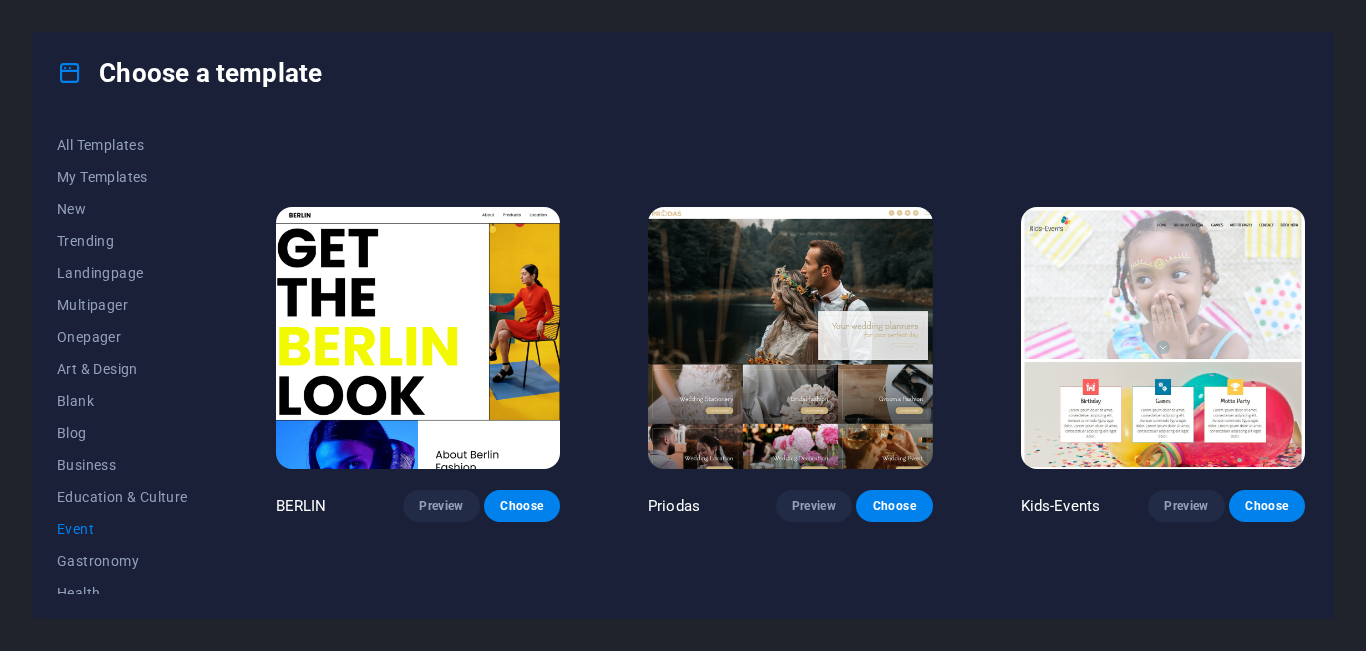 scroll, scrollTop: 333, scrollLeft: 0, axis: vertical 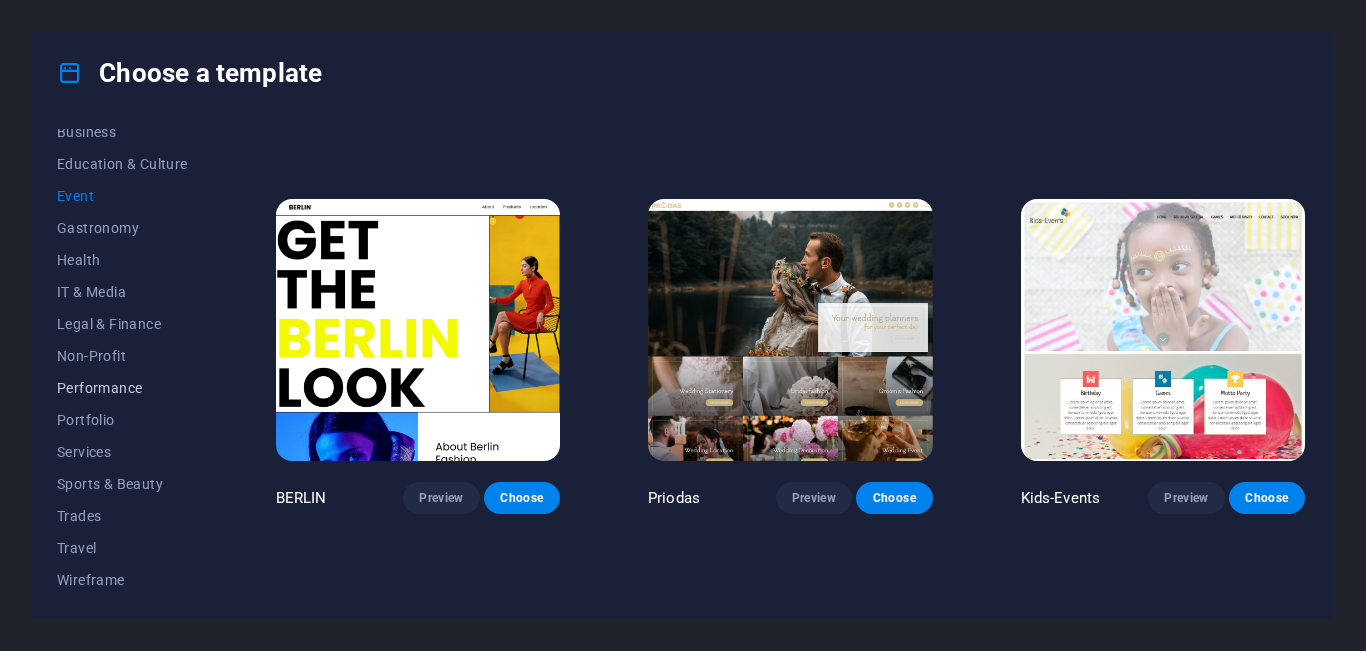 click on "Performance" at bounding box center (122, 388) 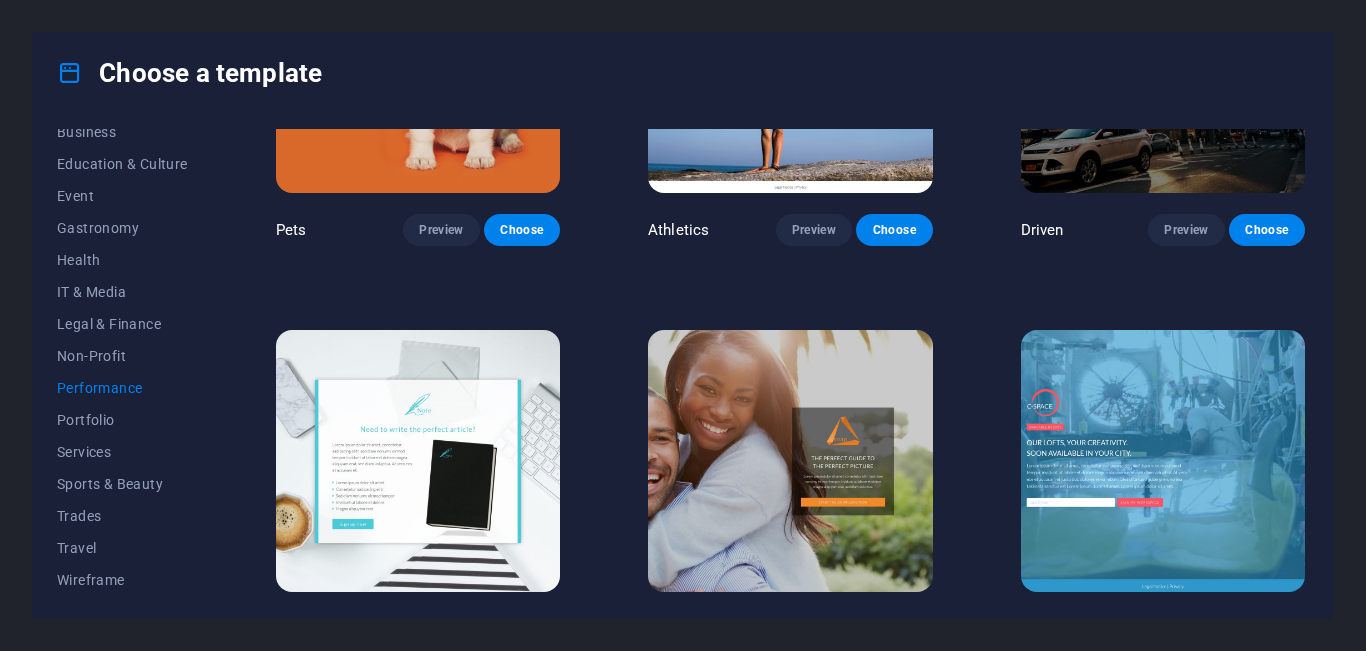 scroll, scrollTop: 1333, scrollLeft: 0, axis: vertical 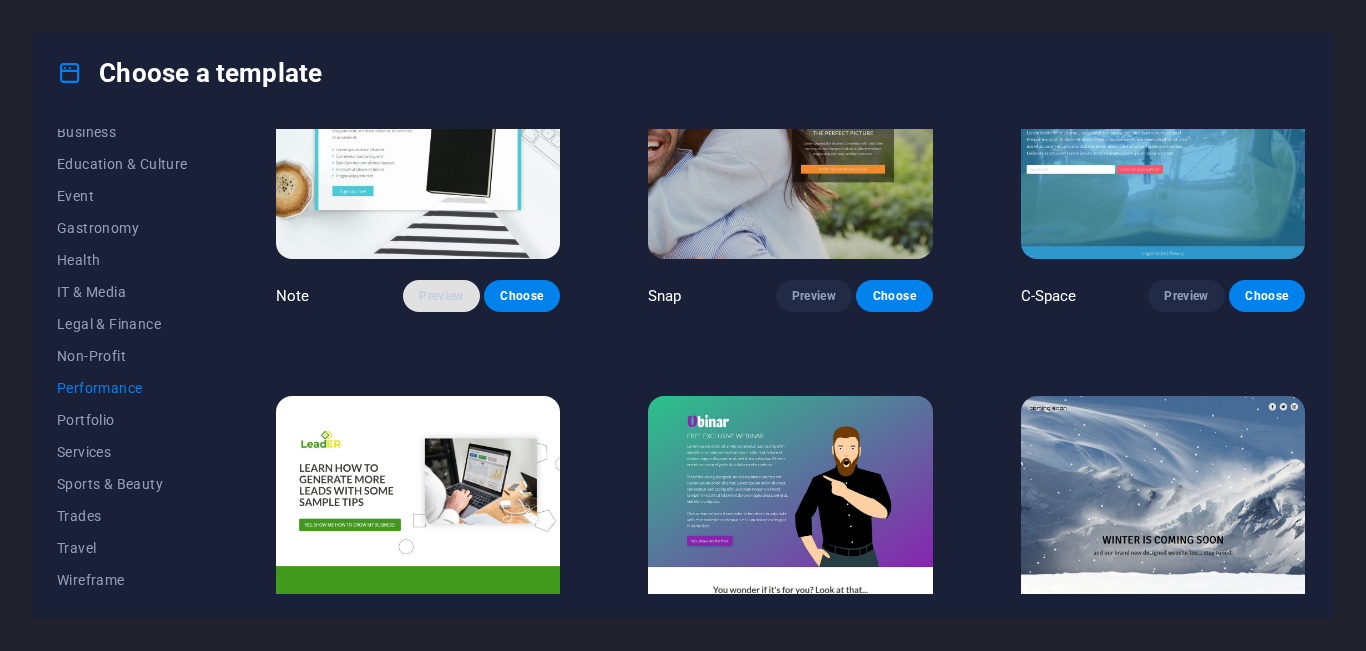click on "Preview" at bounding box center [441, 296] 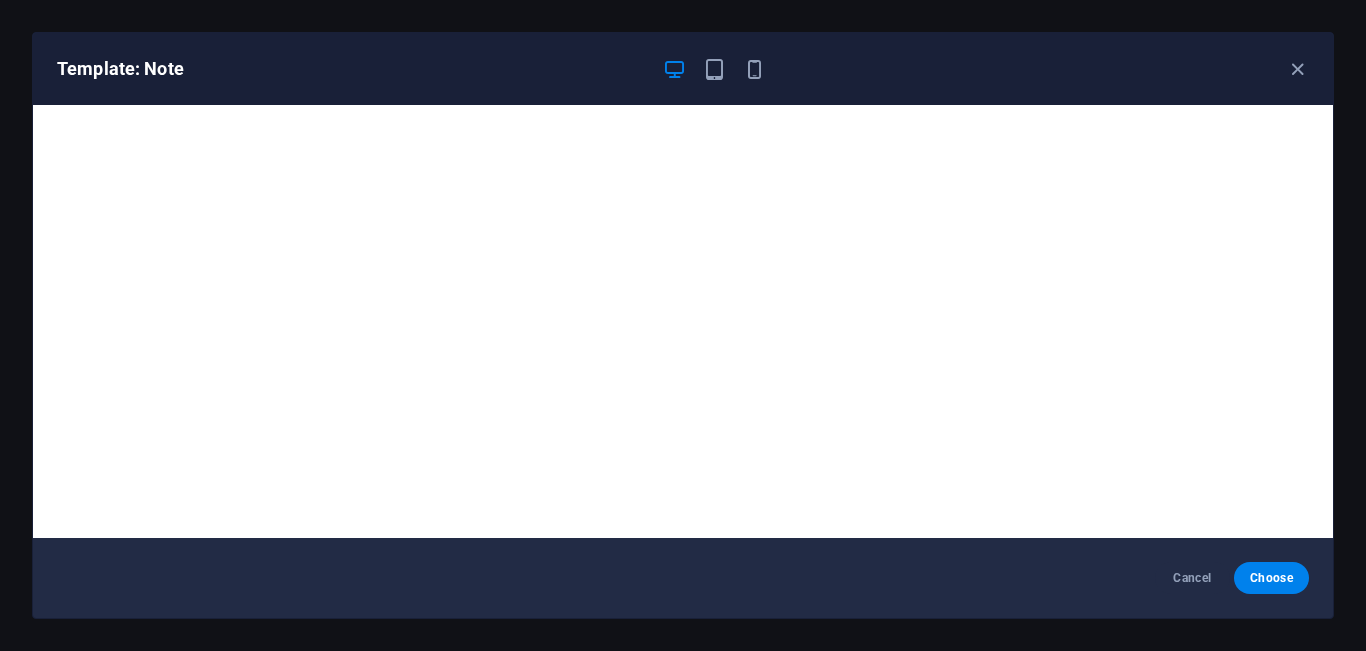 scroll, scrollTop: 5, scrollLeft: 0, axis: vertical 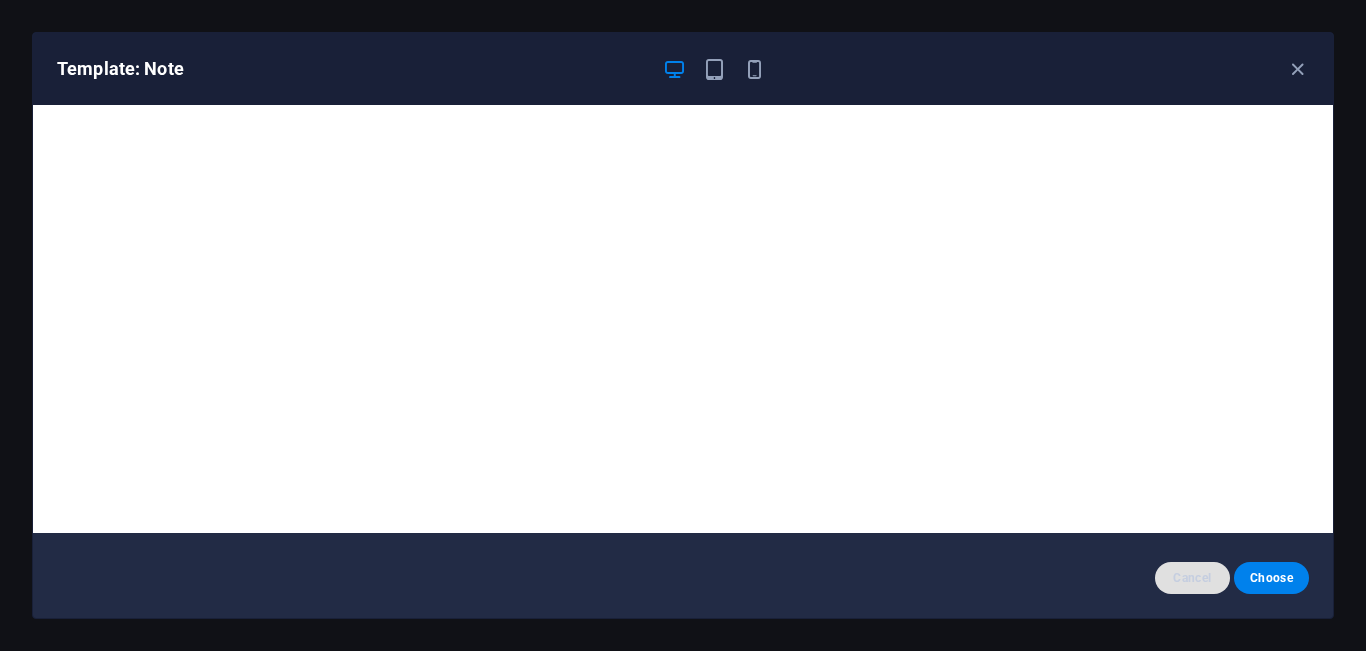 click on "Cancel" at bounding box center [1192, 578] 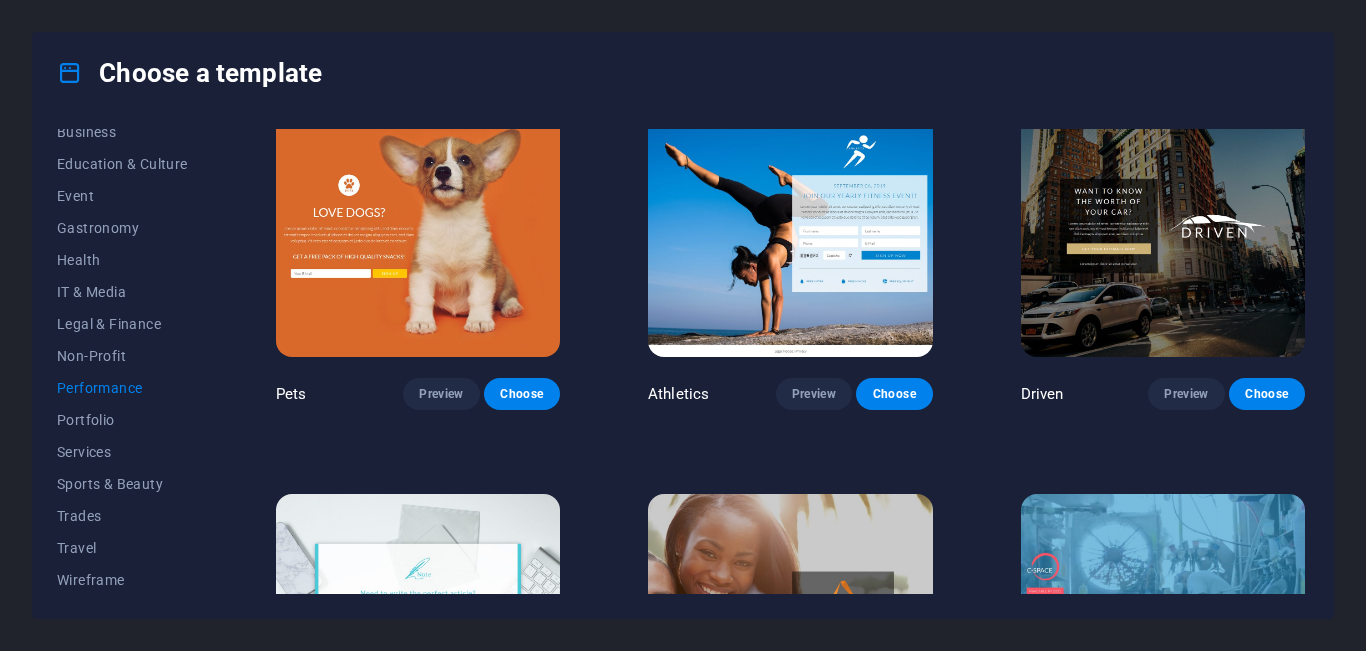 scroll, scrollTop: 1169, scrollLeft: 0, axis: vertical 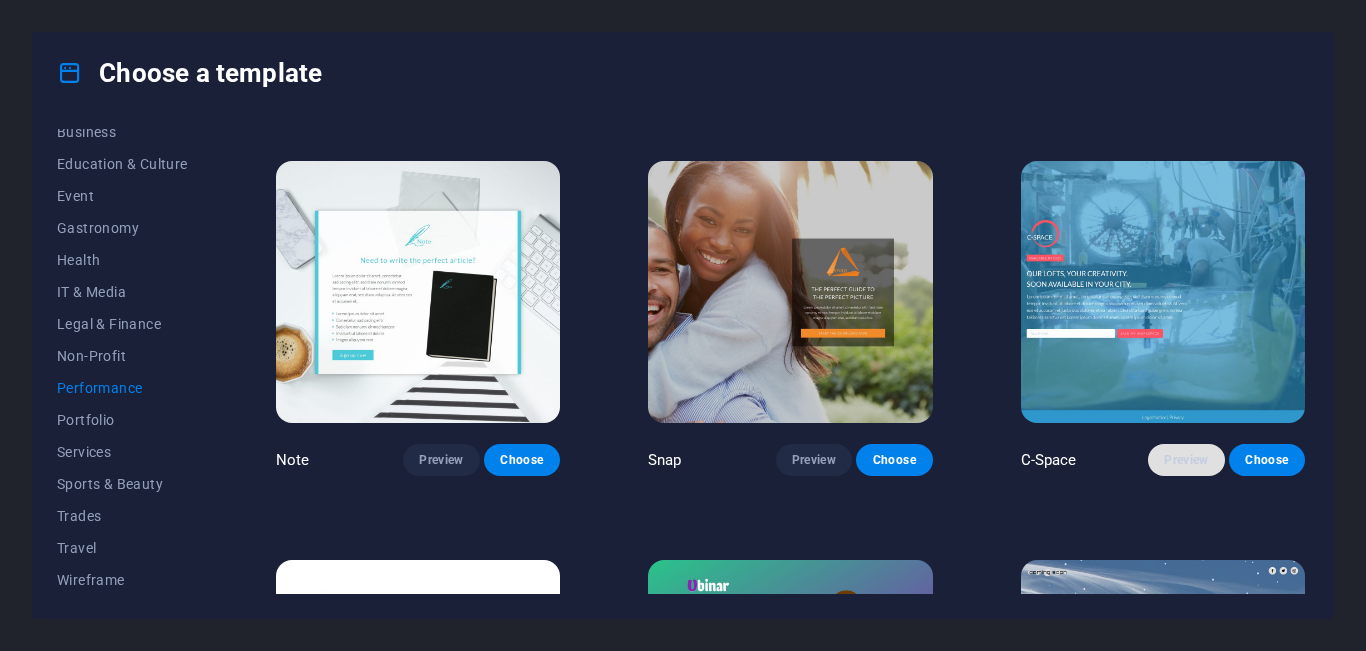 click on "Preview" at bounding box center [1186, 460] 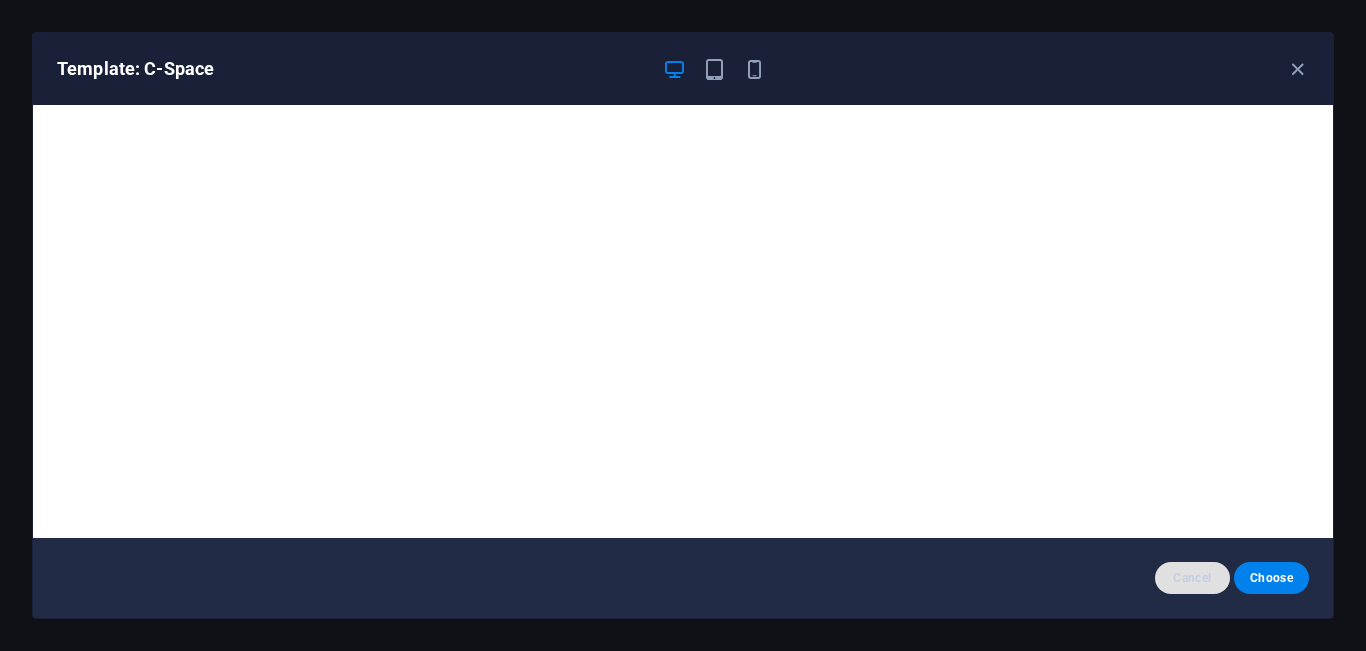 click on "Cancel" at bounding box center [1192, 578] 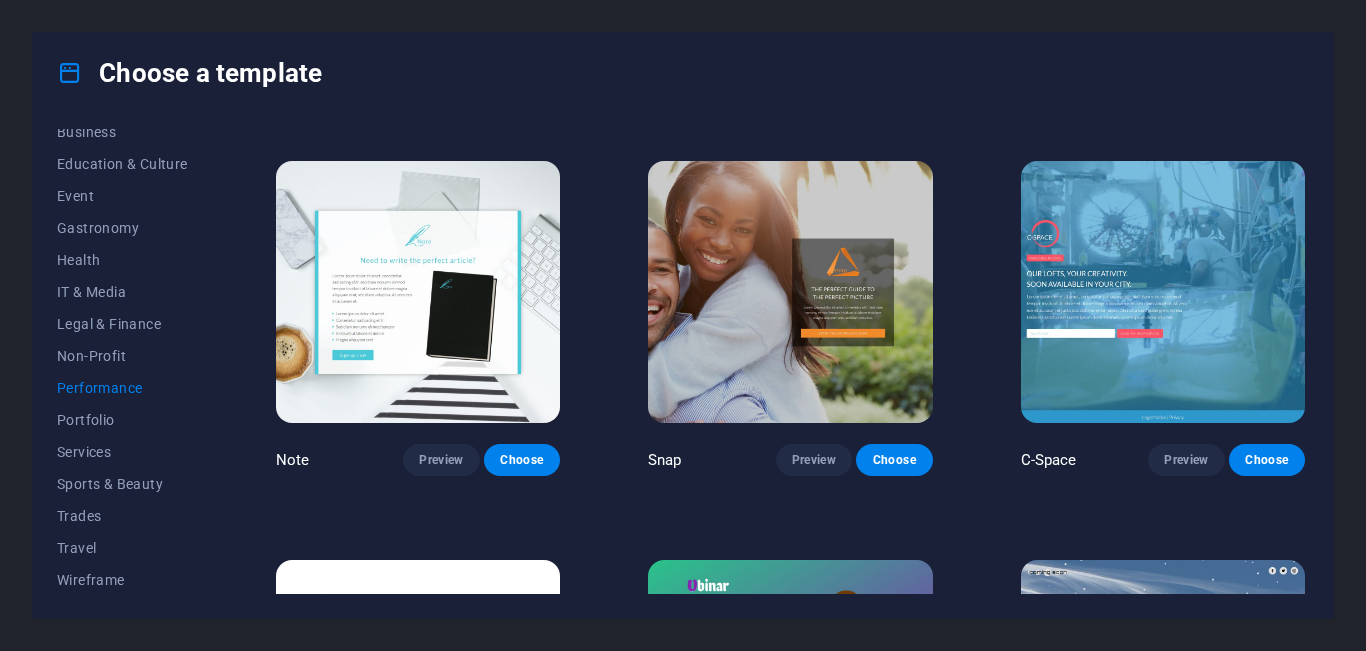 scroll, scrollTop: 1333, scrollLeft: 0, axis: vertical 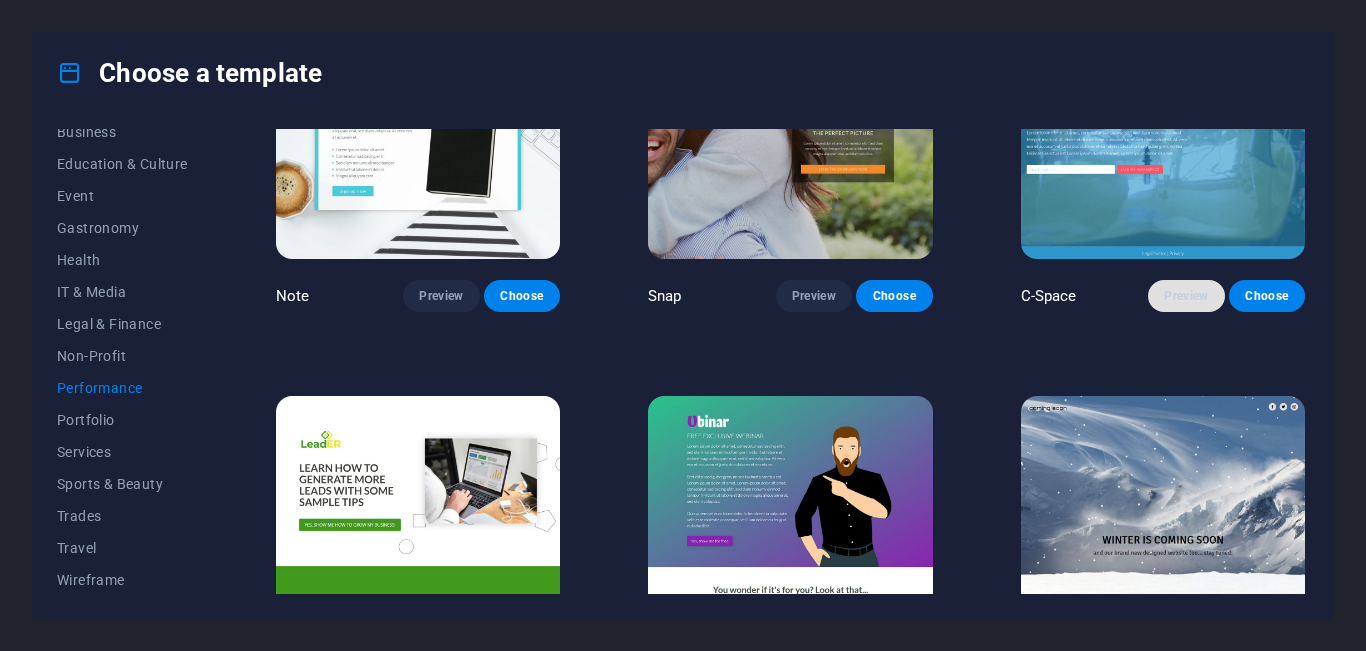 click on "Preview" at bounding box center [1186, 296] 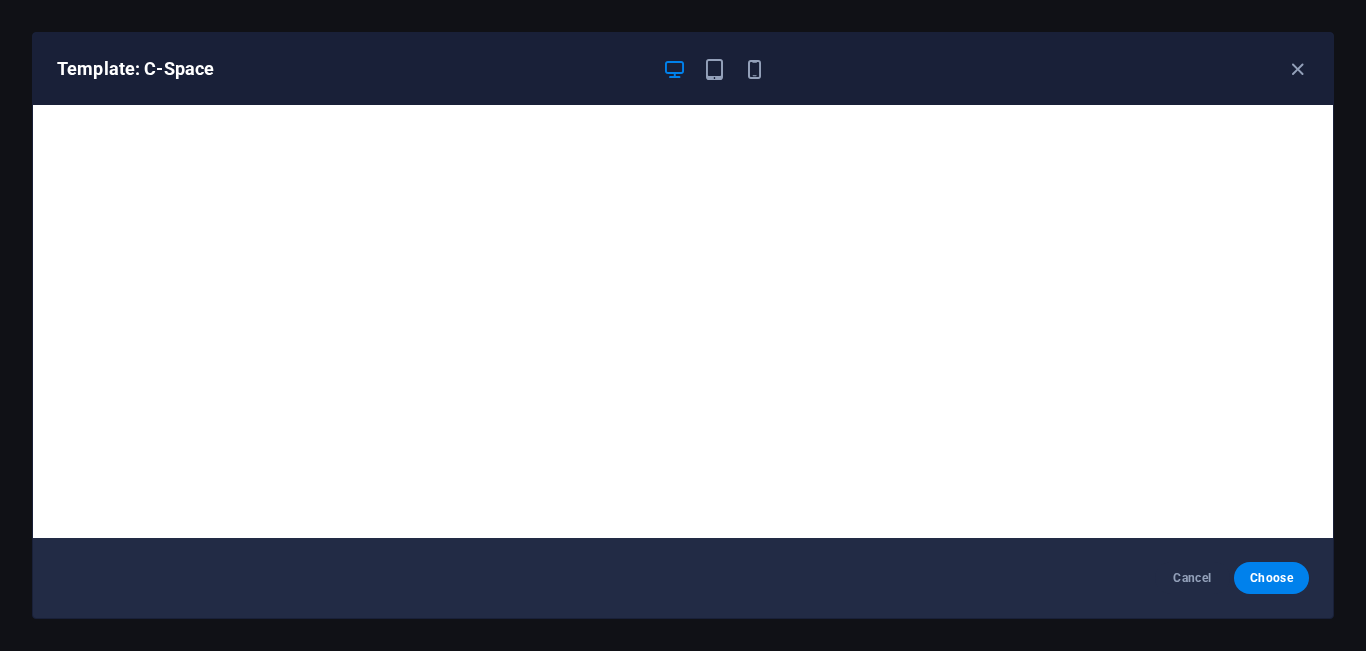 scroll, scrollTop: 5, scrollLeft: 0, axis: vertical 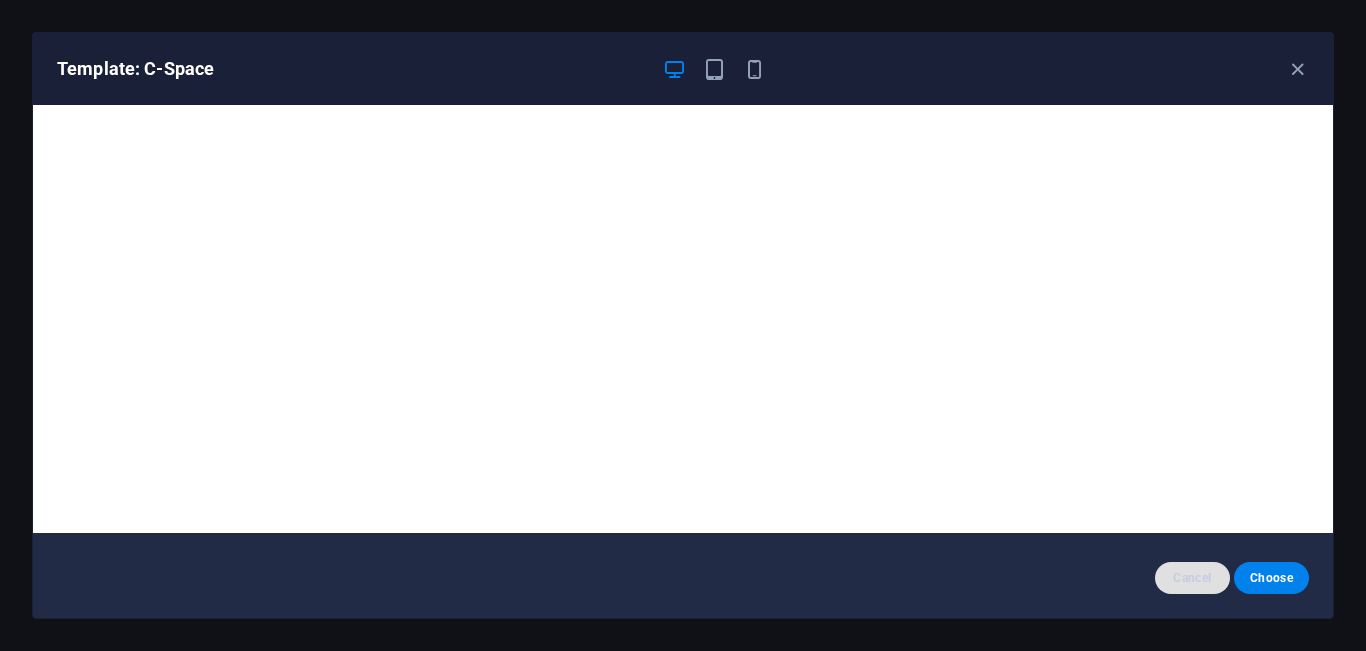 click on "Cancel" at bounding box center [1192, 578] 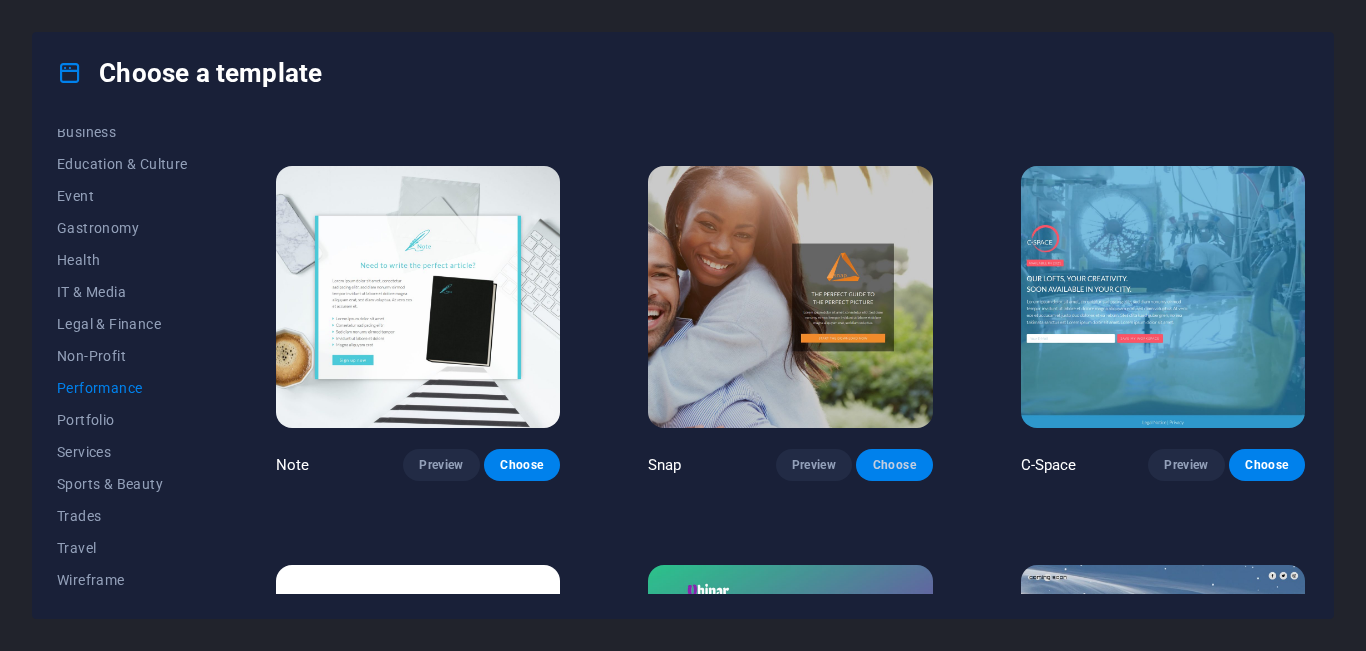 scroll, scrollTop: 1169, scrollLeft: 0, axis: vertical 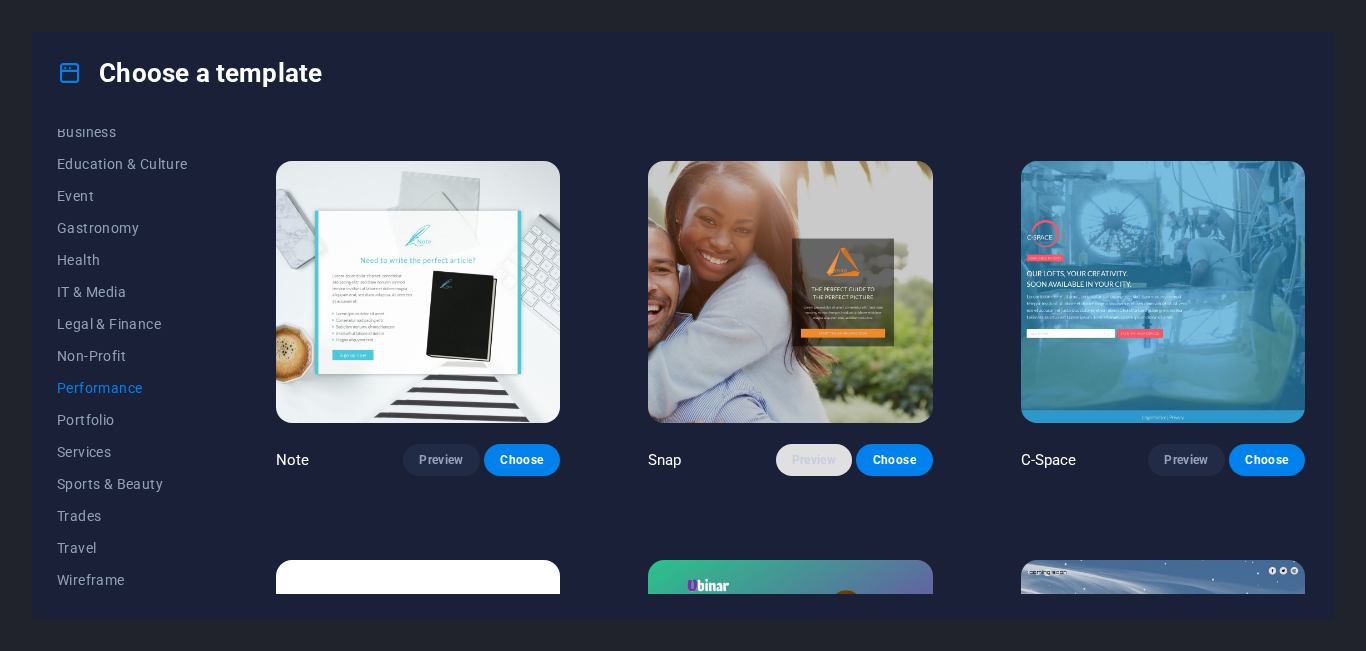 click on "Preview" at bounding box center (814, 460) 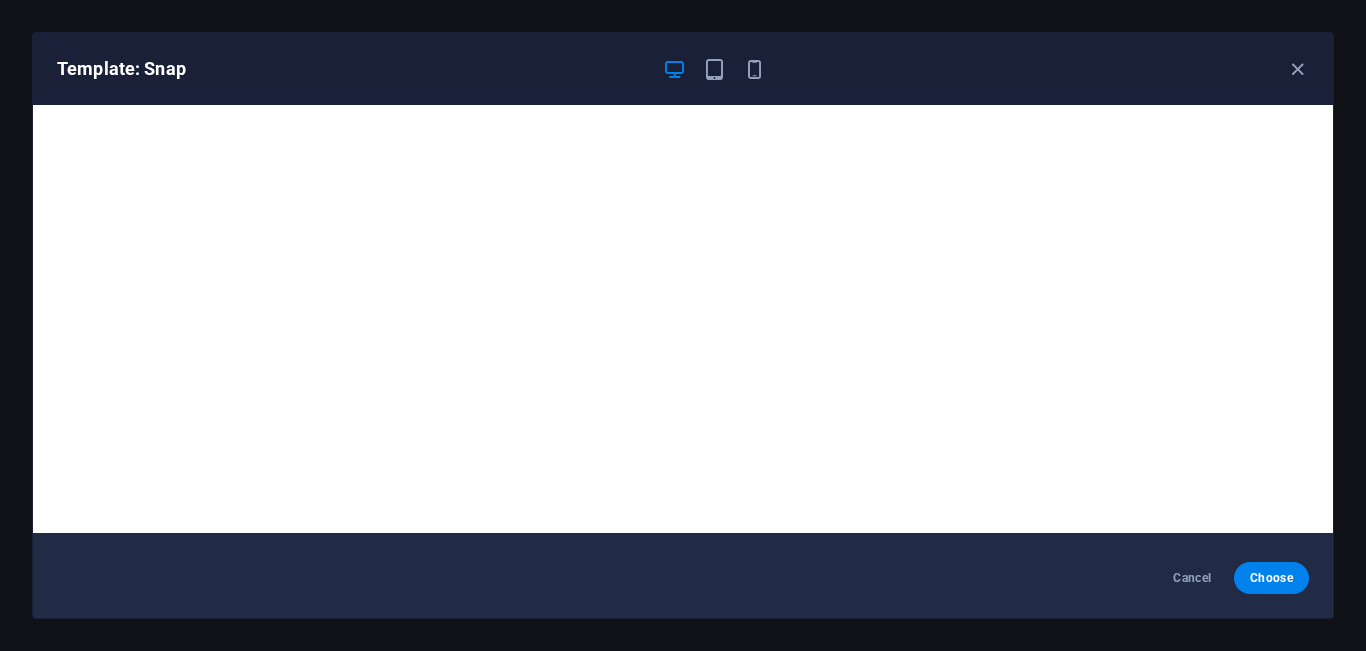 scroll, scrollTop: 0, scrollLeft: 0, axis: both 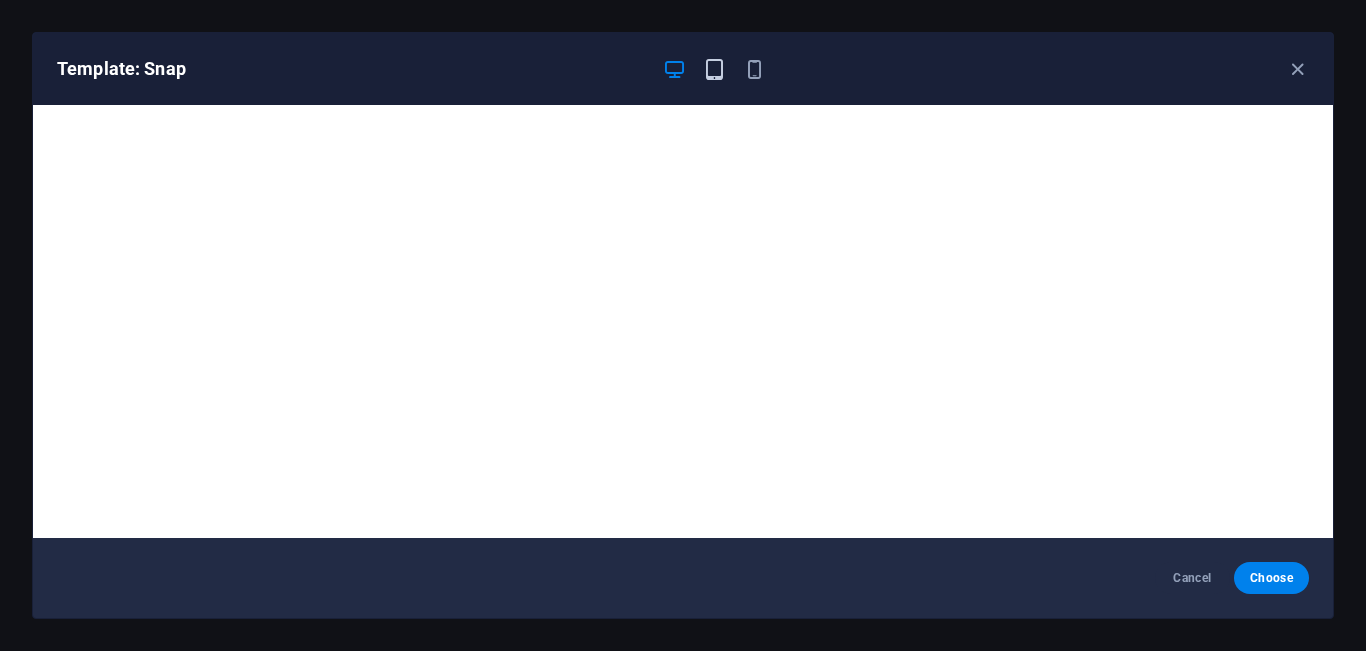 click at bounding box center (714, 69) 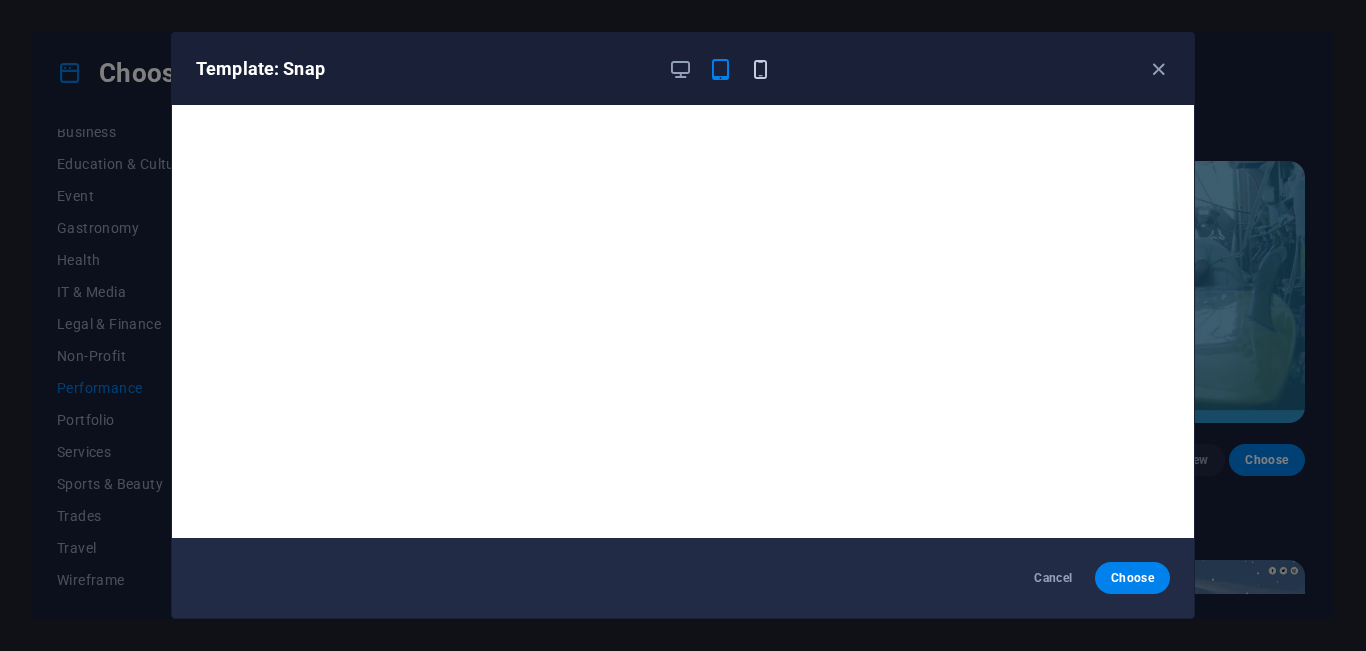 click at bounding box center [760, 69] 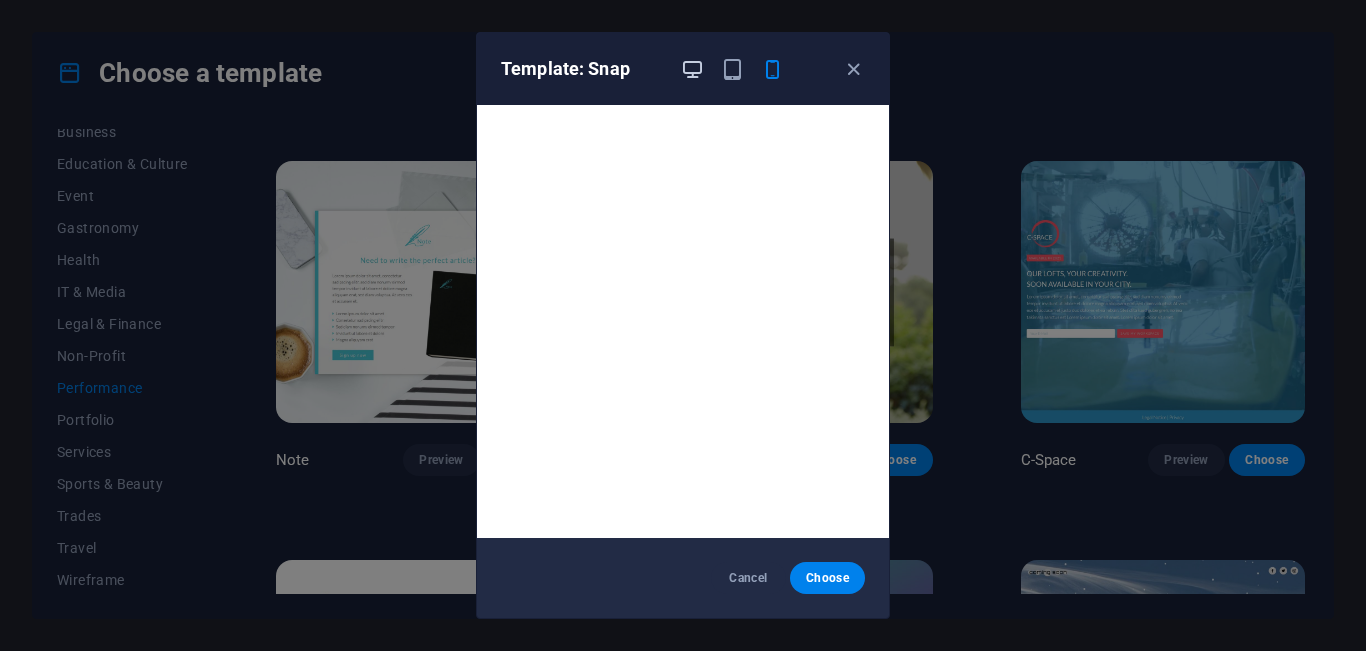 click at bounding box center [692, 69] 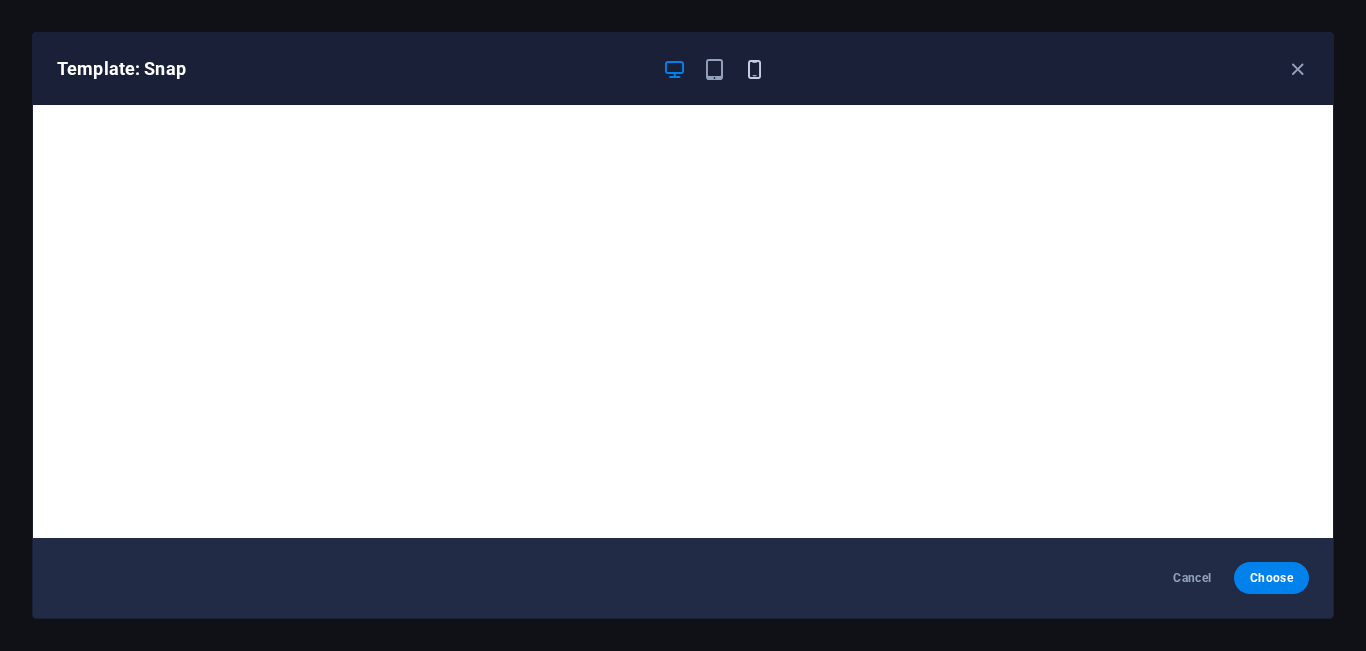 click at bounding box center [754, 69] 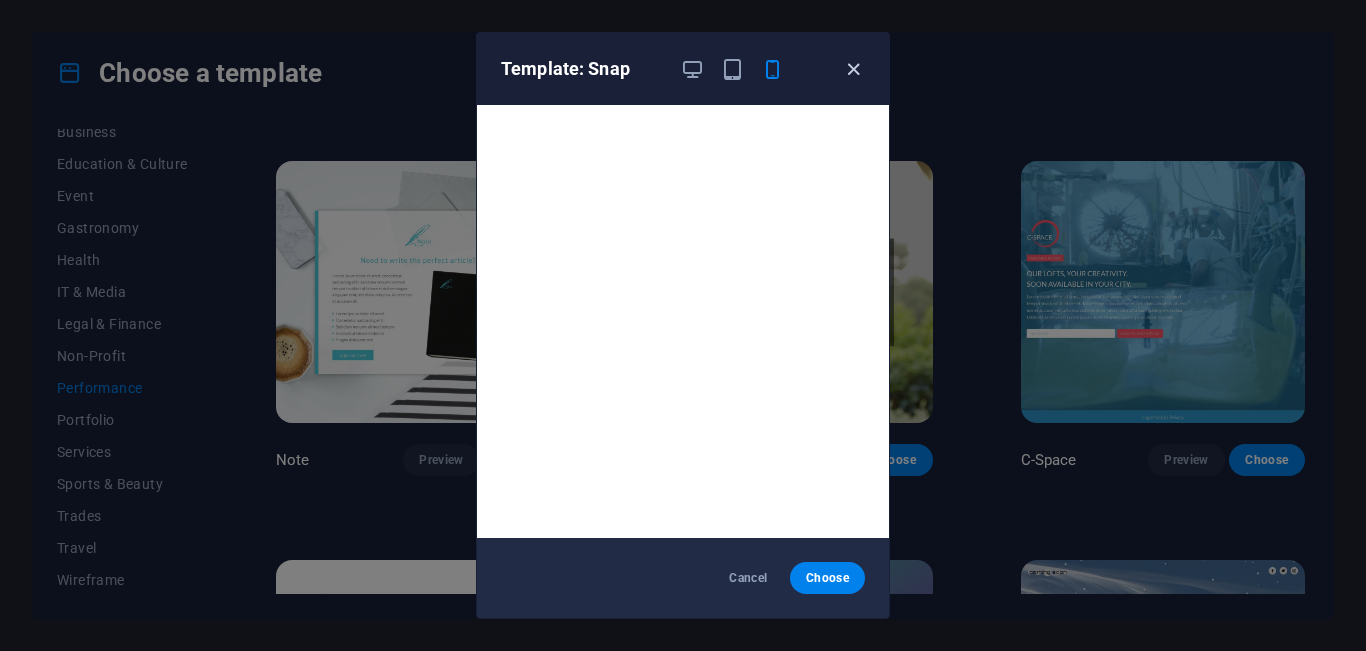 click at bounding box center (853, 69) 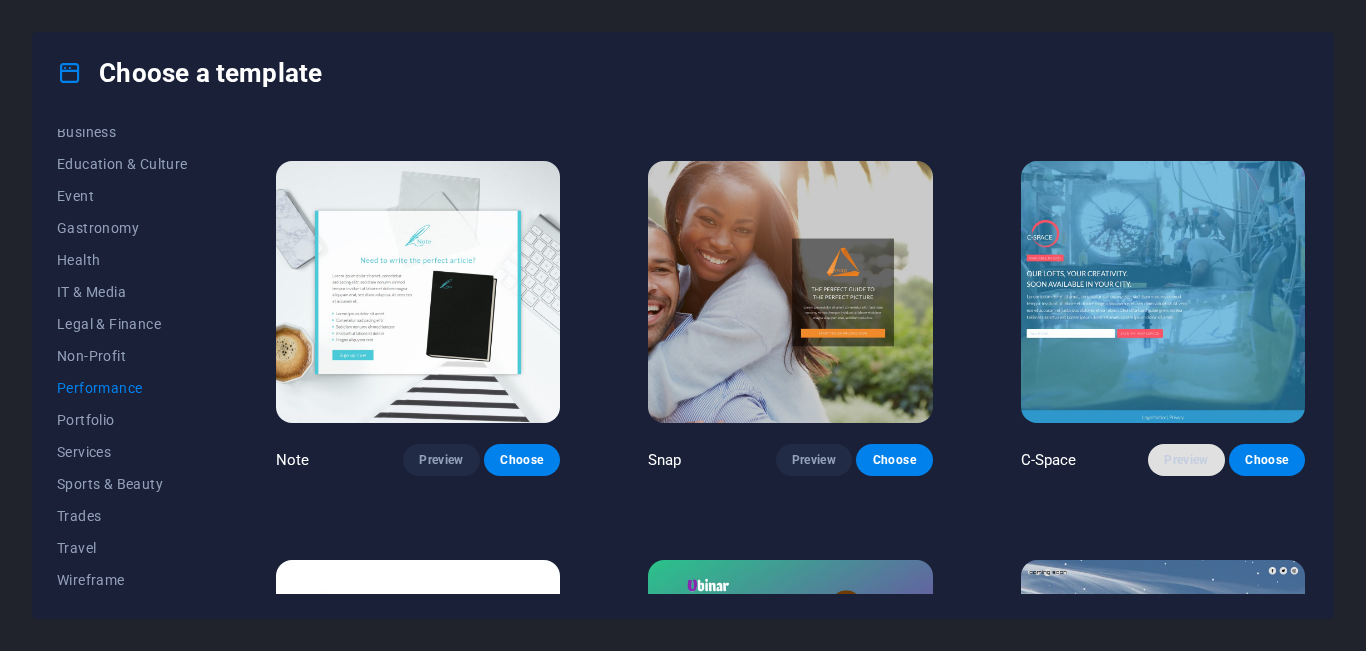 click on "Preview" at bounding box center [1186, 460] 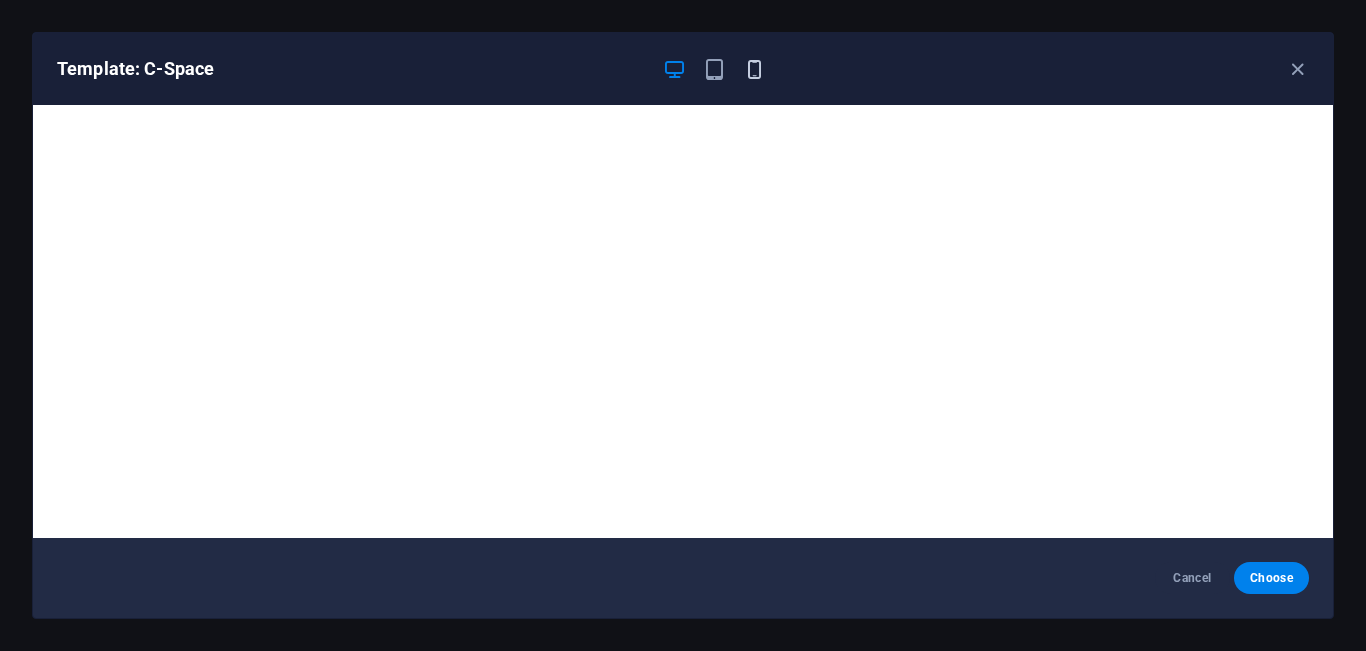 click at bounding box center (754, 69) 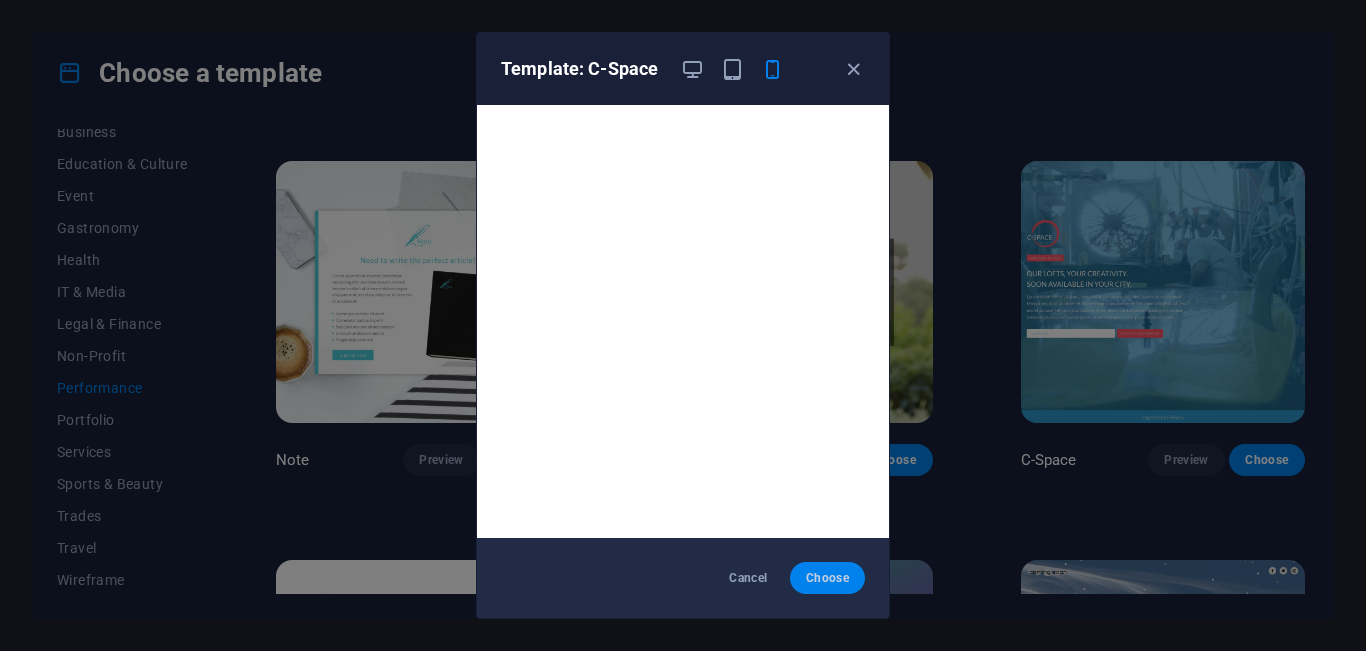 click on "Choose" at bounding box center [827, 578] 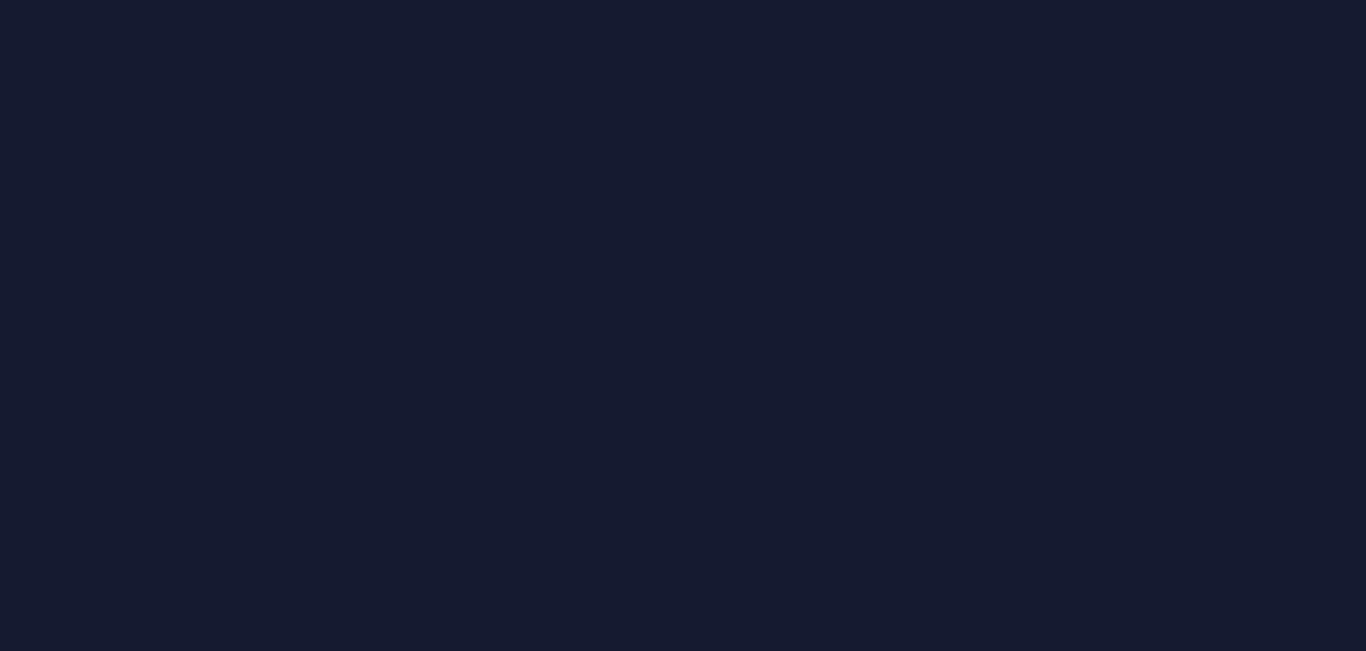 scroll, scrollTop: 0, scrollLeft: 0, axis: both 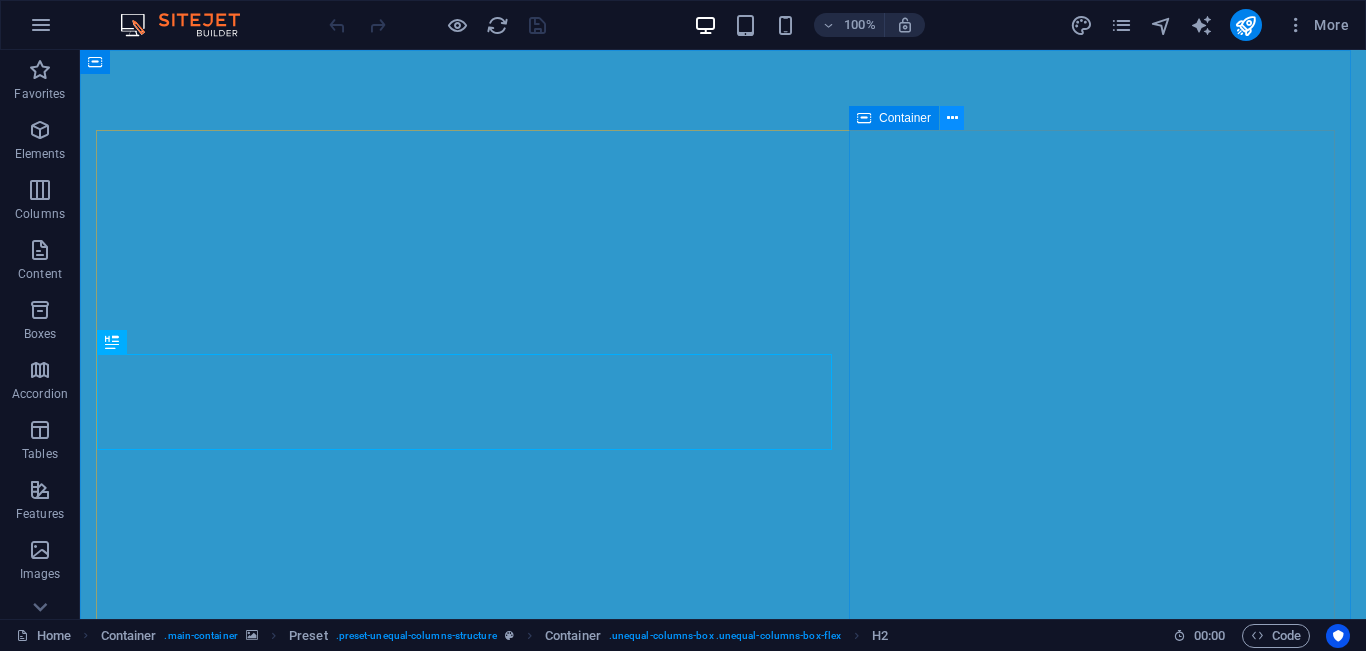click at bounding box center (952, 118) 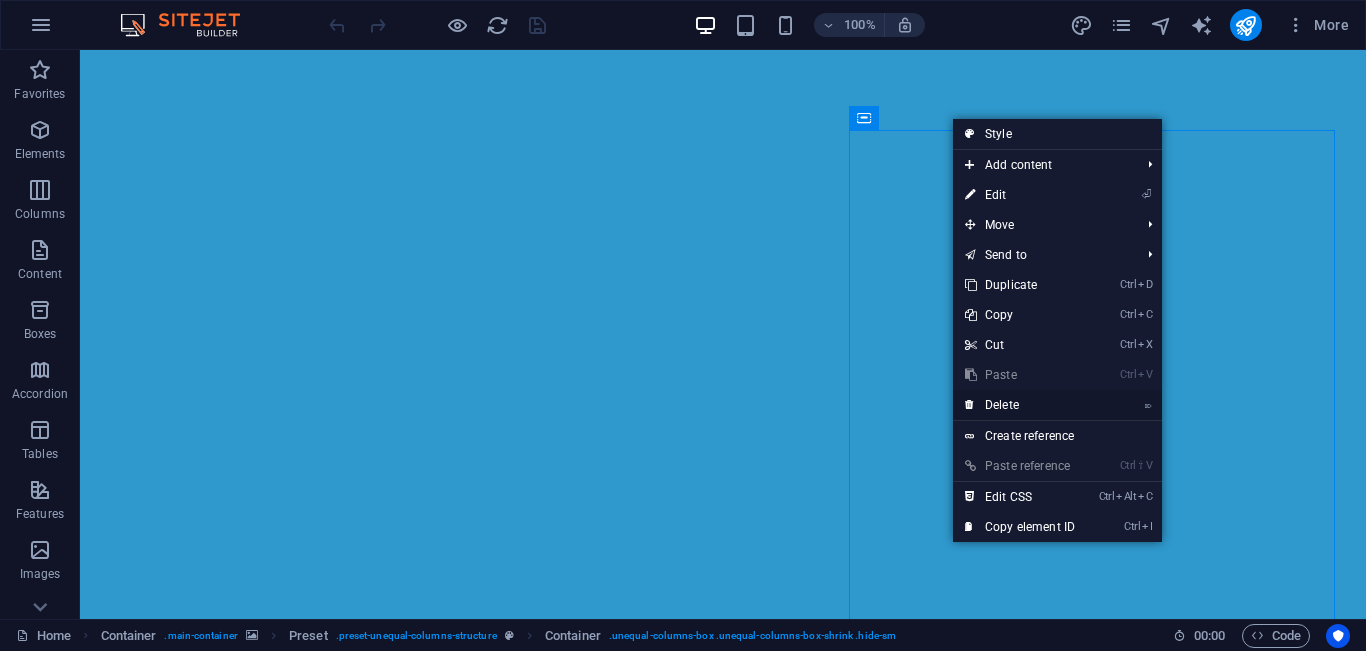 click on "⌦  Delete" at bounding box center (1020, 405) 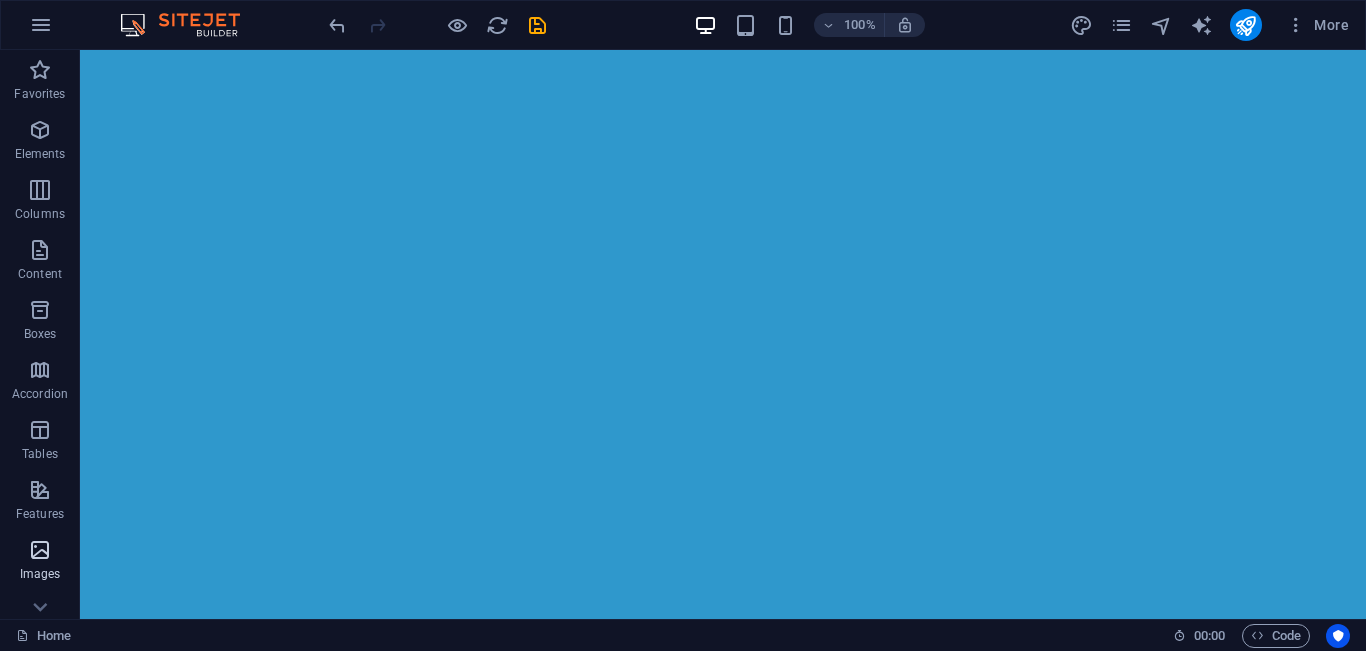 click on "Images" at bounding box center [40, 562] 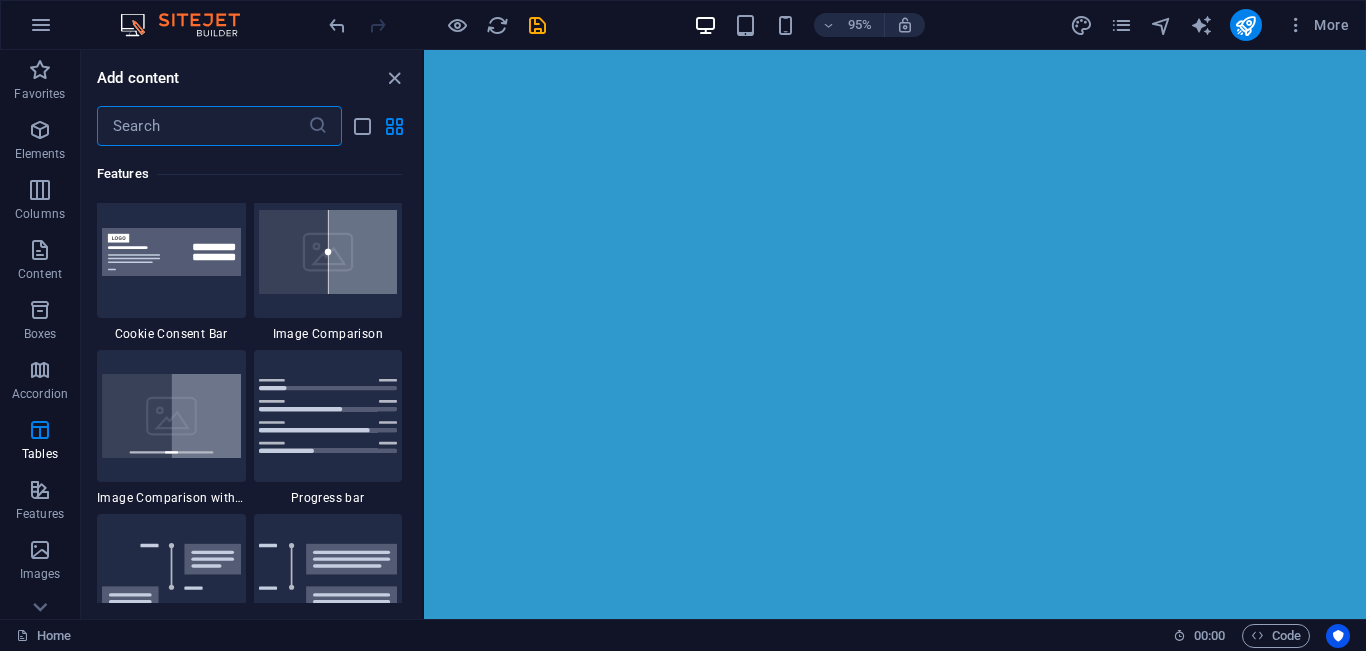 scroll, scrollTop: 7140, scrollLeft: 0, axis: vertical 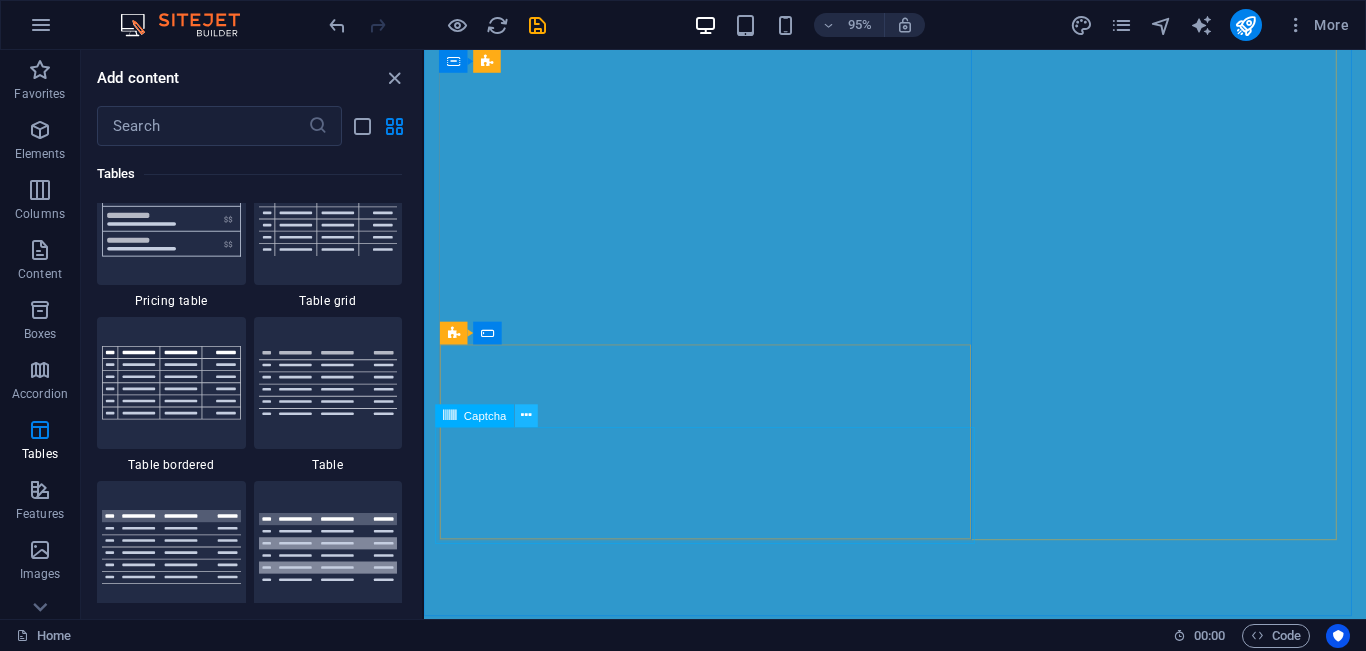 click at bounding box center [526, 416] 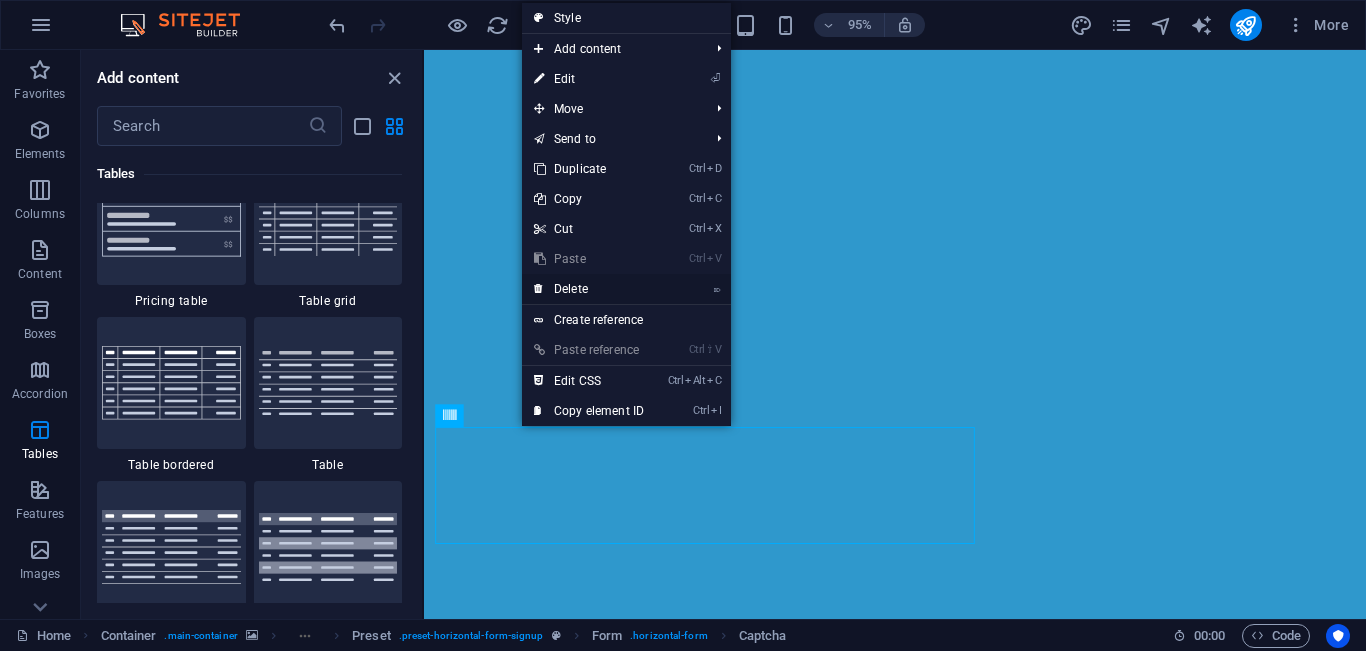 click on "⌦  Delete" at bounding box center (589, 289) 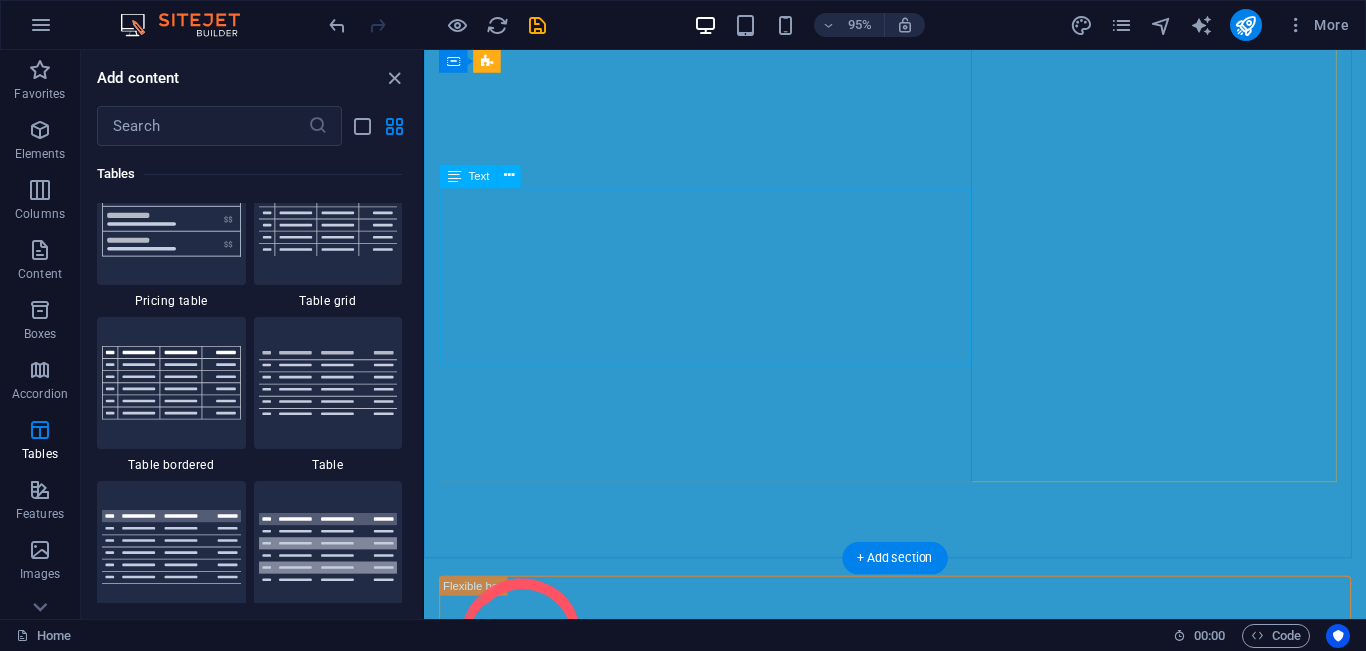 scroll, scrollTop: 271, scrollLeft: 0, axis: vertical 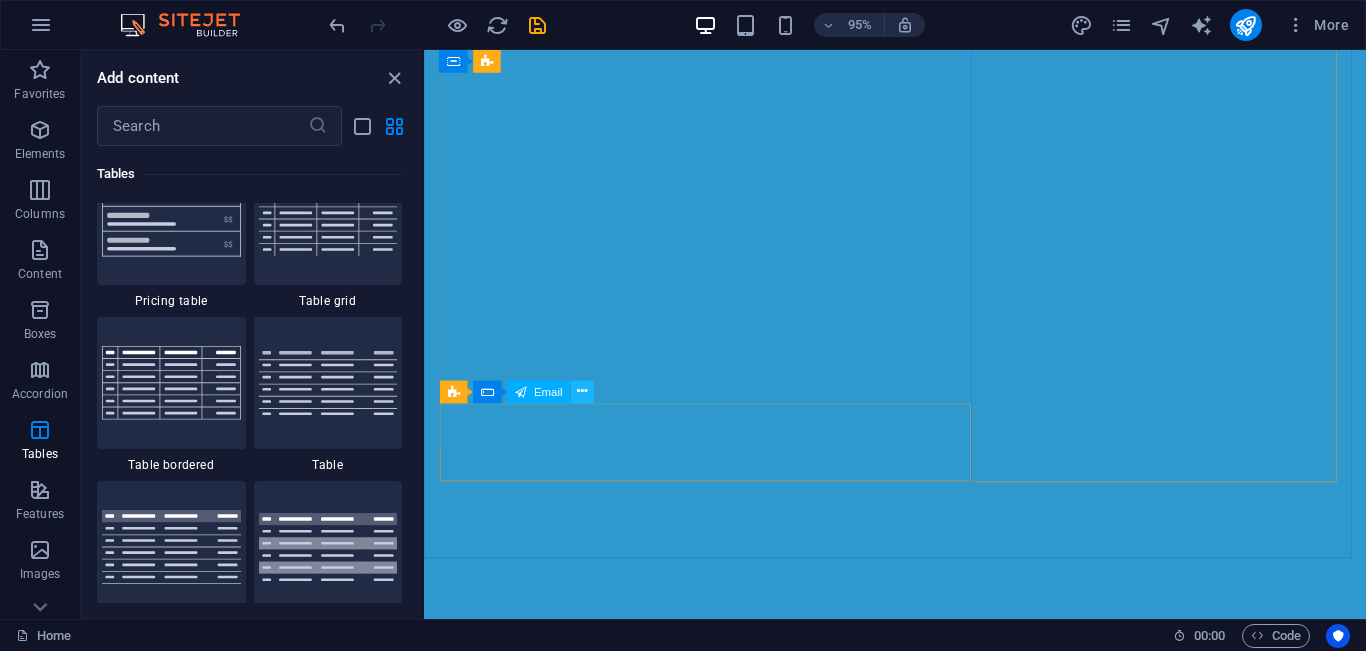 click at bounding box center [582, 392] 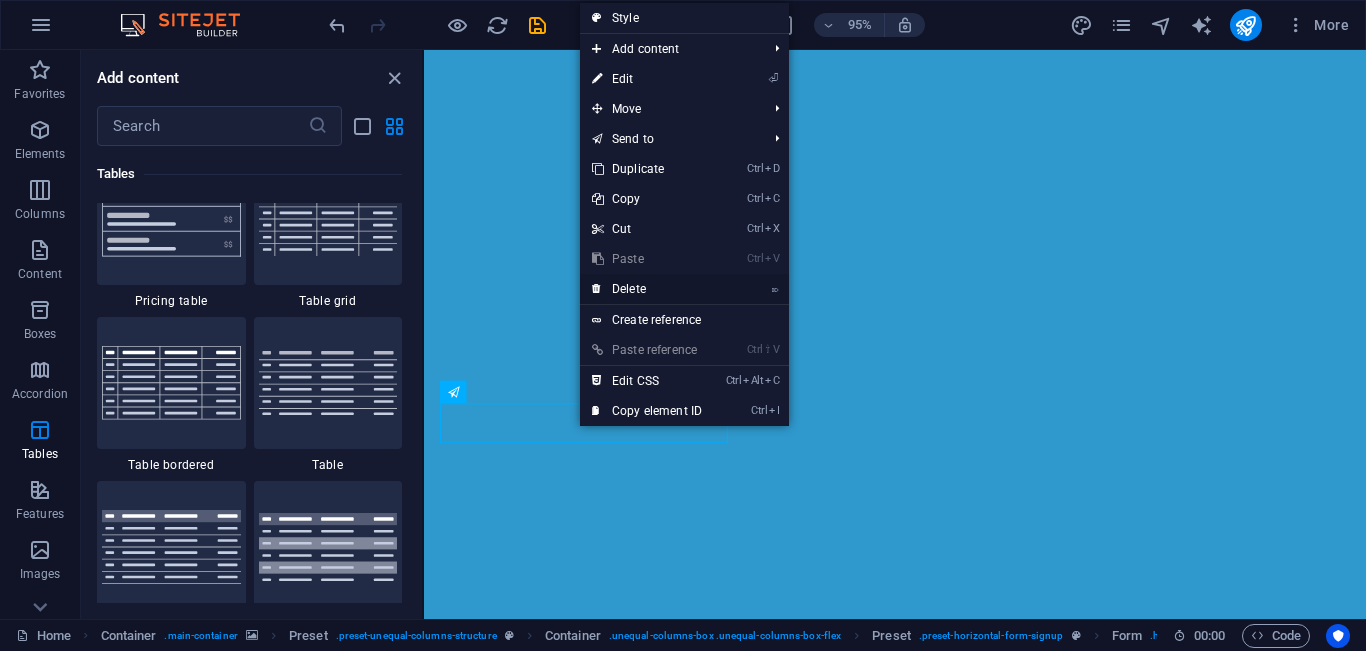 click on "⌦  Delete" at bounding box center (647, 289) 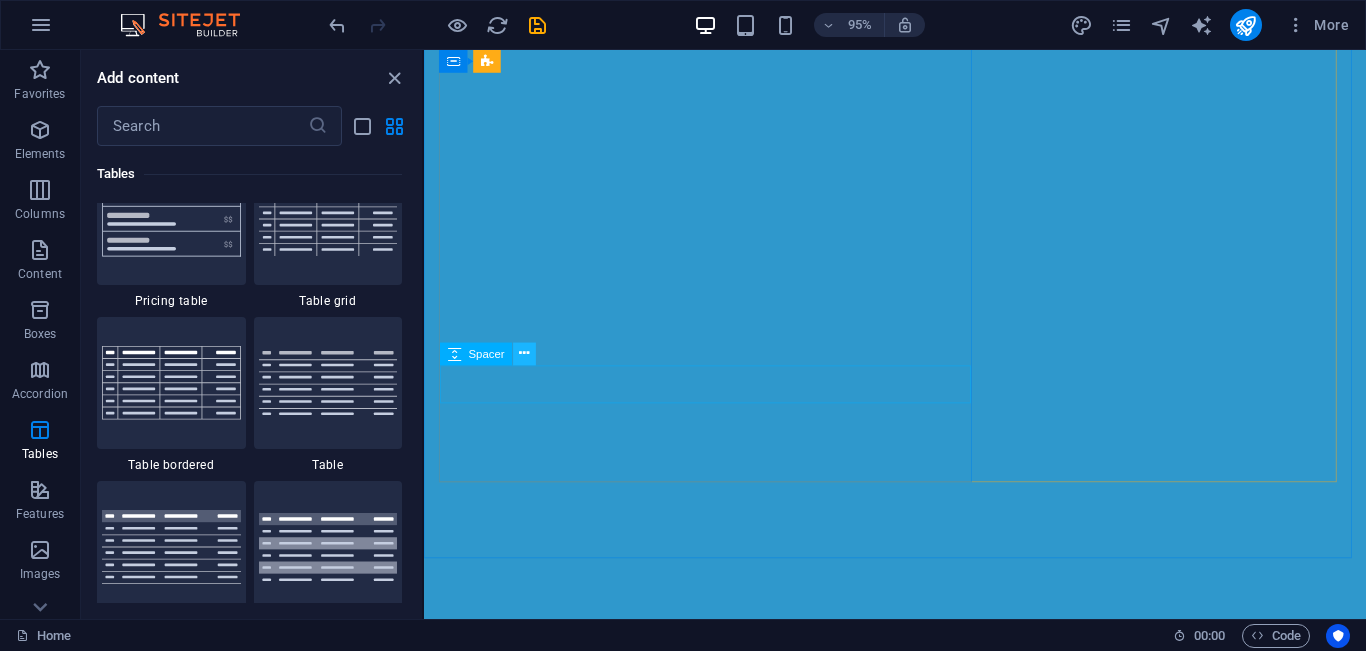 click at bounding box center (525, 354) 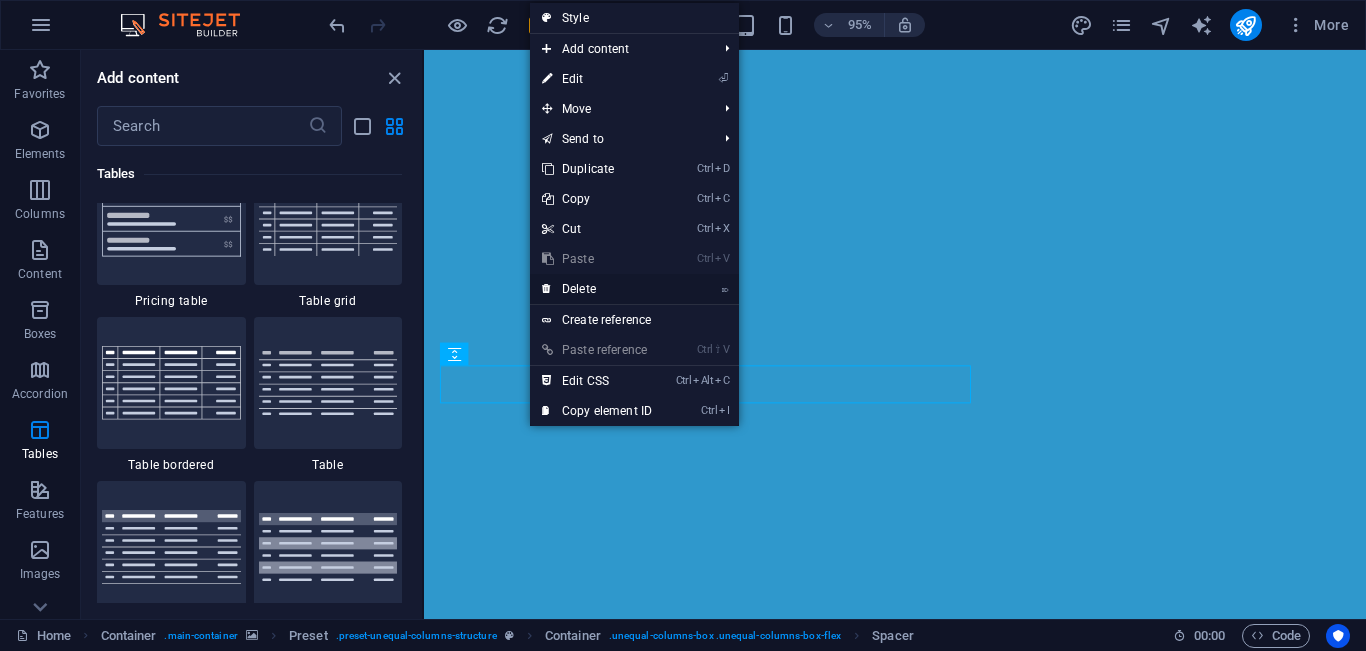 click on "⌦  Delete" at bounding box center (597, 289) 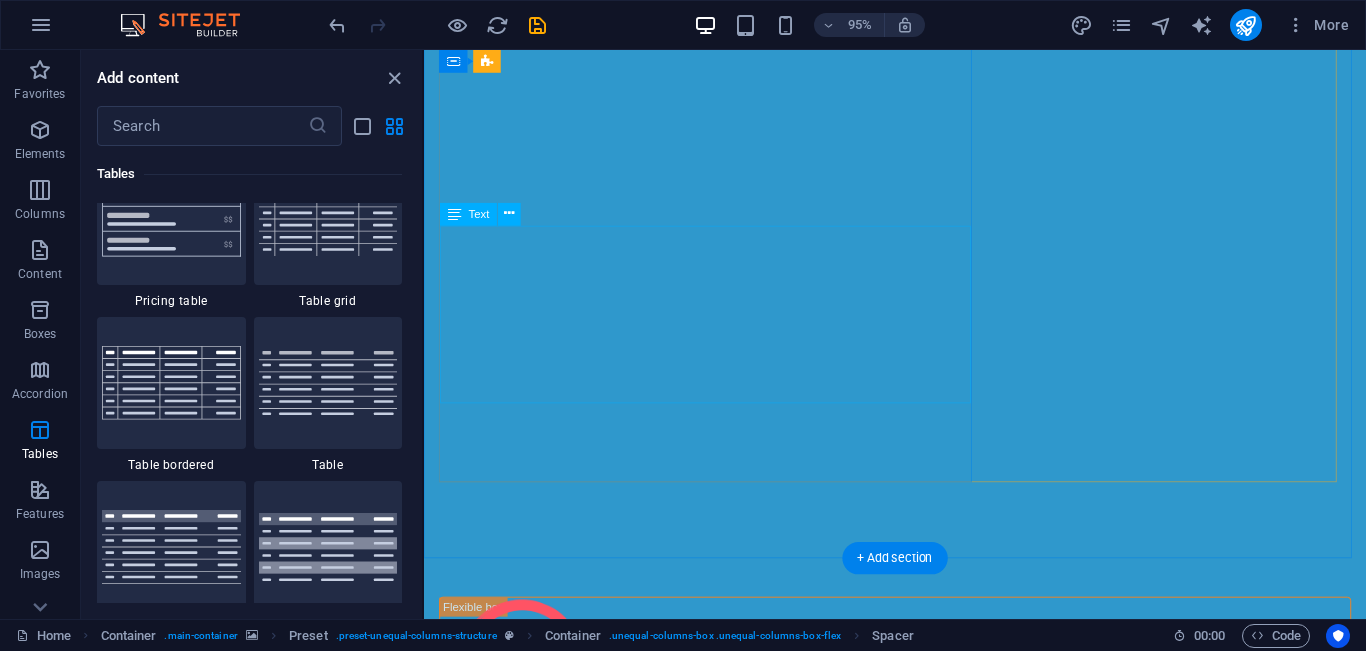 scroll, scrollTop: 231, scrollLeft: 0, axis: vertical 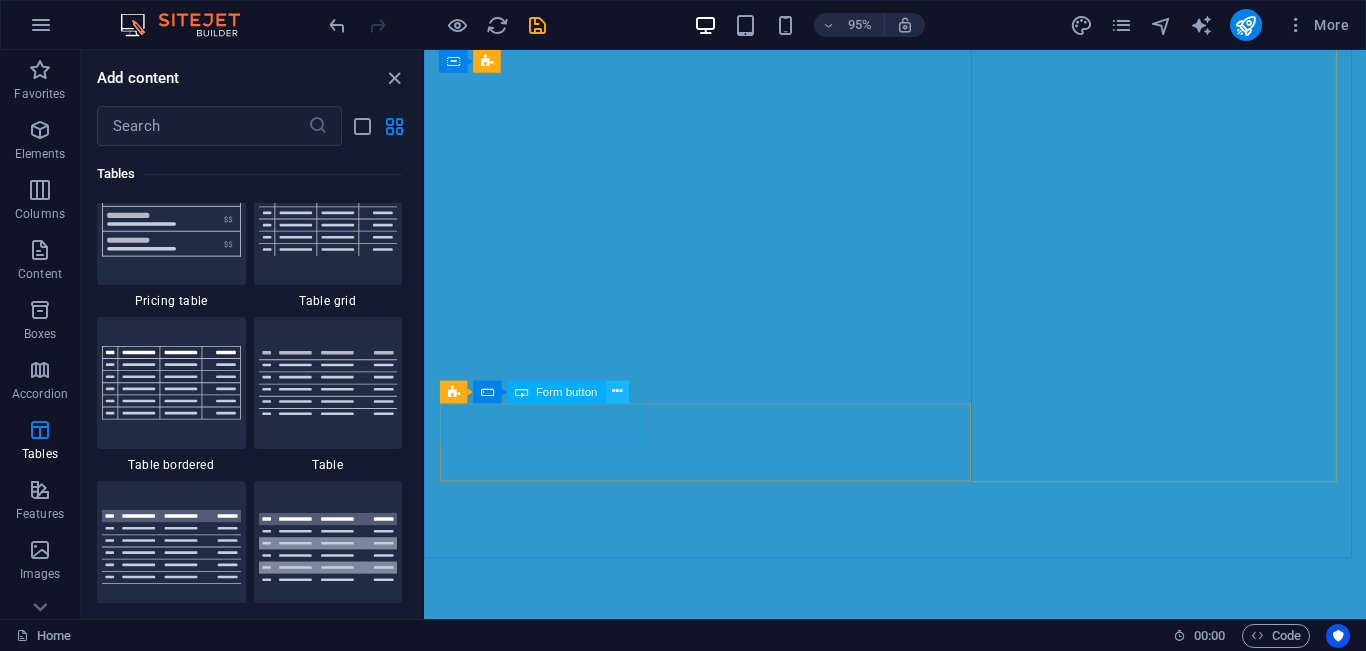 click at bounding box center (617, 392) 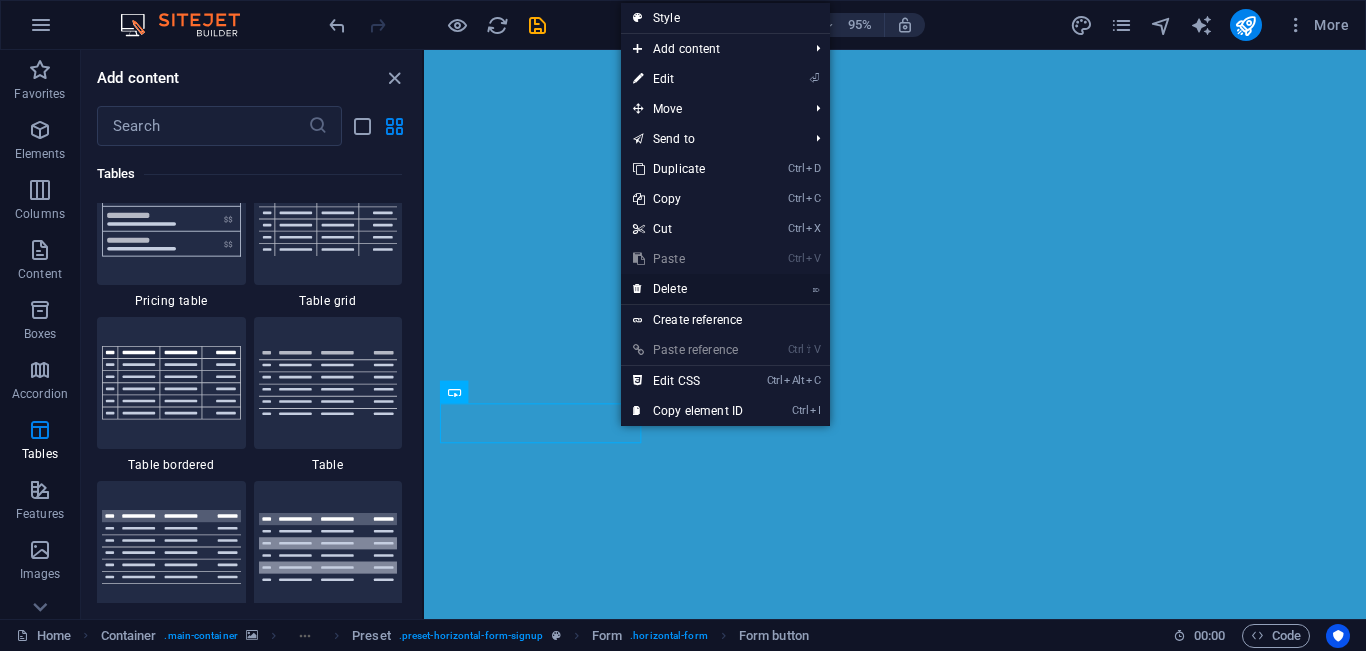 click on "⌦  Delete" at bounding box center (688, 289) 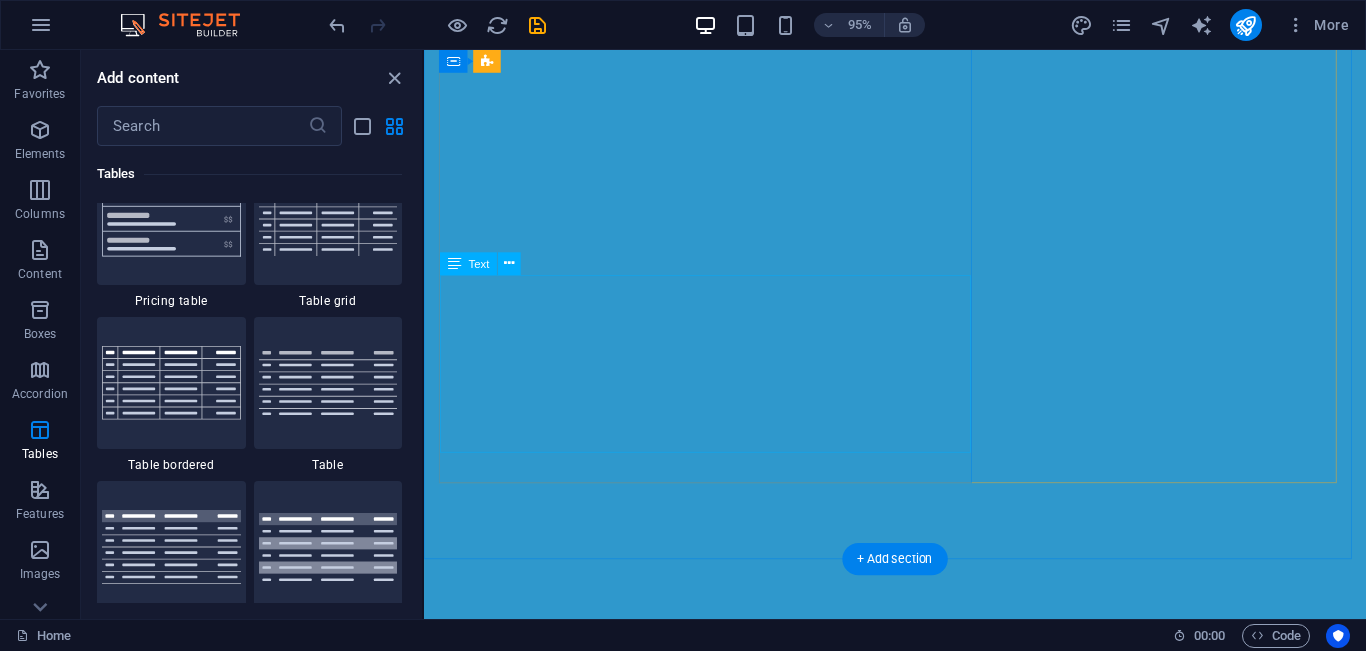 scroll, scrollTop: 179, scrollLeft: 0, axis: vertical 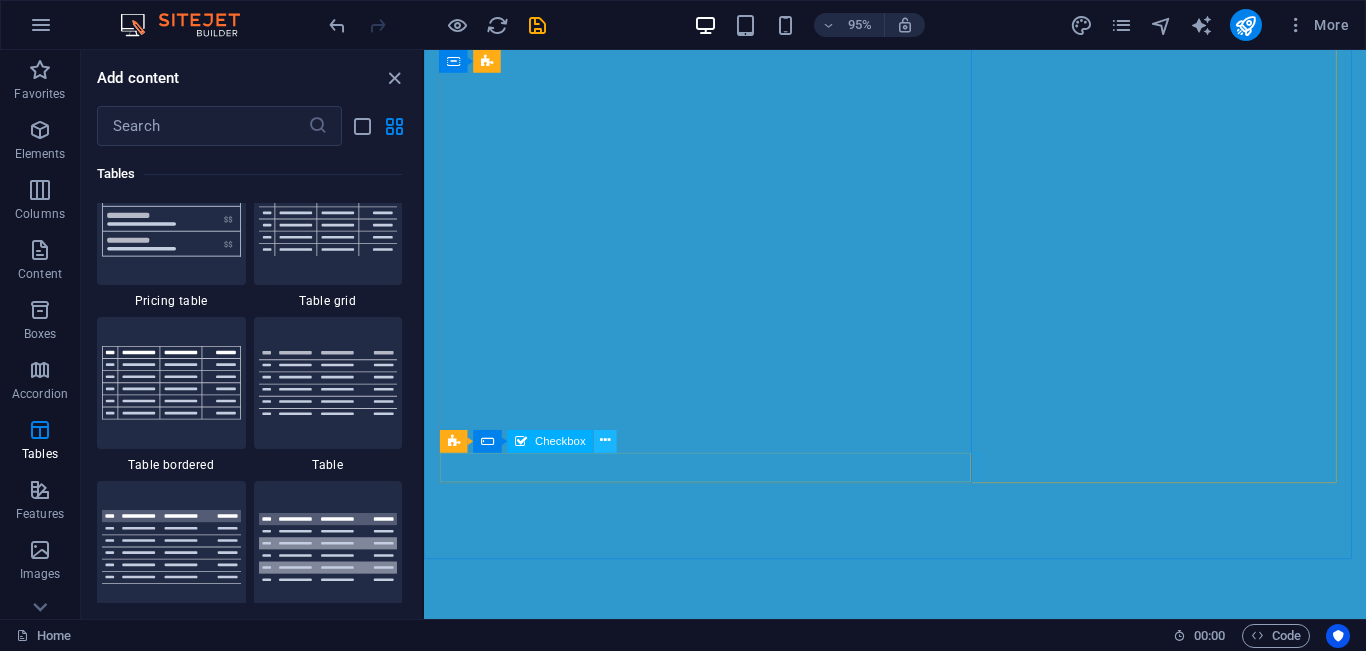 click at bounding box center (606, 441) 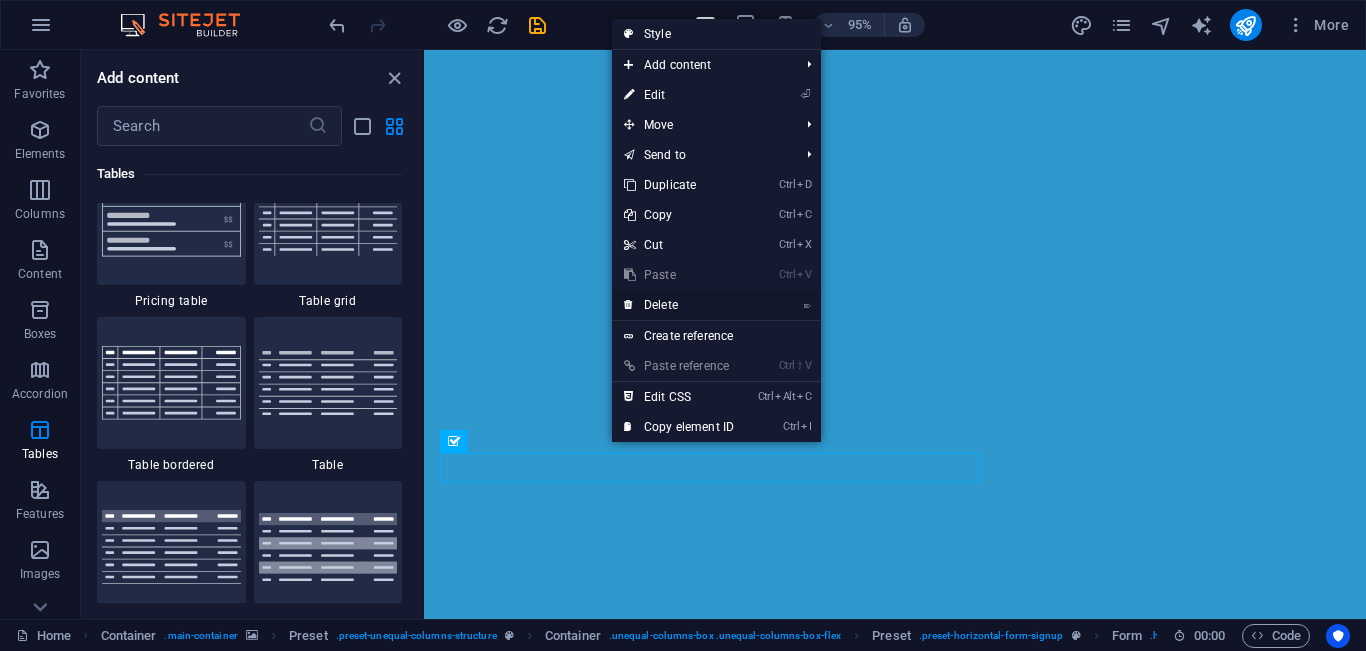 click on "⌦  Delete" at bounding box center (679, 305) 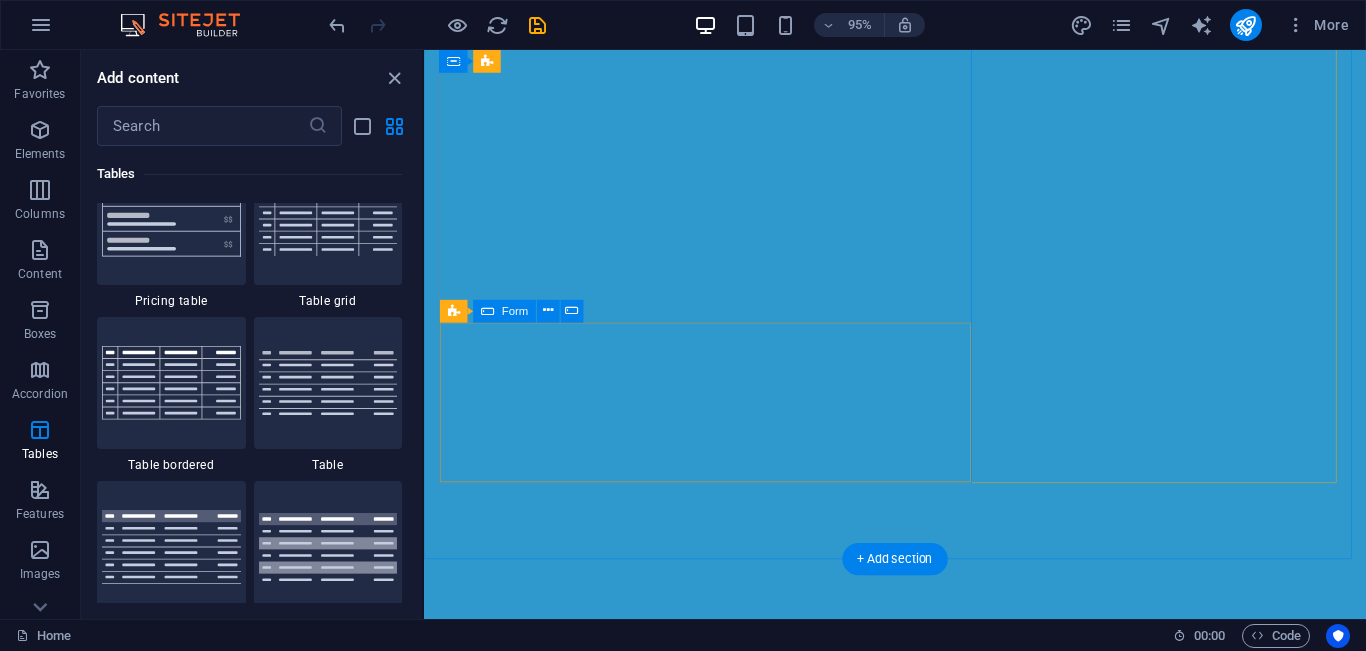 scroll, scrollTop: 316, scrollLeft: 0, axis: vertical 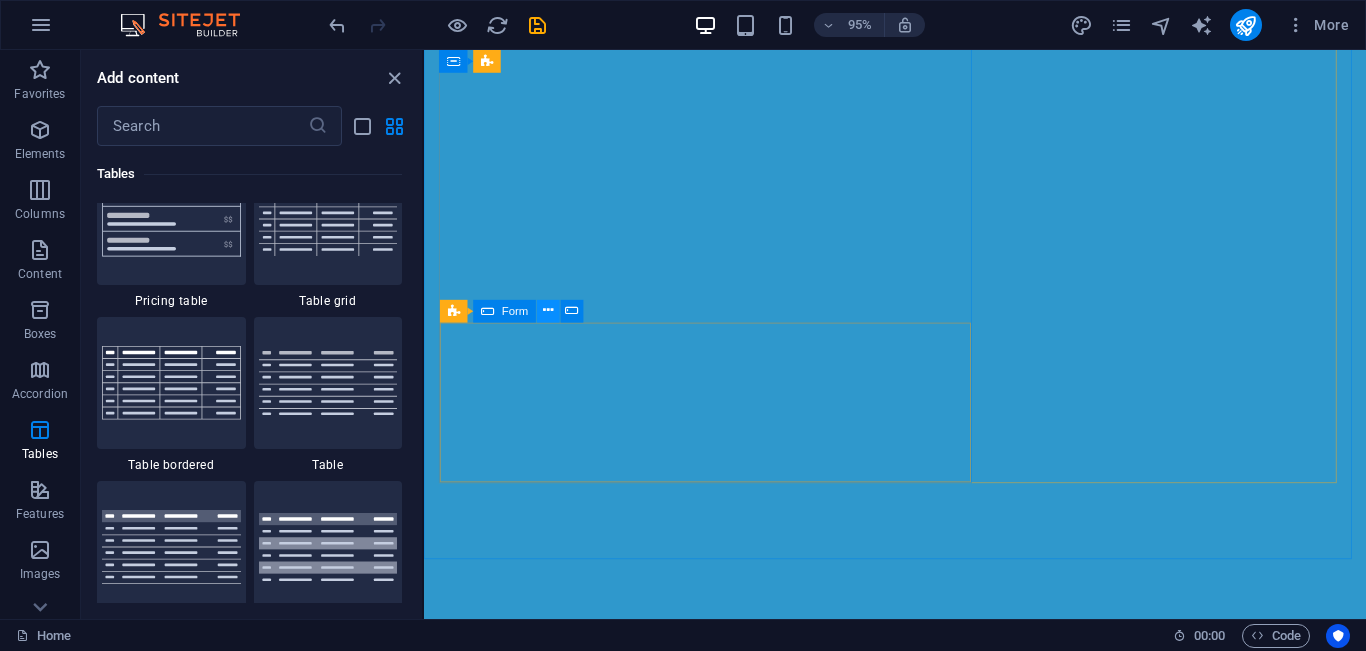 click at bounding box center (548, 311) 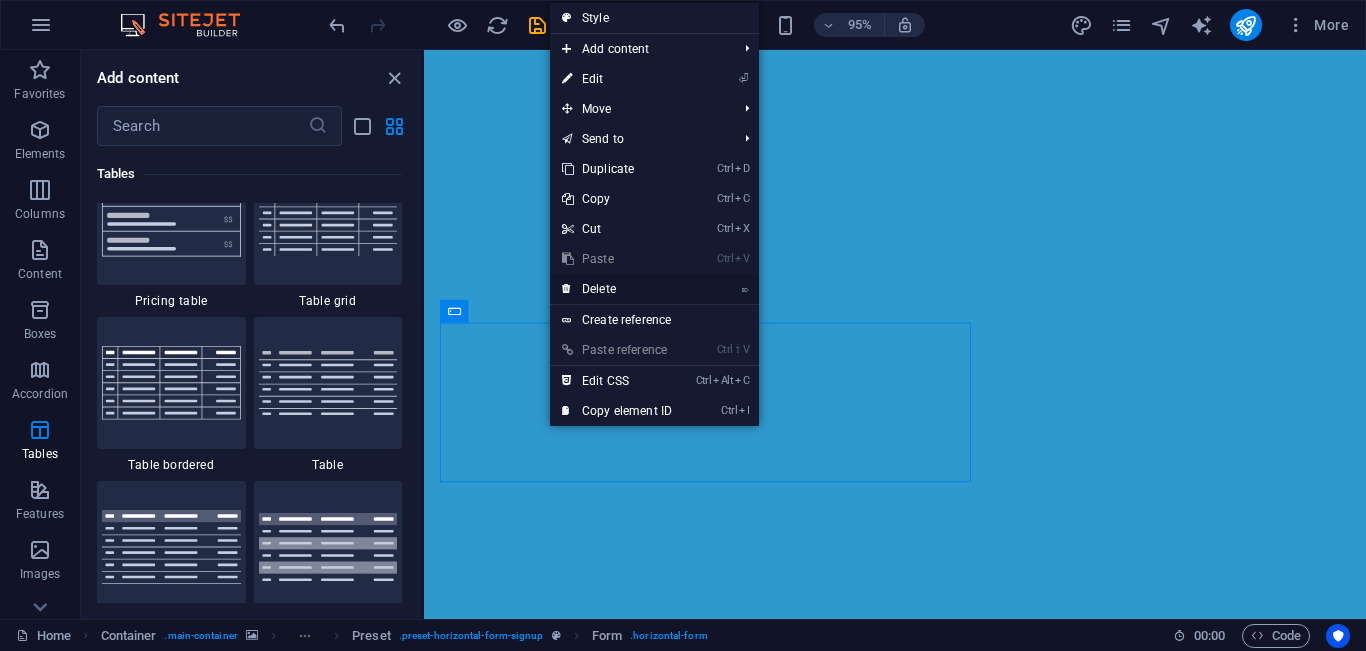 click on "⌦  Delete" at bounding box center (617, 289) 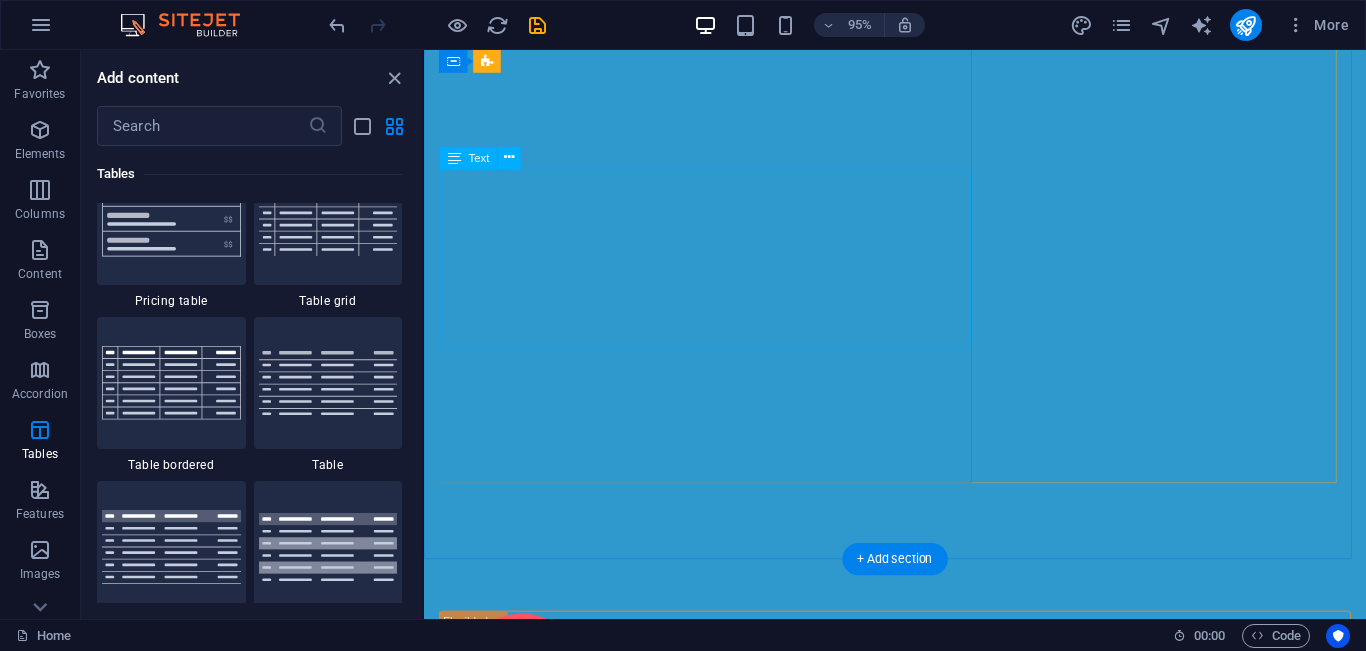 scroll, scrollTop: 290, scrollLeft: 0, axis: vertical 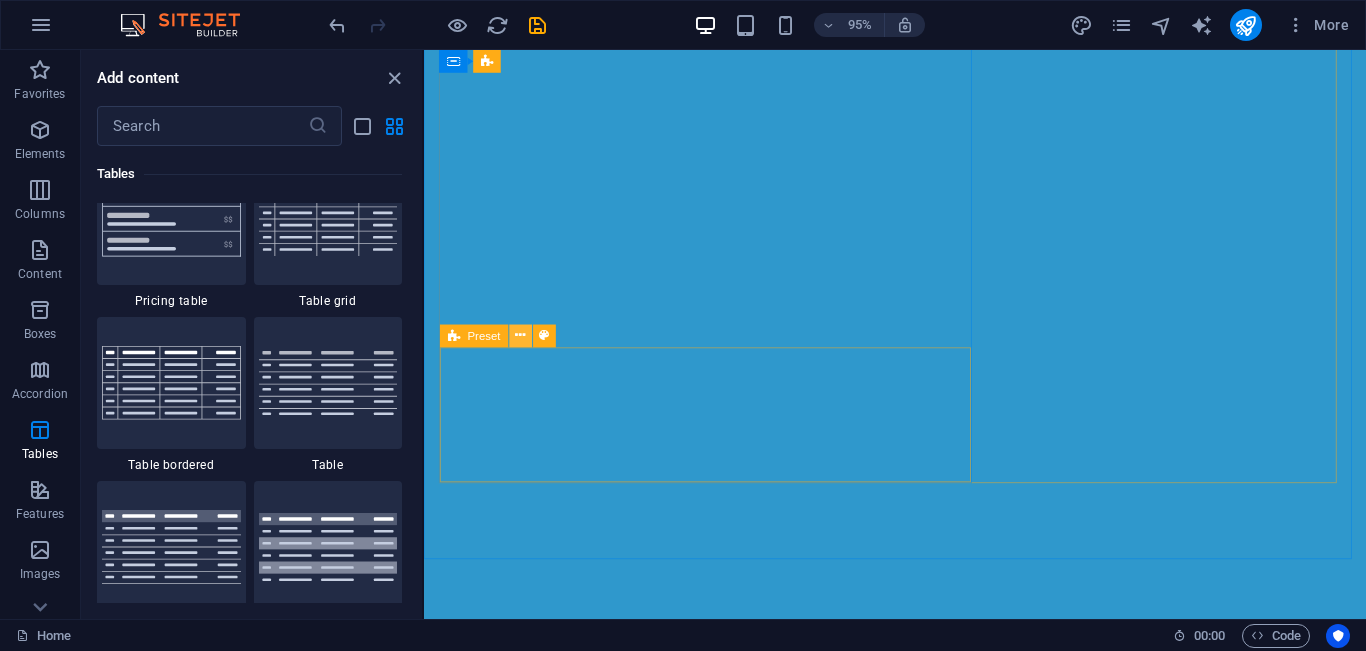 click at bounding box center [520, 336] 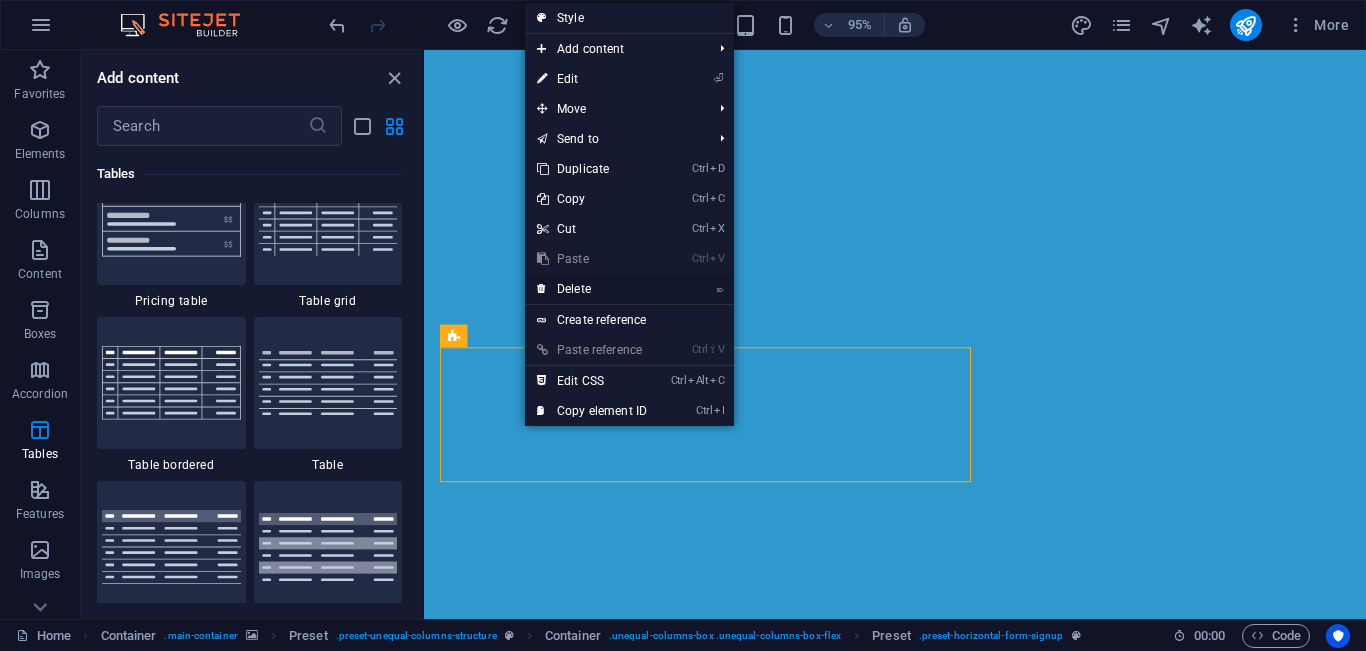 click on "⌦  Delete" at bounding box center [592, 289] 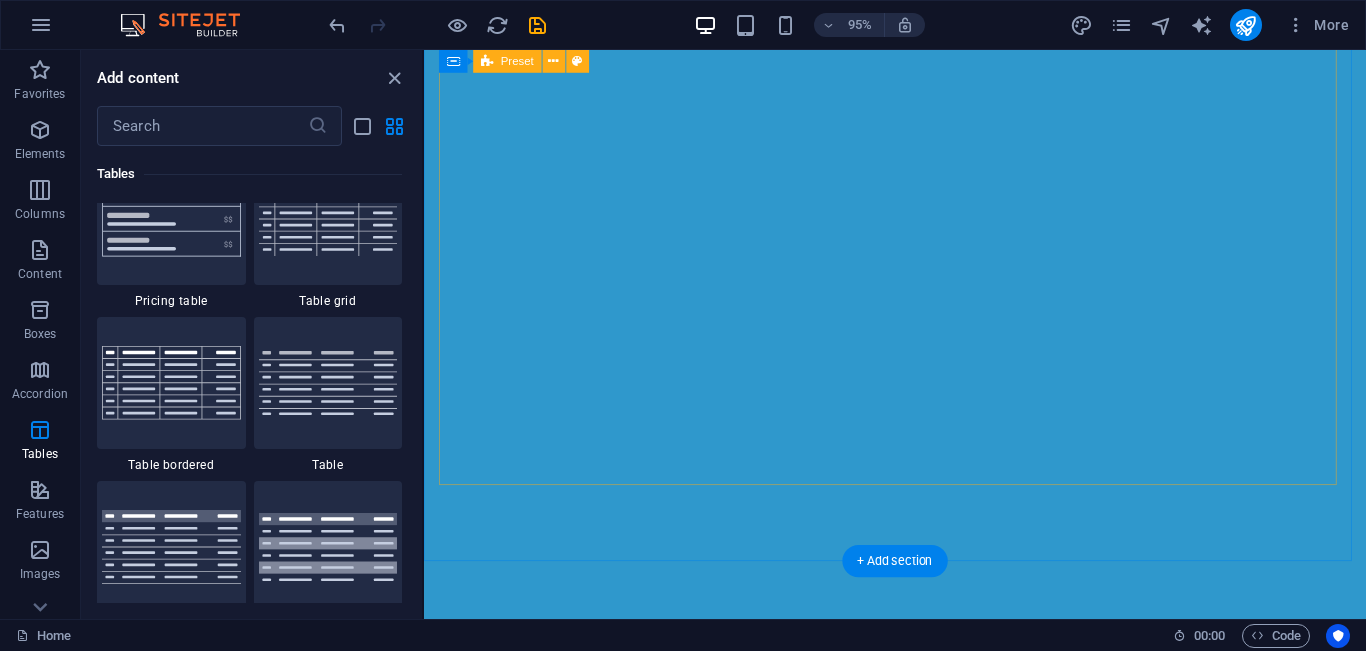 scroll, scrollTop: 0, scrollLeft: 0, axis: both 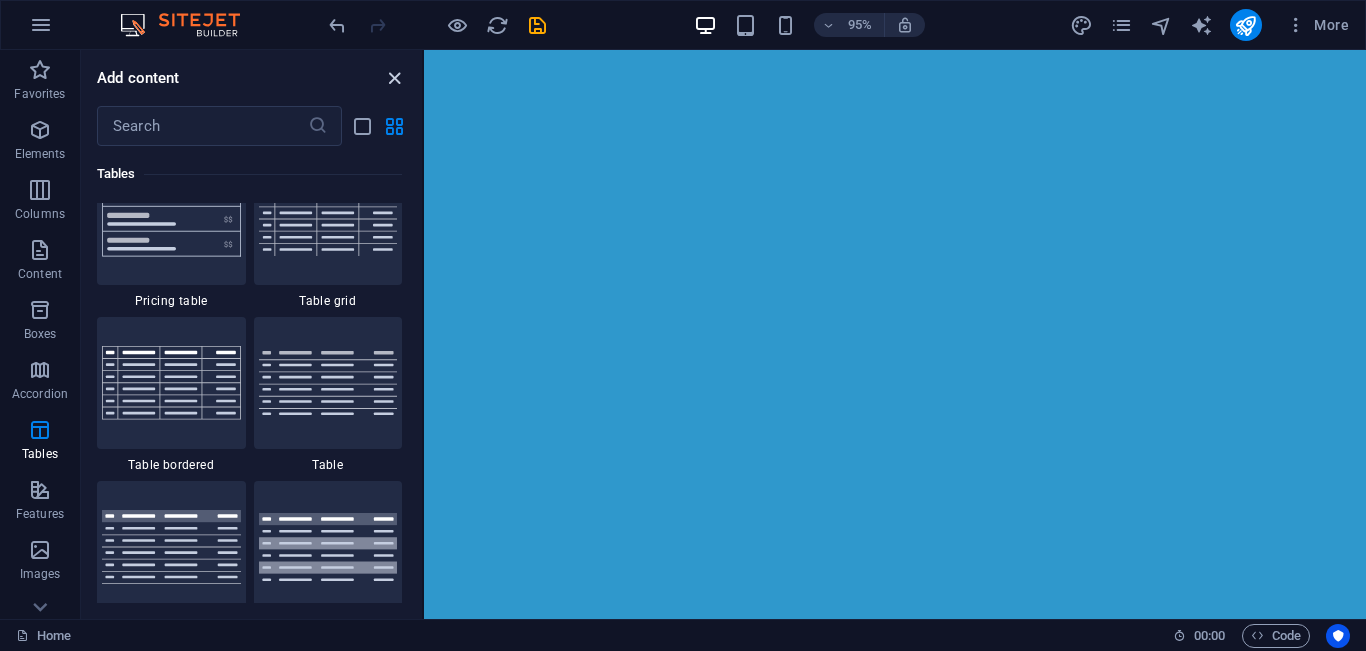 click at bounding box center (394, 78) 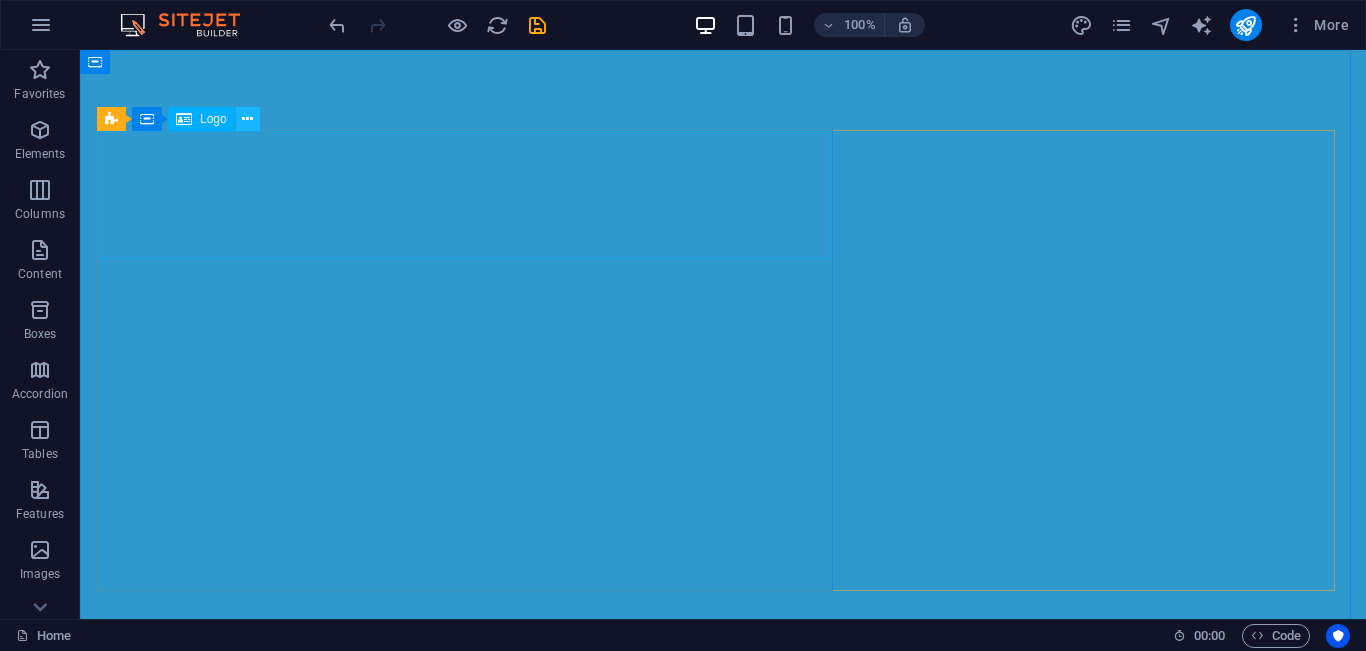 click at bounding box center [248, 119] 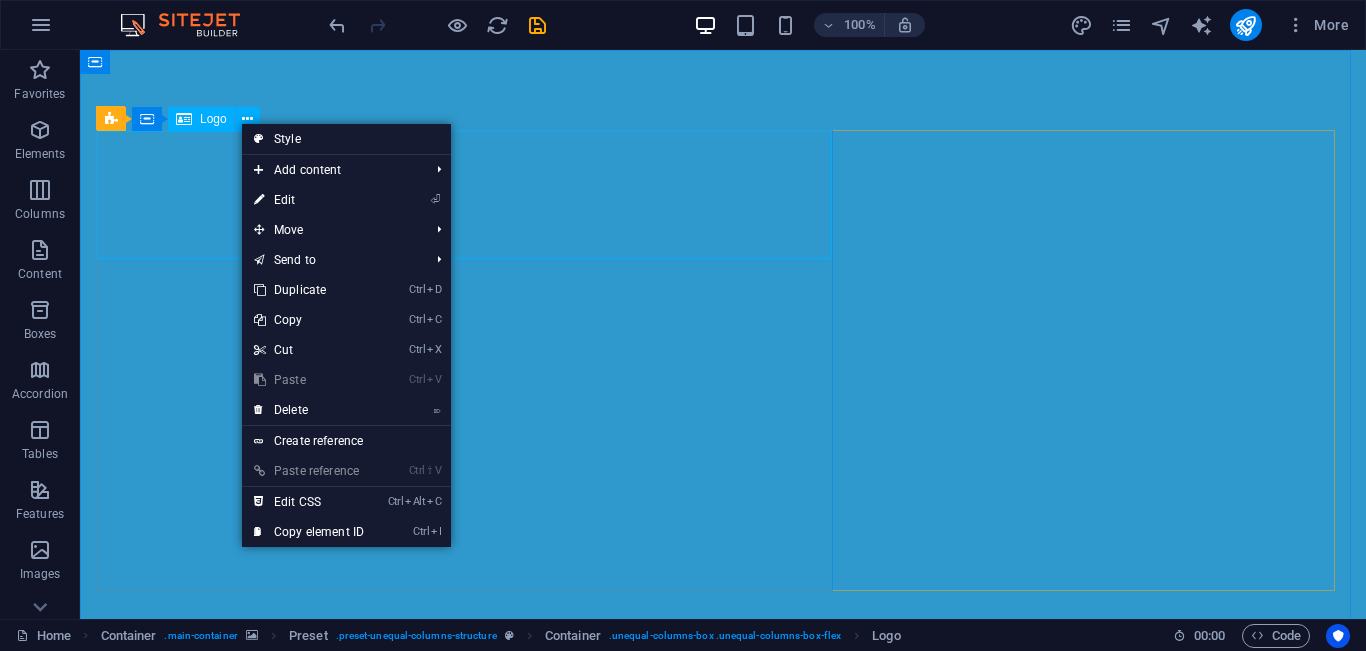 click on "Logo" at bounding box center [213, 119] 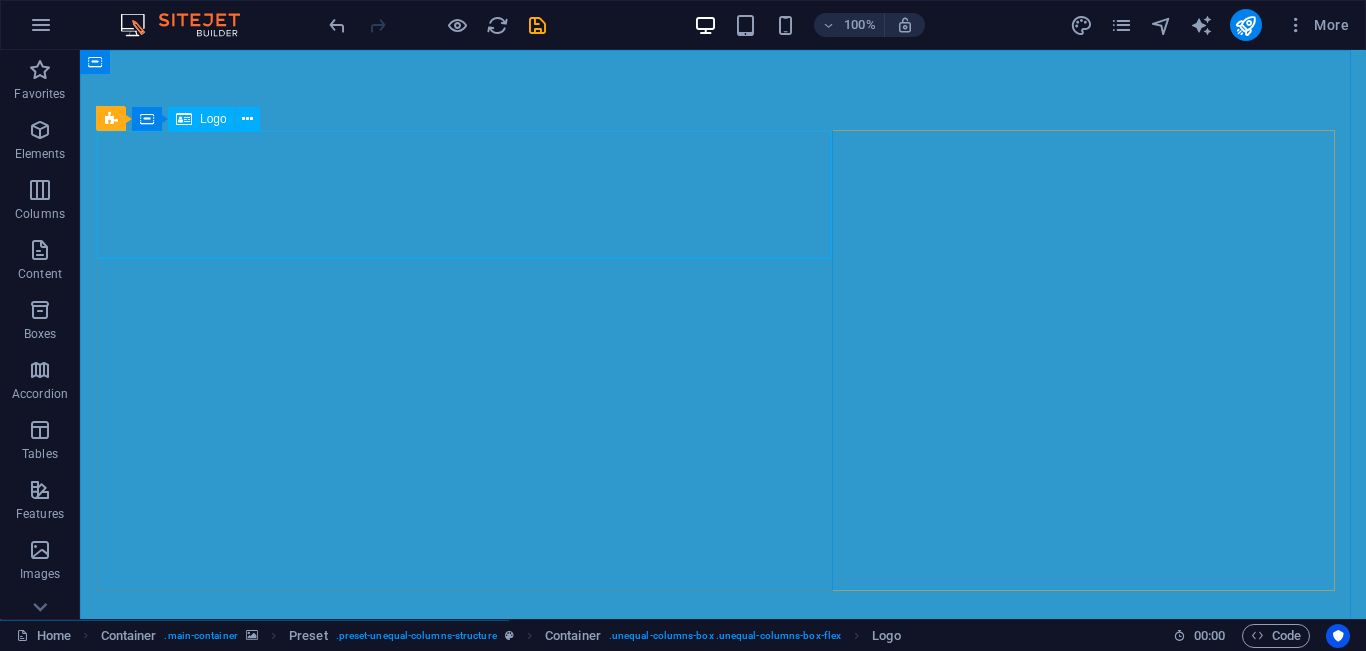 click on "Logo" at bounding box center [213, 119] 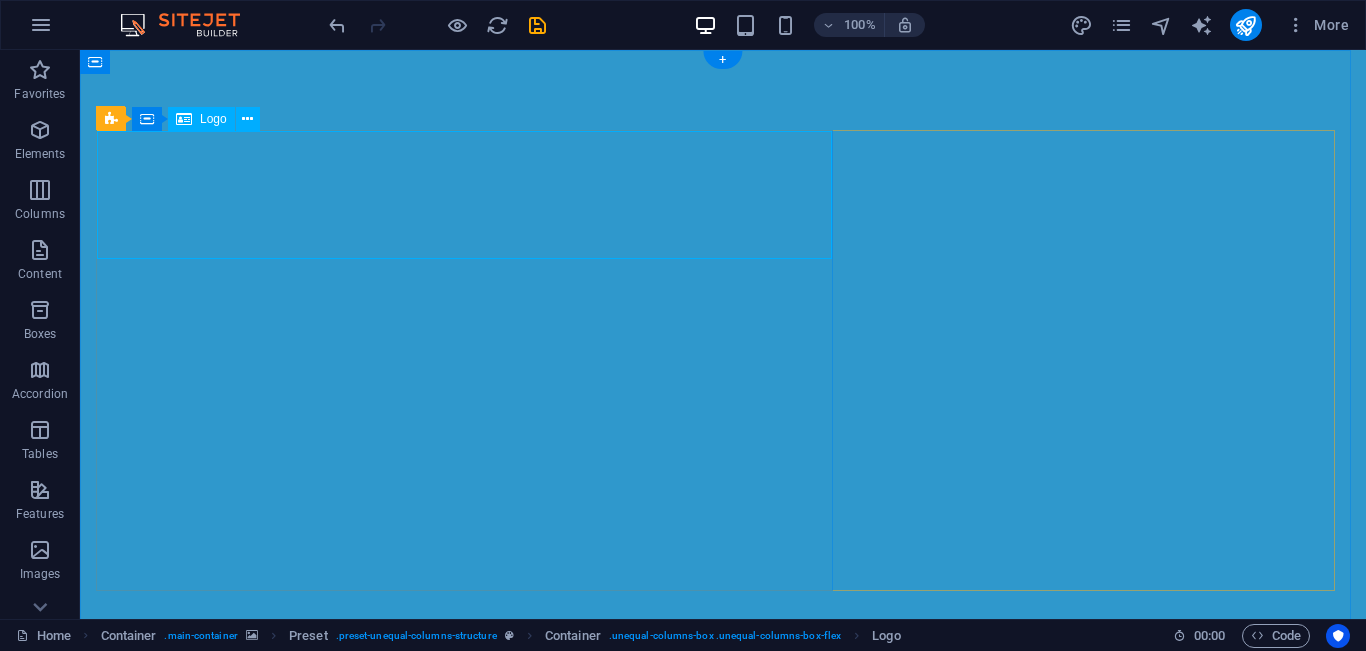 click at bounding box center [723, 879] 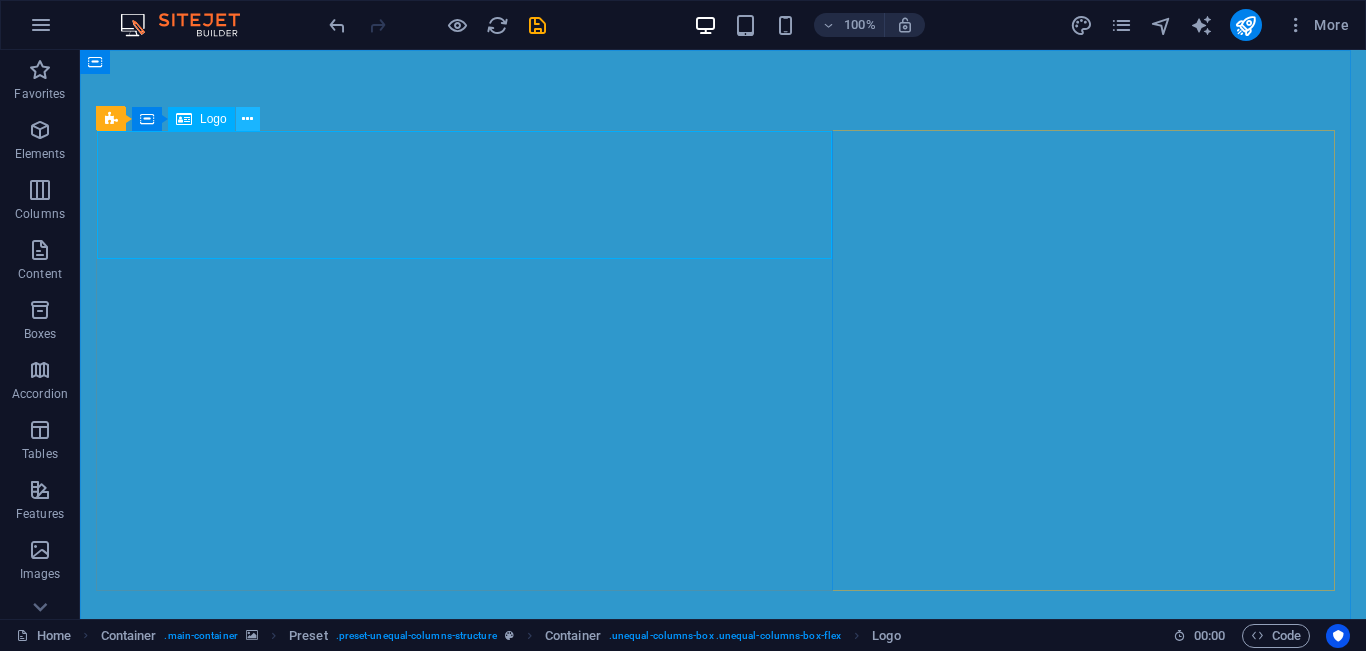click at bounding box center [248, 119] 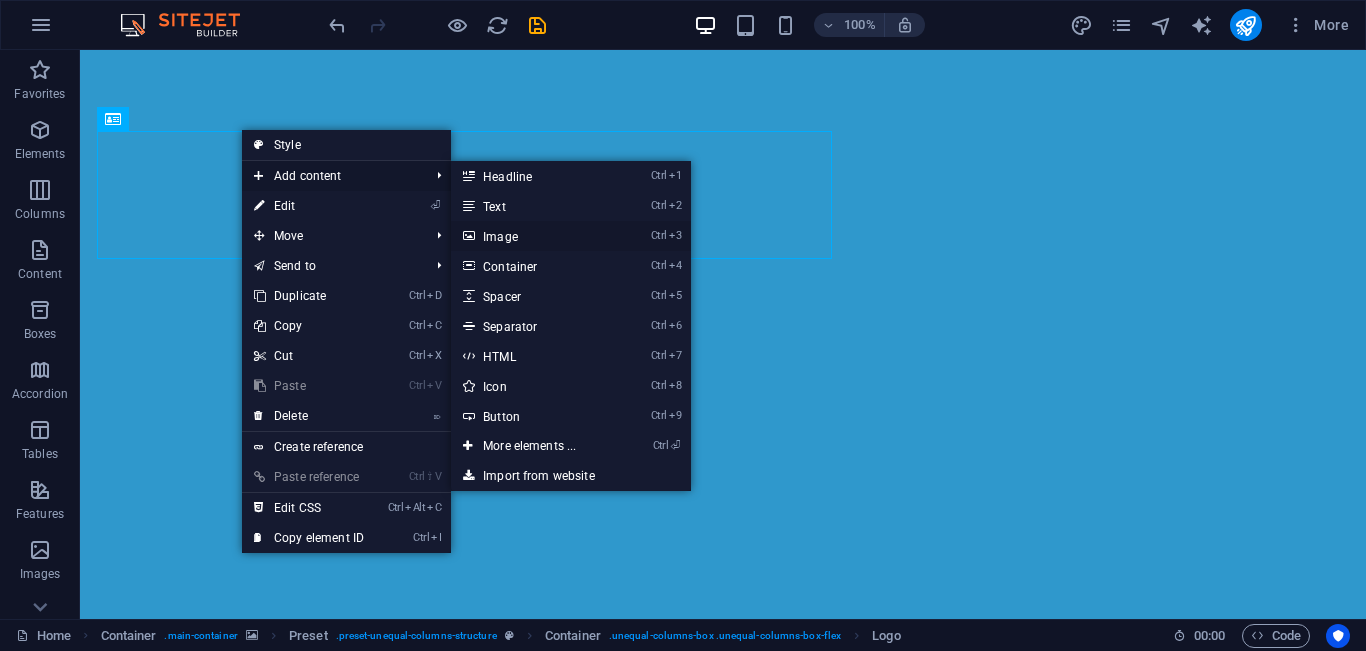 click on "Ctrl 3  Image" at bounding box center (533, 236) 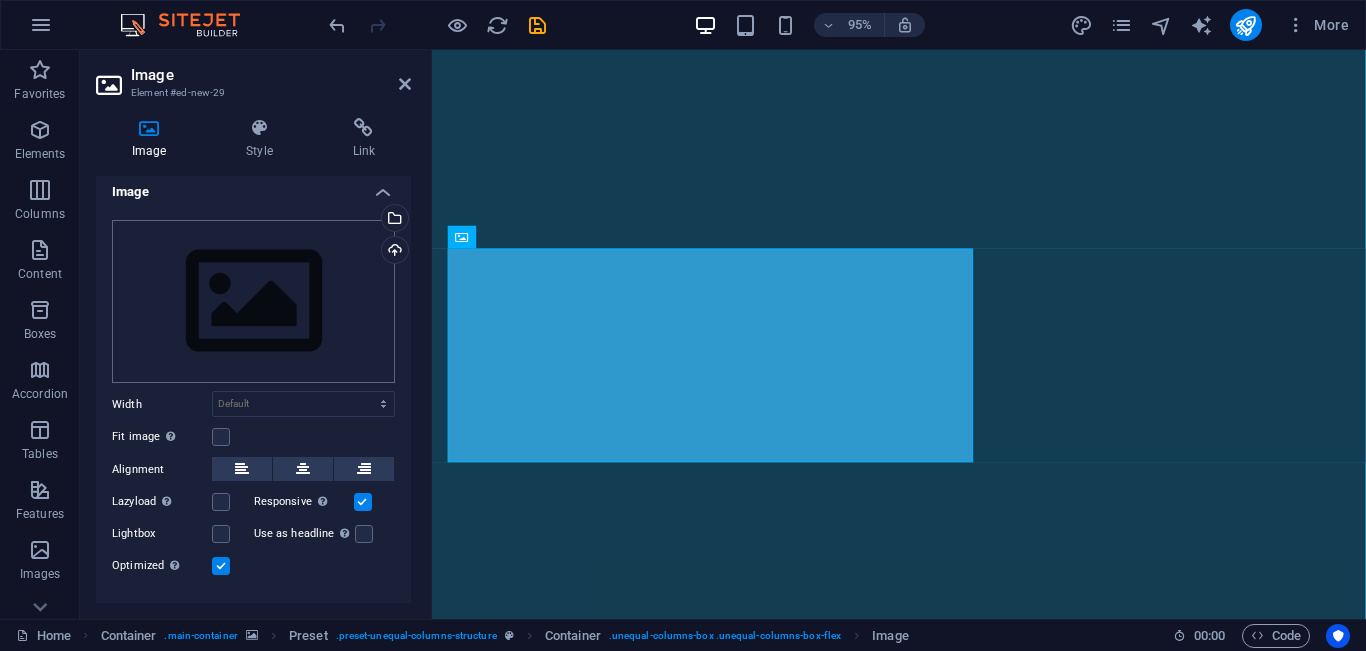 scroll, scrollTop: 0, scrollLeft: 0, axis: both 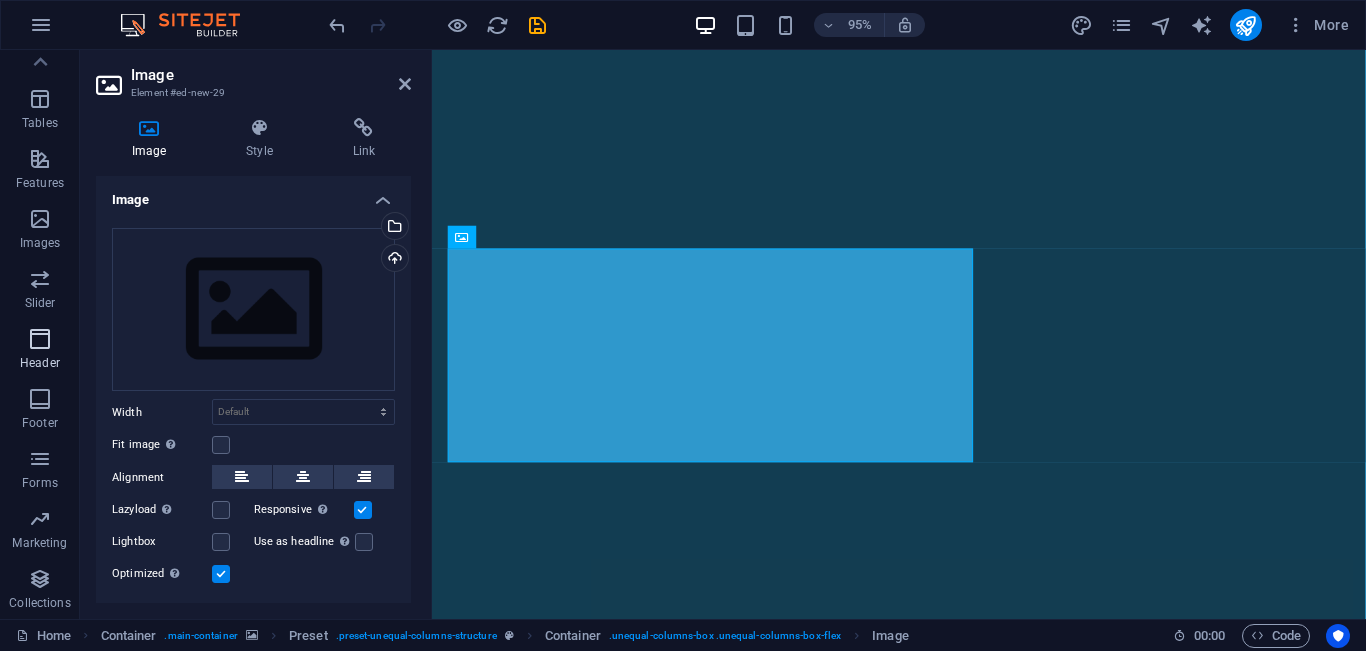 click at bounding box center [40, 339] 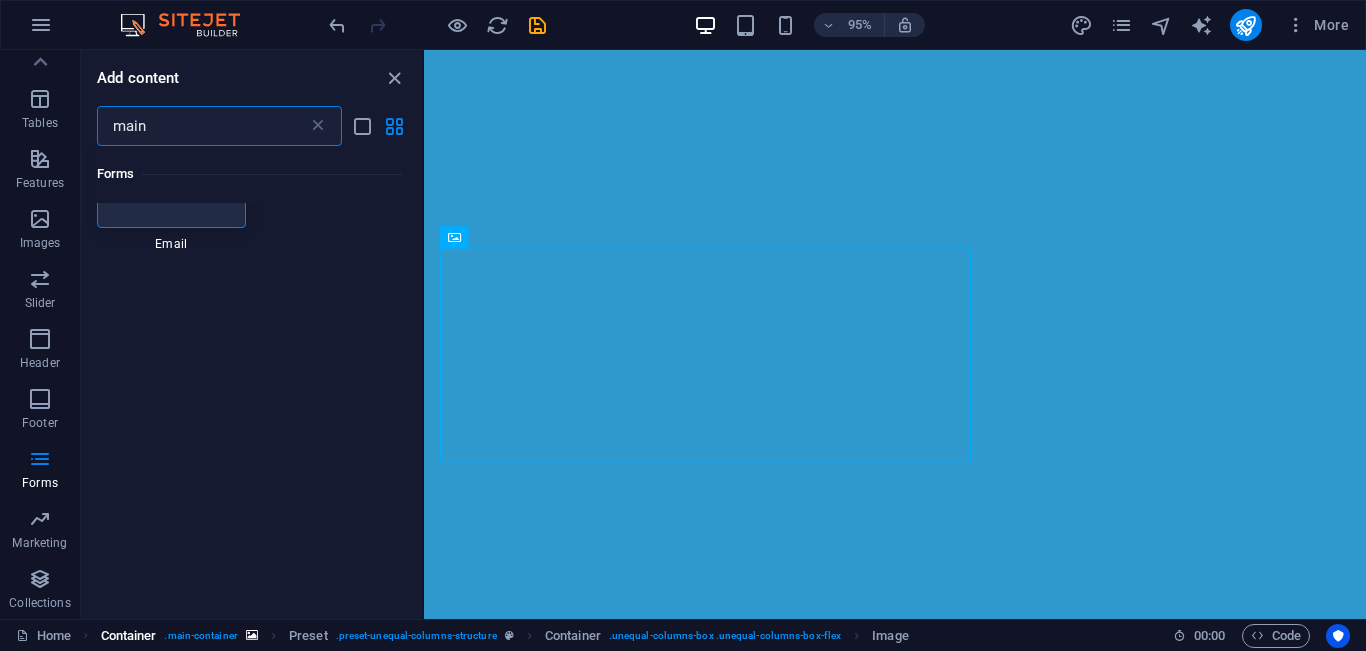 scroll, scrollTop: 0, scrollLeft: 0, axis: both 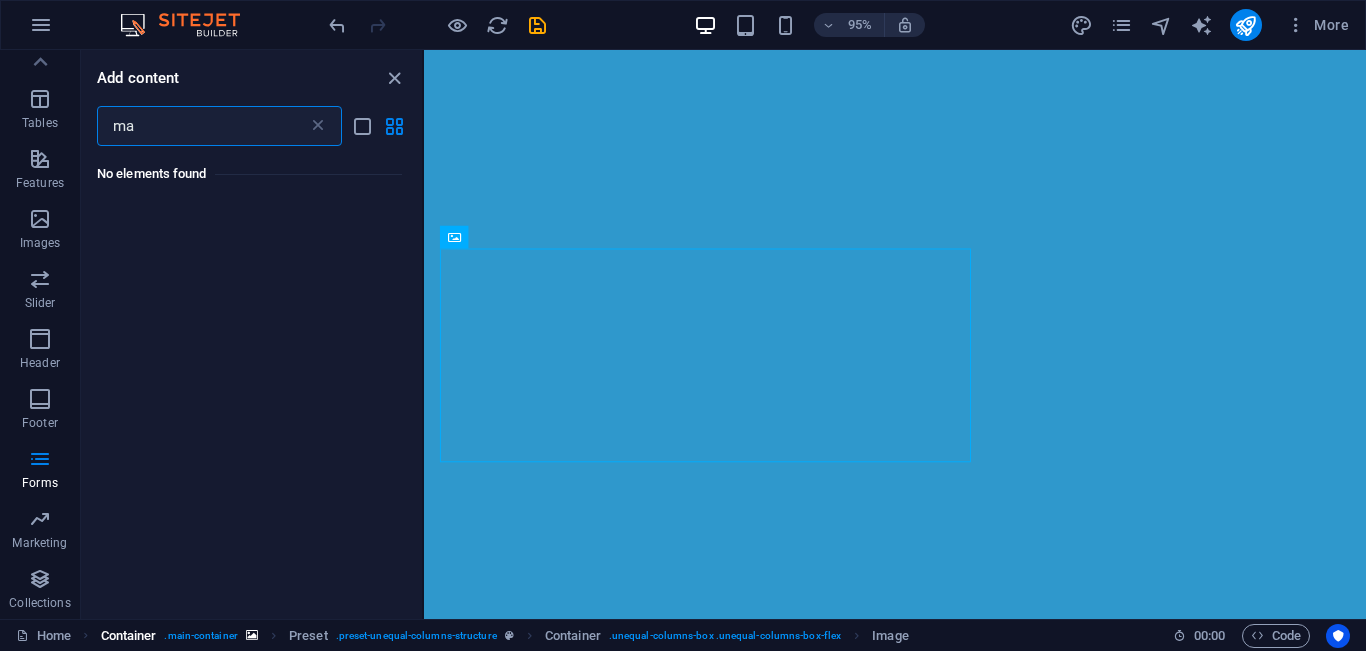 type on "m" 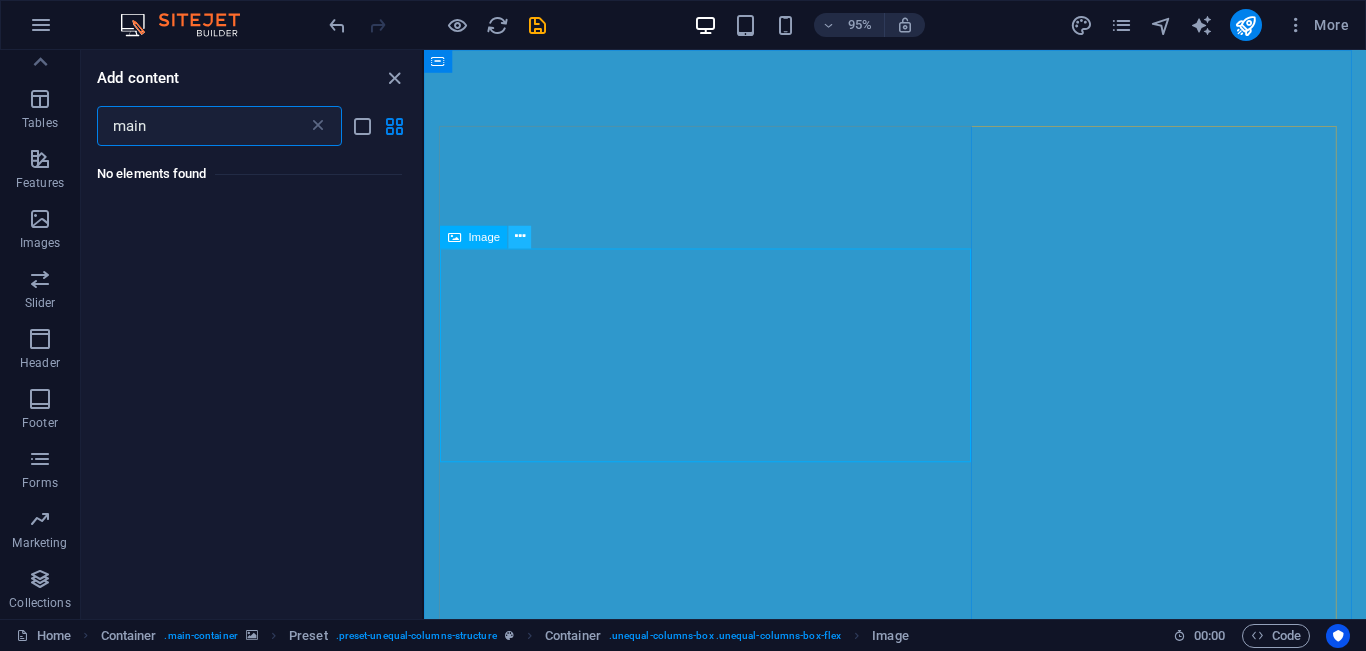 type on "main" 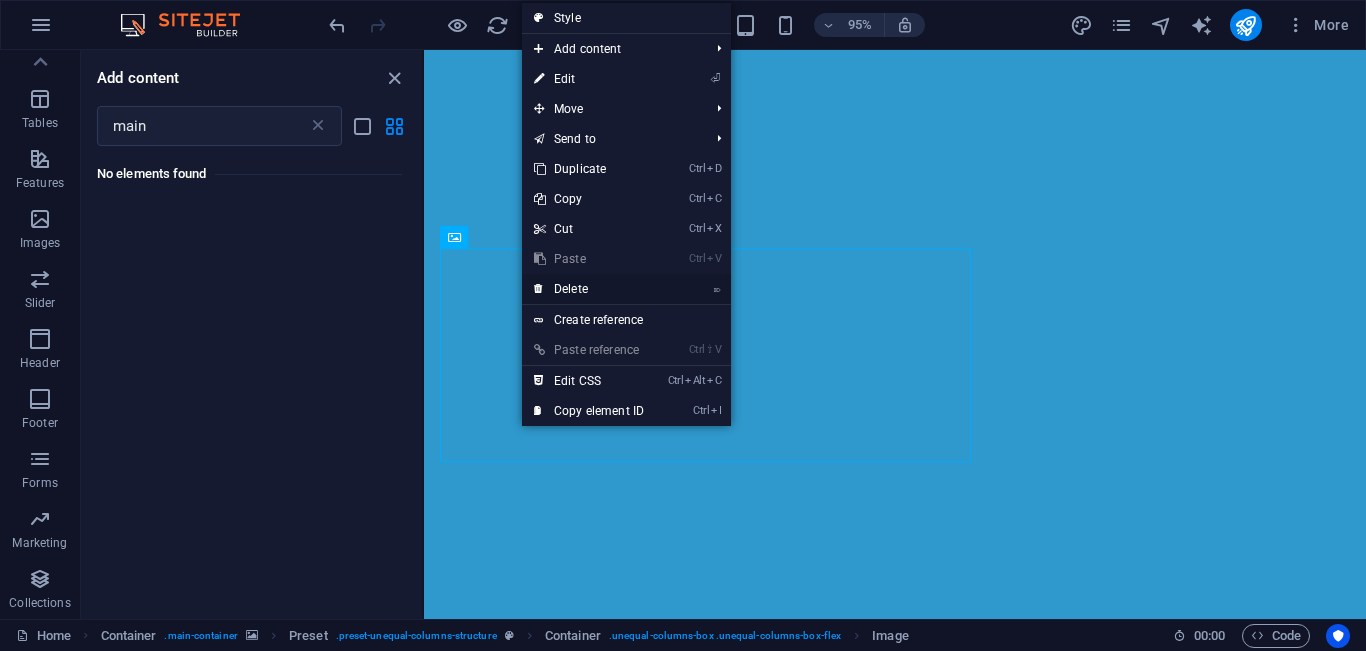 click on "⌦  Delete" at bounding box center [589, 289] 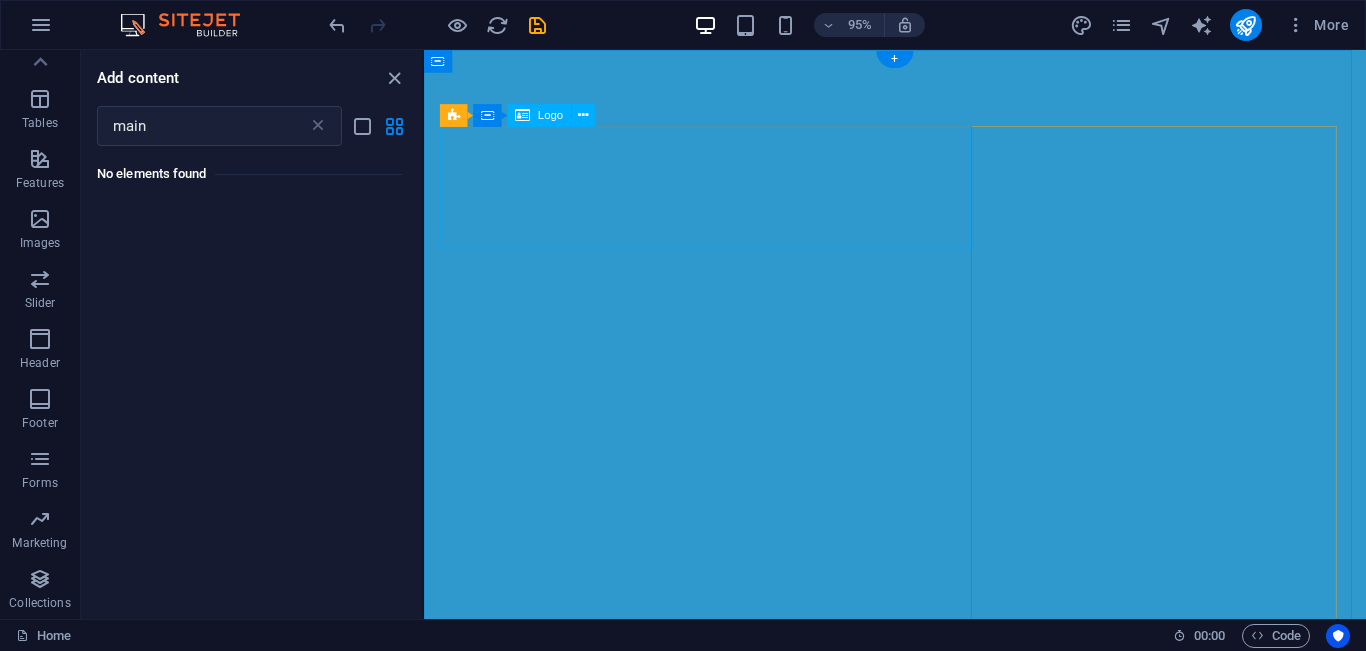 click at bounding box center (920, 879) 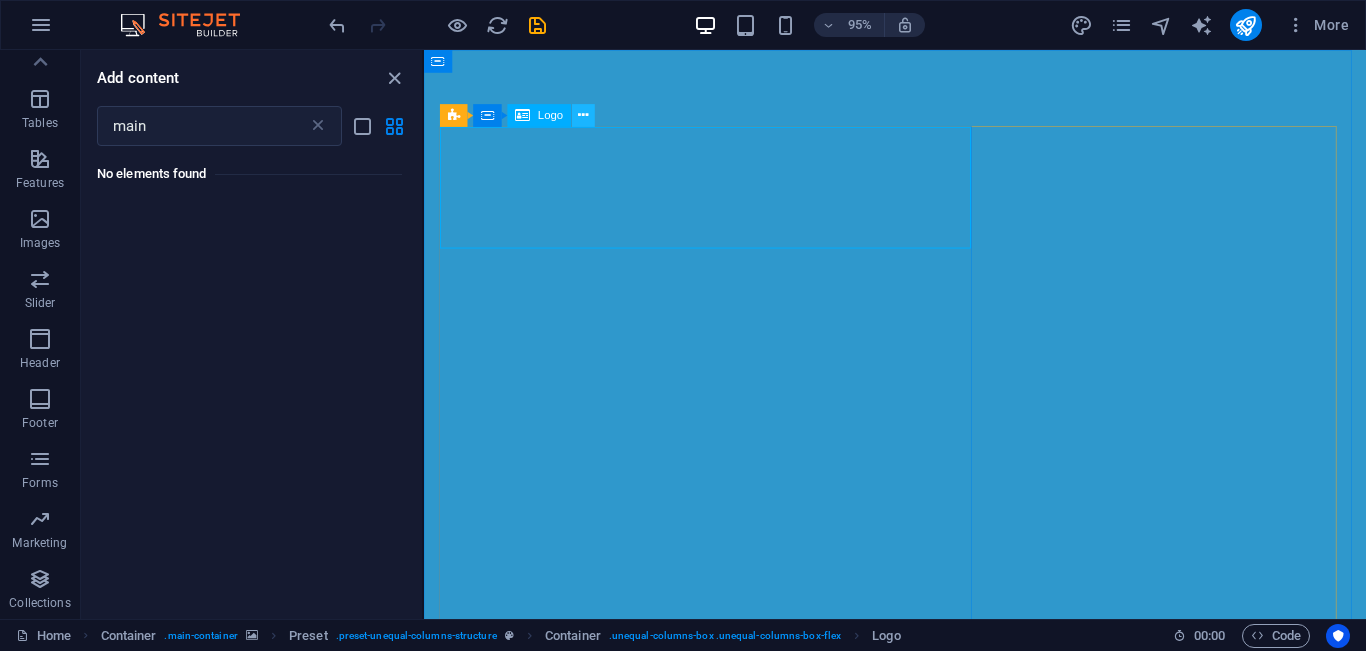 click at bounding box center [583, 116] 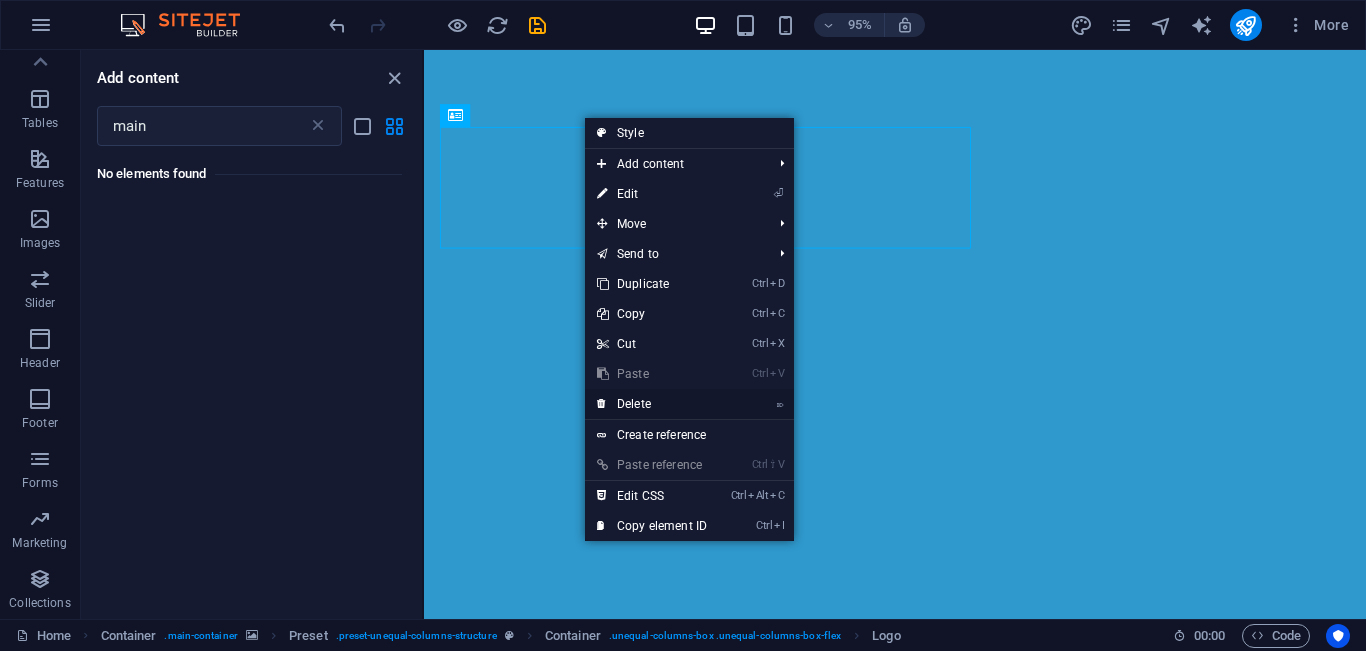 click on "⌦  Delete" at bounding box center [652, 404] 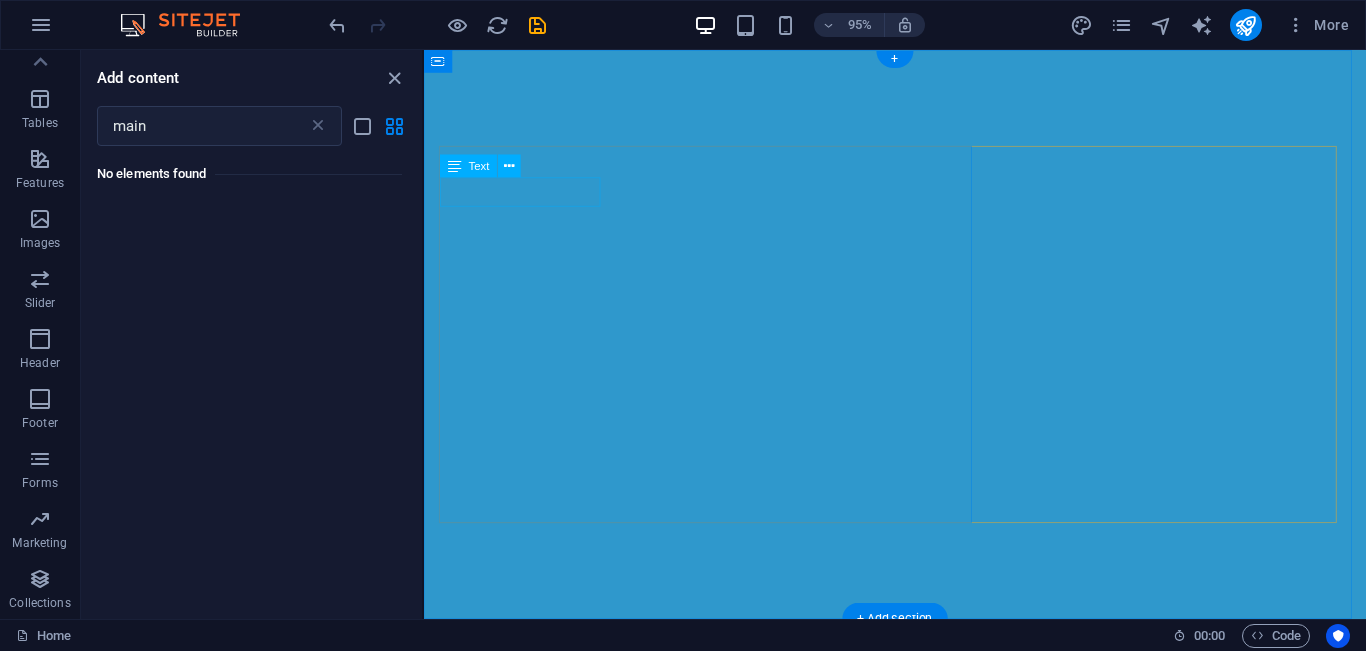click on "Available in 2021" at bounding box center (920, 777) 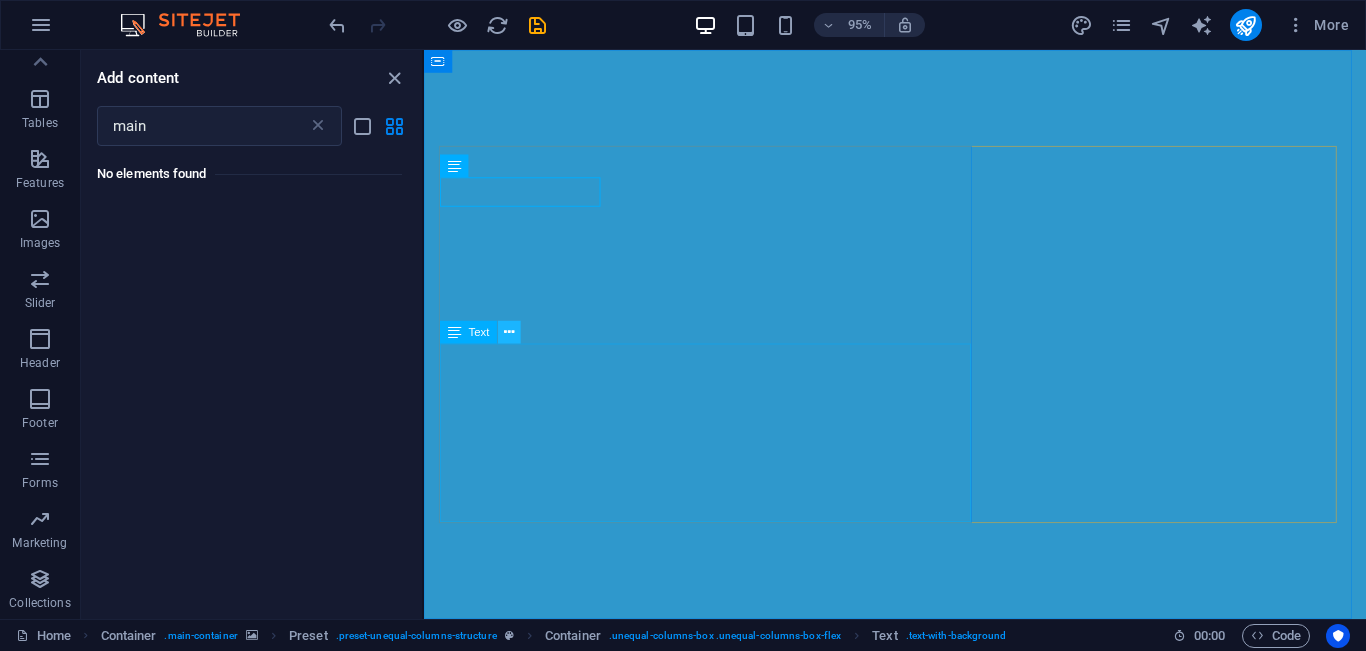 click at bounding box center (509, 333) 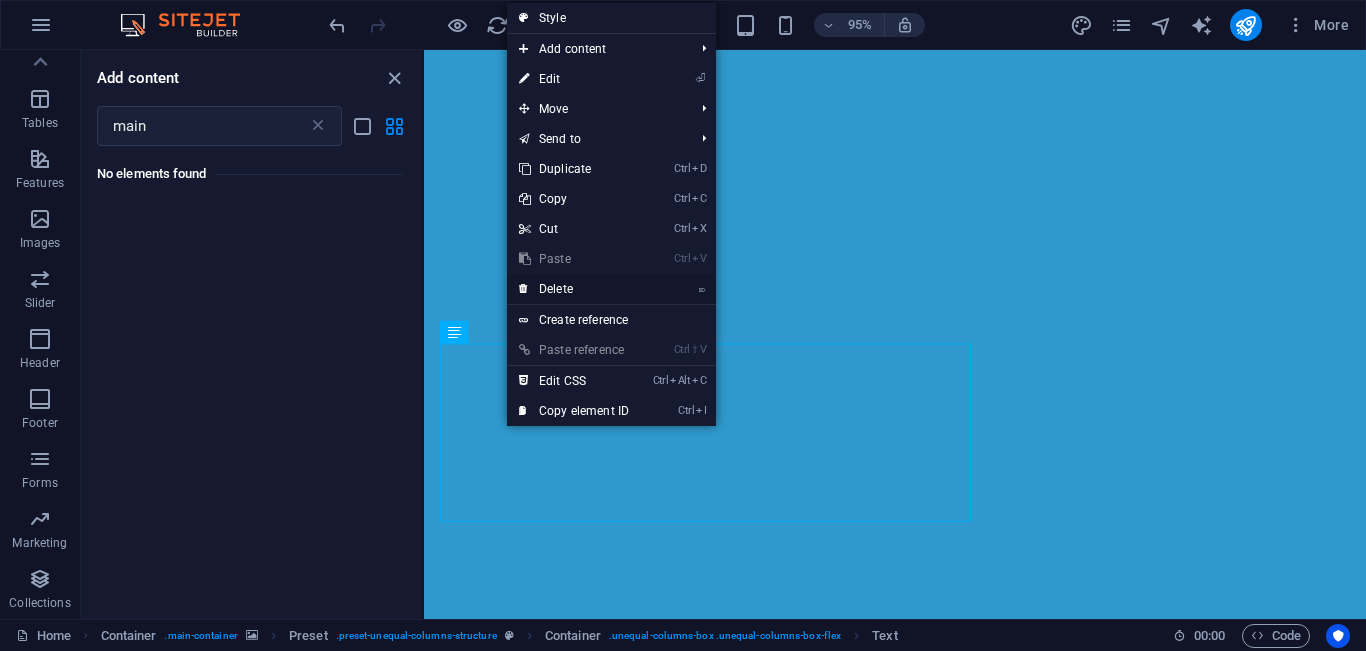 click on "⌦  Delete" at bounding box center [574, 289] 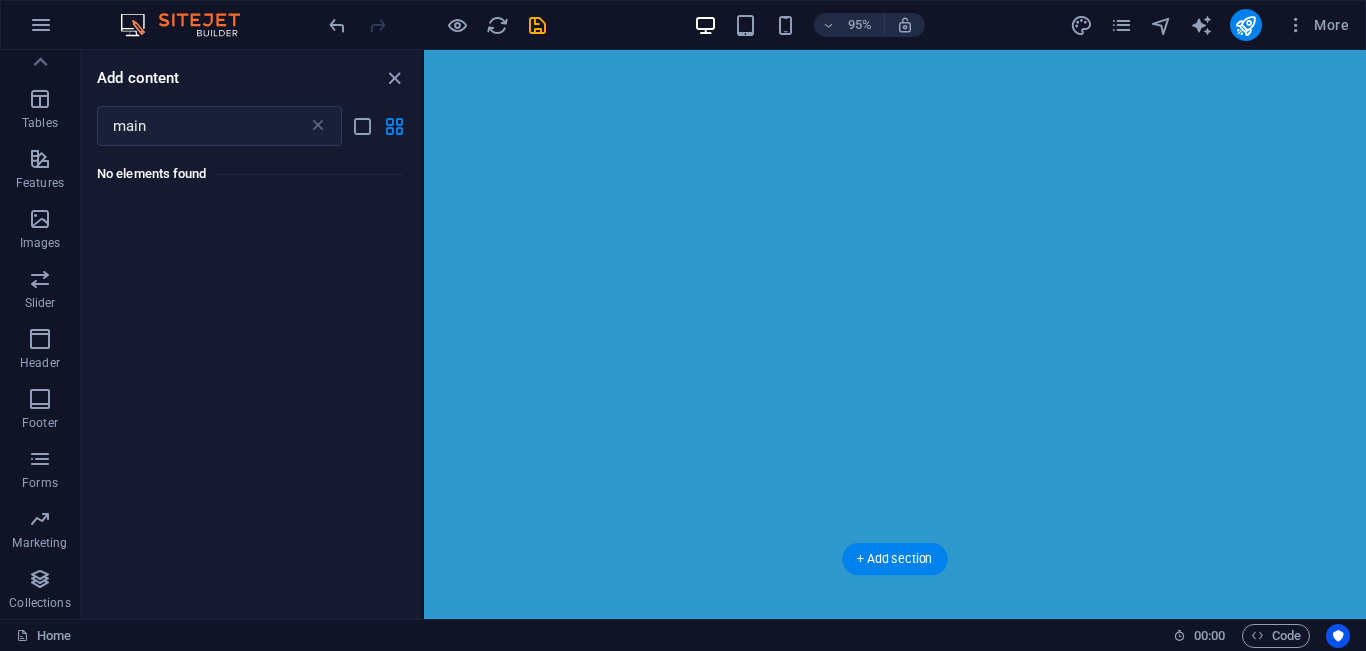 scroll, scrollTop: 0, scrollLeft: 0, axis: both 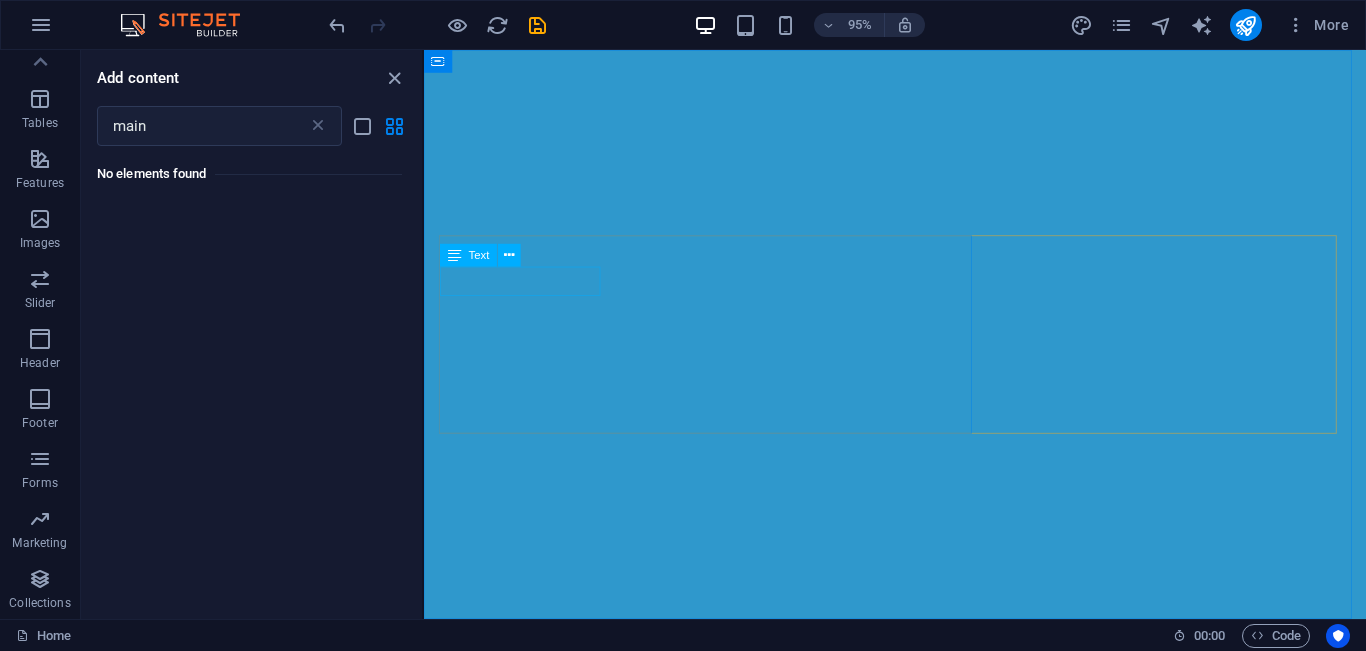 click on "Text" at bounding box center [479, 255] 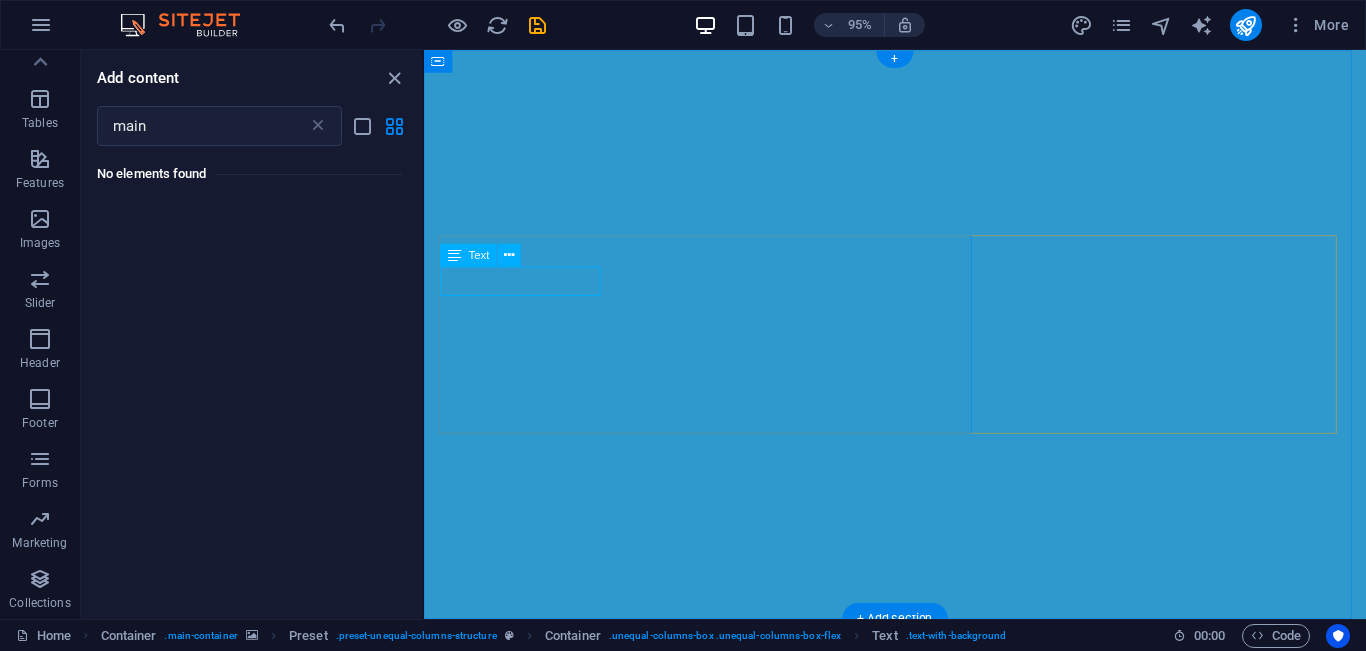 click on "Available in 2021" at bounding box center [920, 777] 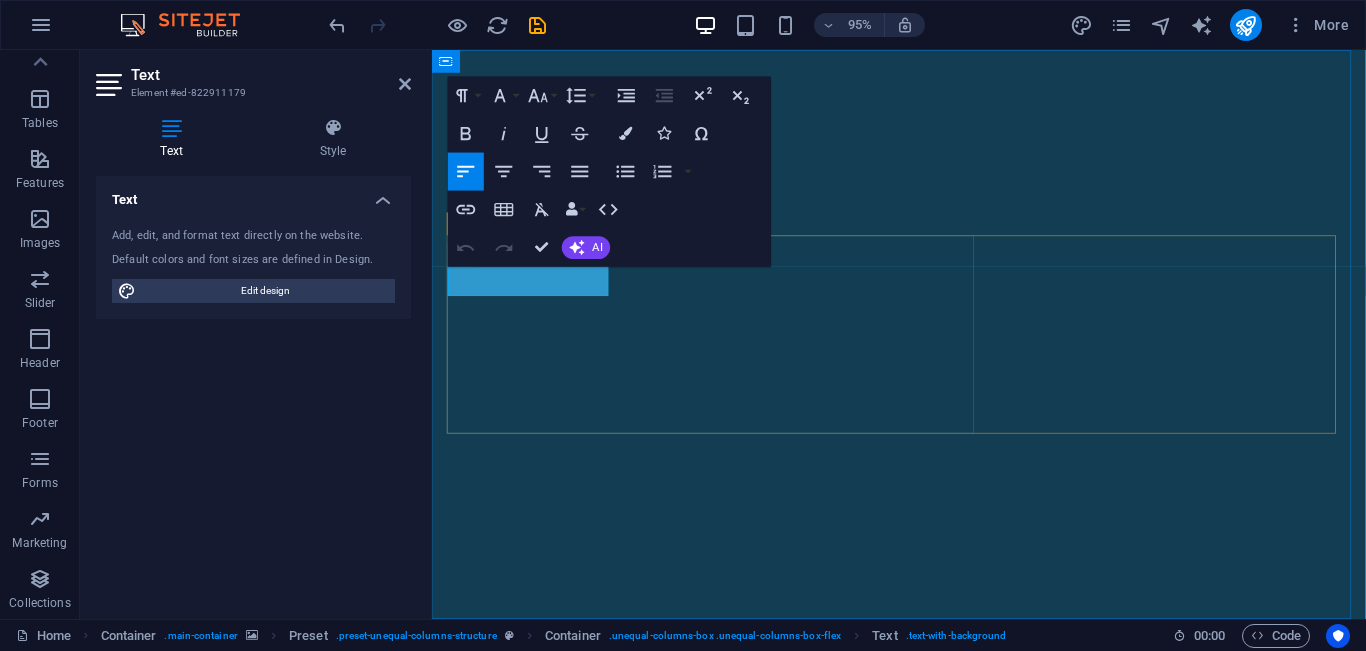 drag, startPoint x: 458, startPoint y: 291, endPoint x: 657, endPoint y: 420, distance: 237.15396 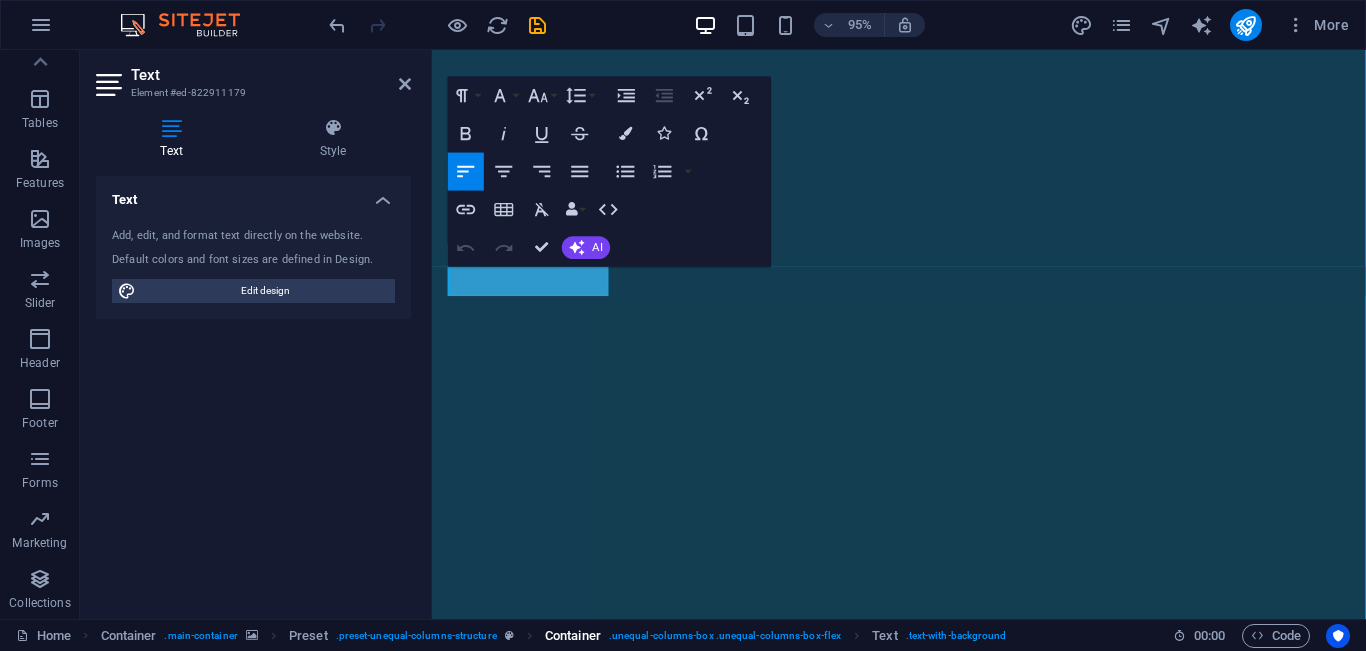 type 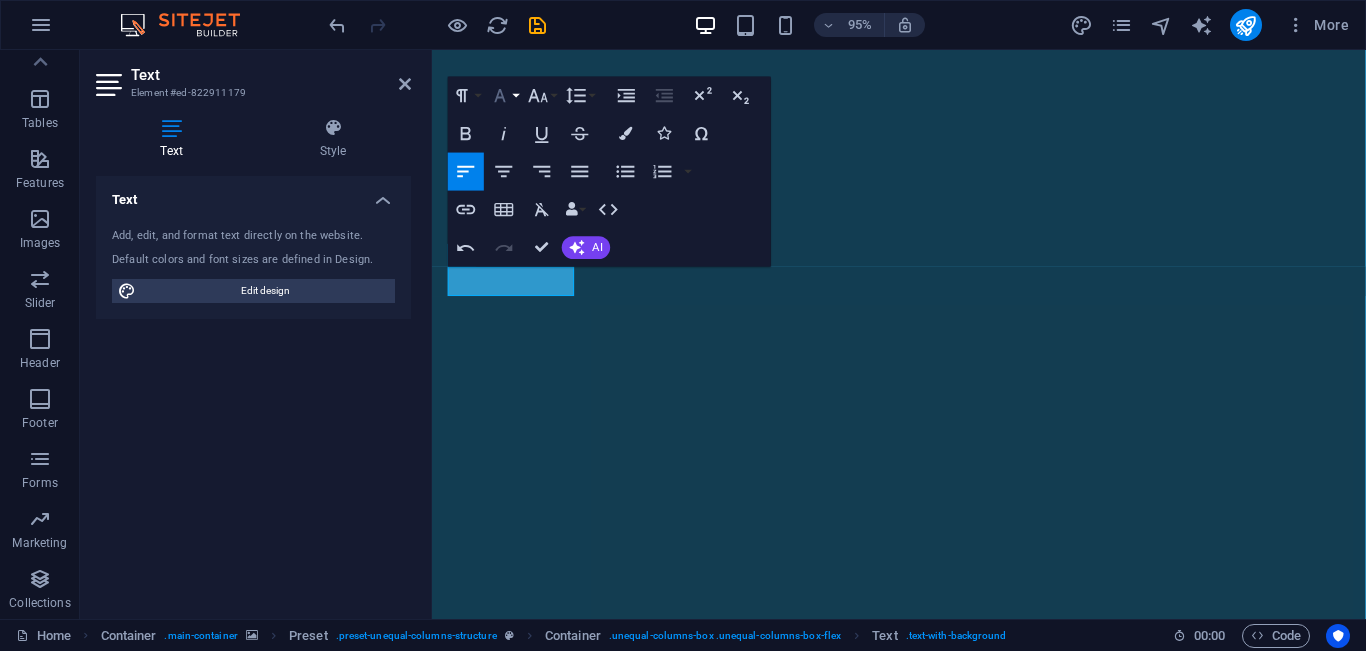 click on "Font Family" at bounding box center (504, 96) 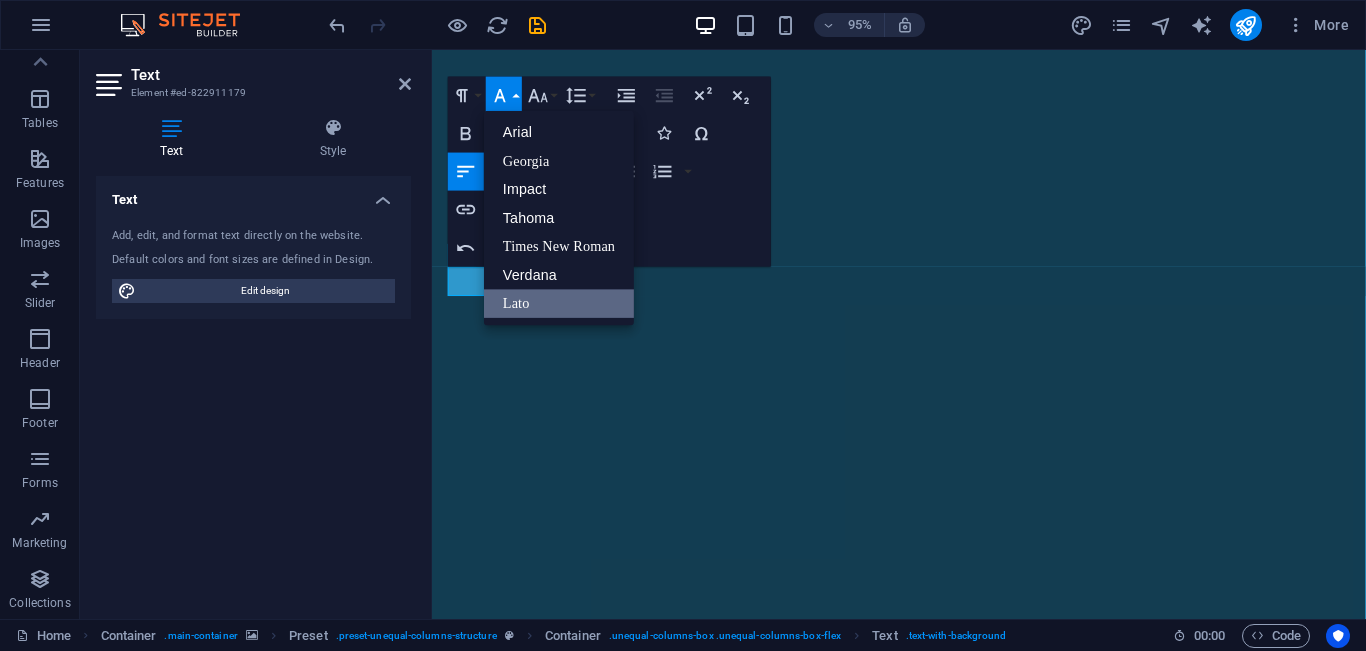 scroll, scrollTop: 0, scrollLeft: 0, axis: both 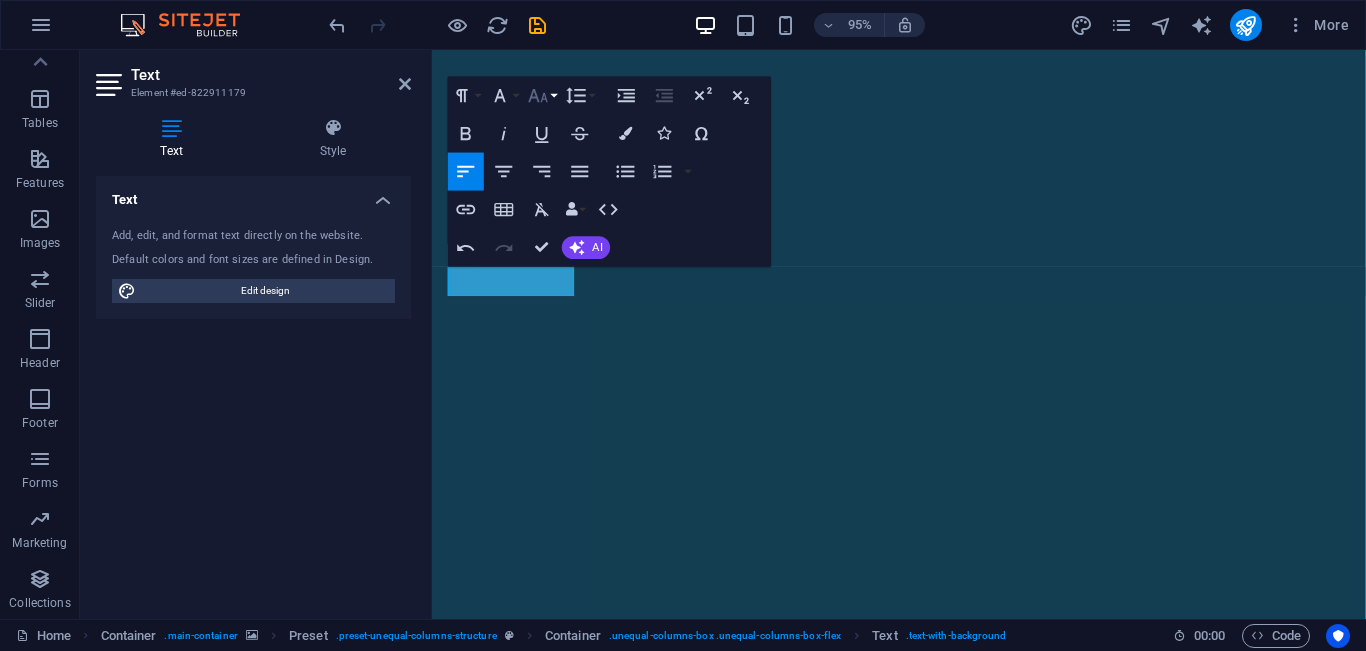 click 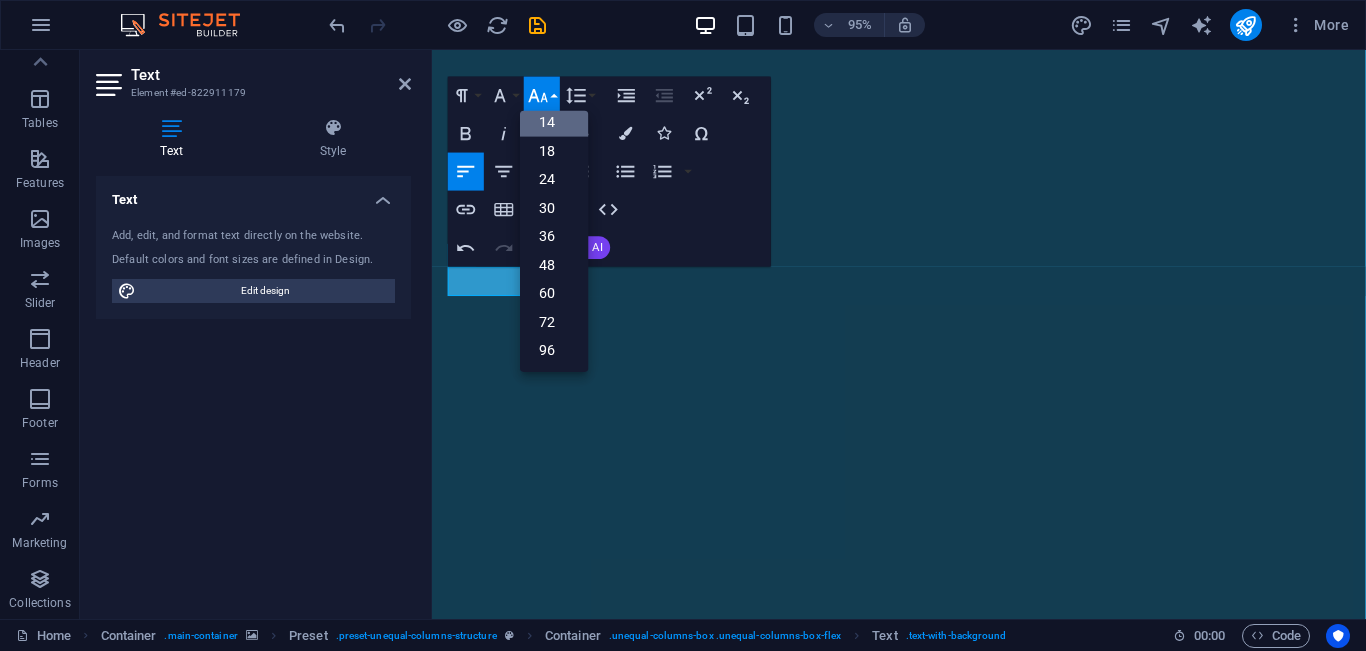 scroll, scrollTop: 161, scrollLeft: 0, axis: vertical 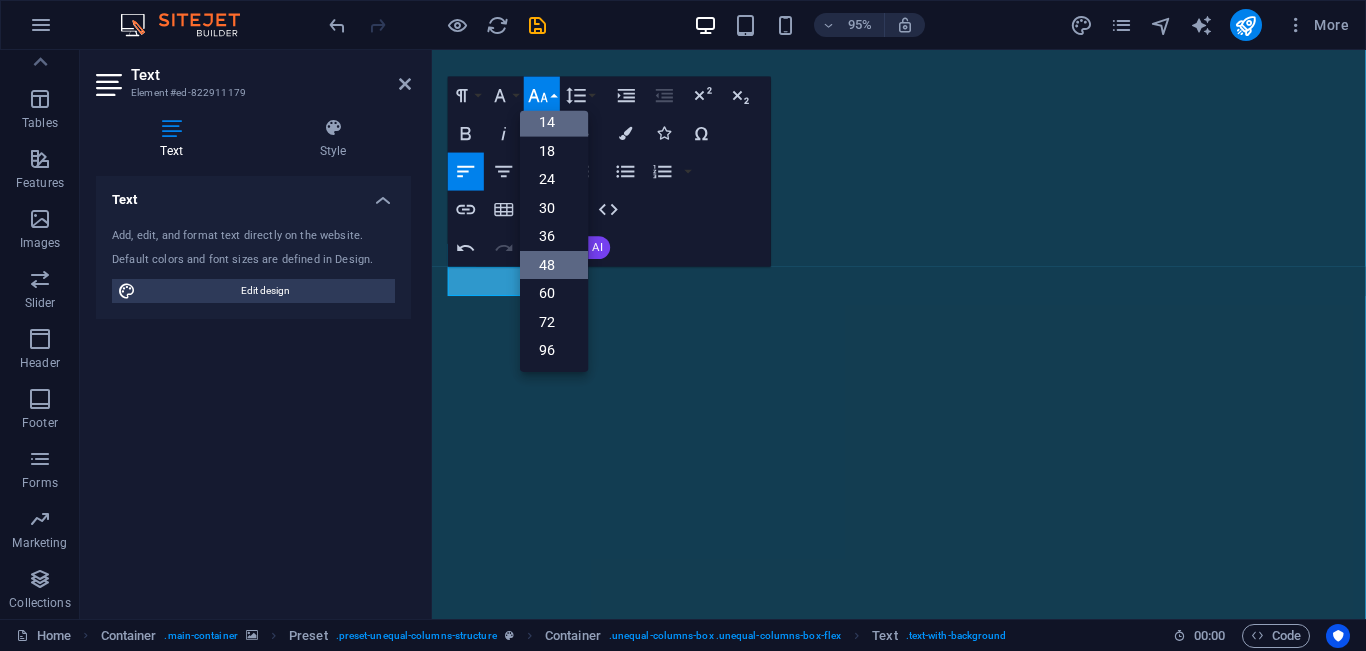 click on "48" at bounding box center [554, 264] 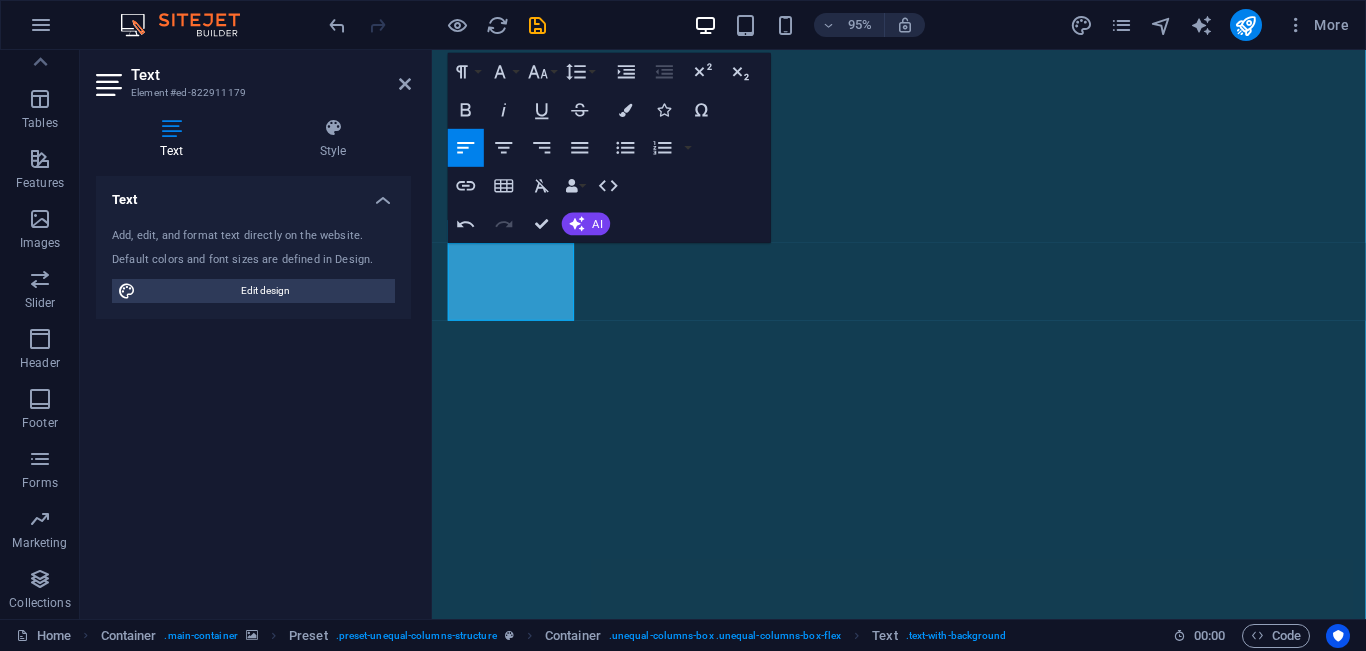 drag, startPoint x: 567, startPoint y: 308, endPoint x: 415, endPoint y: 298, distance: 152.3286 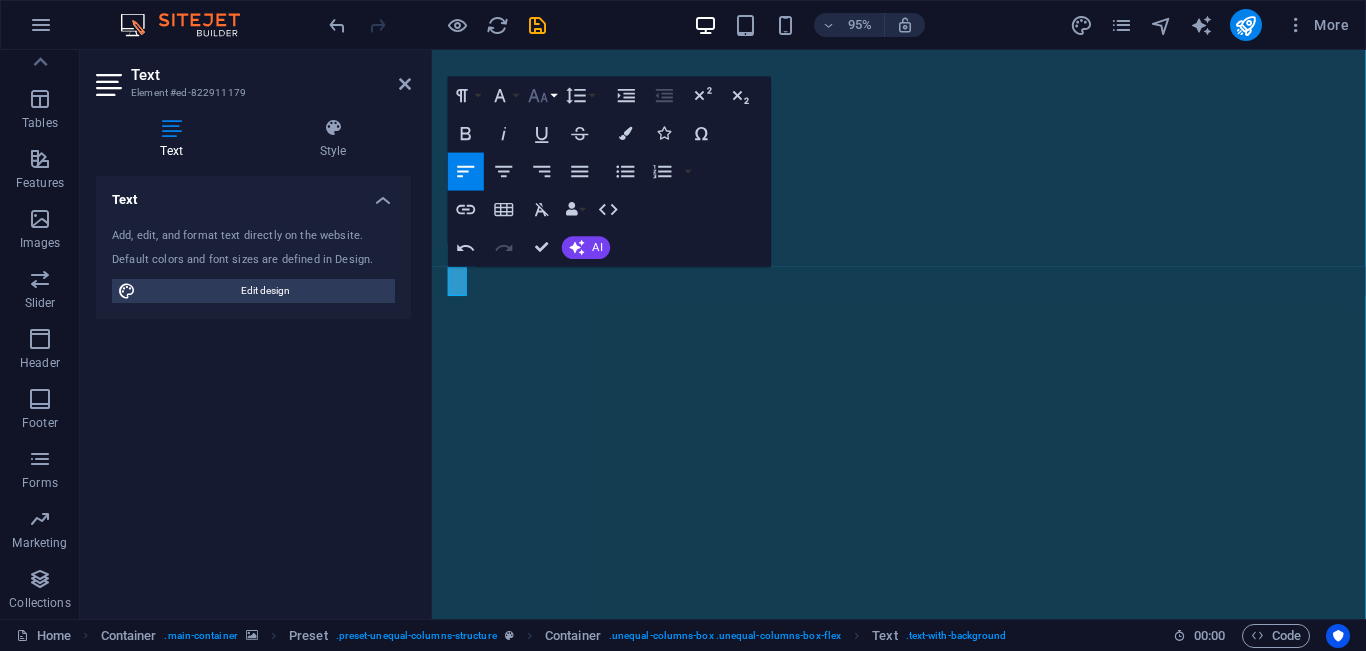 click on "Font Size" at bounding box center (542, 96) 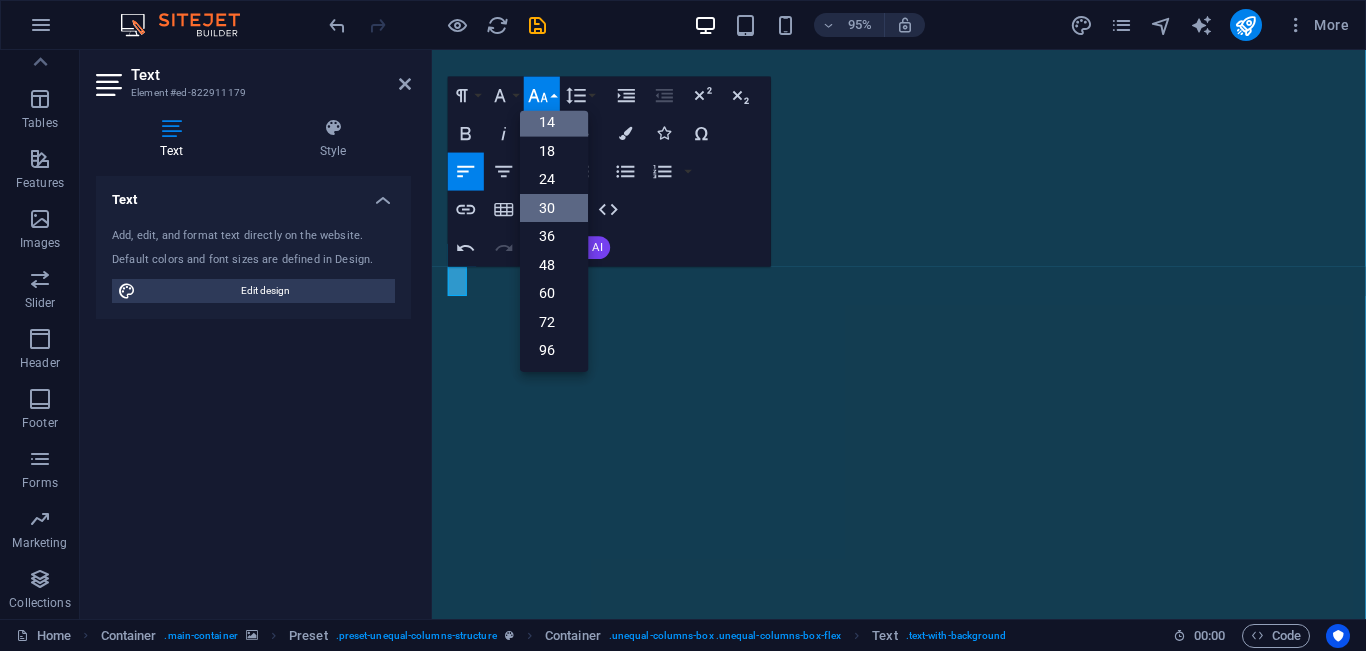 click on "30" at bounding box center (554, 207) 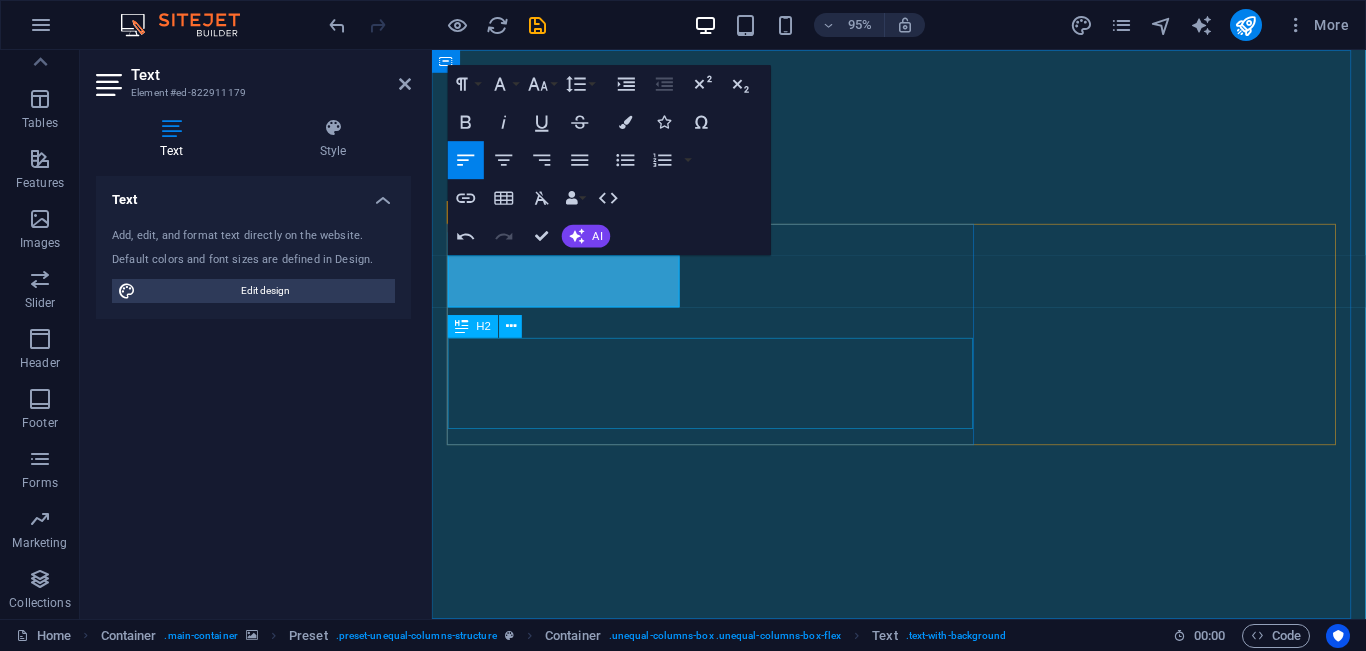 click on "Our lofts, your creativity. Soon available in your city." at bounding box center (923, 897) 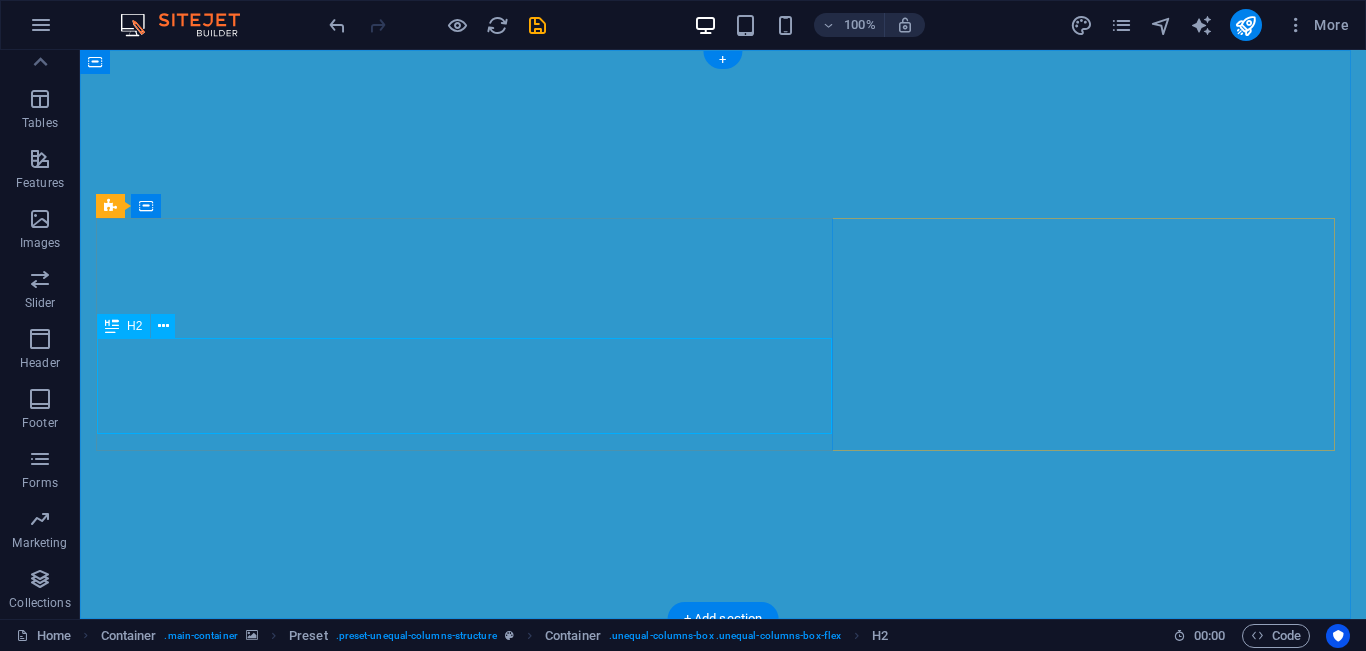 click on "Our lofts, your creativity. Soon available in your city." at bounding box center [723, 867] 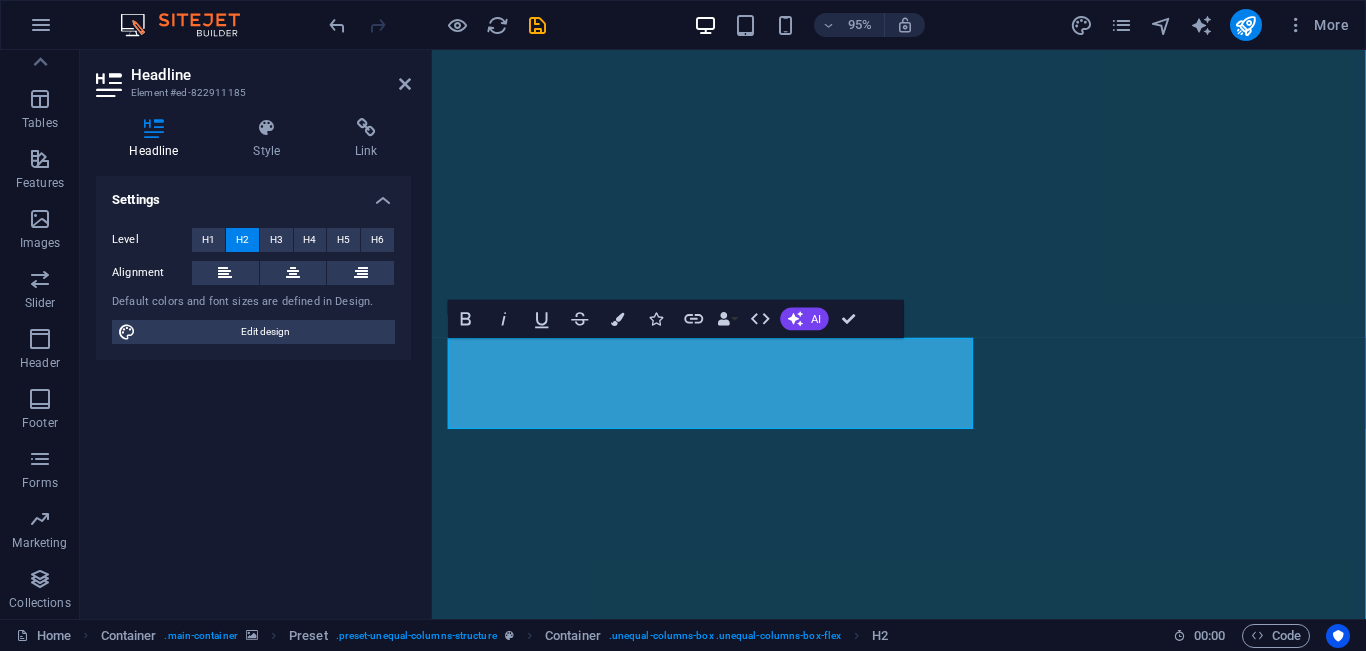 type 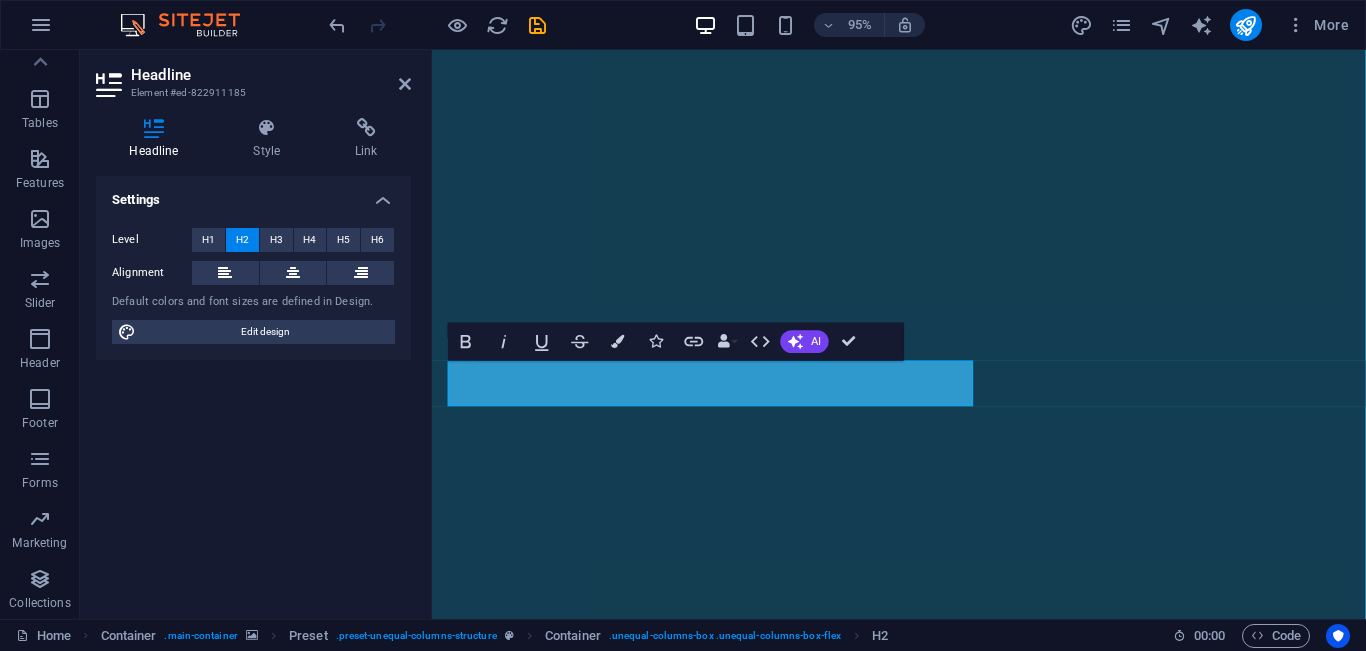 drag, startPoint x: 596, startPoint y: 394, endPoint x: 860, endPoint y: 432, distance: 266.72083 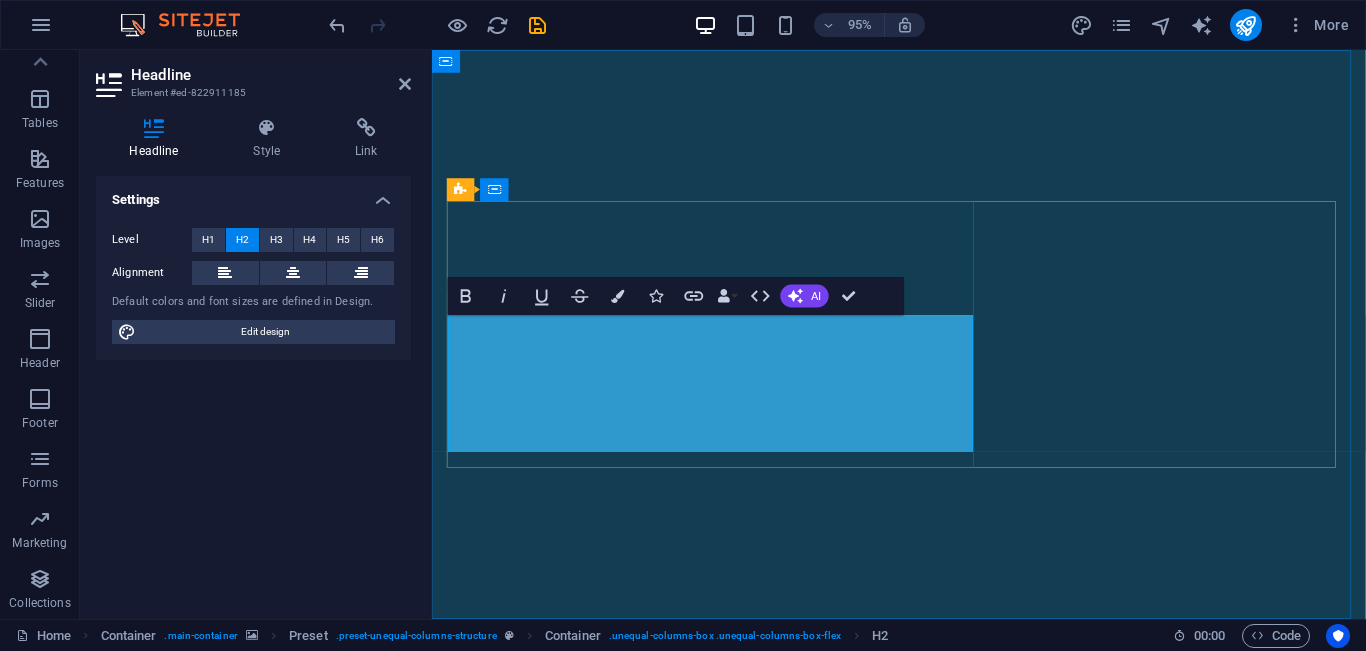 scroll, scrollTop: 1555, scrollLeft: 3, axis: both 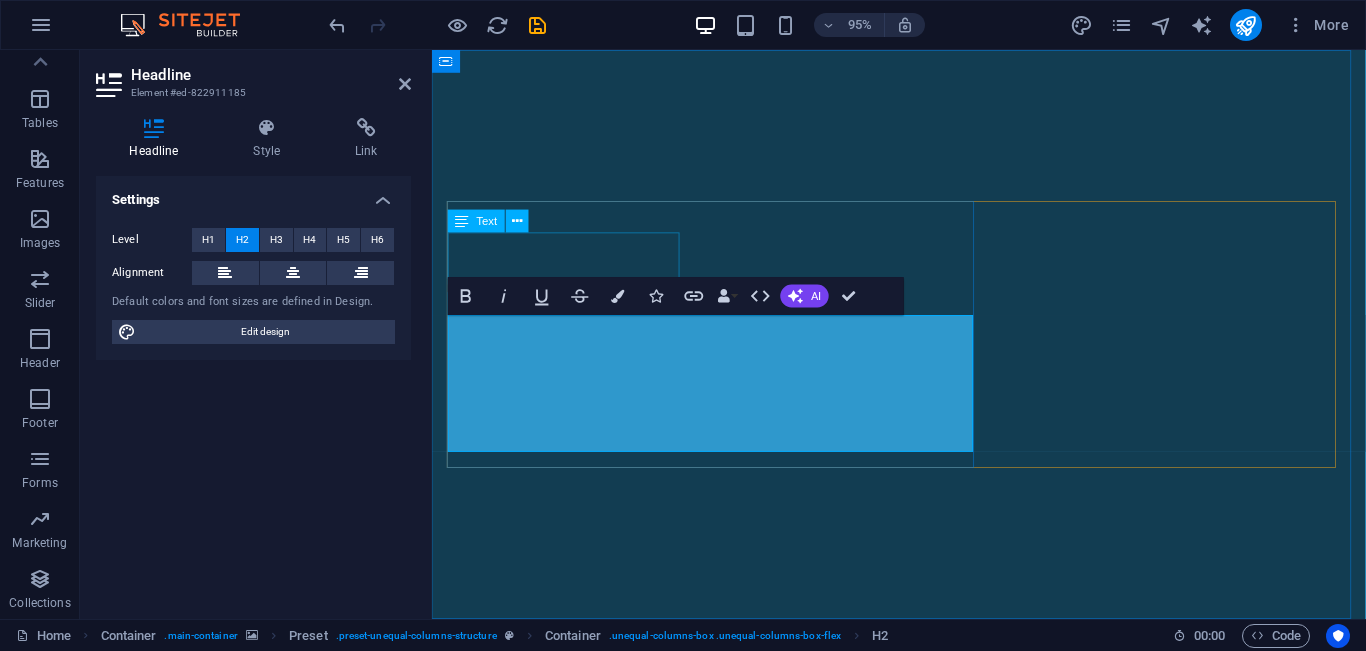 click on "mohon maaf" at bounding box center (923, 789) 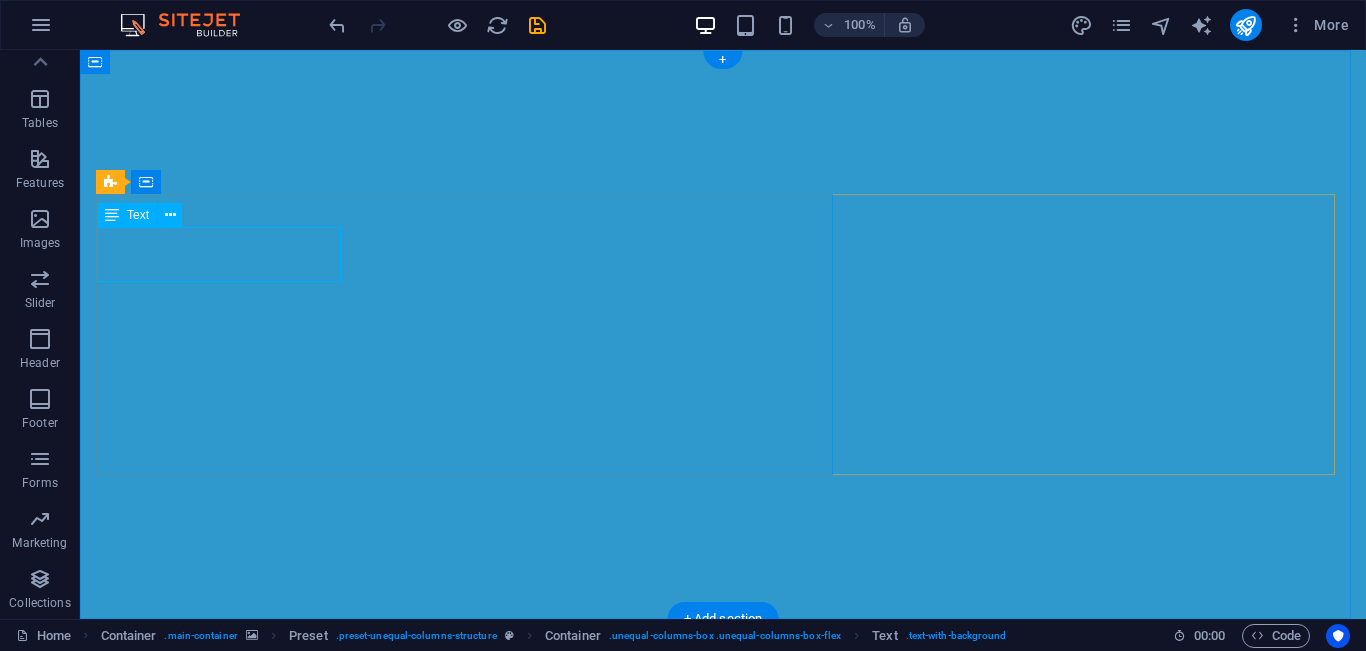 click on "mohon maaf" at bounding box center [723, 759] 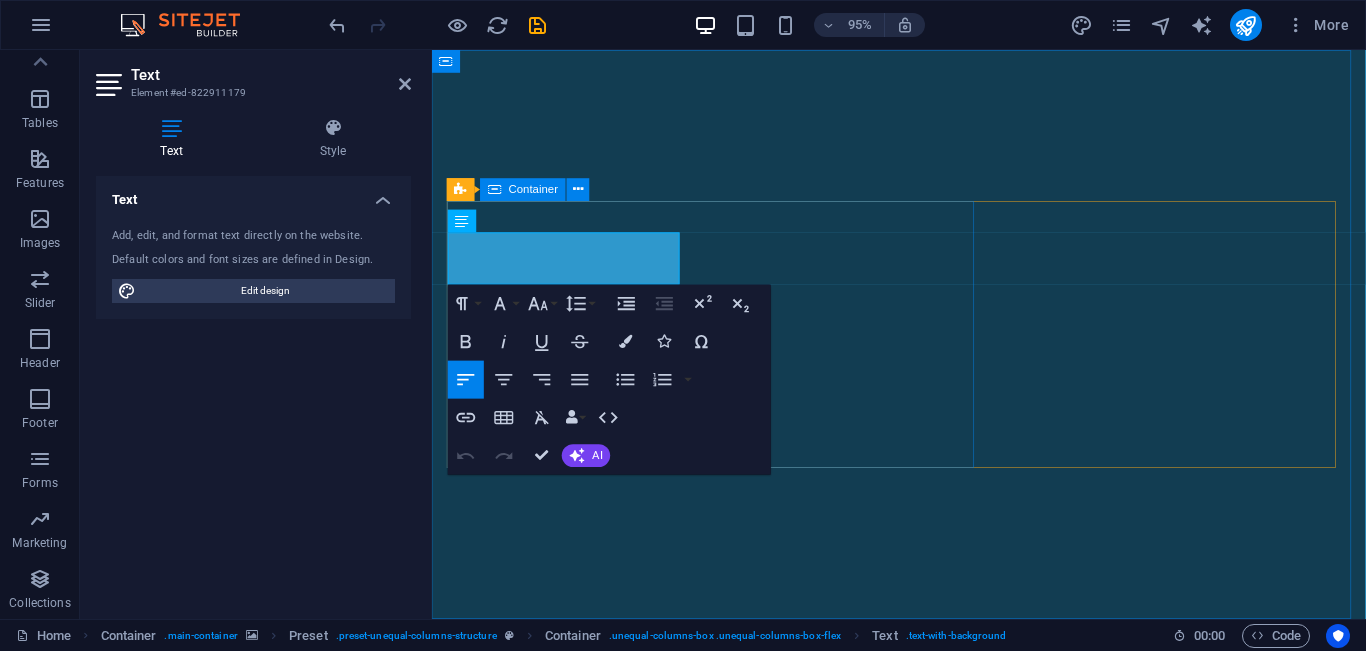 drag, startPoint x: 461, startPoint y: 272, endPoint x: 735, endPoint y: 268, distance: 274.0292 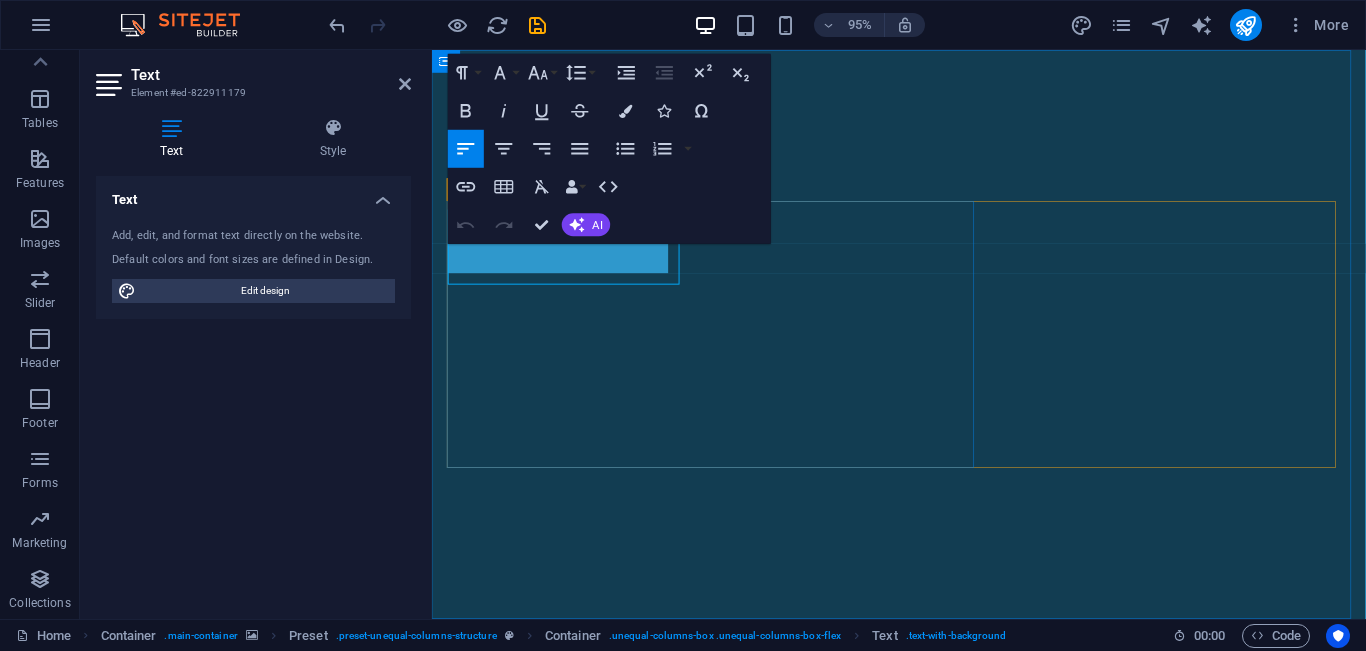 scroll, scrollTop: 0, scrollLeft: 8, axis: horizontal 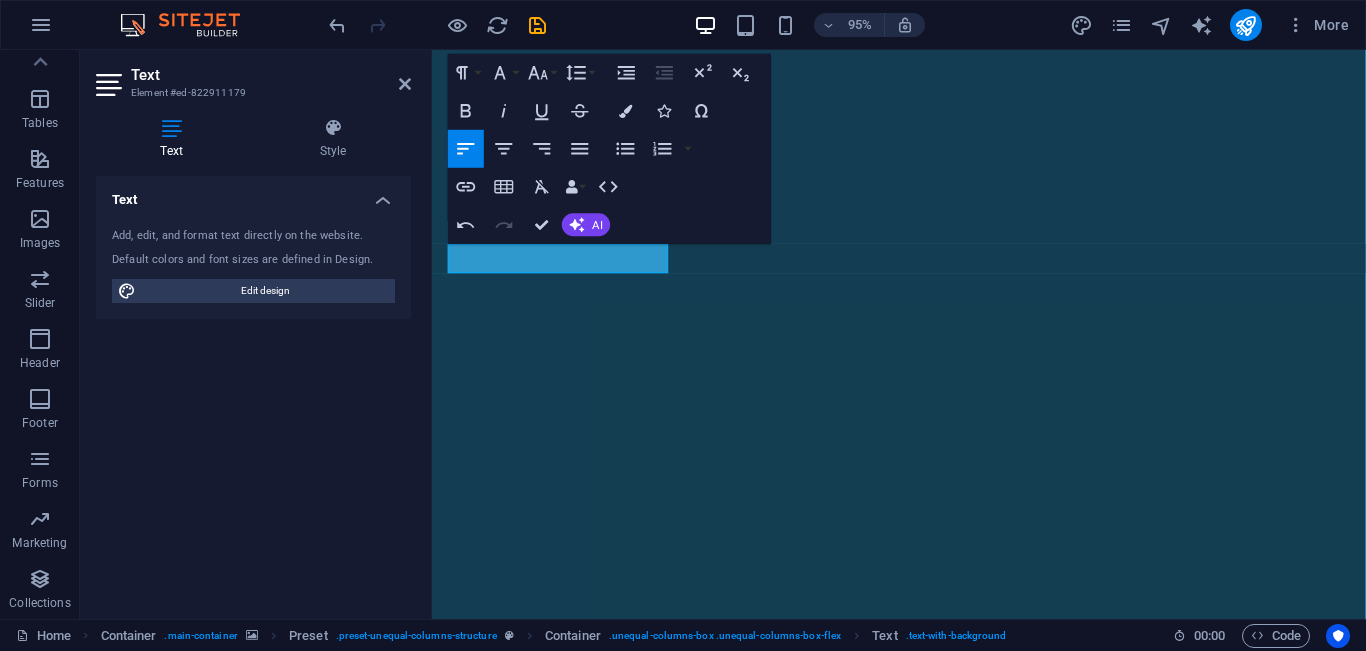 drag, startPoint x: 668, startPoint y: 265, endPoint x: 897, endPoint y: 265, distance: 229 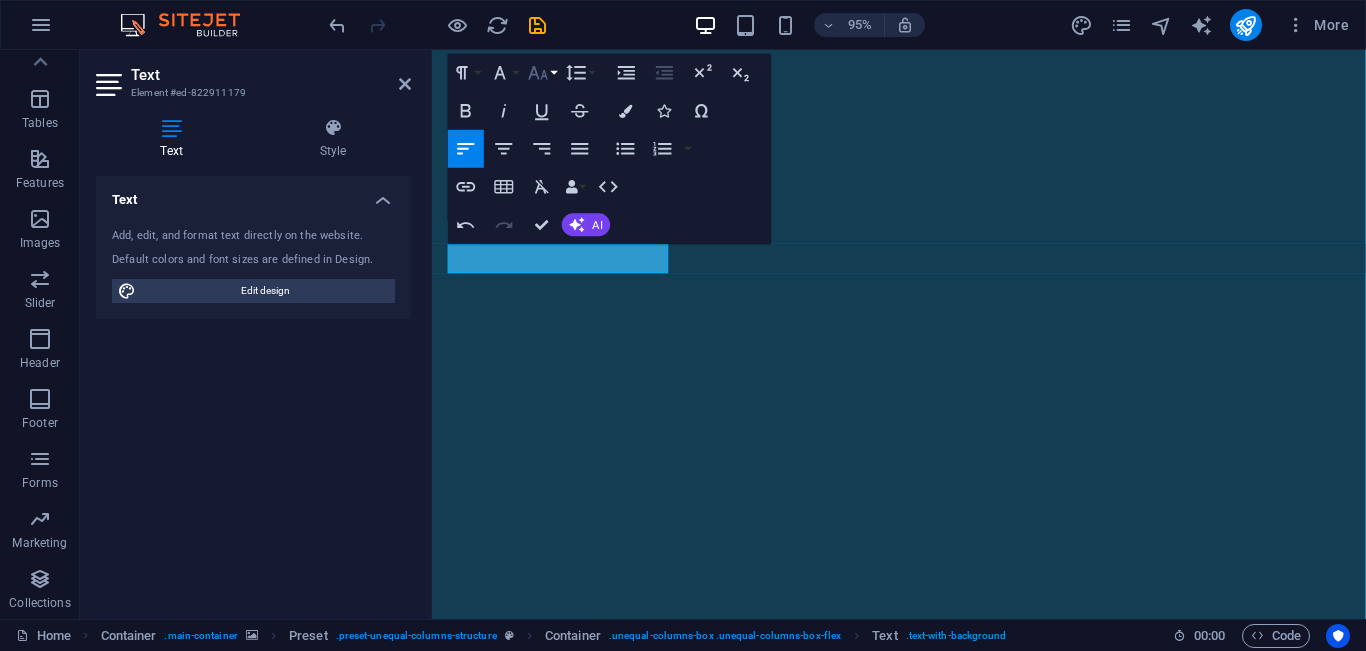 click 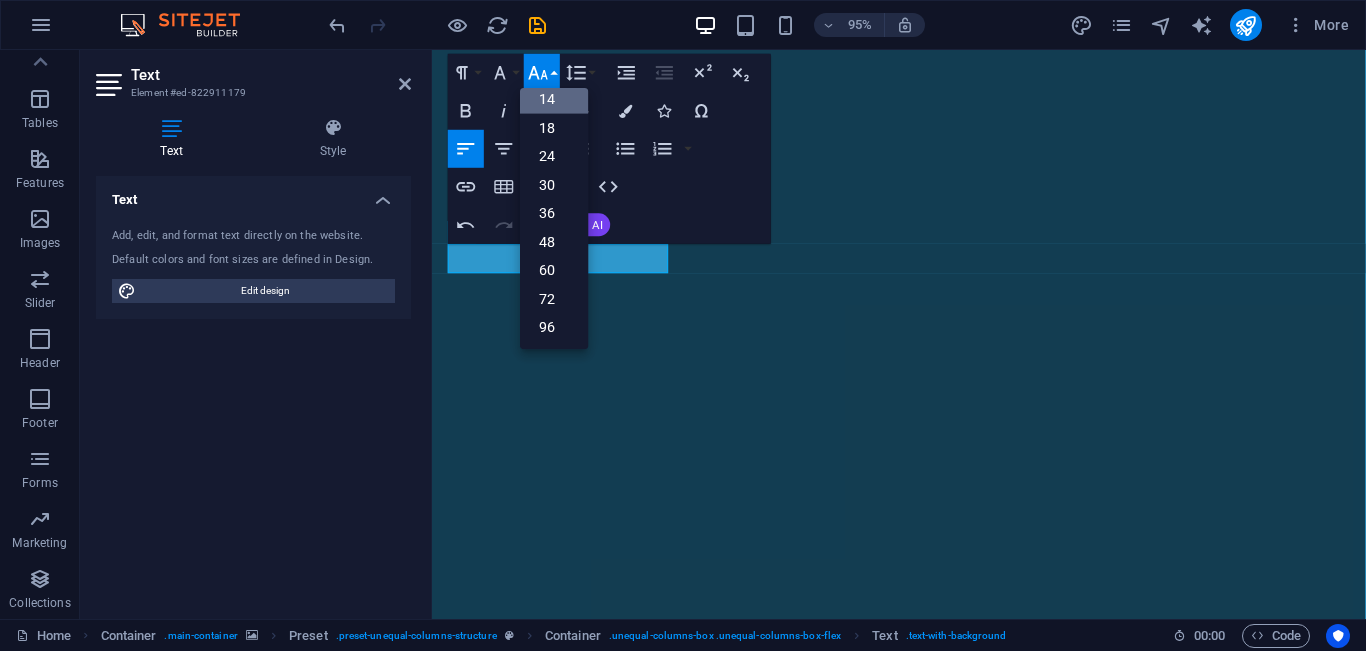 scroll, scrollTop: 161, scrollLeft: 0, axis: vertical 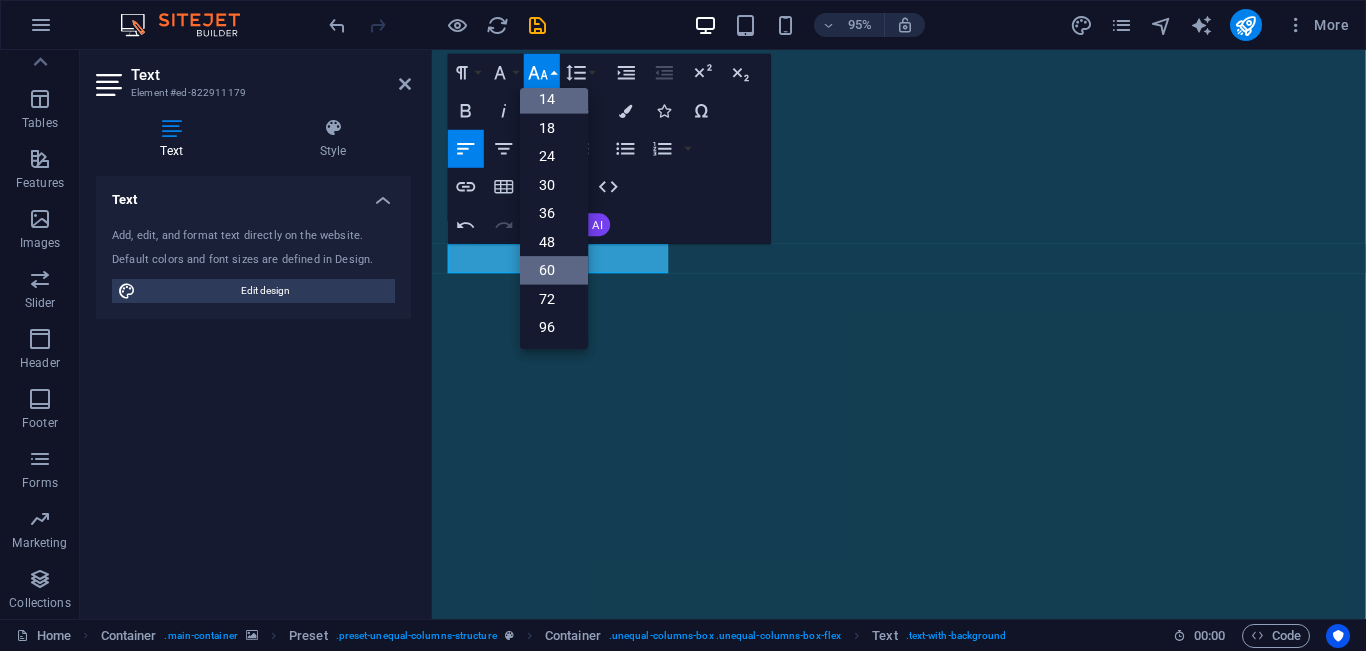 click on "60" at bounding box center (554, 270) 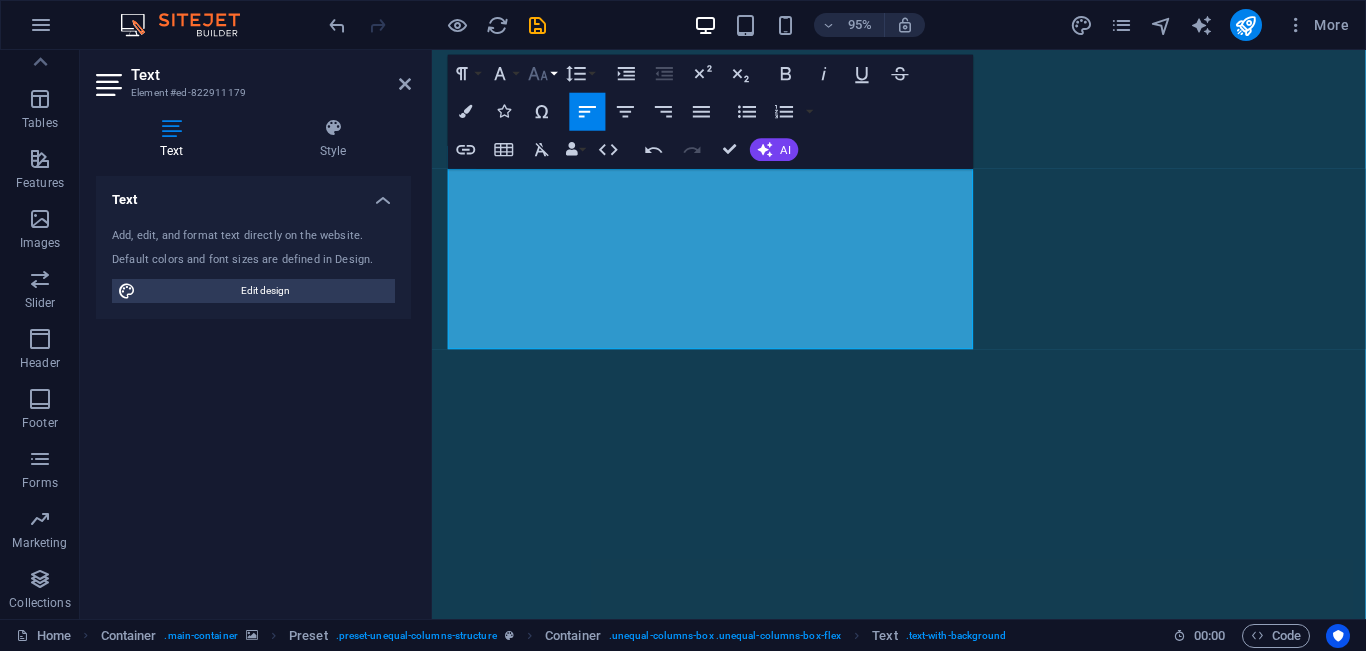 click on "Font Size" at bounding box center (542, 73) 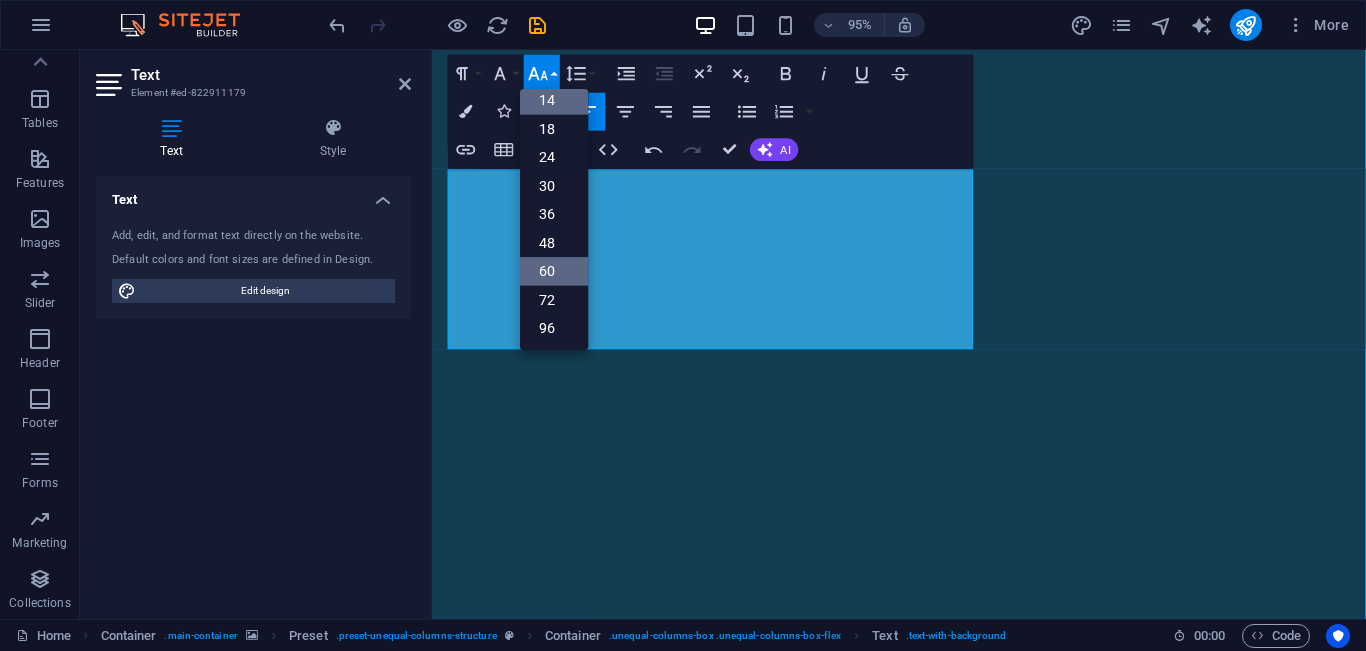 scroll, scrollTop: 161, scrollLeft: 0, axis: vertical 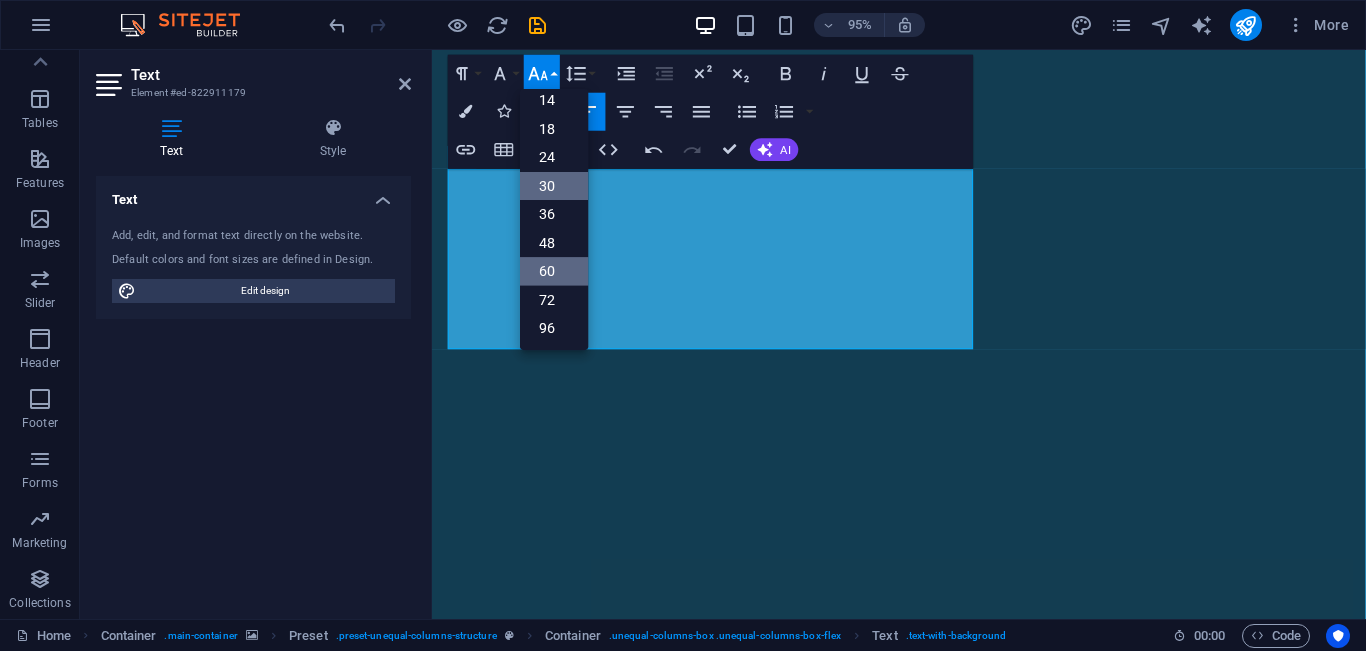 click on "30" at bounding box center [554, 185] 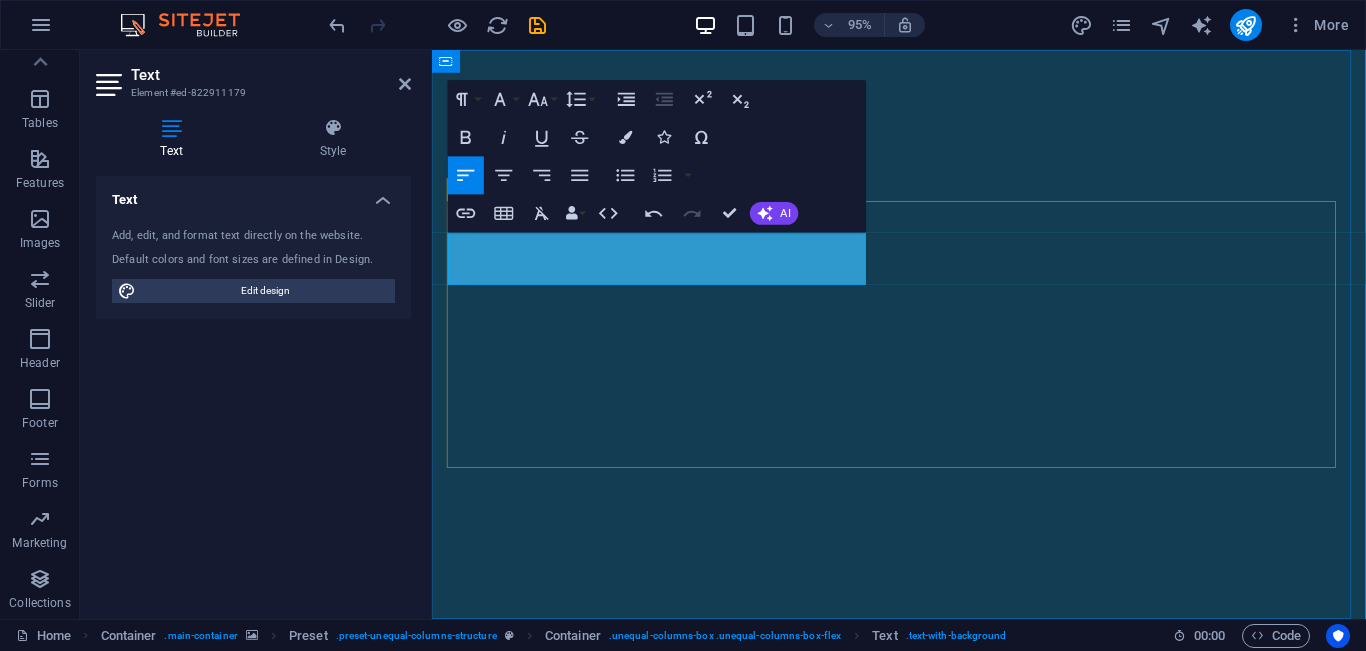 click on "🚧 Sedang Maintenance 🚧 Sedang Maintenance Mohon maaf, situs kami sedang dalam pemeliharaan. Silakan kembali beberapa saat lagi." at bounding box center [923, 845] 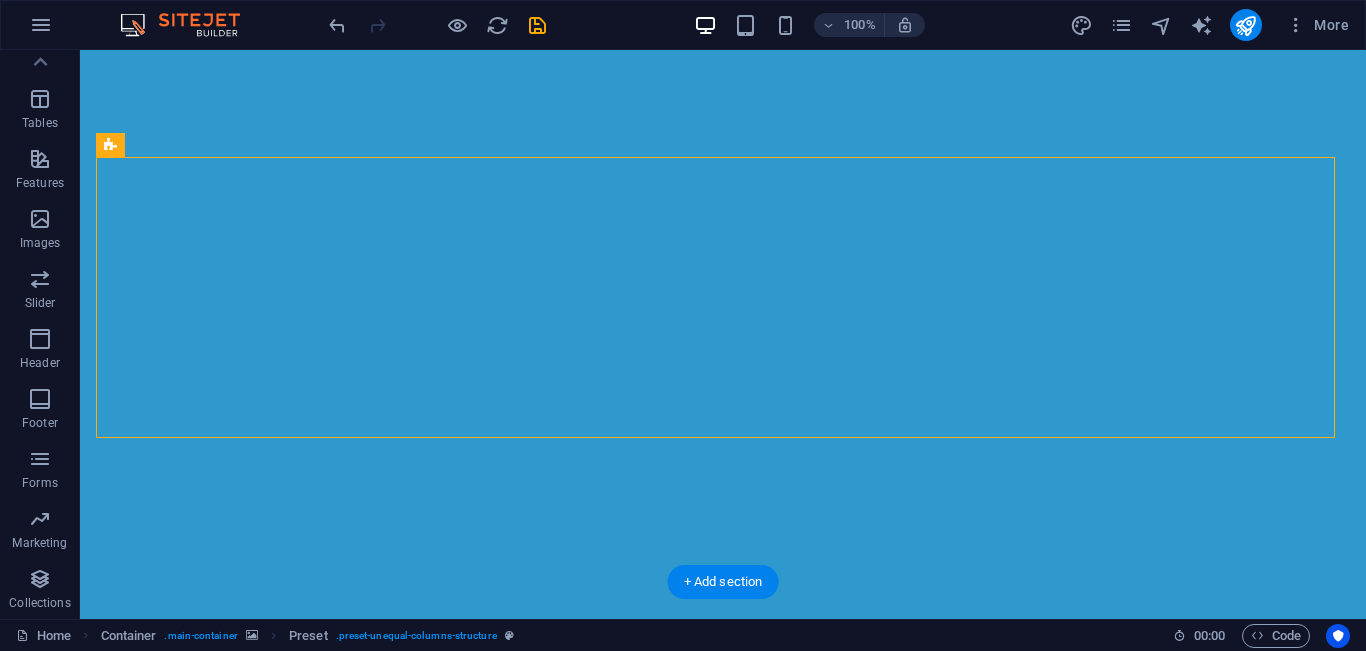 scroll, scrollTop: 63, scrollLeft: 0, axis: vertical 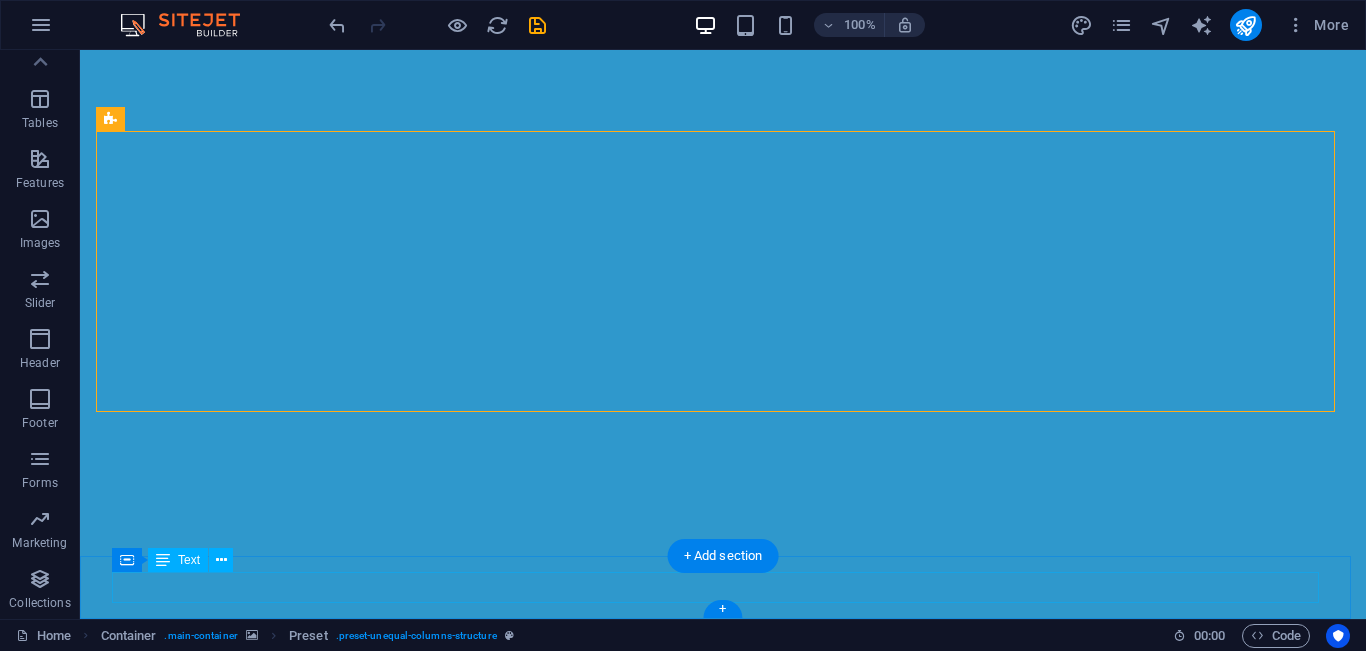 click on "Legal Notice  |  Privacy" at bounding box center (723, 980) 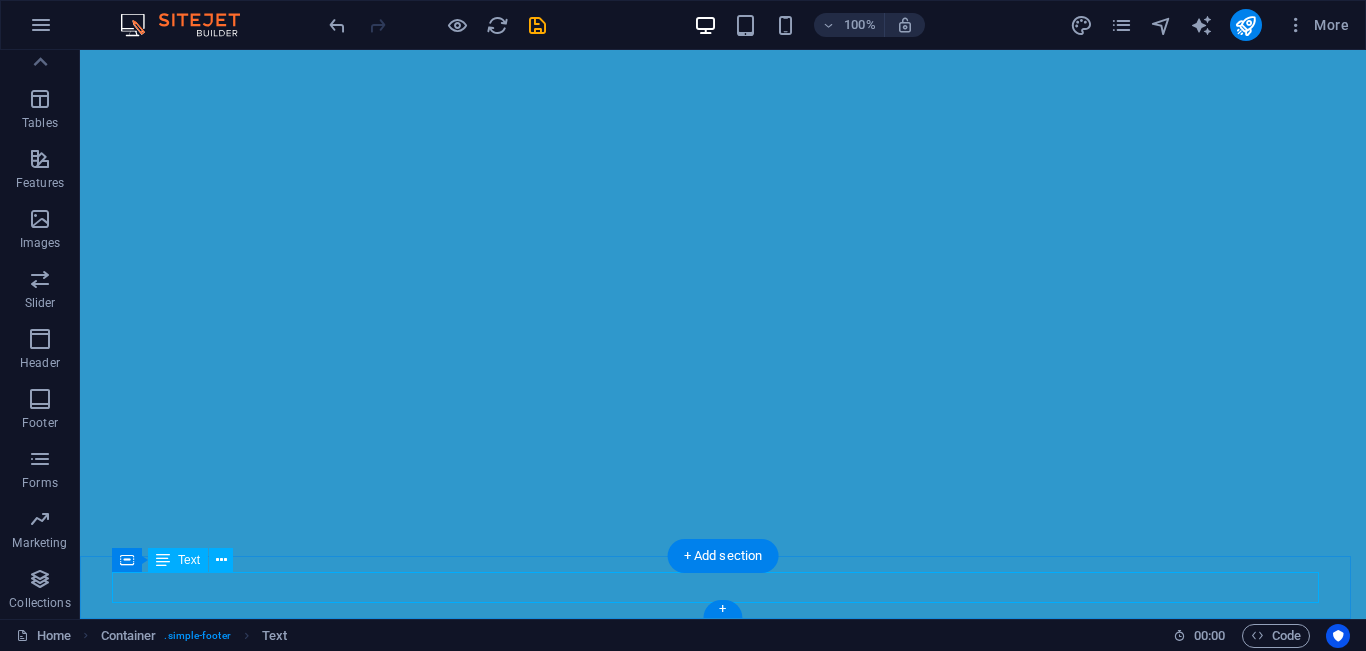 click on "Legal Notice  |  Privacy" at bounding box center [723, 980] 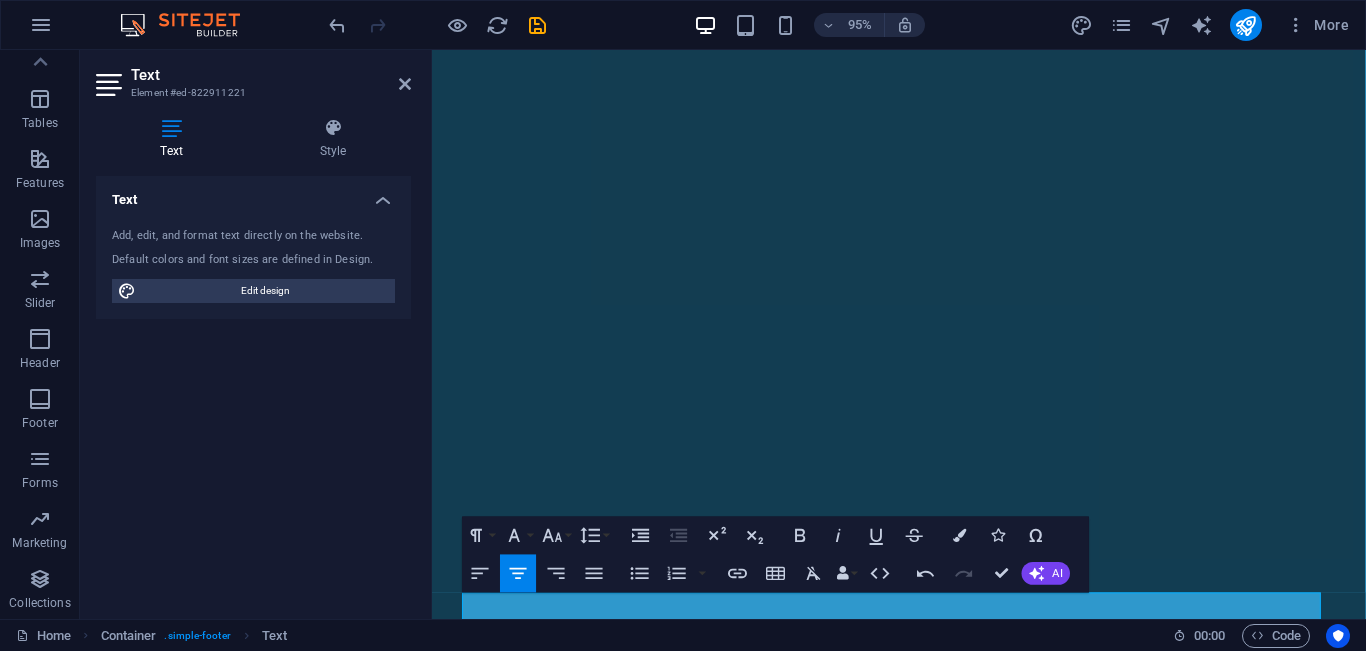 scroll, scrollTop: 32, scrollLeft: 0, axis: vertical 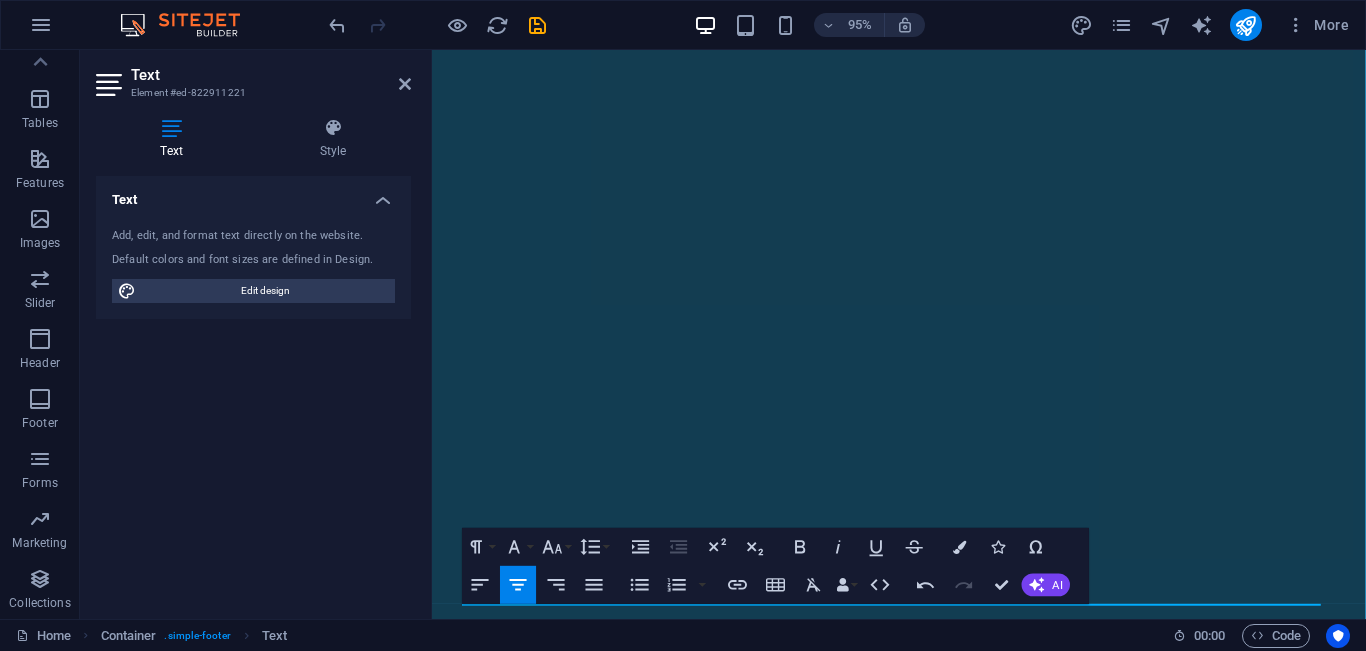 click at bounding box center [923, 317] 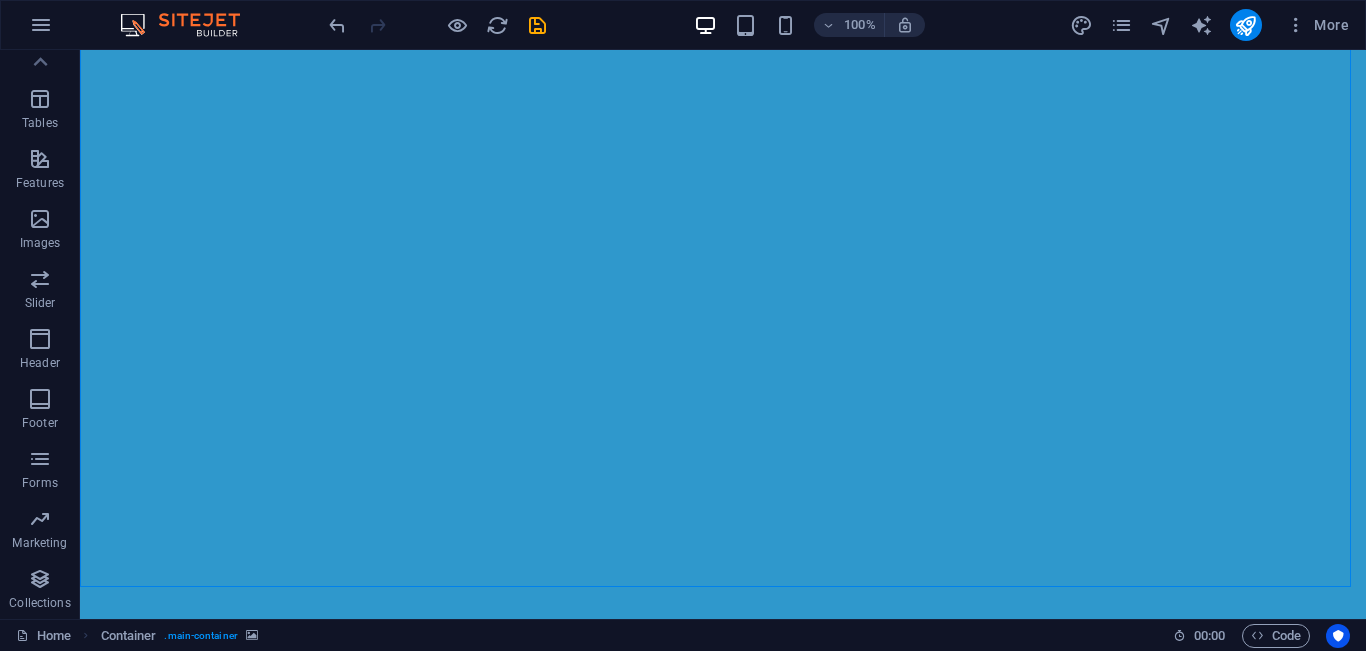click at bounding box center (723, 302) 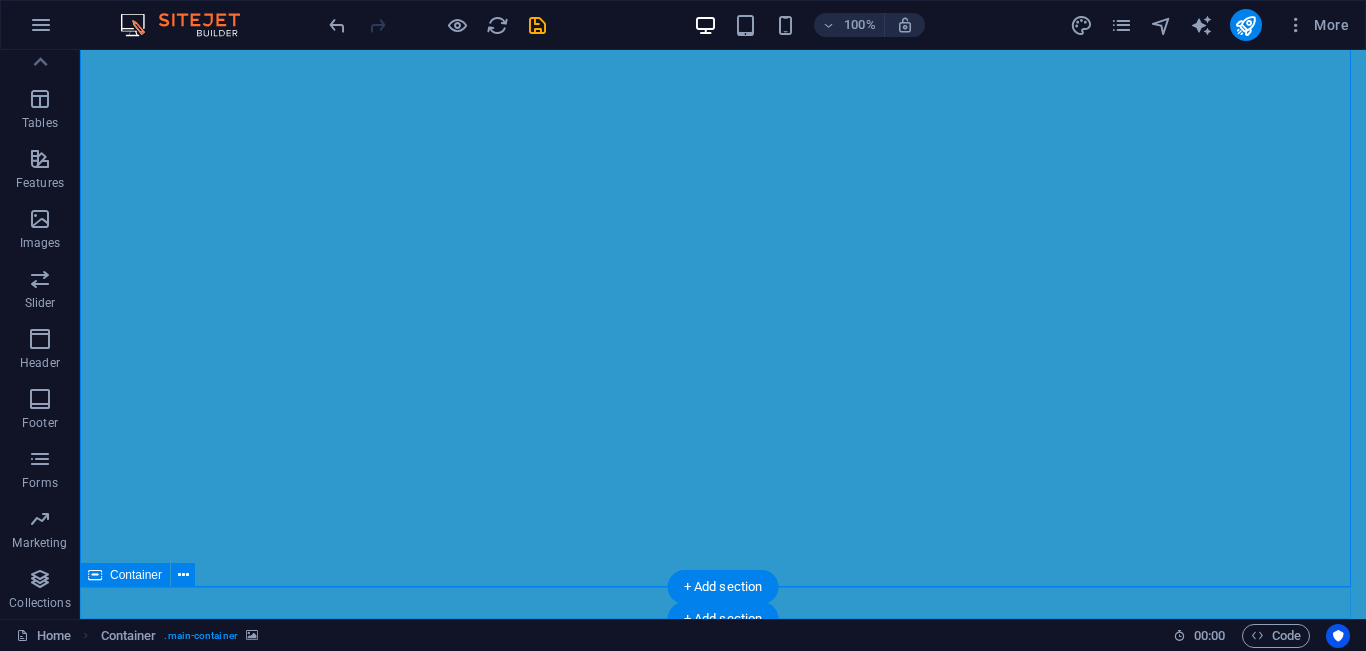 click at bounding box center (723, 996) 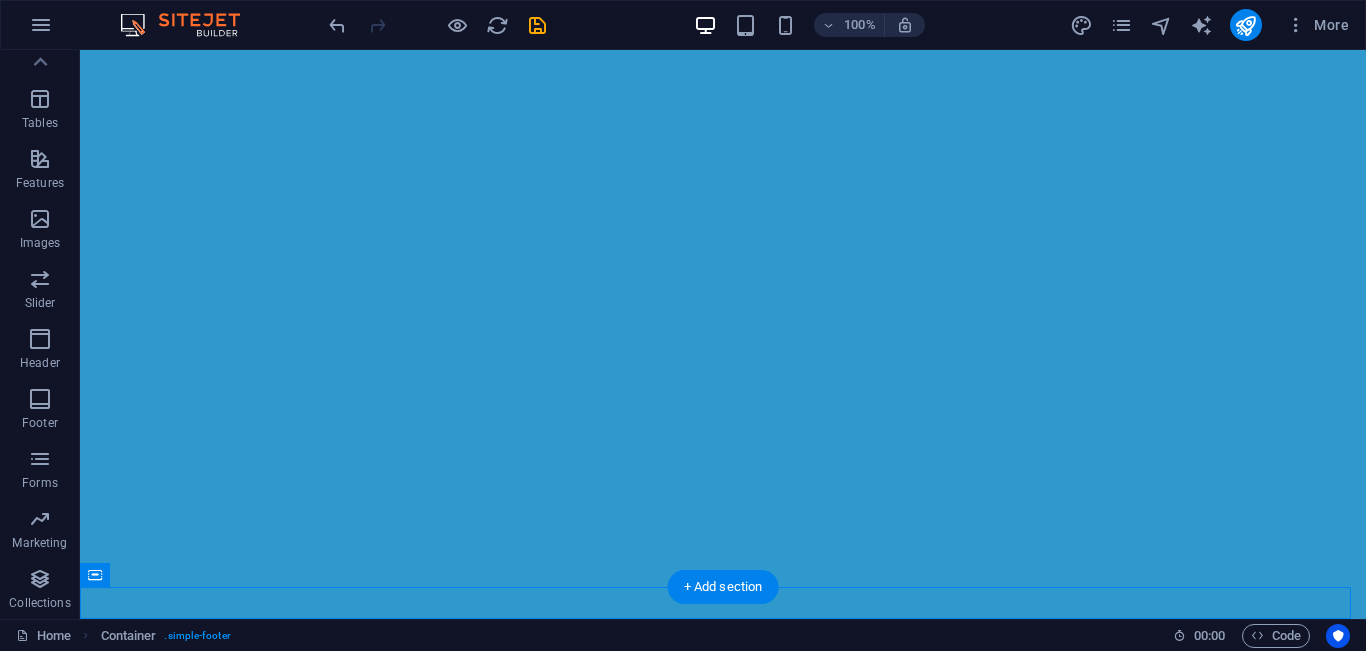 click at bounding box center (723, 302) 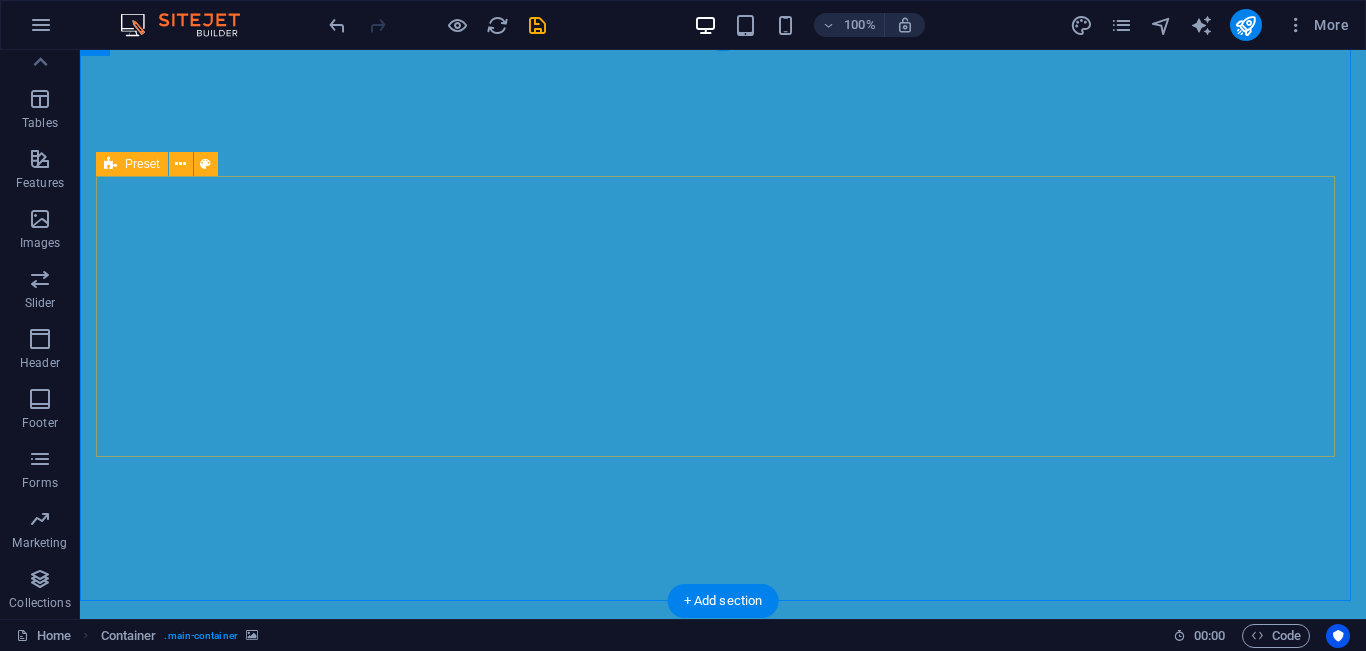 scroll, scrollTop: 32, scrollLeft: 0, axis: vertical 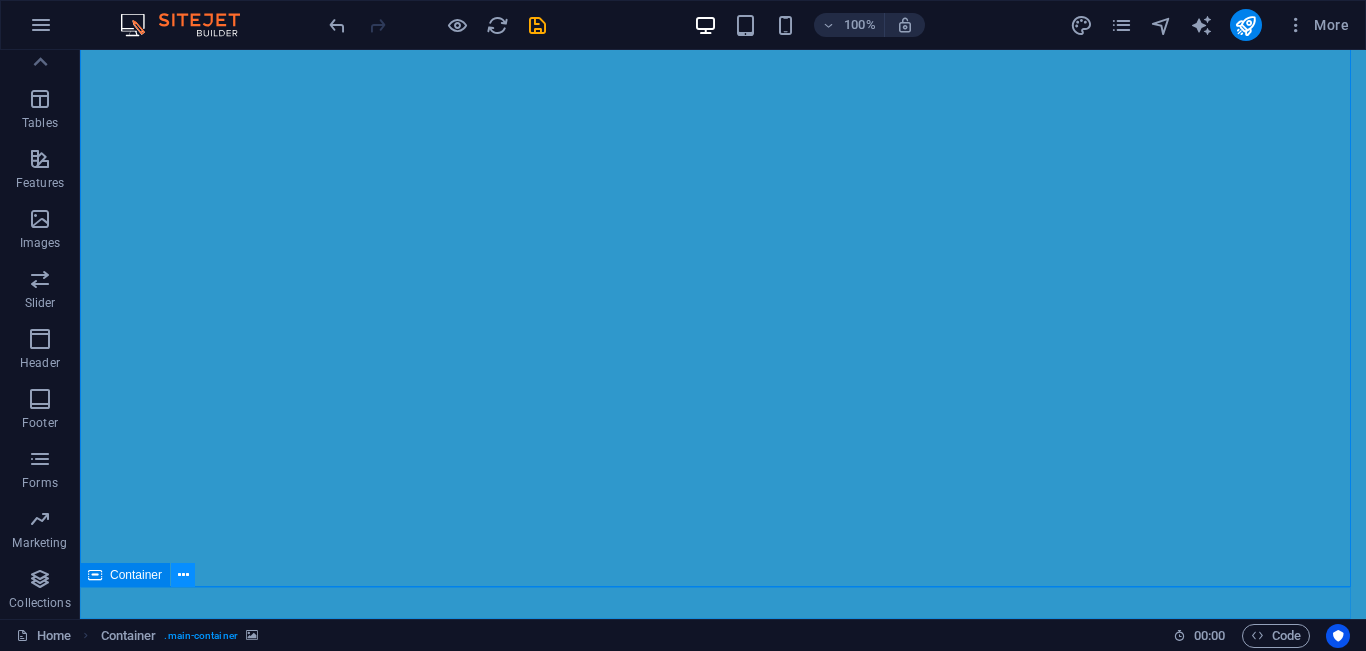 click at bounding box center (183, 575) 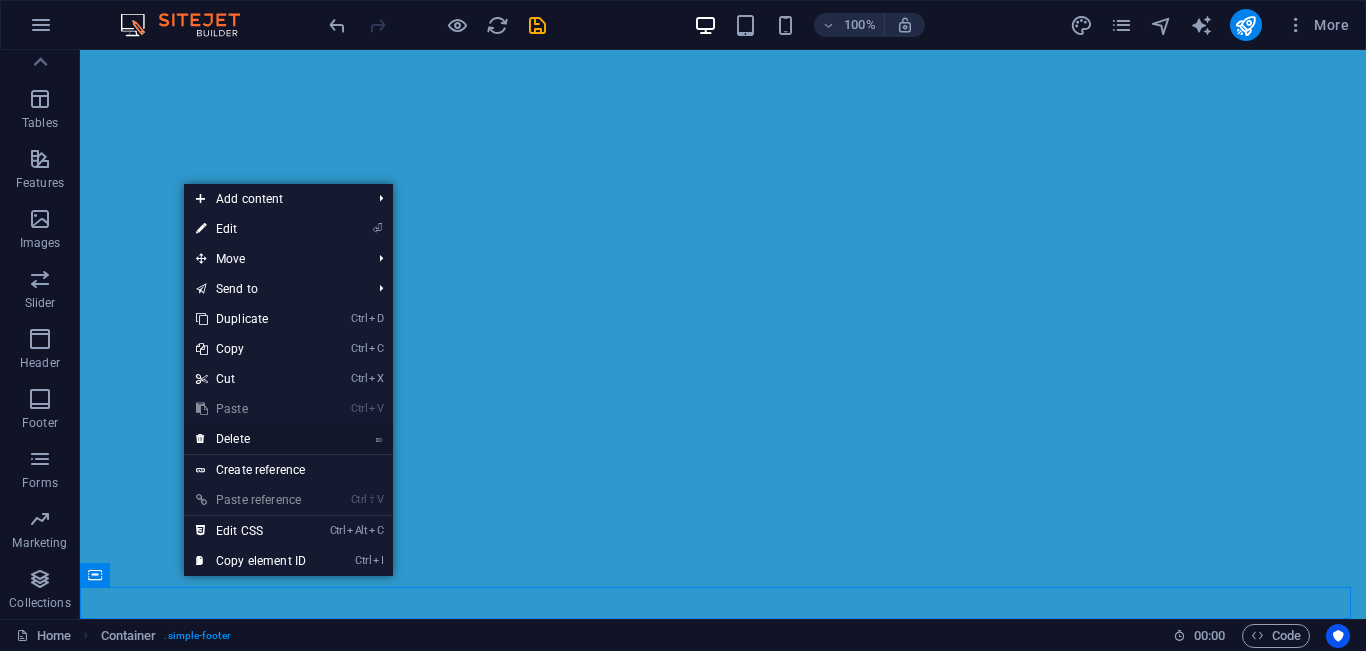 click on "⌦  Delete" at bounding box center [251, 439] 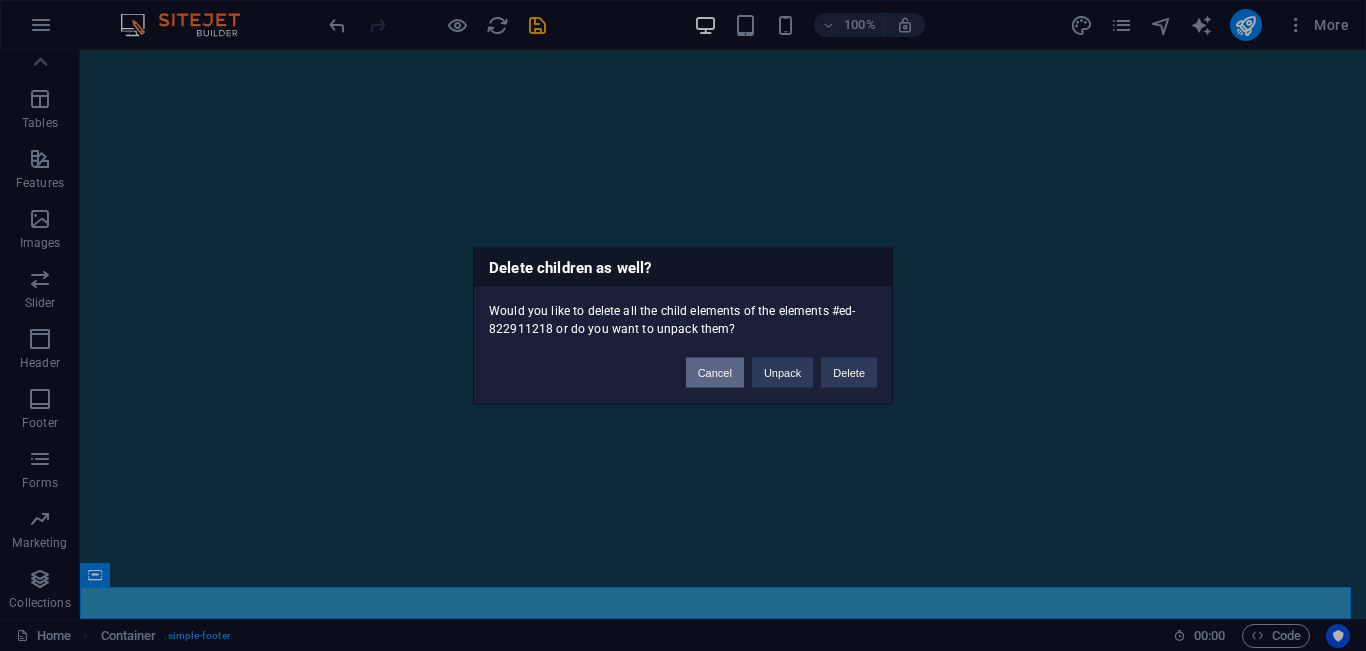 click on "Cancel" at bounding box center (715, 372) 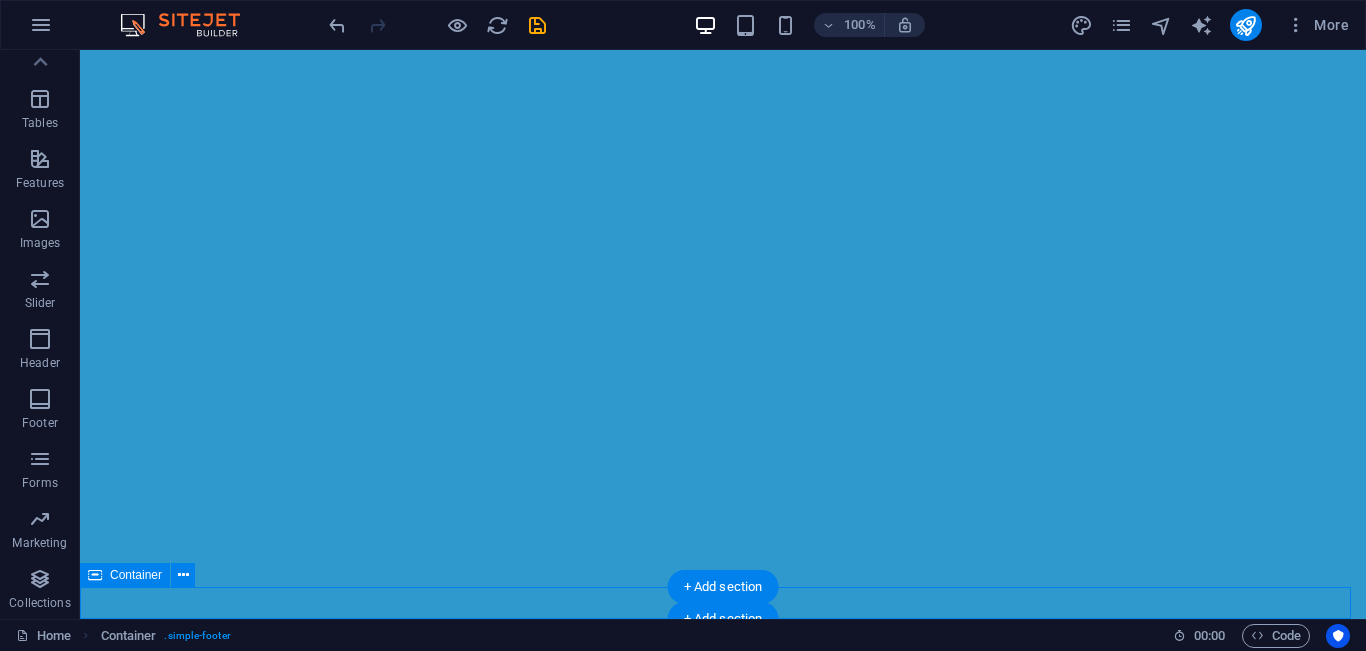 click at bounding box center (723, 996) 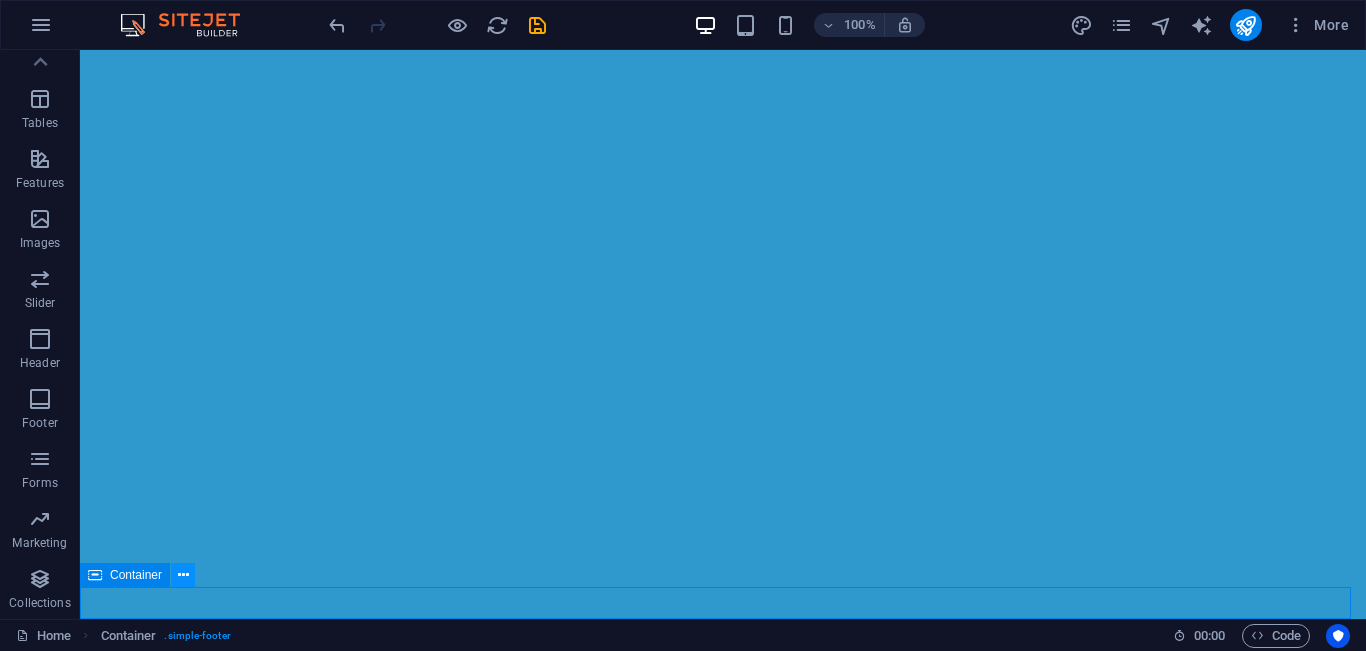 click at bounding box center (183, 575) 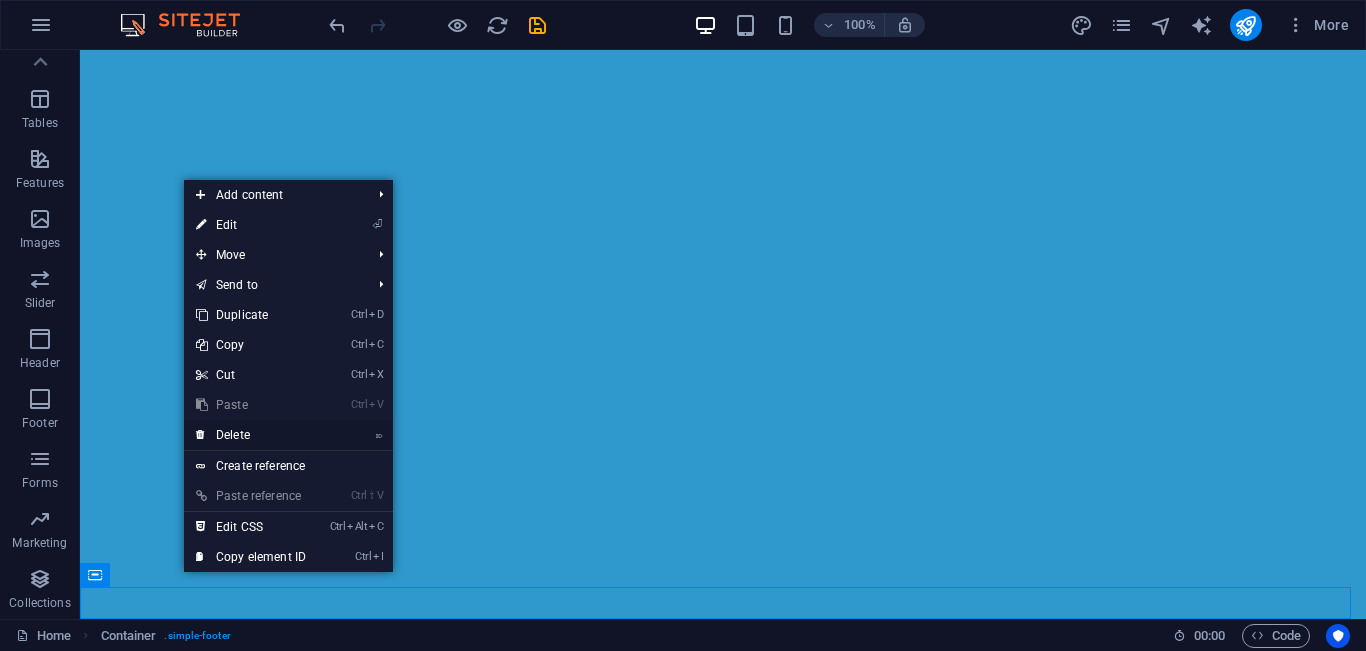 click on "⌦  Delete" at bounding box center (251, 435) 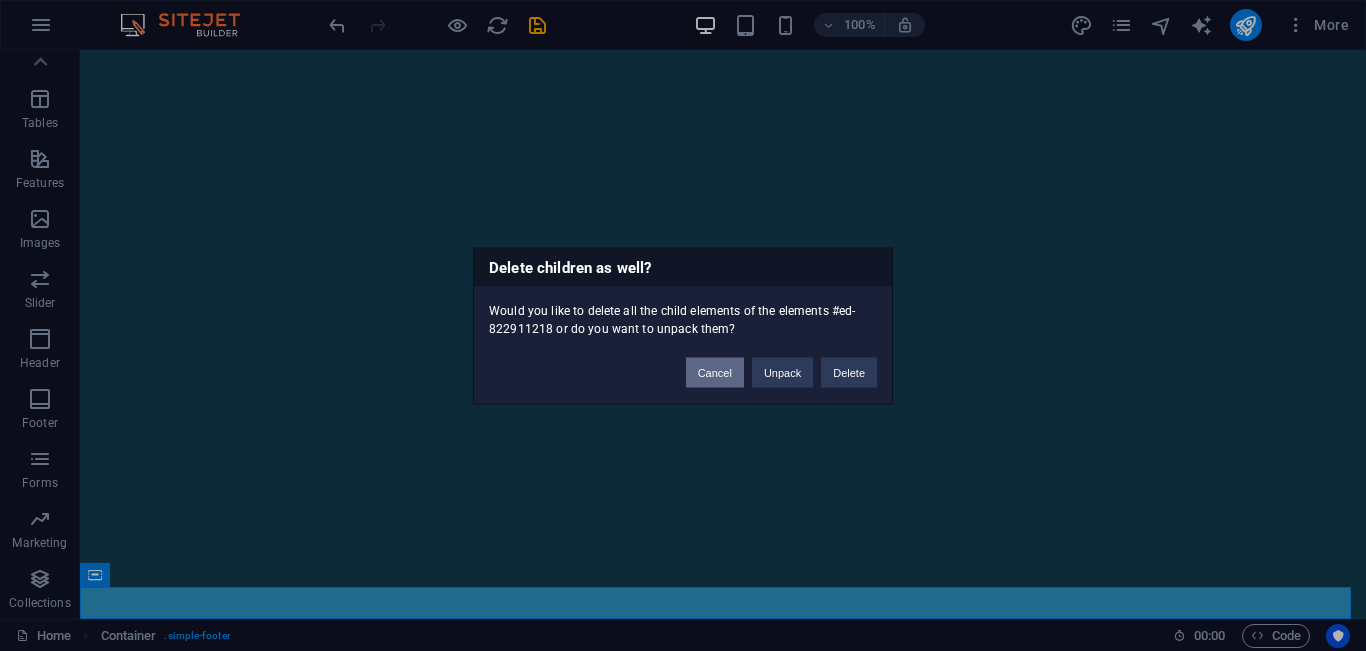 click on "Cancel" at bounding box center (715, 372) 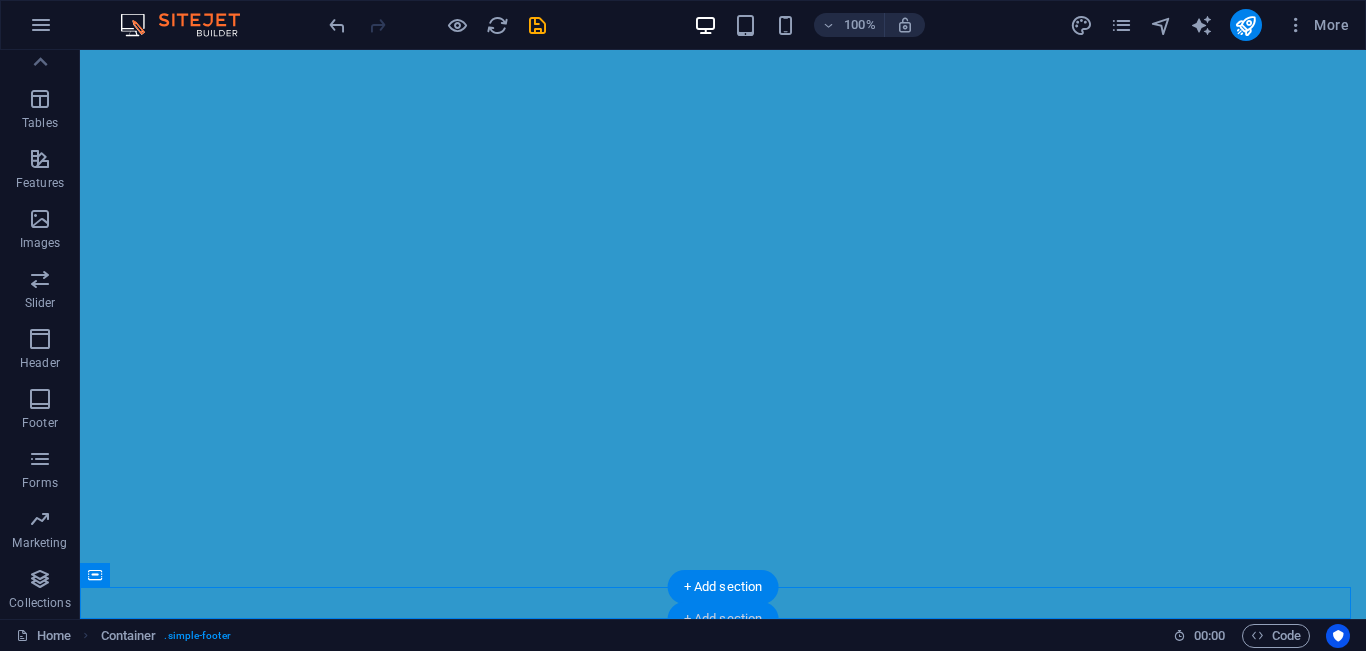 click on "+ Add section" at bounding box center [723, 619] 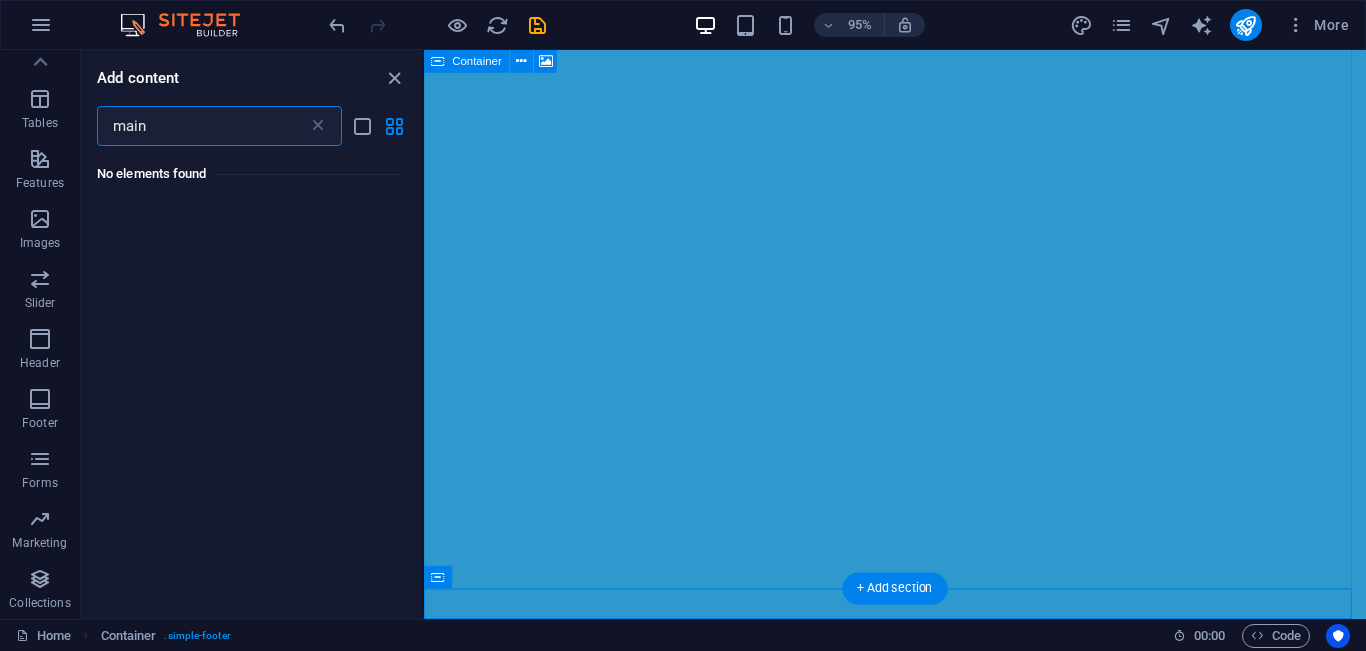 click at bounding box center (920, 302) 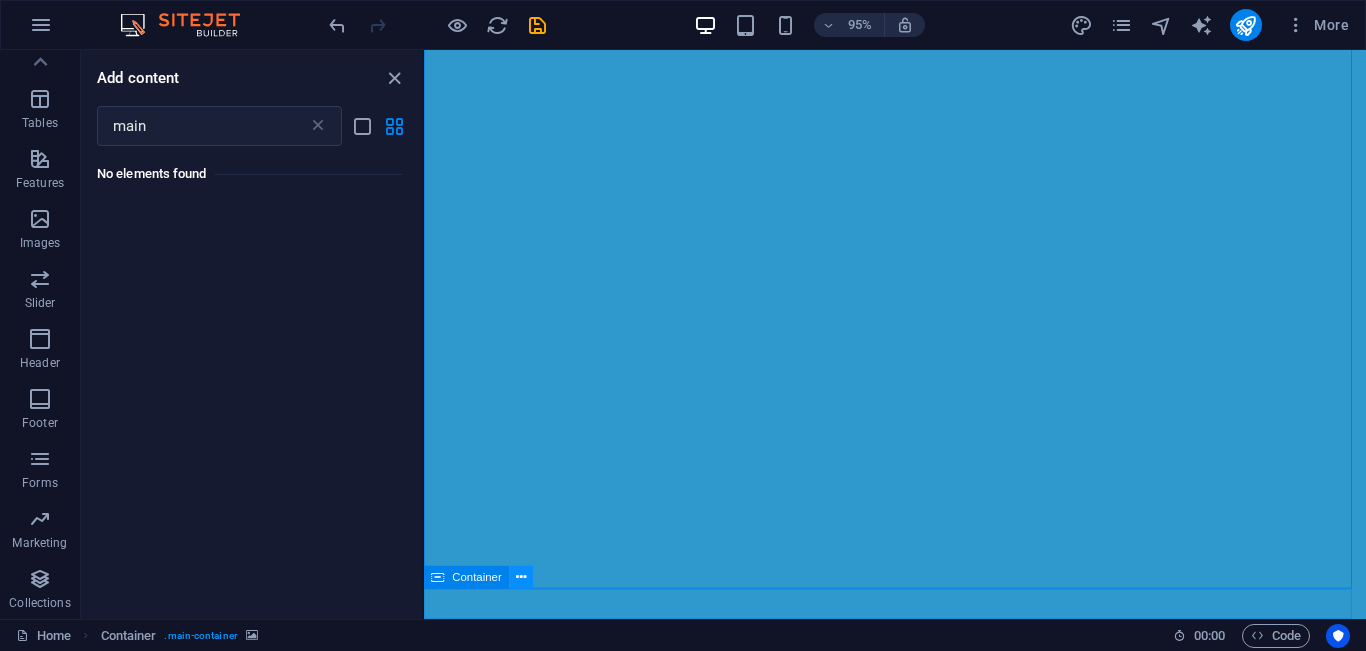 click at bounding box center (522, 577) 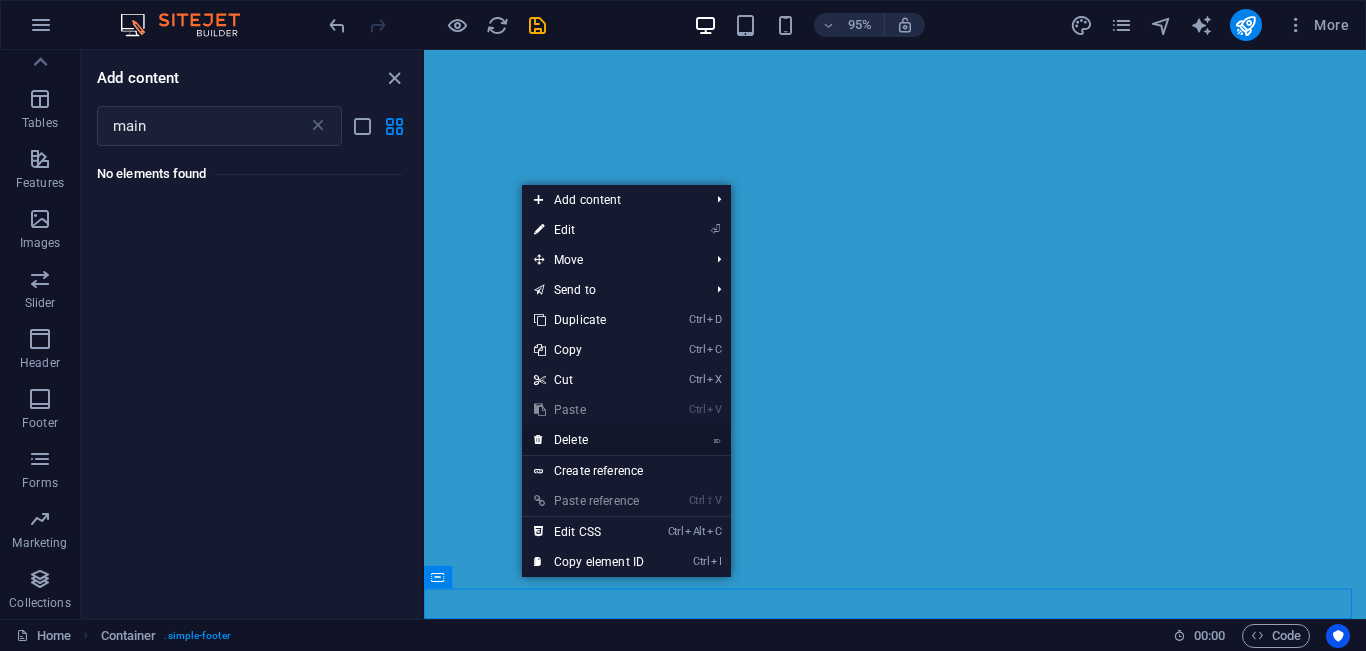 click on "⌦  Delete" at bounding box center [589, 440] 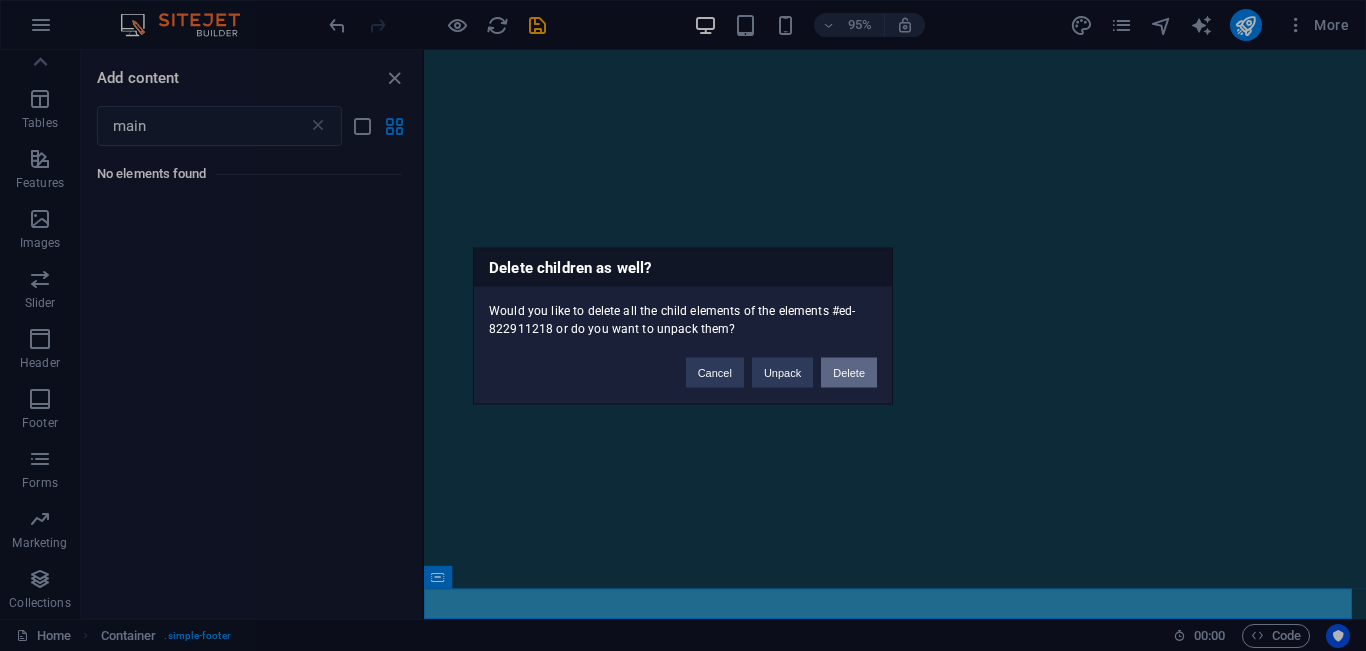 click on "Delete" at bounding box center (849, 372) 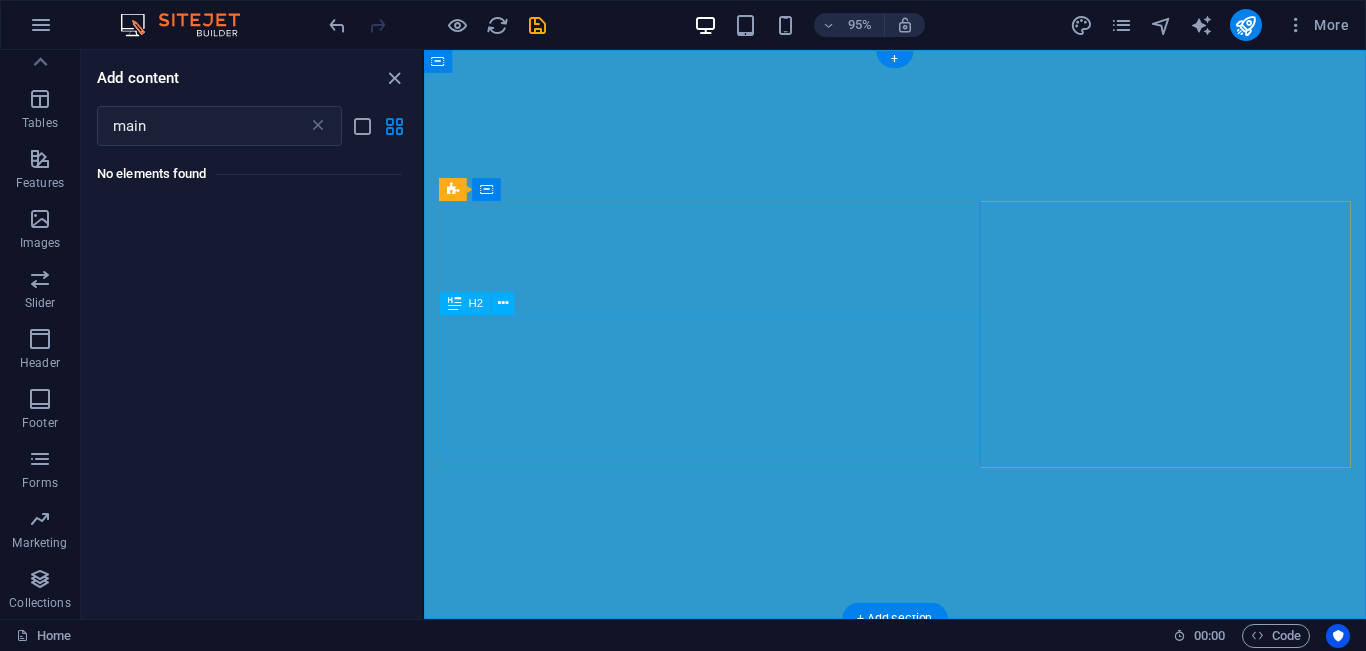 scroll, scrollTop: 0, scrollLeft: 0, axis: both 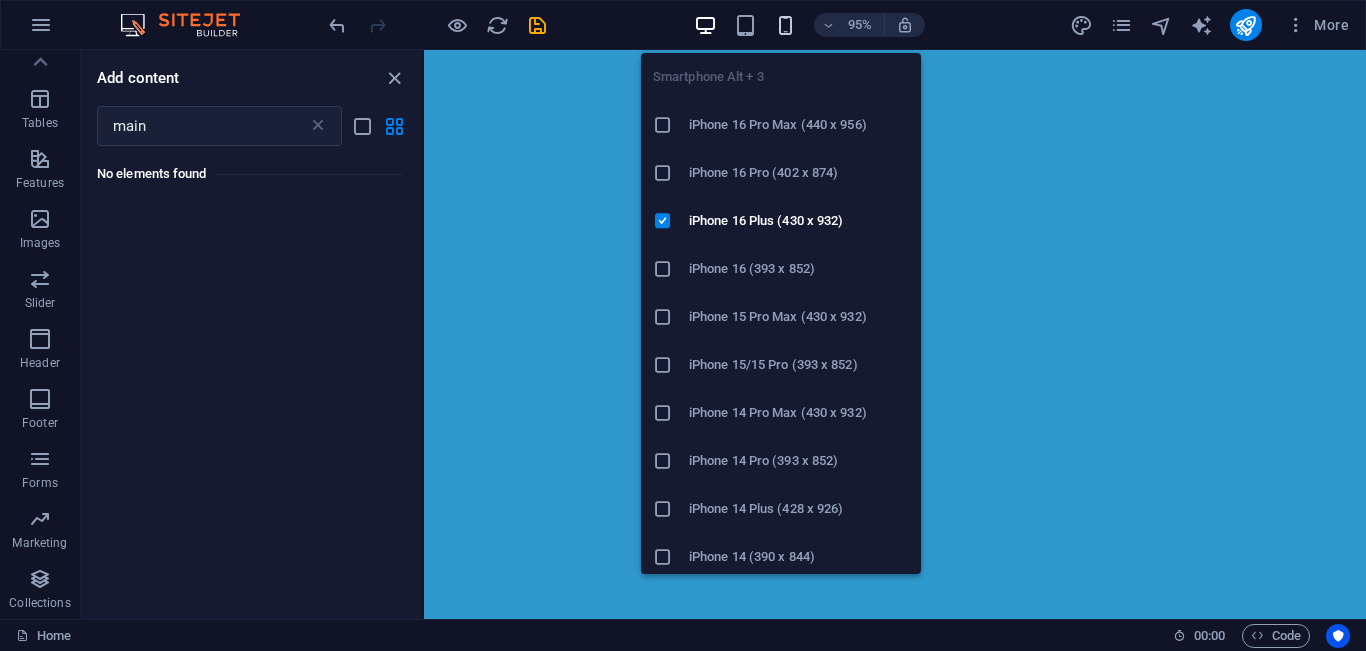 click at bounding box center (785, 25) 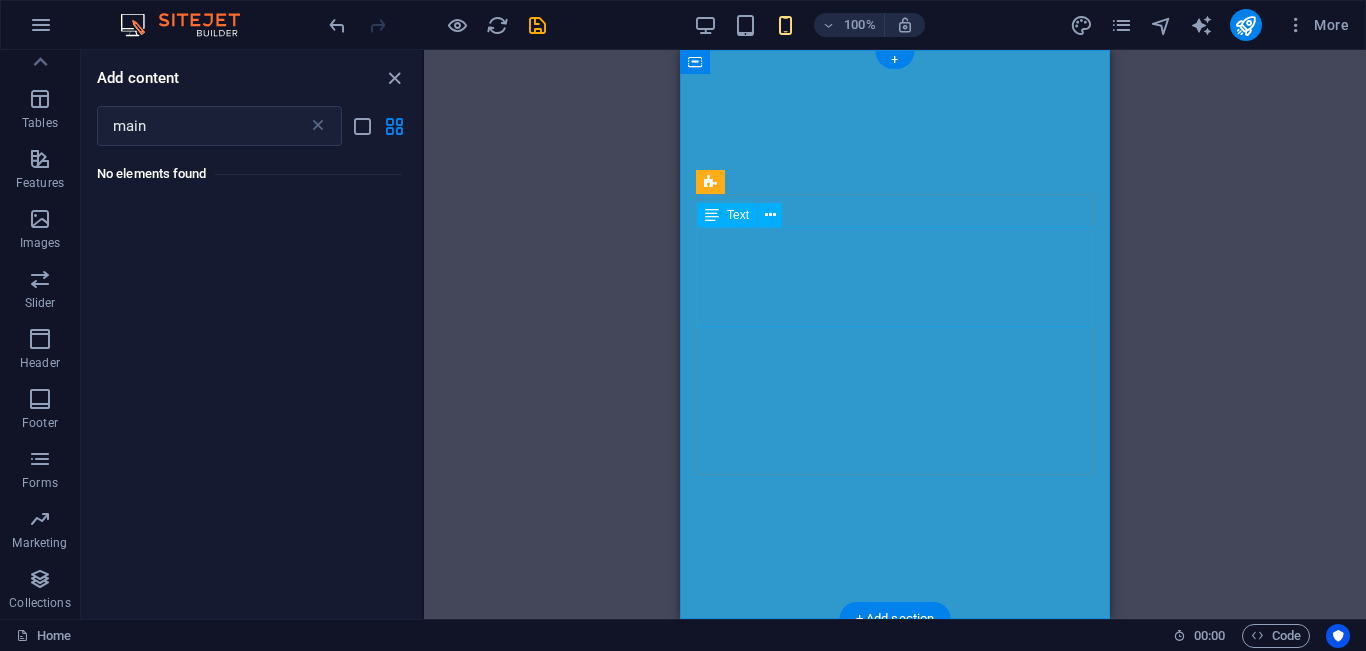 click on "🚧 Sedang Maintenance" at bounding box center [895, 796] 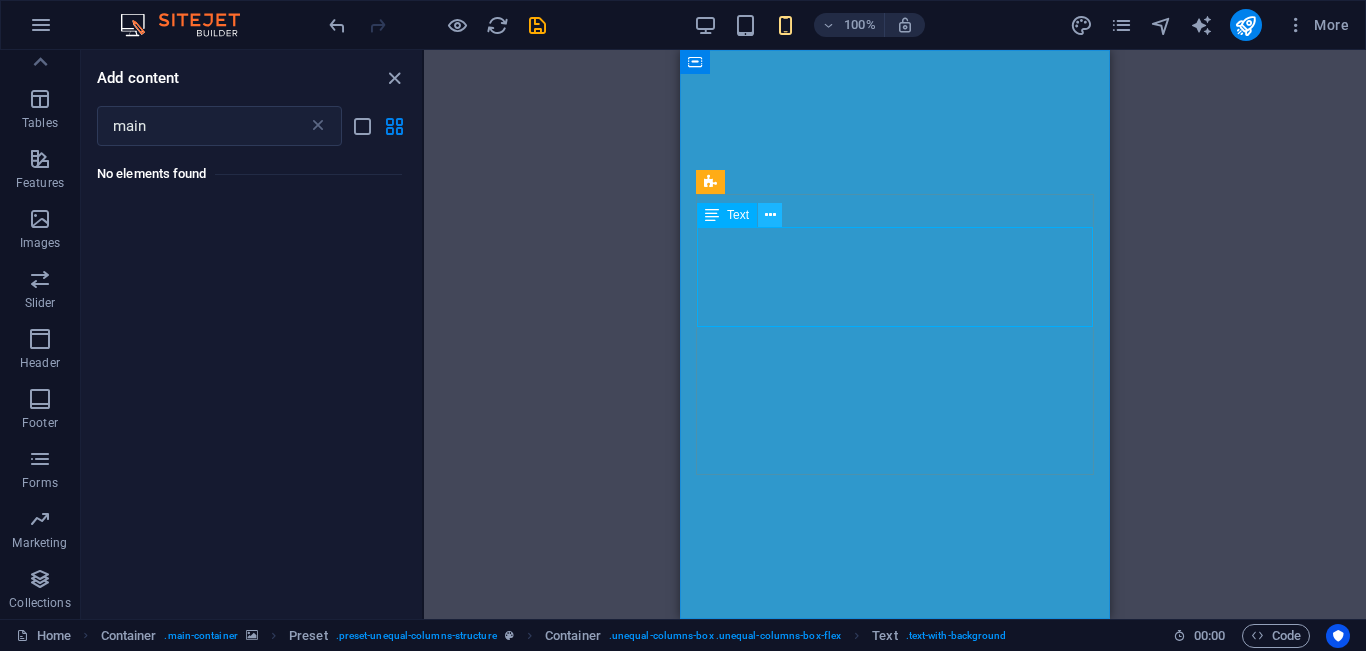 click at bounding box center (770, 215) 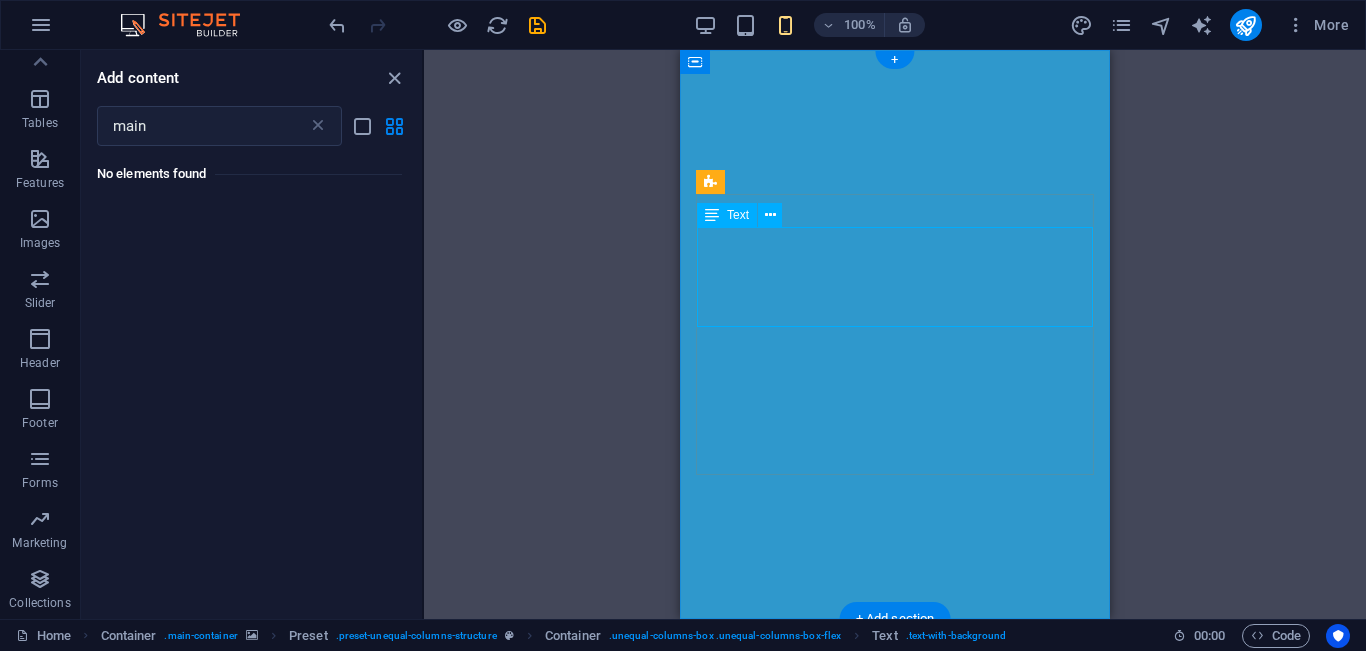 click on "🚧 Sedang Maintenance" at bounding box center [895, 796] 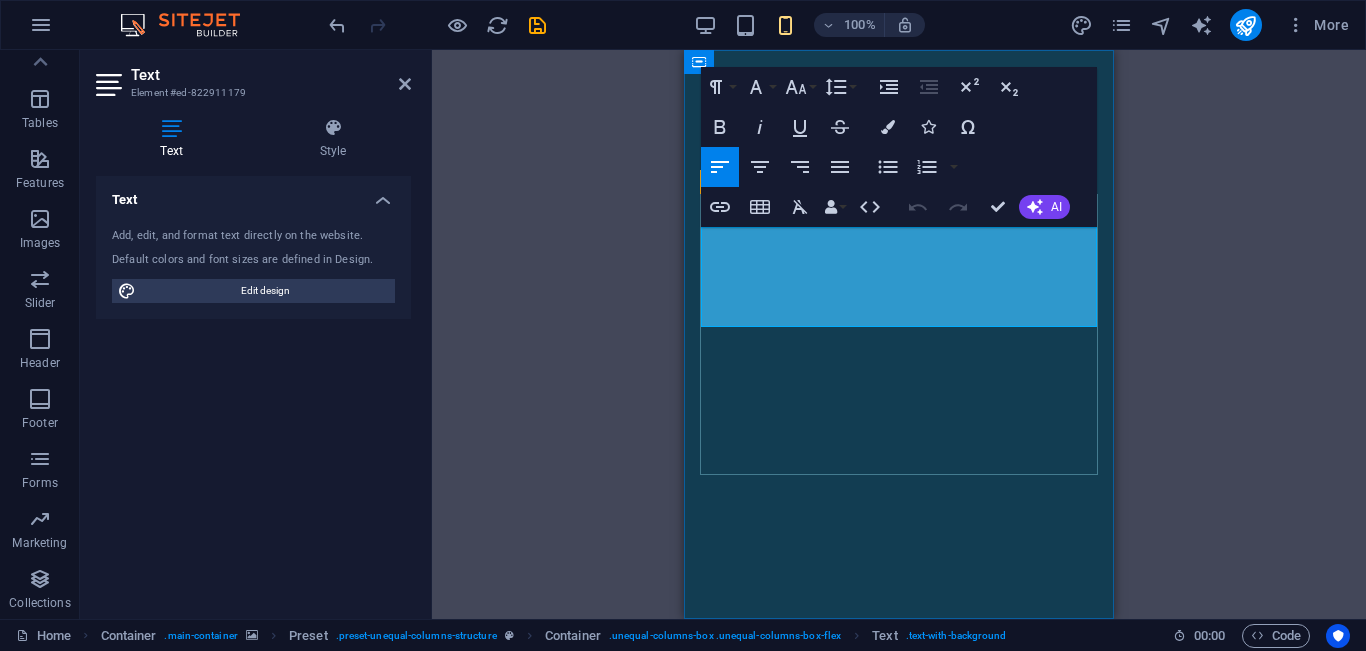 drag, startPoint x: 964, startPoint y: 294, endPoint x: 720, endPoint y: 256, distance: 246.94128 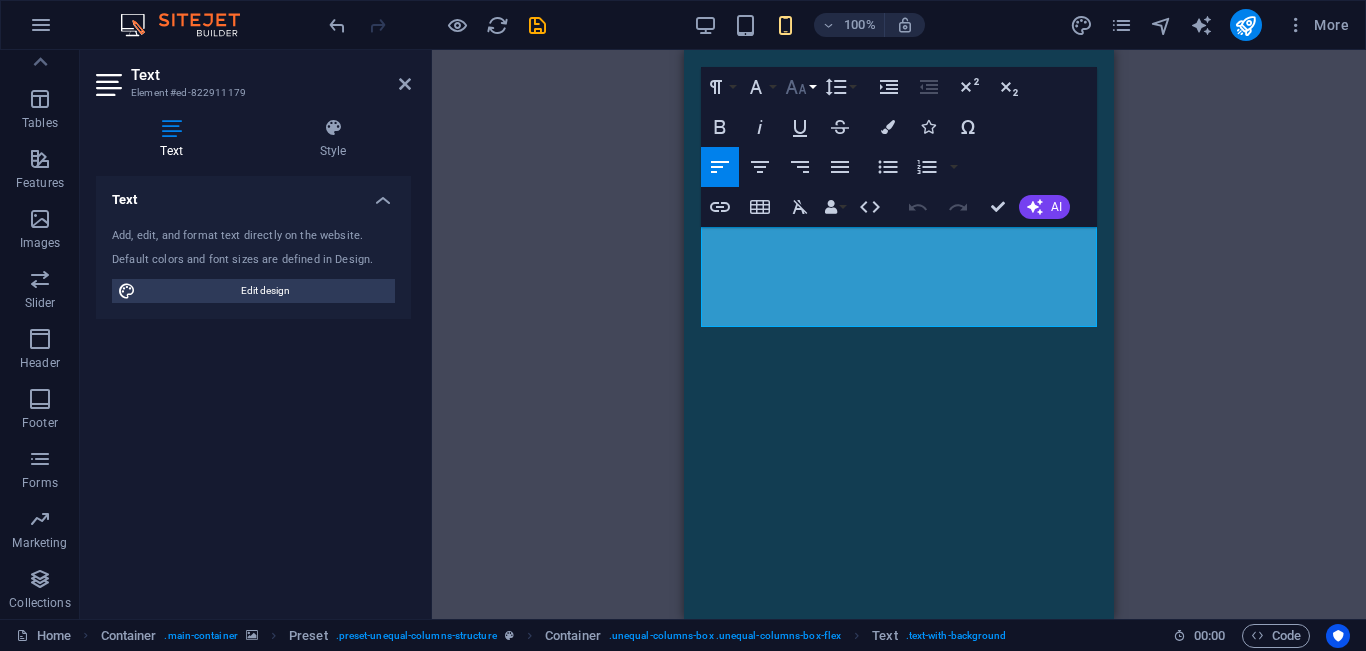 click 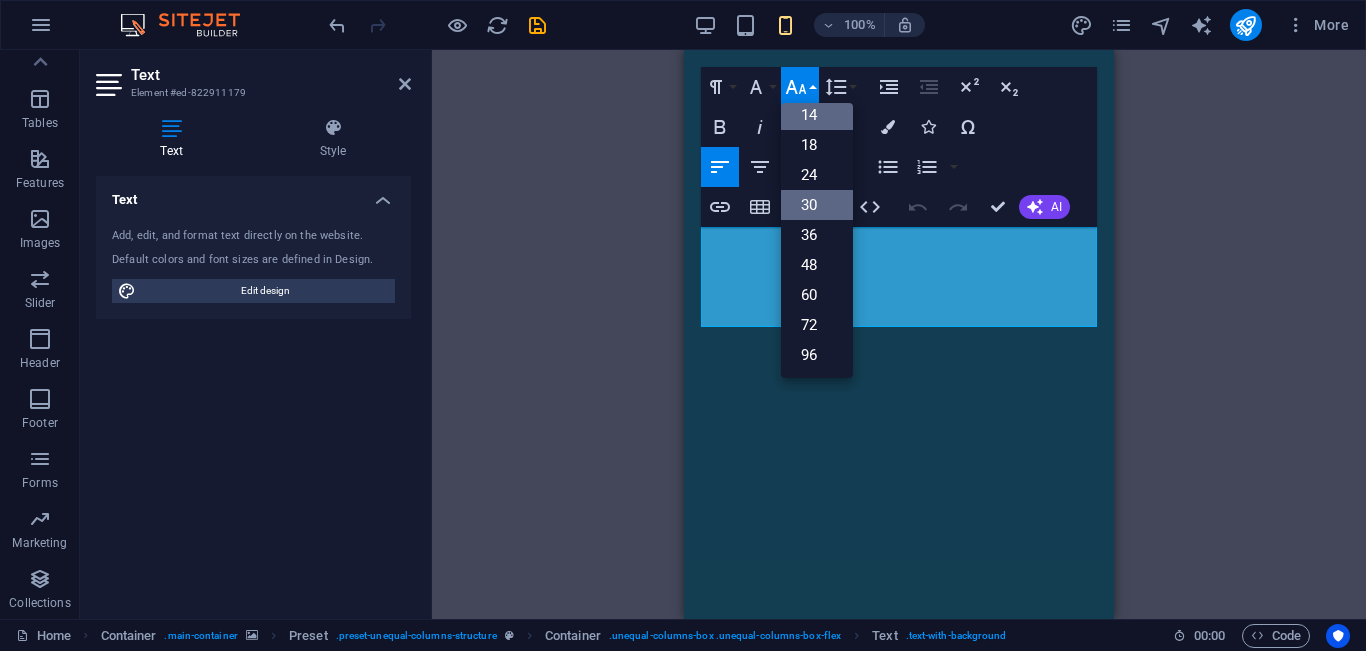 scroll, scrollTop: 161, scrollLeft: 0, axis: vertical 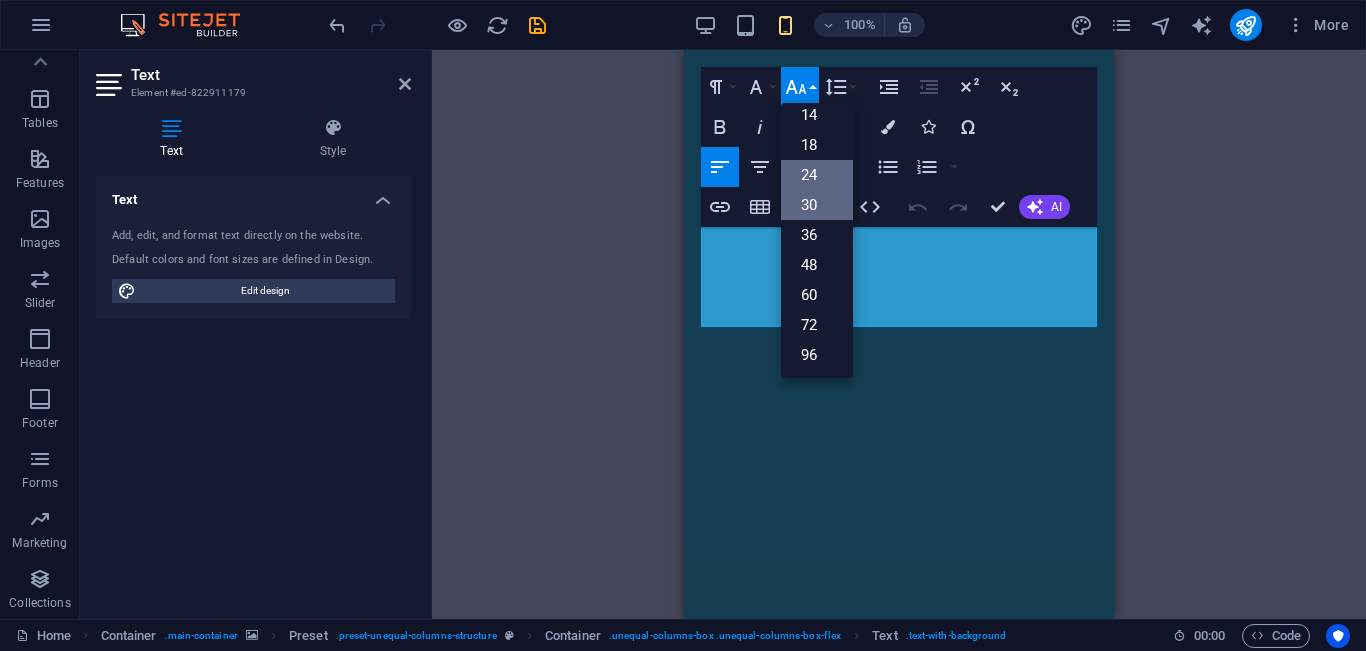 click on "24" at bounding box center (817, 175) 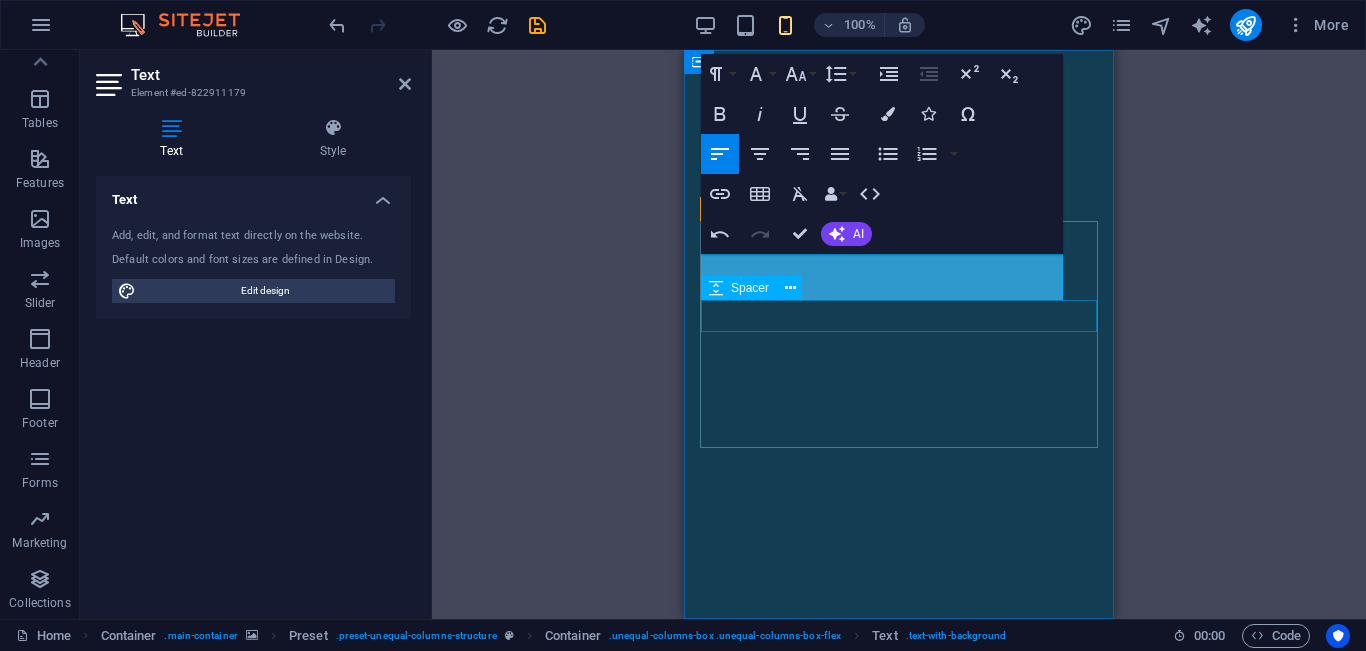 click at bounding box center (899, 778) 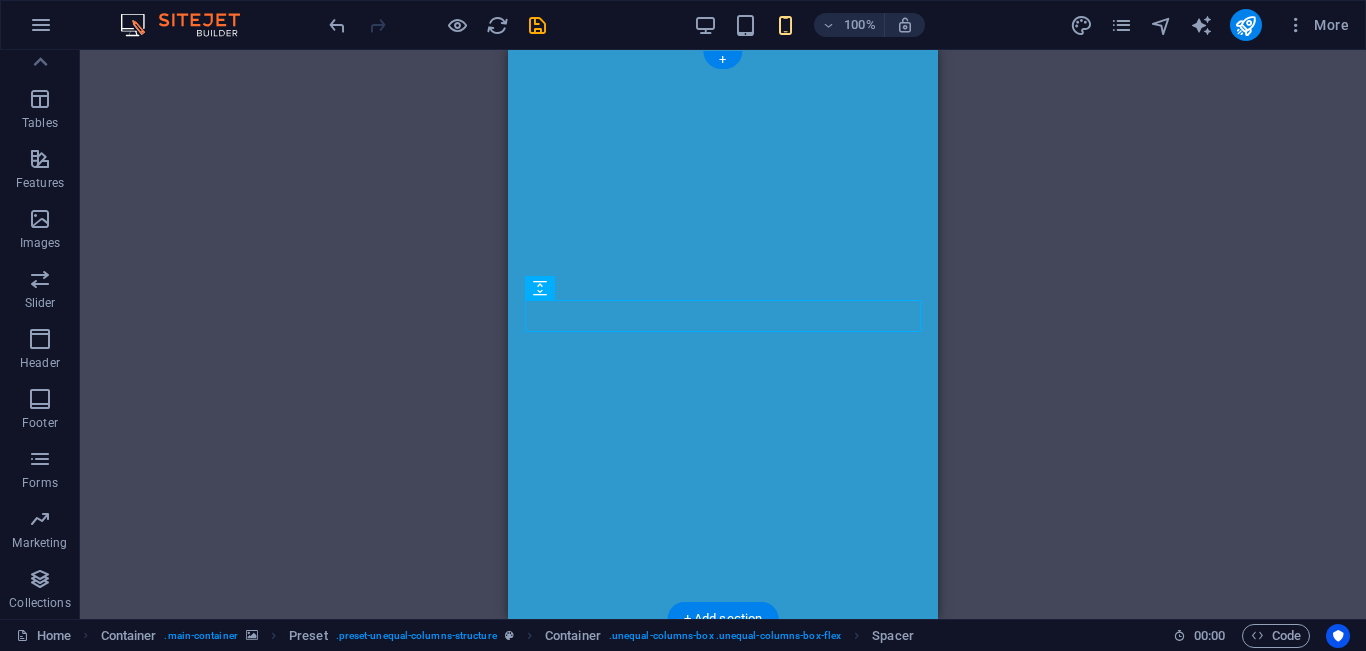 click at bounding box center (723, 334) 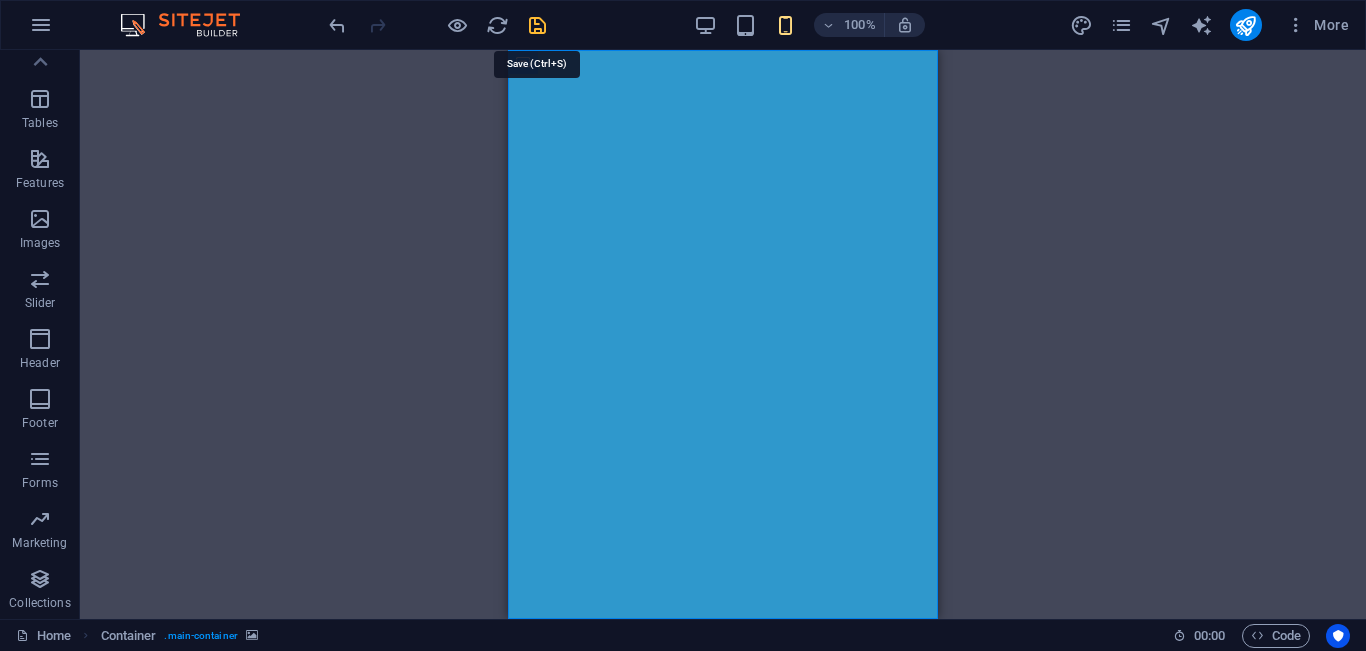 click at bounding box center [537, 25] 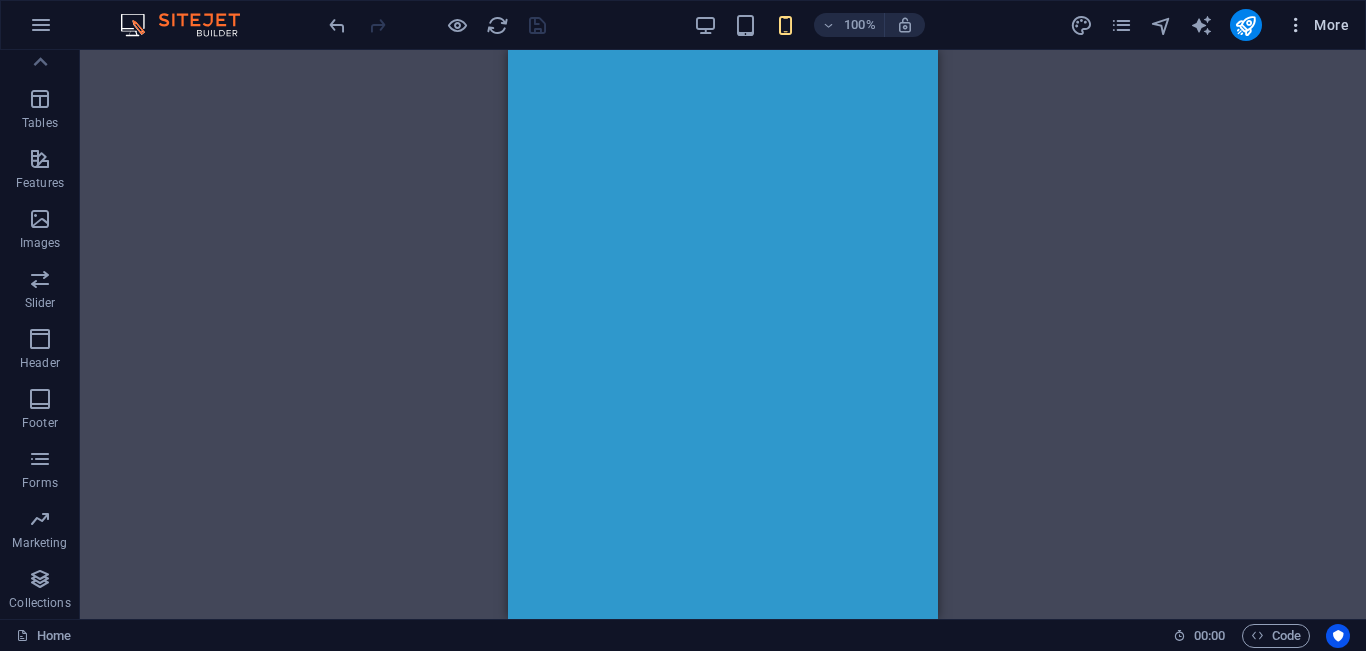 click on "More" at bounding box center [1317, 25] 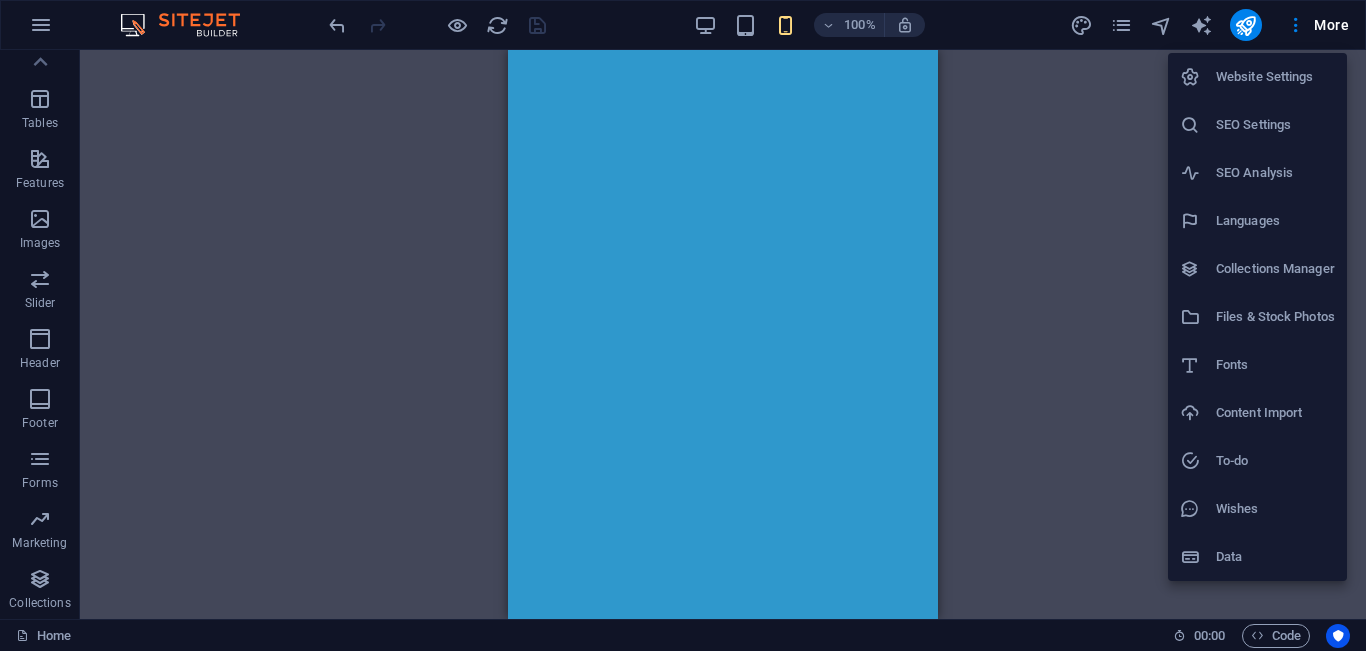 click on "Website Settings" at bounding box center [1275, 77] 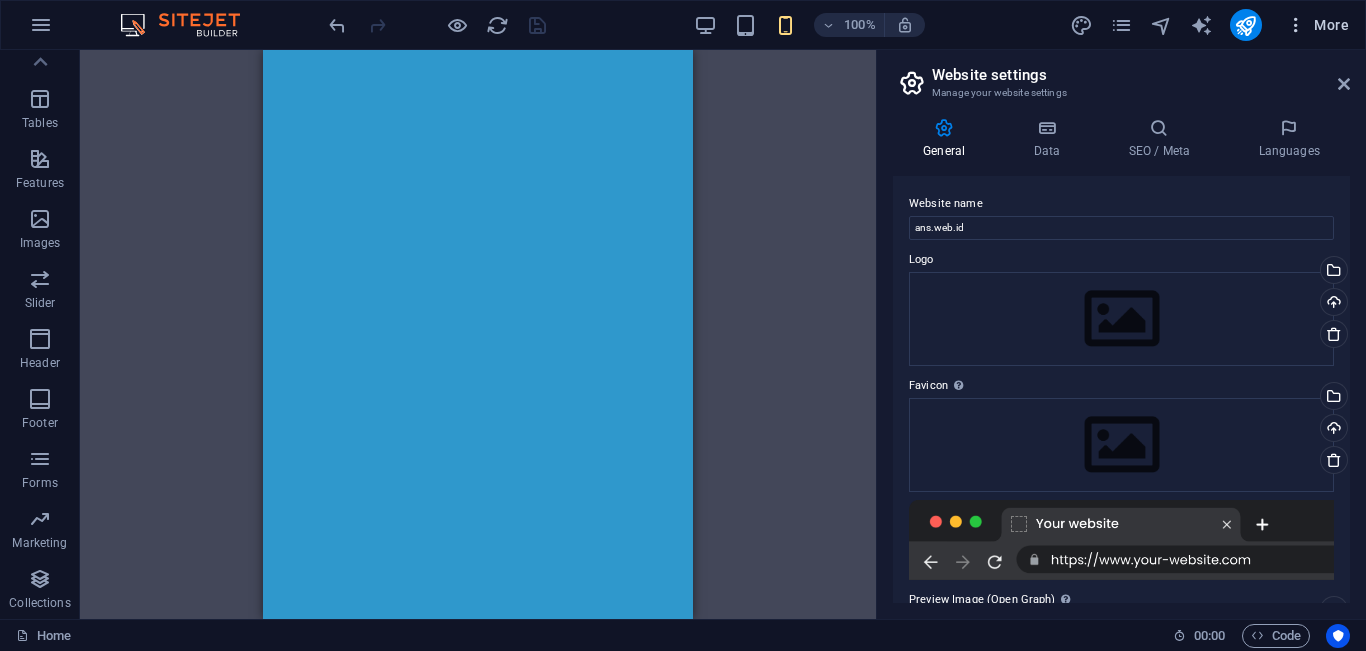 click on "More" at bounding box center (1317, 25) 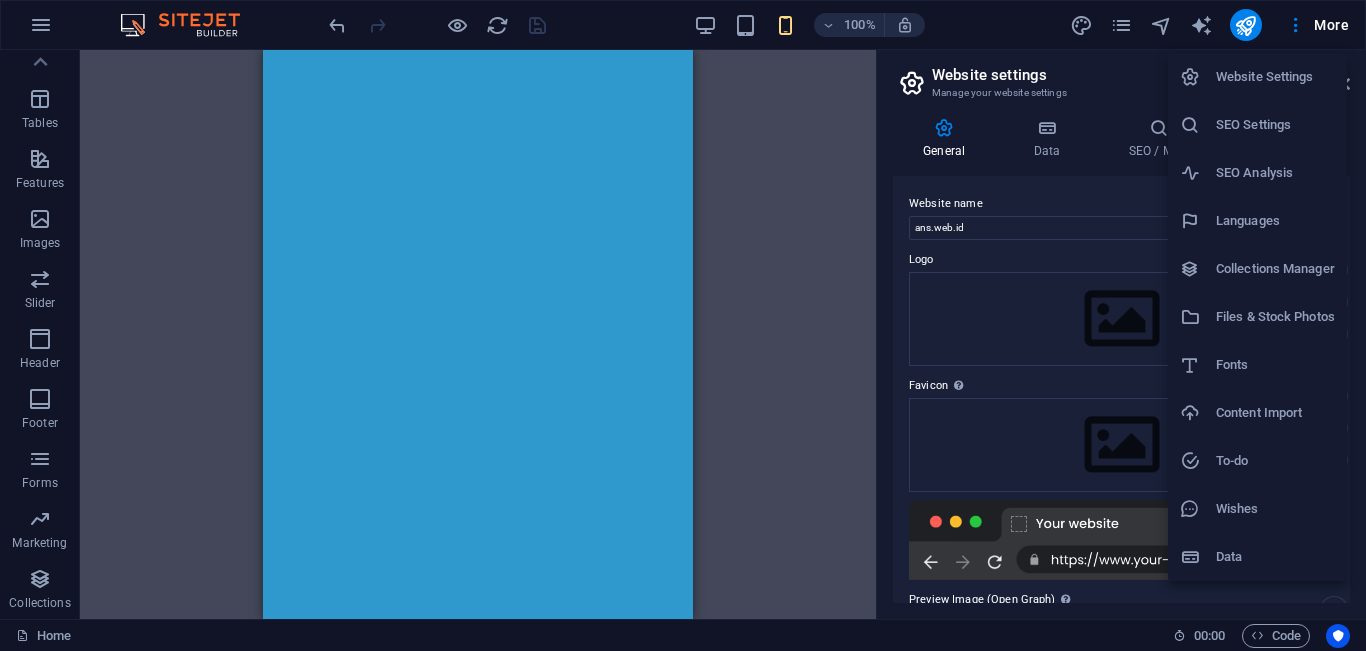 click at bounding box center [683, 325] 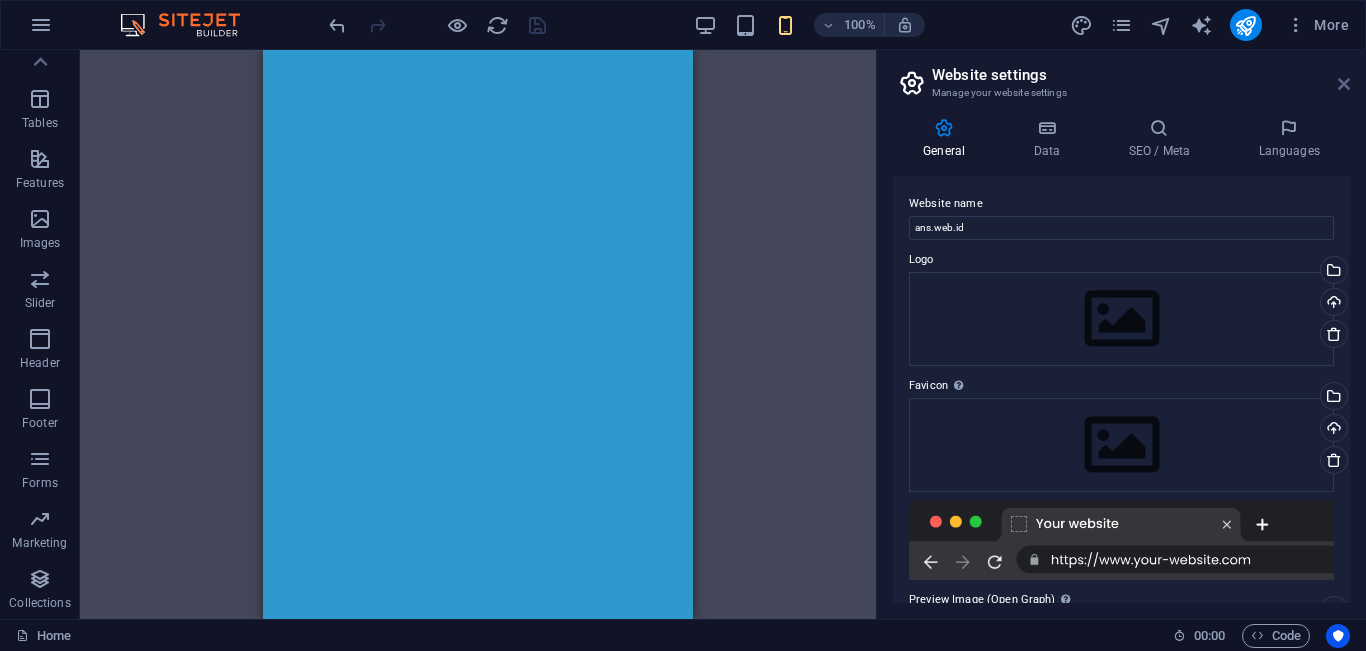 click on "Website settings Manage your website settings  General  Data  SEO / Meta  Languages Website name ans.web.id Logo Drag files here, click to choose files or select files from Files or our free stock photos & videos Select files from the file manager, stock photos, or upload file(s) Upload Favicon Set the favicon of your website here. A favicon is a small icon shown in the browser tab next to your website title. It helps visitors identify your website. Drag files here, click to choose files or select files from Files or our free stock photos & videos Select files from the file manager, stock photos, or upload file(s) Upload Preview Image (Open Graph) This image will be shown when the website is shared on social networks Drag files here, click to choose files or select files from Files or our free stock photos & videos Select files from the file manager, stock photos, or upload file(s) Upload Contact data for this website. This can be used everywhere on the website and will update automatically. Company Last name" at bounding box center [1121, 334] 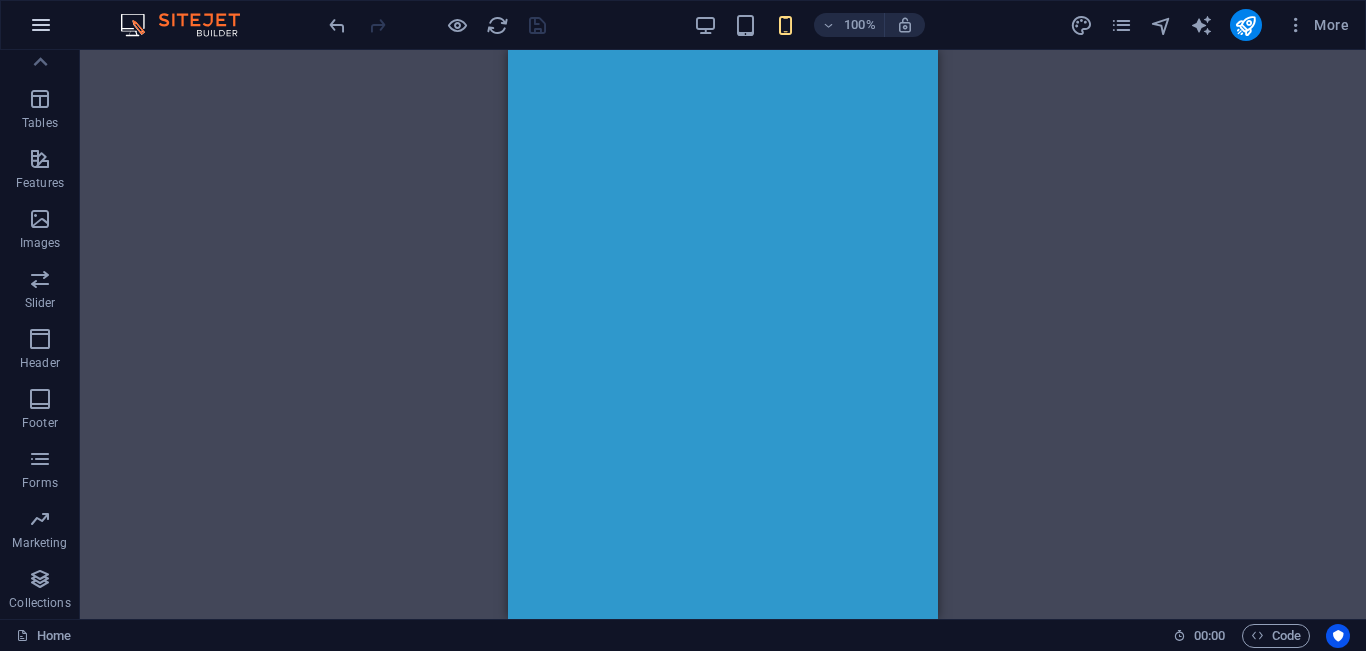 click at bounding box center [41, 25] 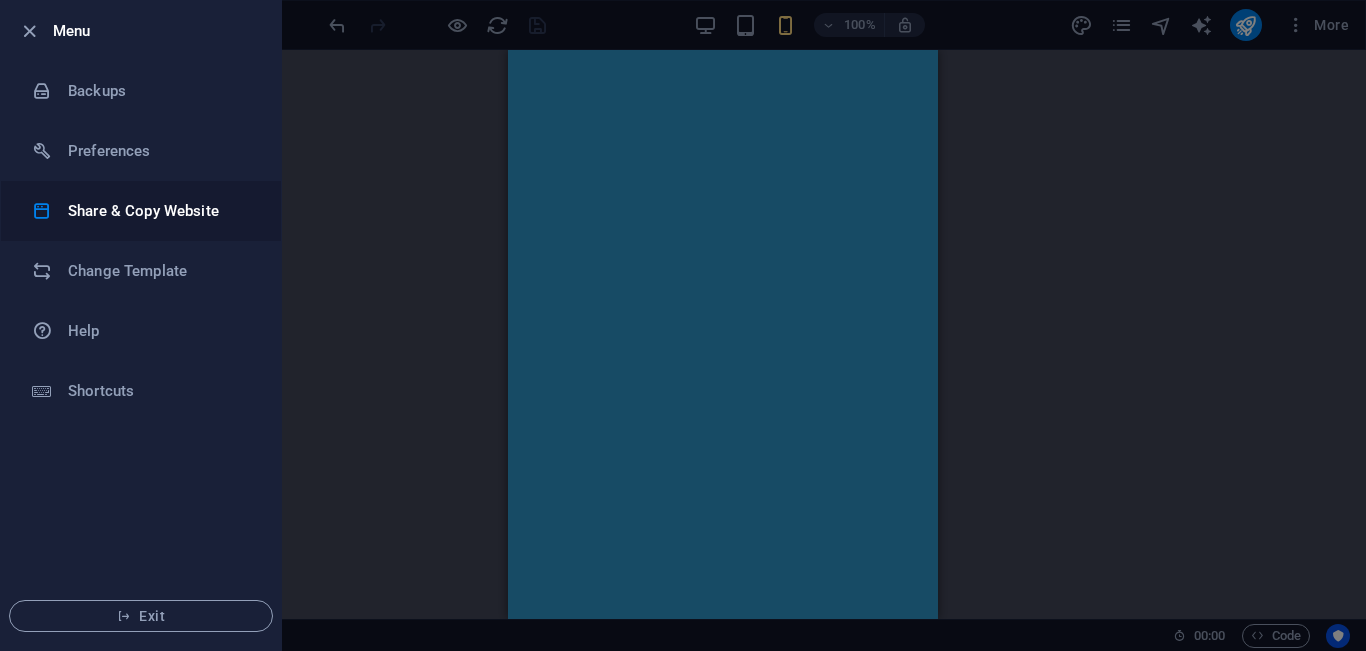 click on "Share & Copy Website" at bounding box center [160, 211] 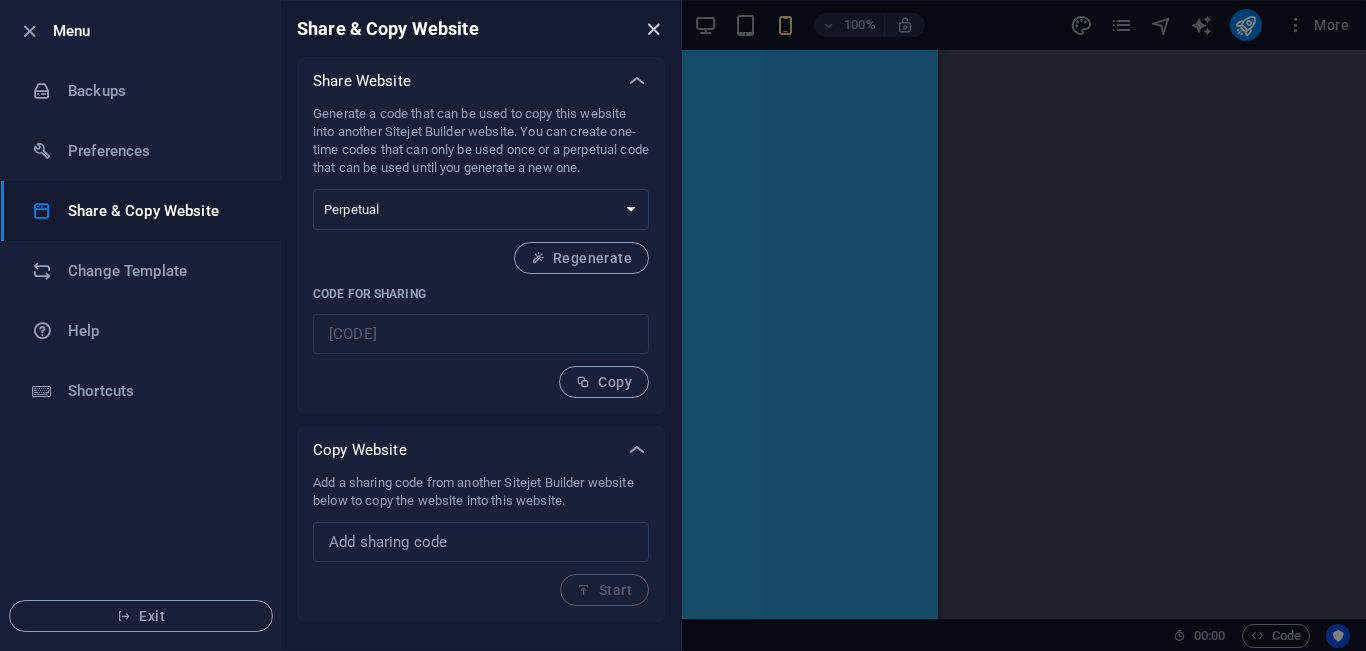 click at bounding box center [653, 29] 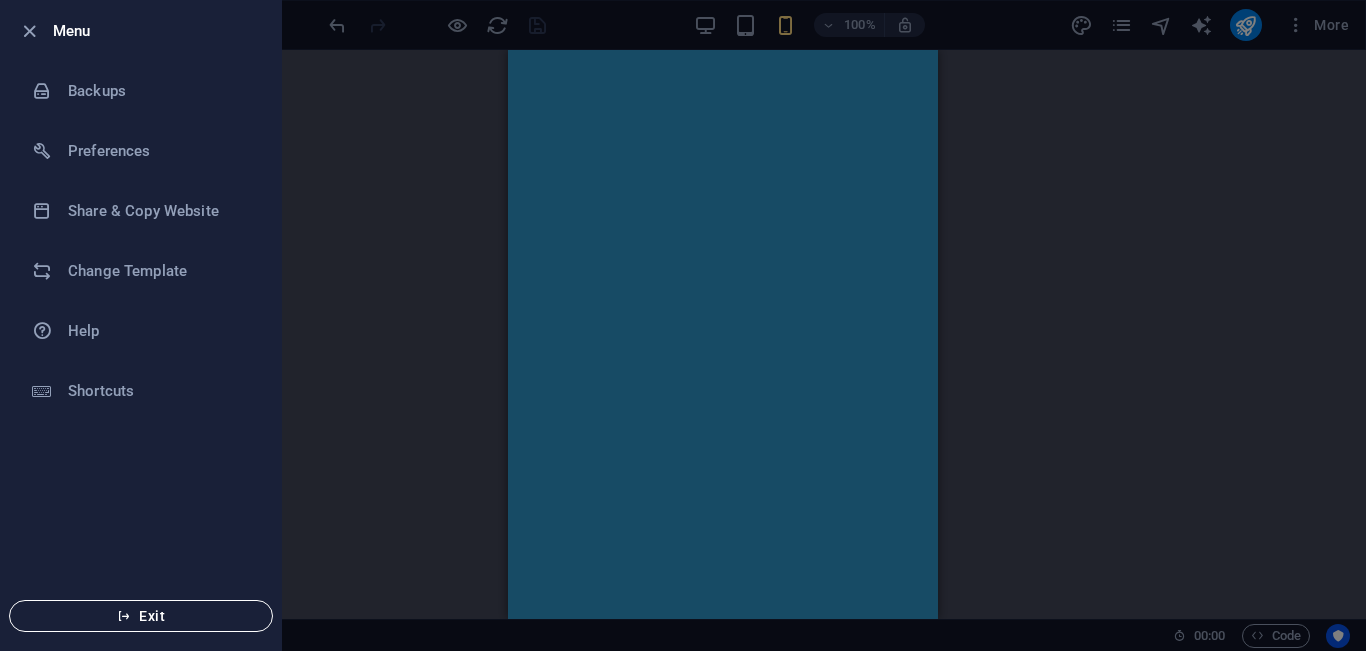 click on "Exit" at bounding box center [141, 616] 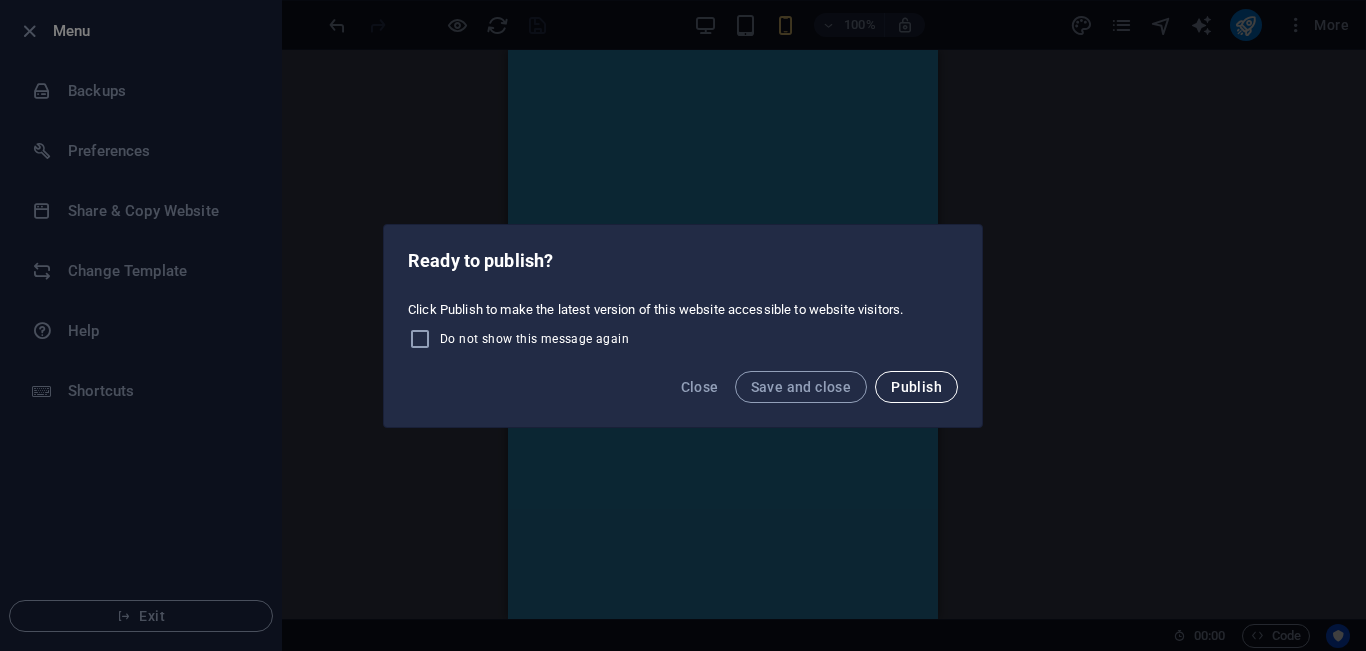 click on "Publish" at bounding box center [916, 387] 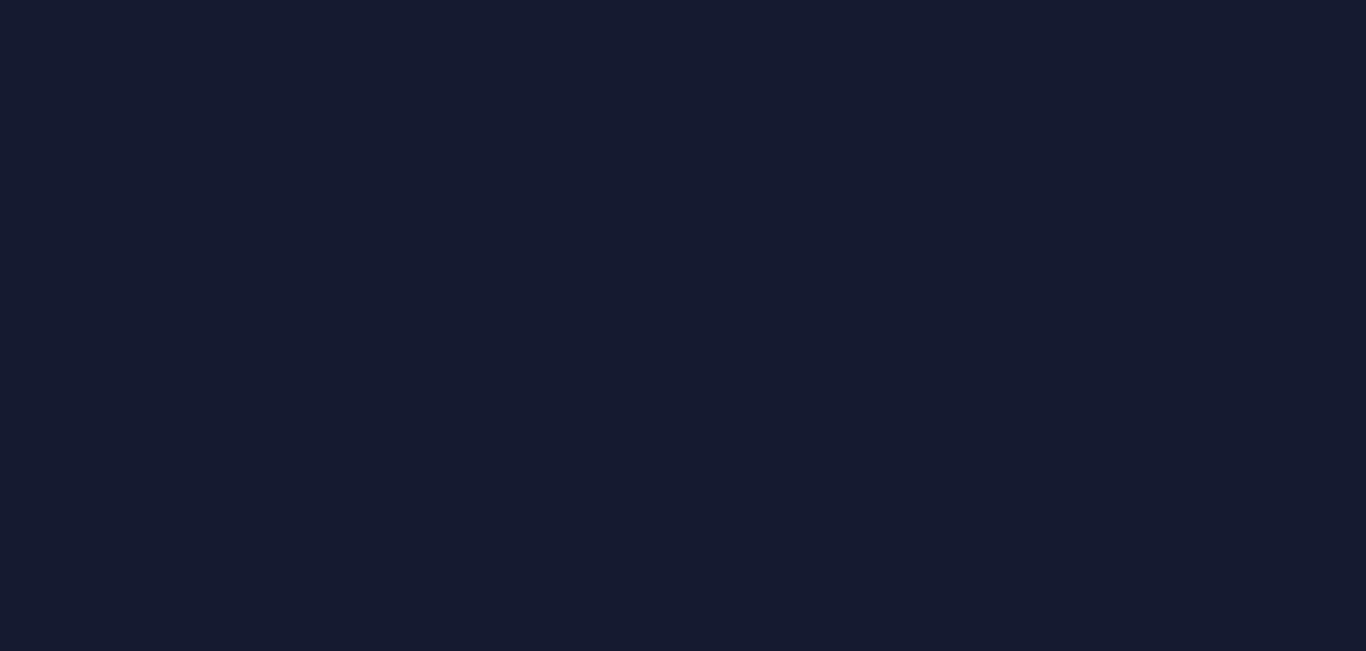 scroll, scrollTop: 0, scrollLeft: 0, axis: both 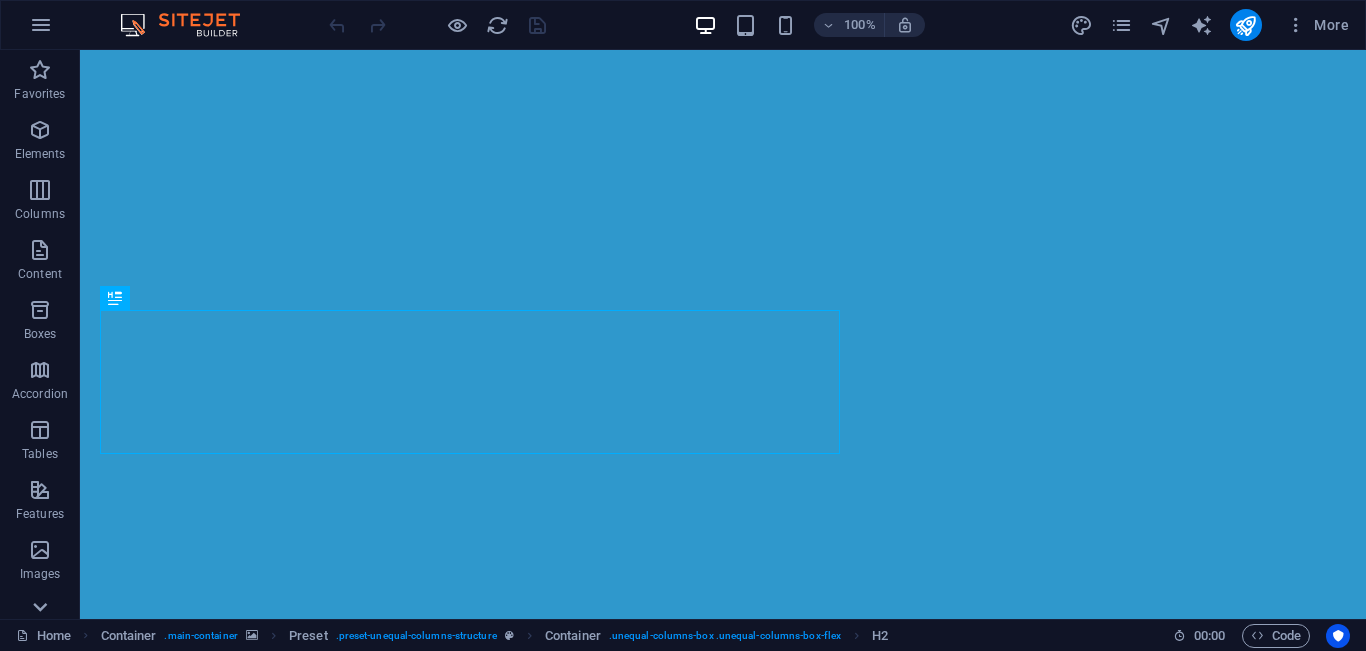 click 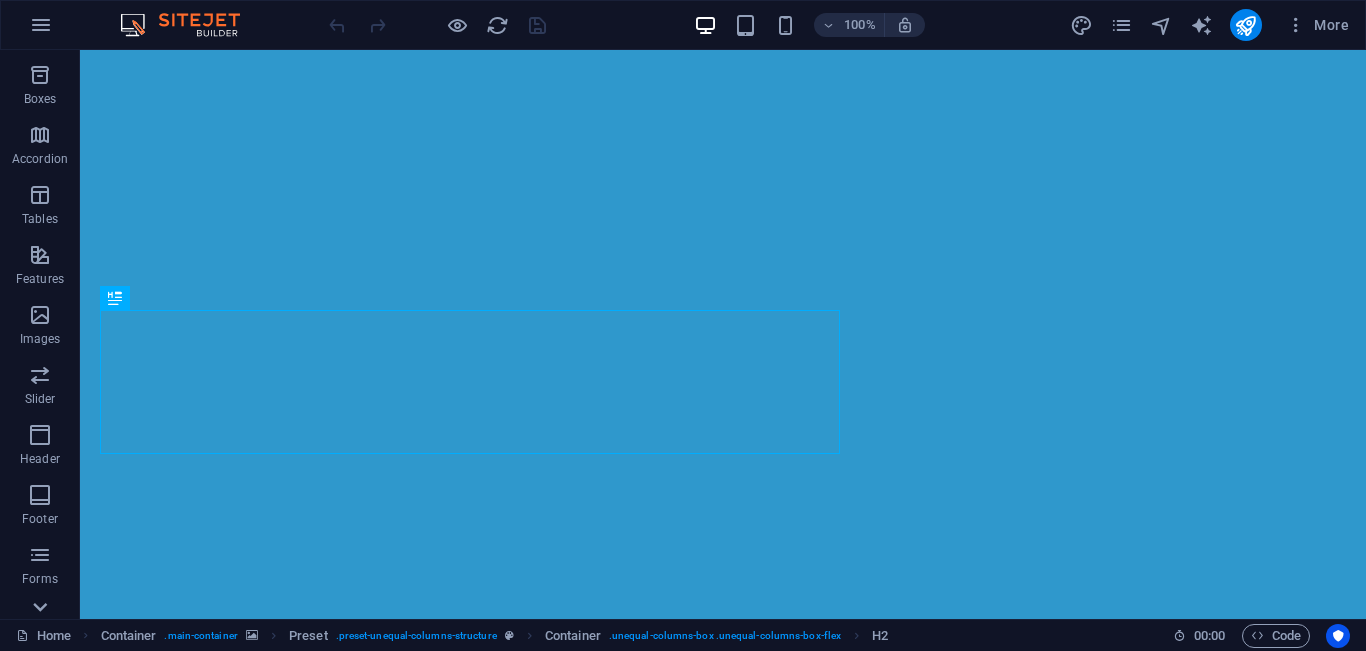 scroll, scrollTop: 331, scrollLeft: 0, axis: vertical 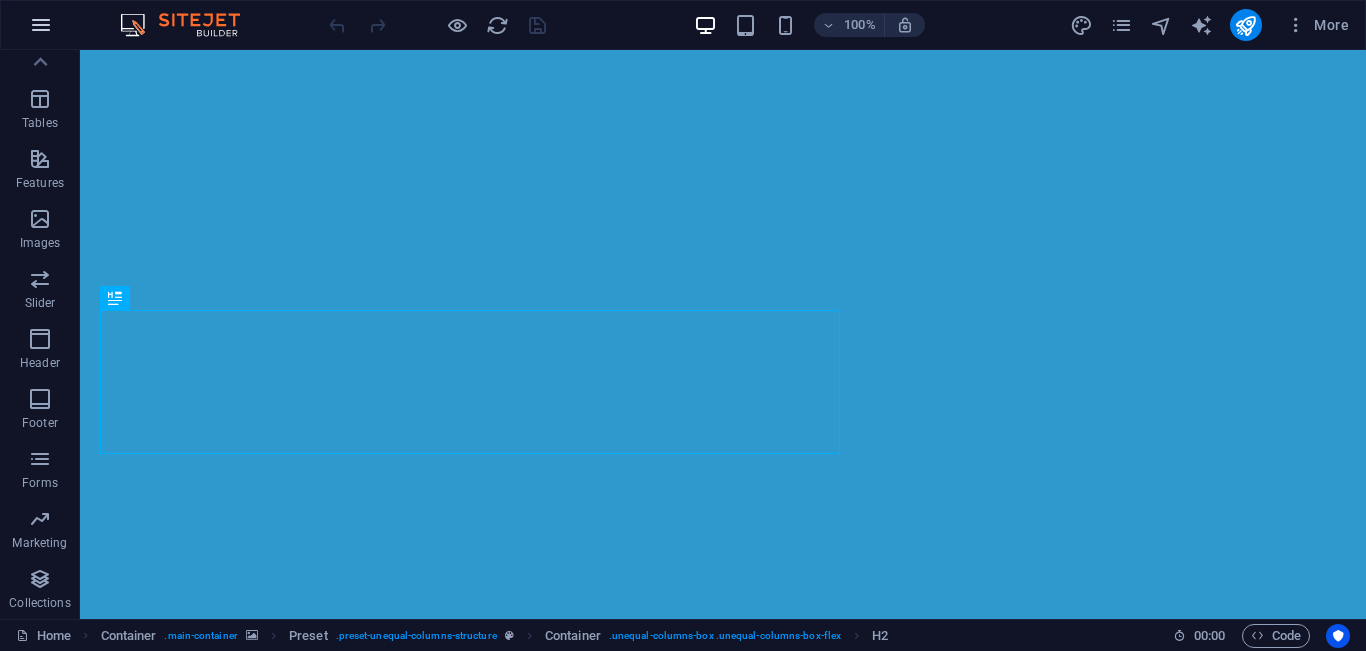 click at bounding box center [41, 25] 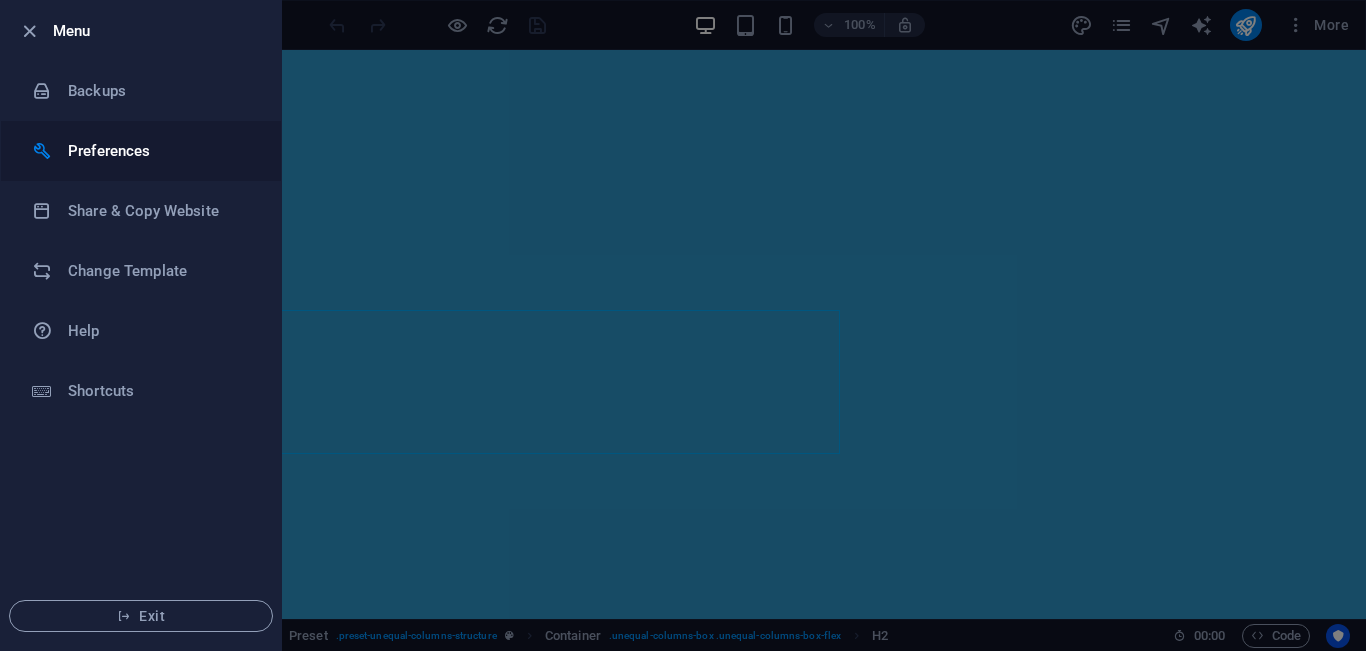 click on "Preferences" at bounding box center [160, 151] 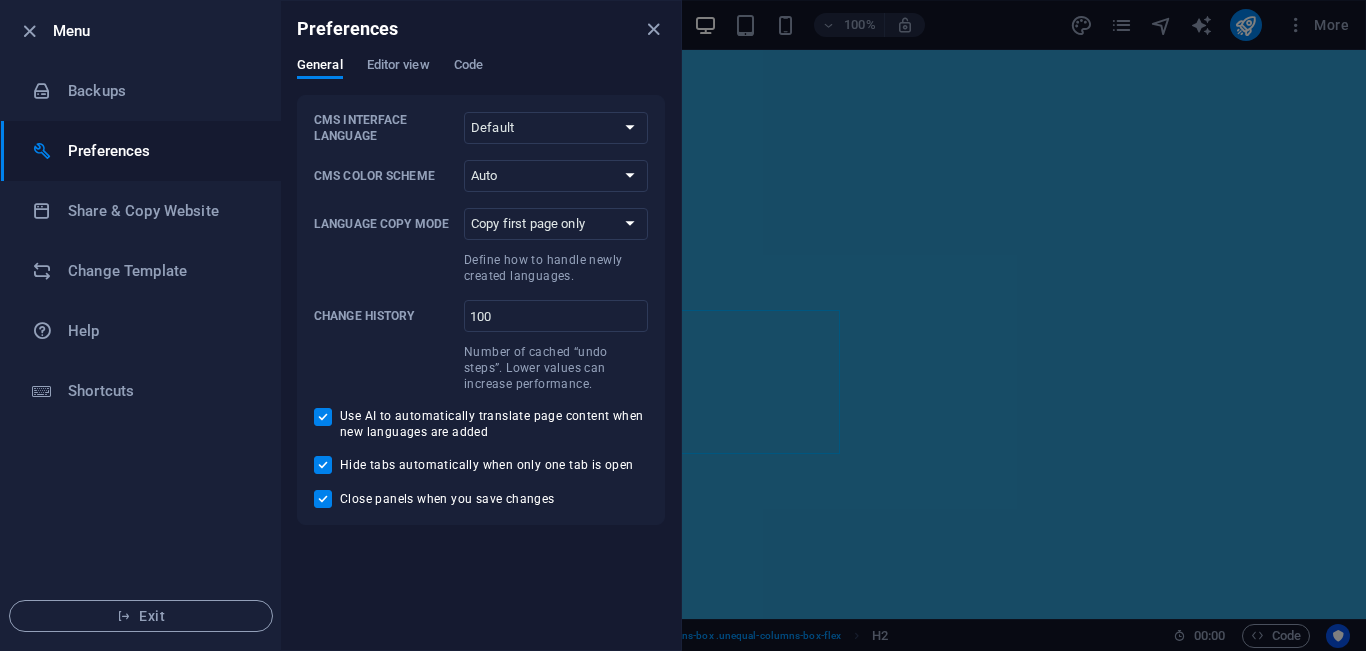 click at bounding box center [653, 29] 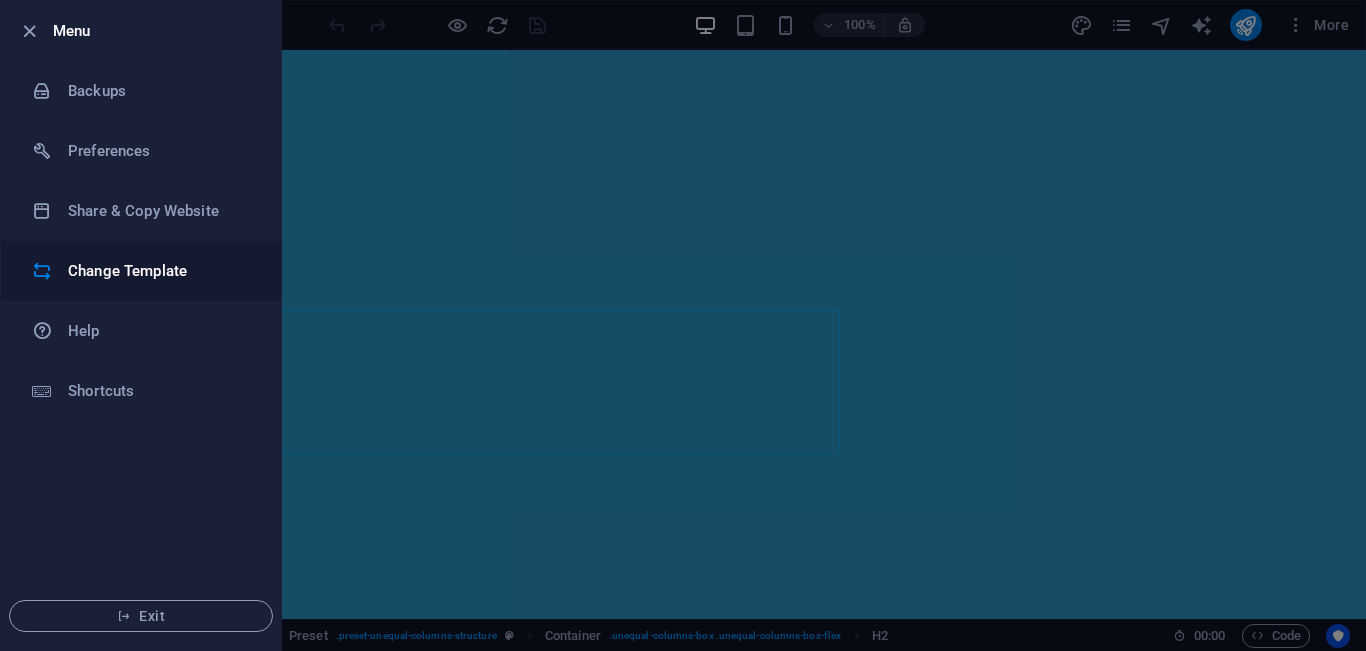 click on "Change Template" at bounding box center [141, 271] 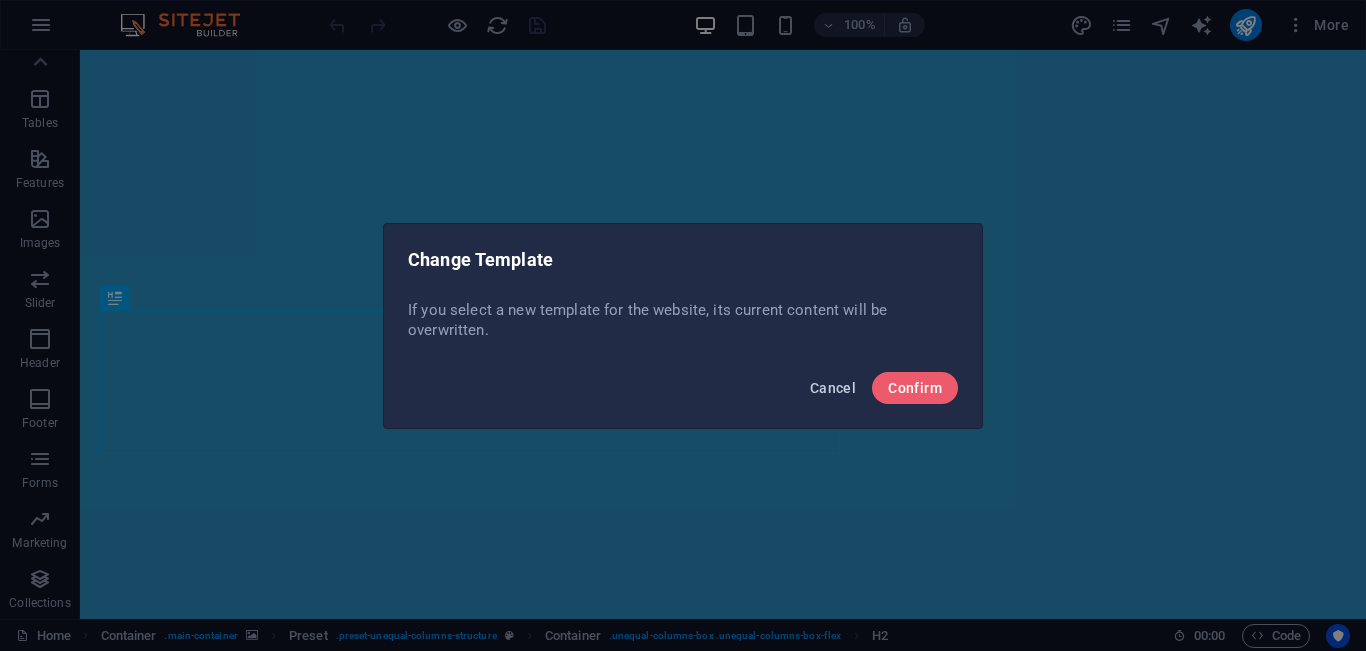click on "Cancel" at bounding box center (833, 388) 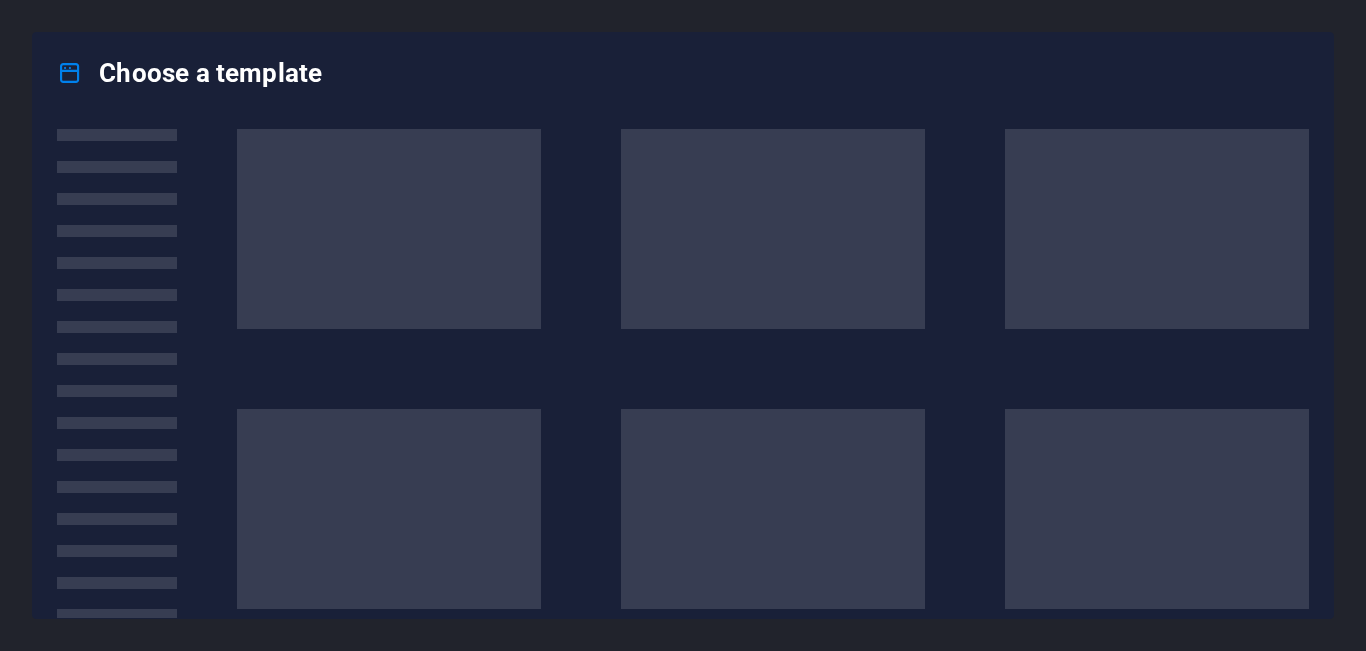 scroll, scrollTop: 0, scrollLeft: 0, axis: both 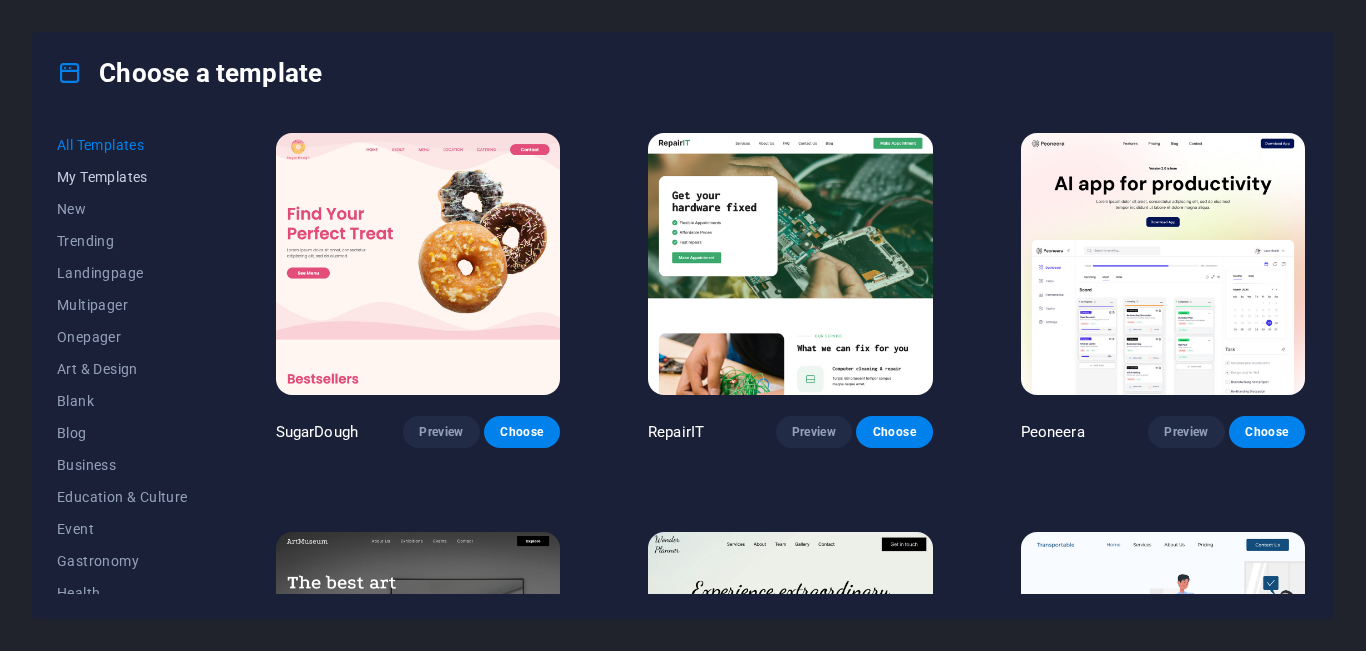 click on "My Templates" at bounding box center [122, 177] 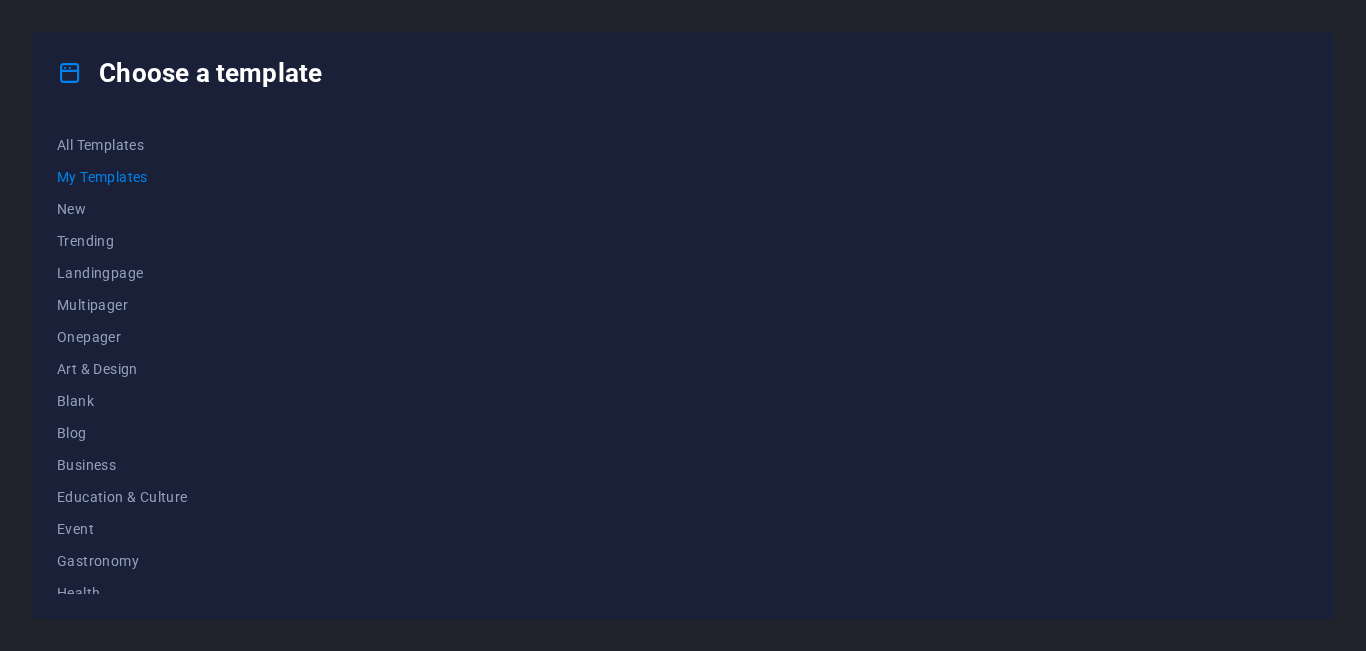 click at bounding box center [790, 361] 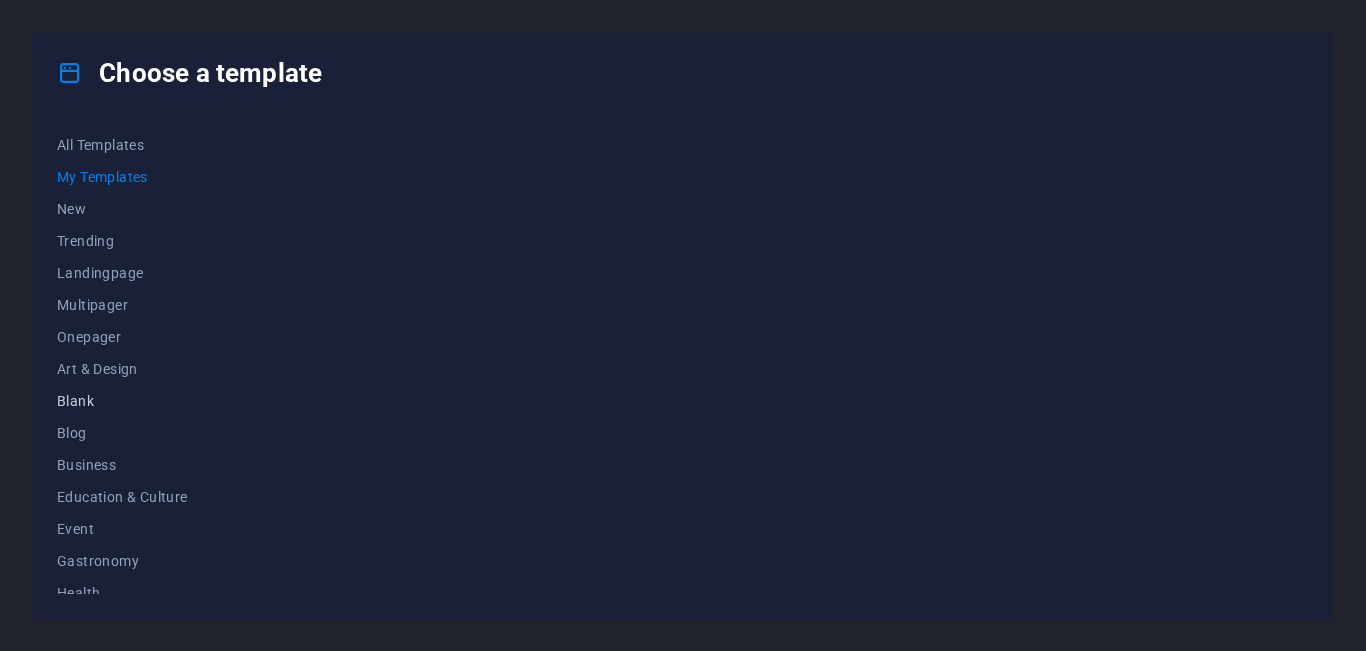scroll, scrollTop: 335, scrollLeft: 0, axis: vertical 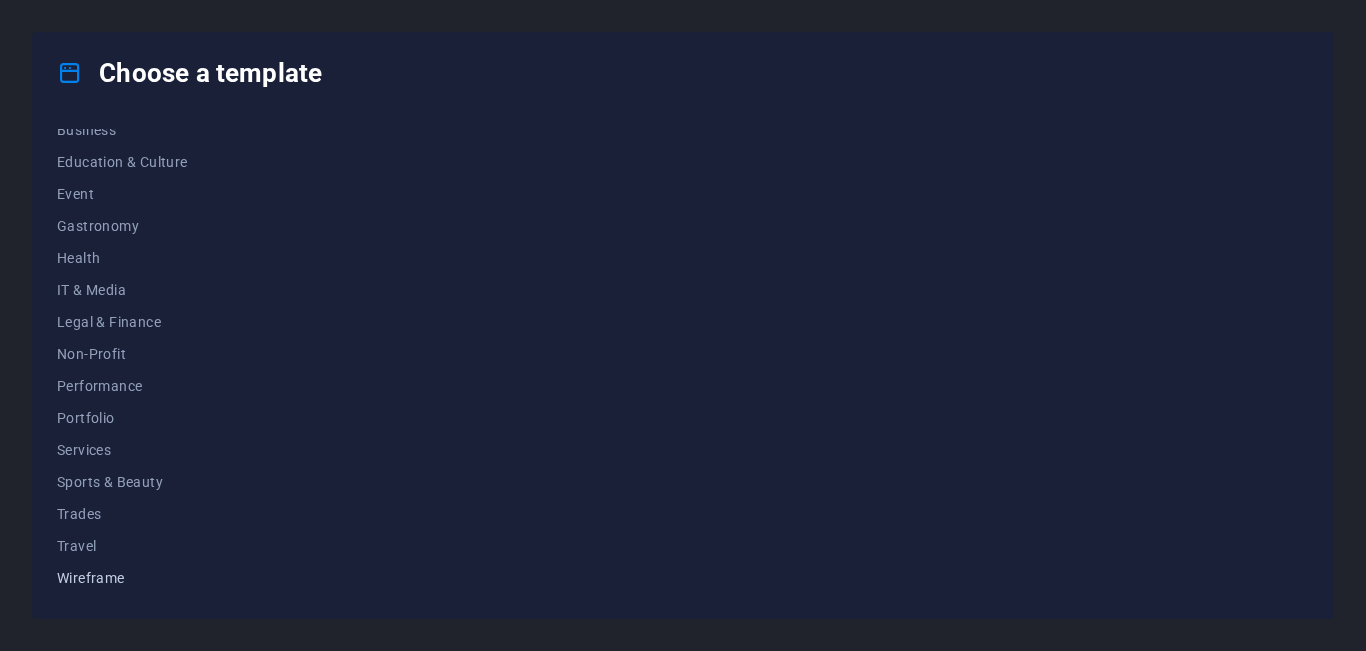 click on "Wireframe" at bounding box center [122, 578] 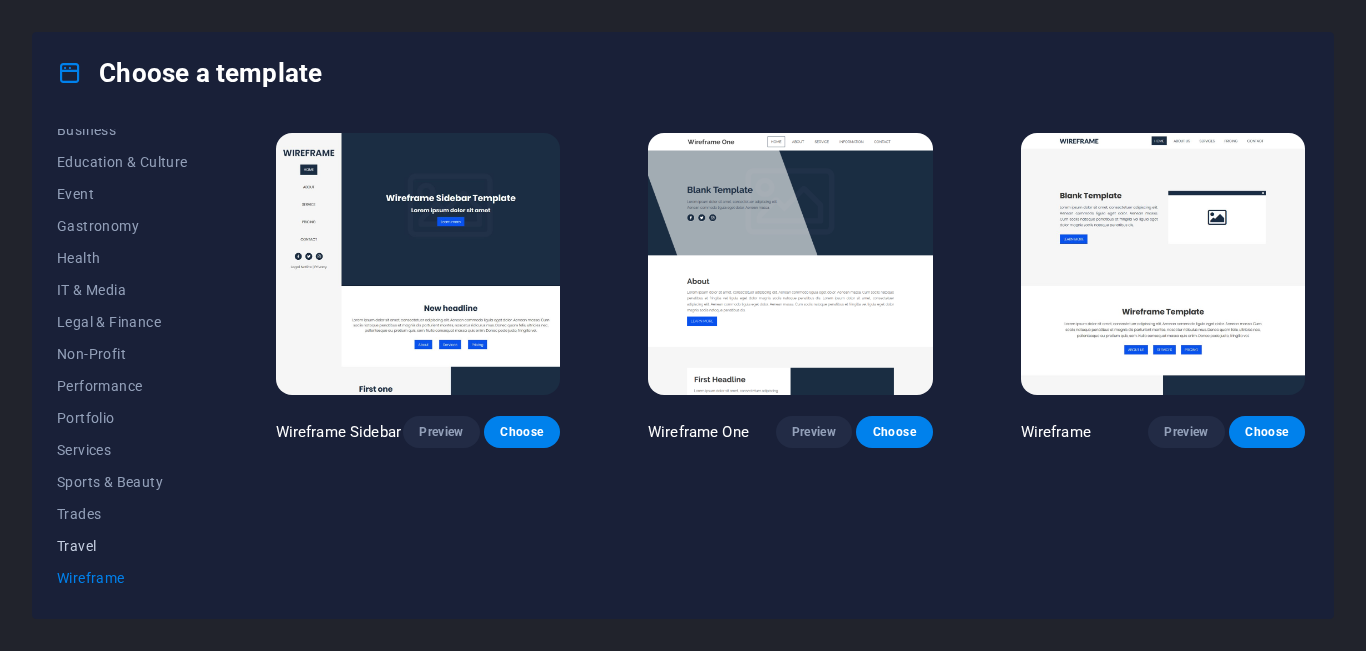 click on "Travel" at bounding box center [122, 546] 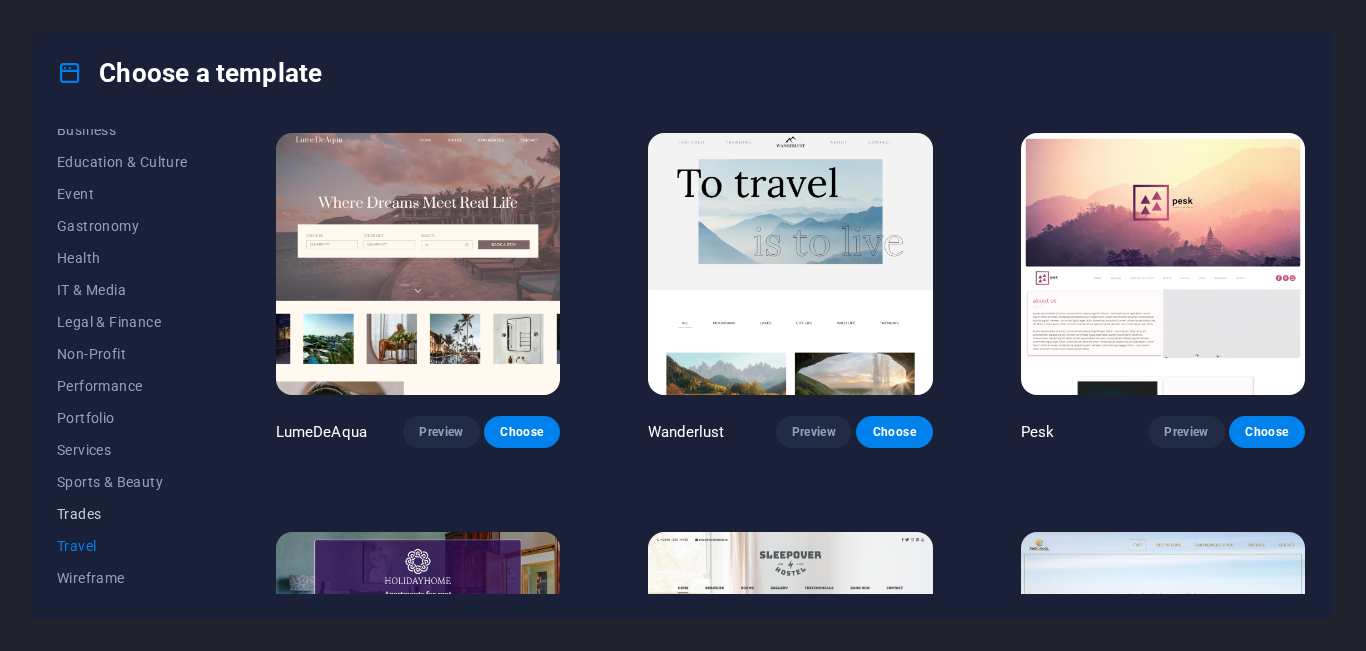click on "Trades" at bounding box center [122, 514] 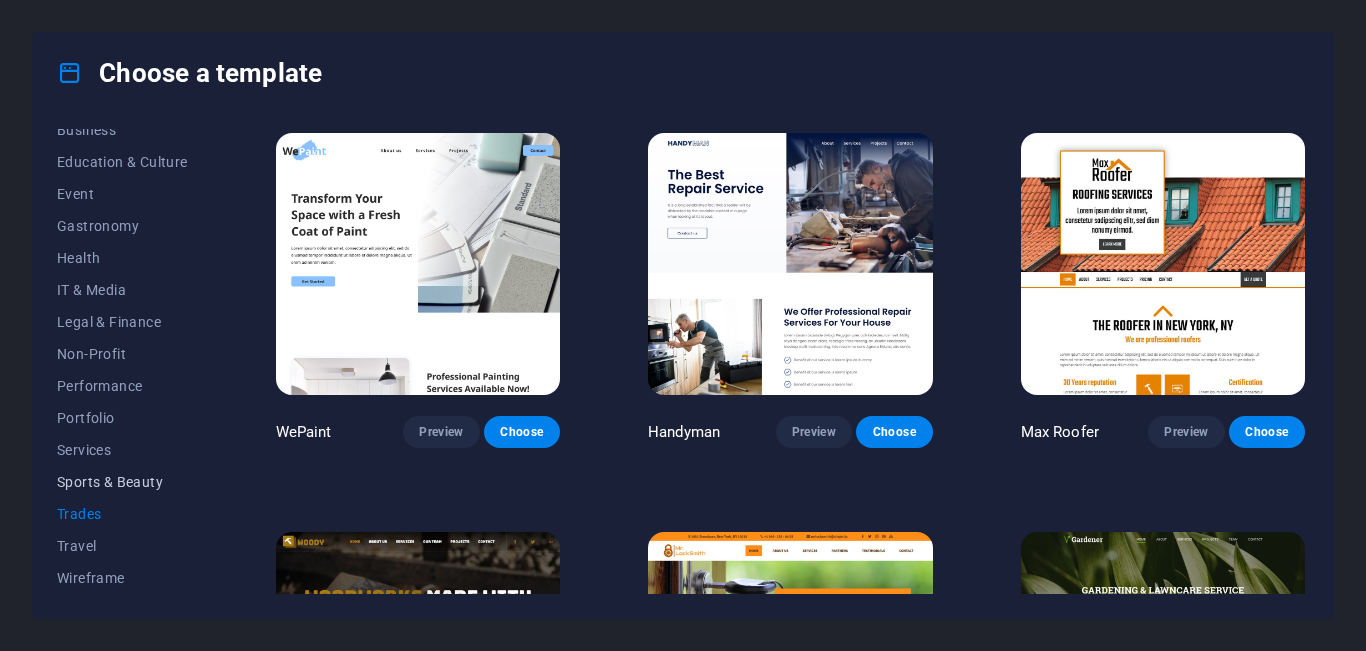 click on "Sports & Beauty" at bounding box center (122, 482) 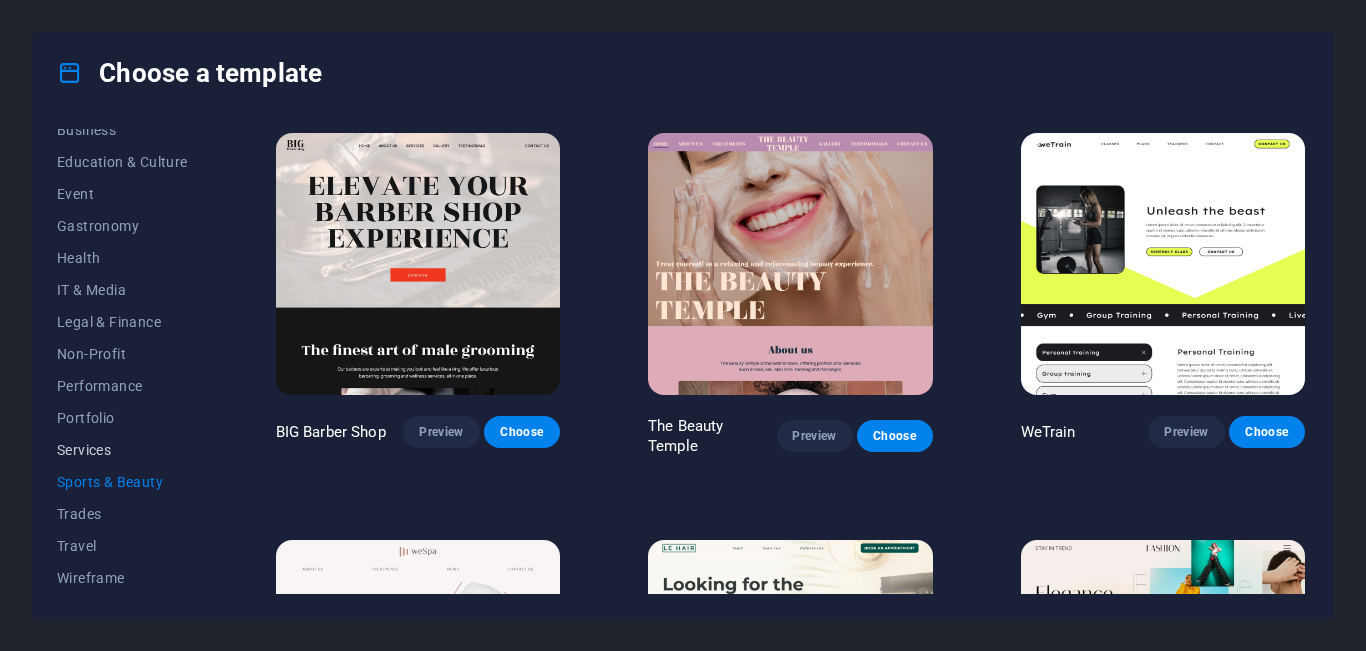 click on "Services" at bounding box center [122, 450] 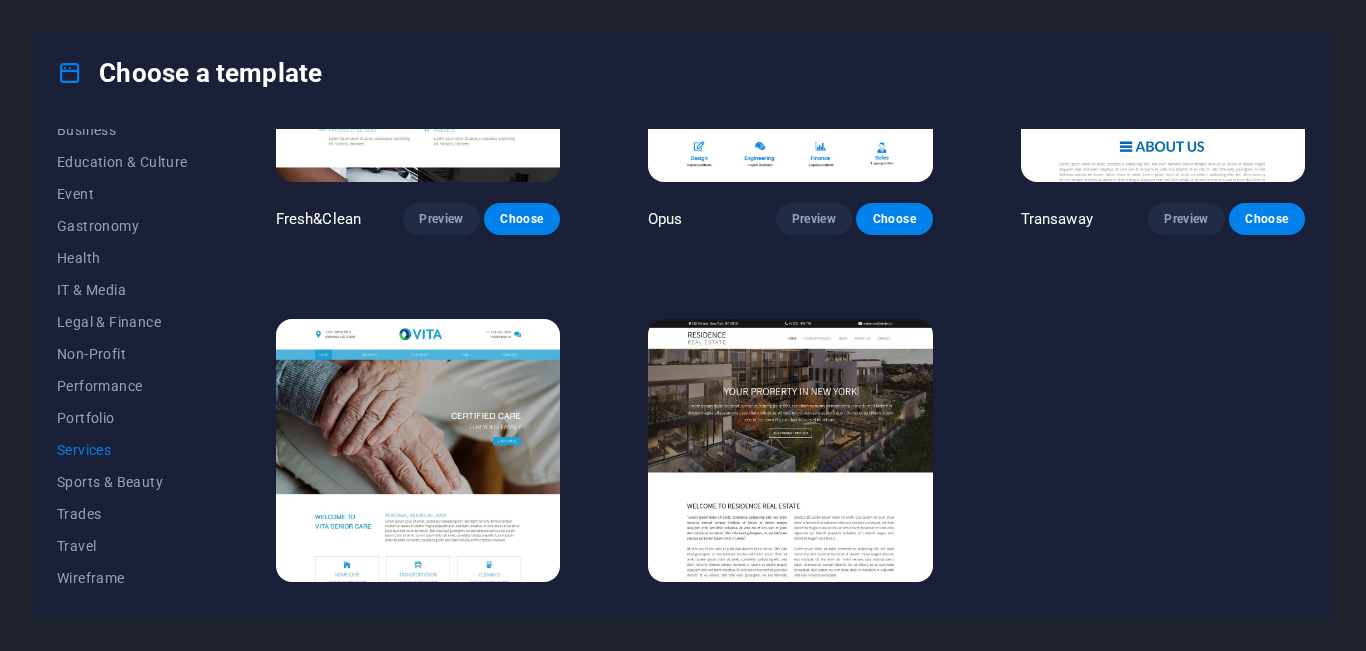 scroll, scrollTop: 2249, scrollLeft: 0, axis: vertical 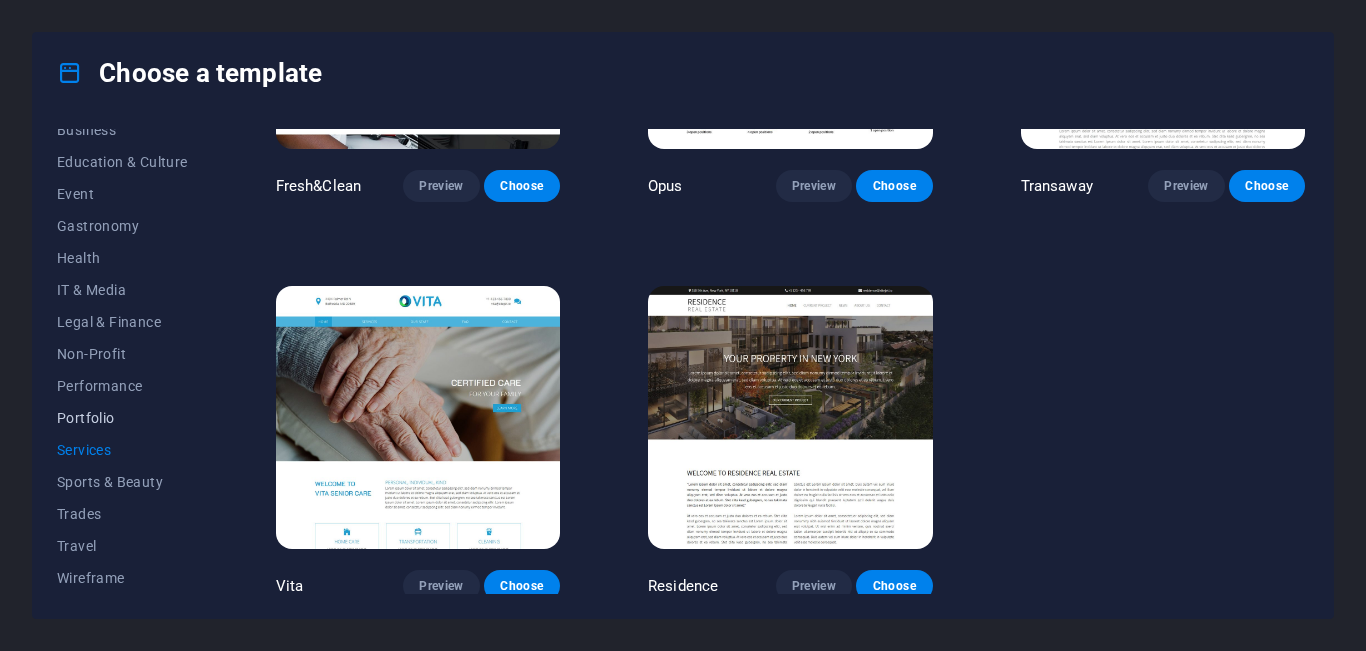 click on "Portfolio" at bounding box center (122, 418) 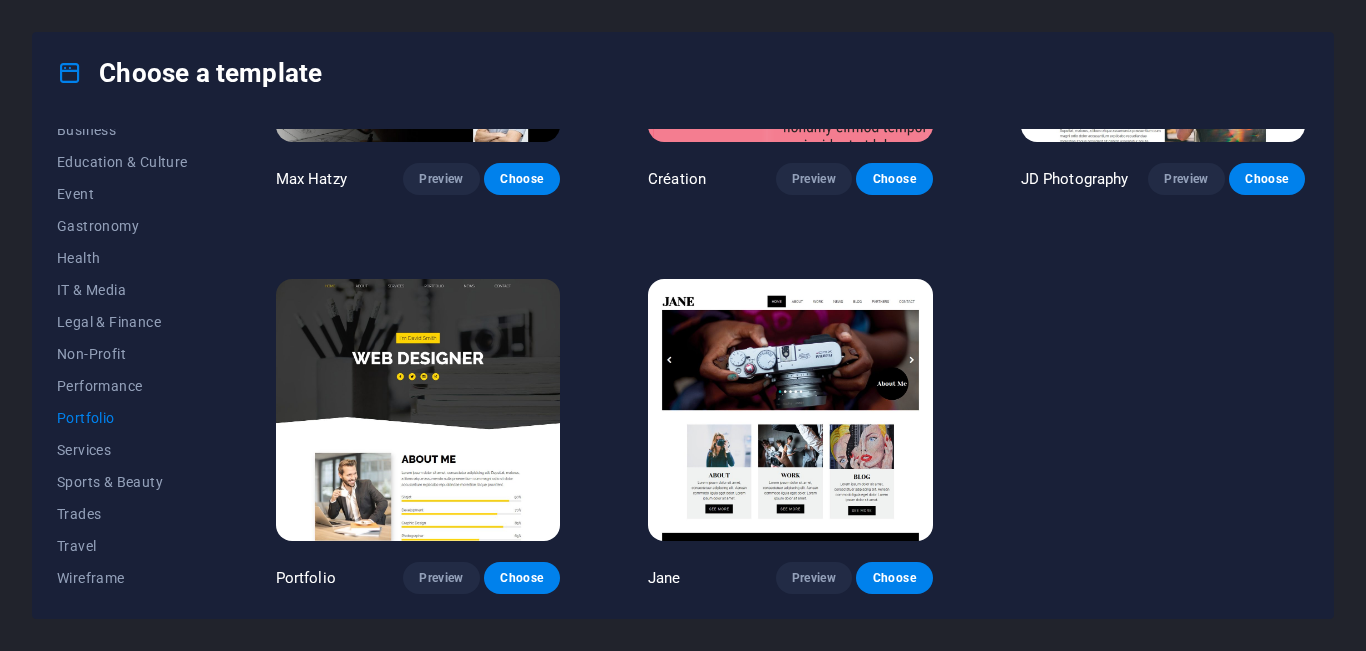 scroll, scrollTop: 653, scrollLeft: 0, axis: vertical 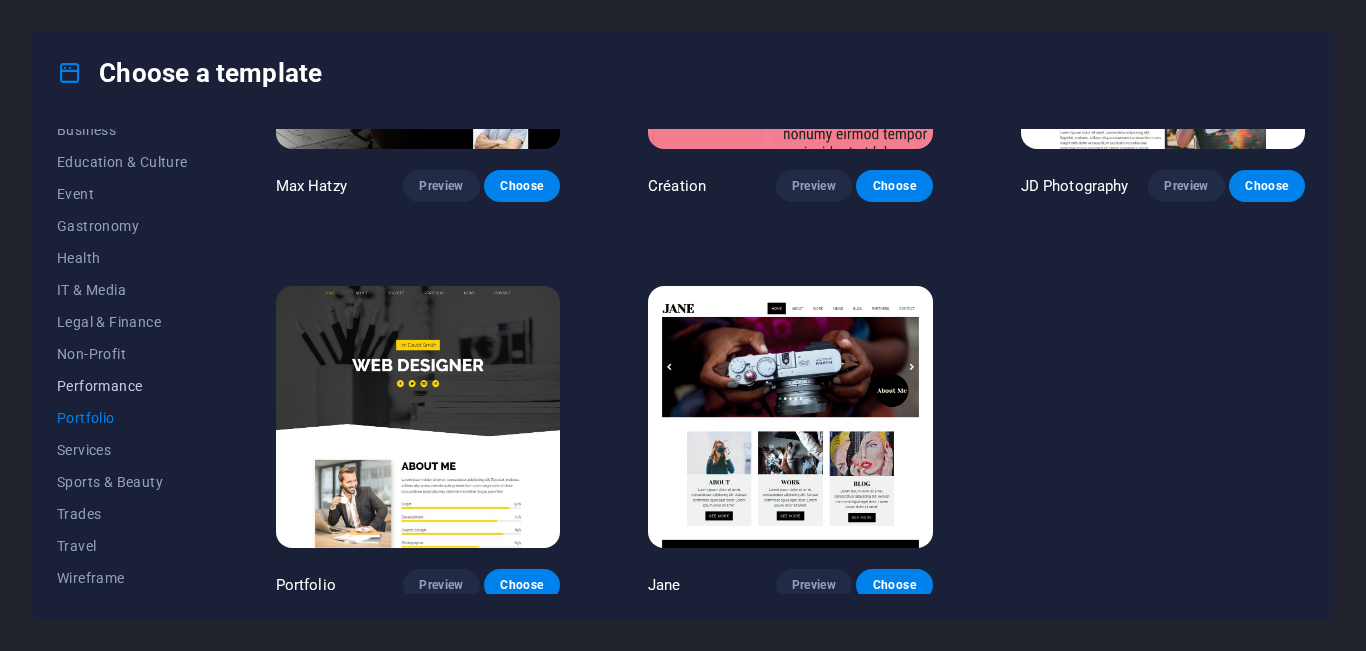 click on "Performance" at bounding box center [122, 386] 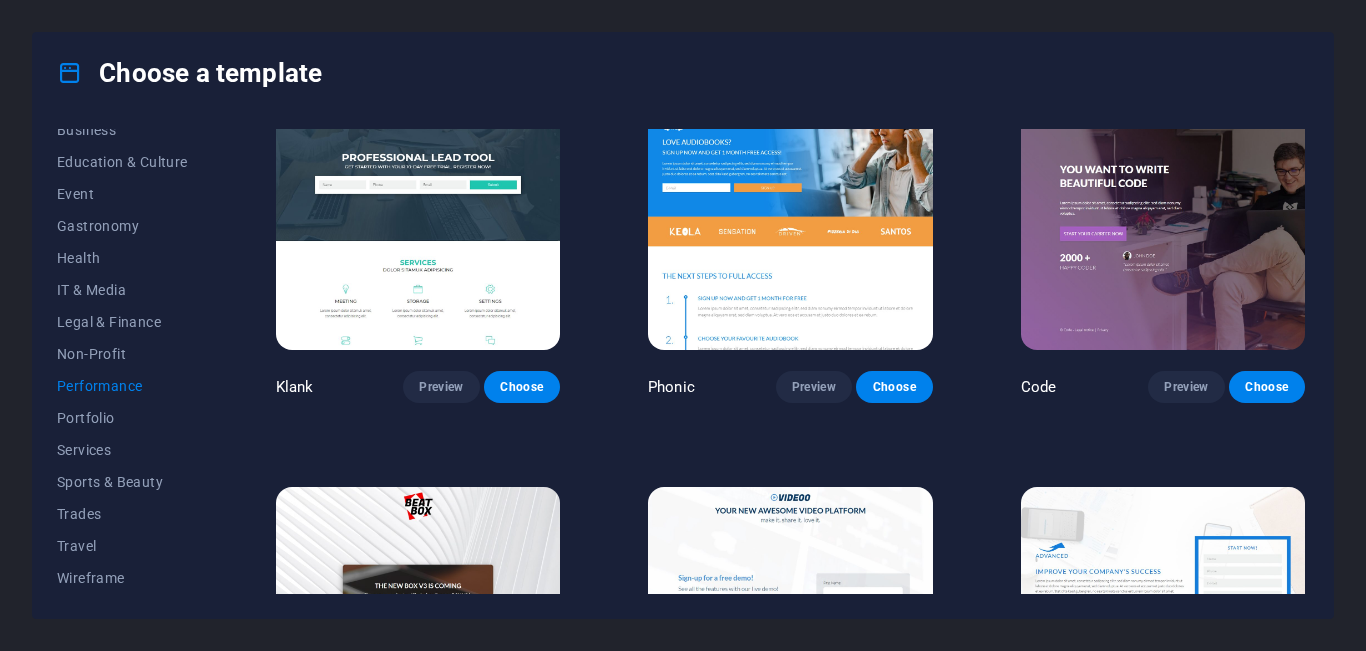 scroll, scrollTop: 0, scrollLeft: 0, axis: both 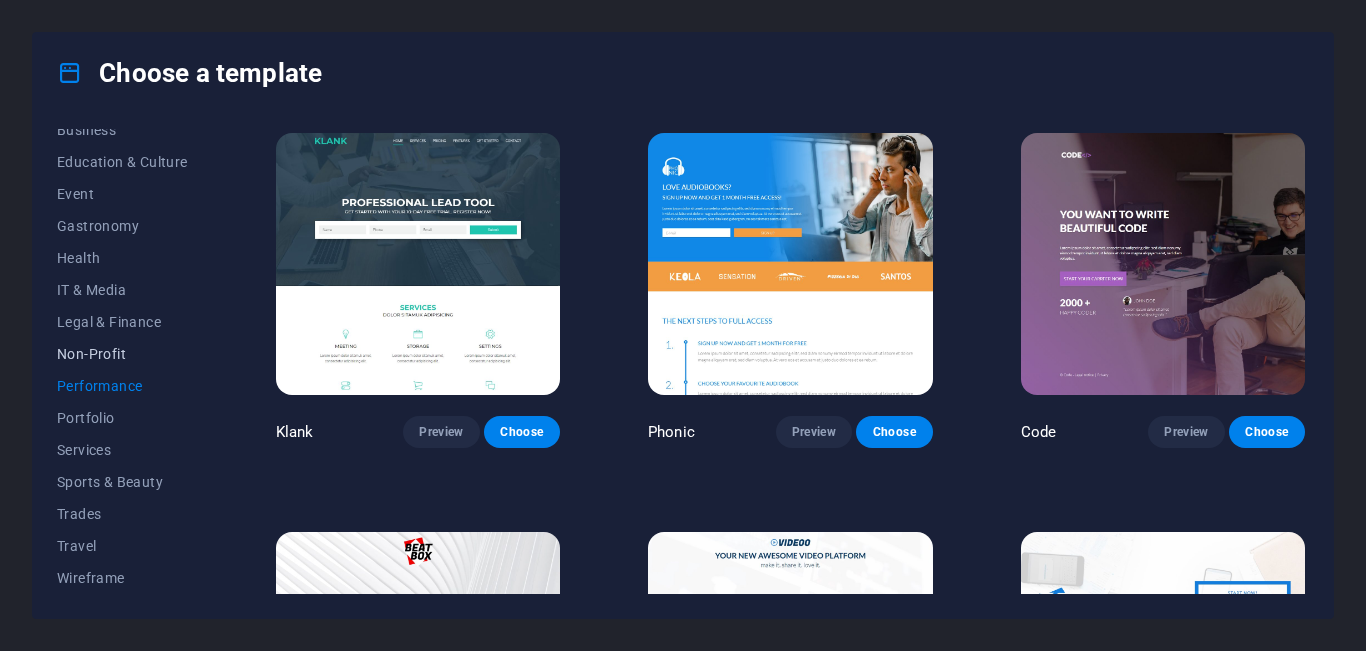 click on "Non-Profit" at bounding box center [122, 354] 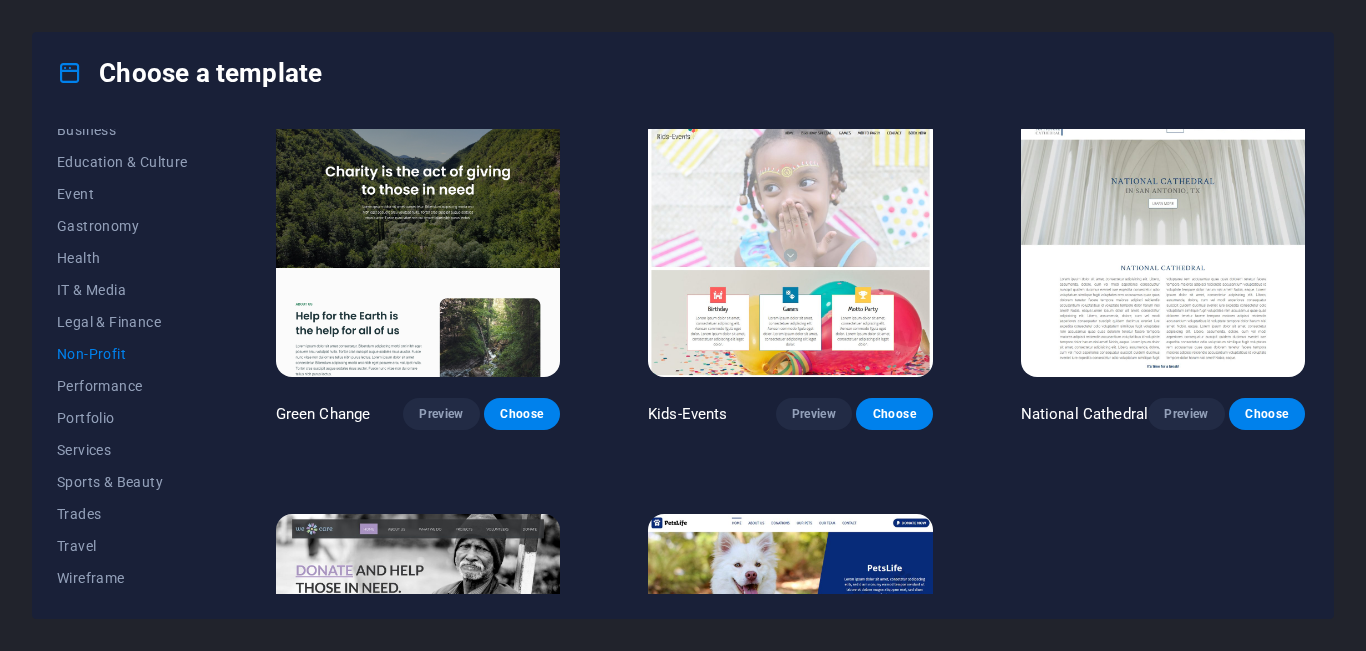 scroll, scrollTop: 0, scrollLeft: 0, axis: both 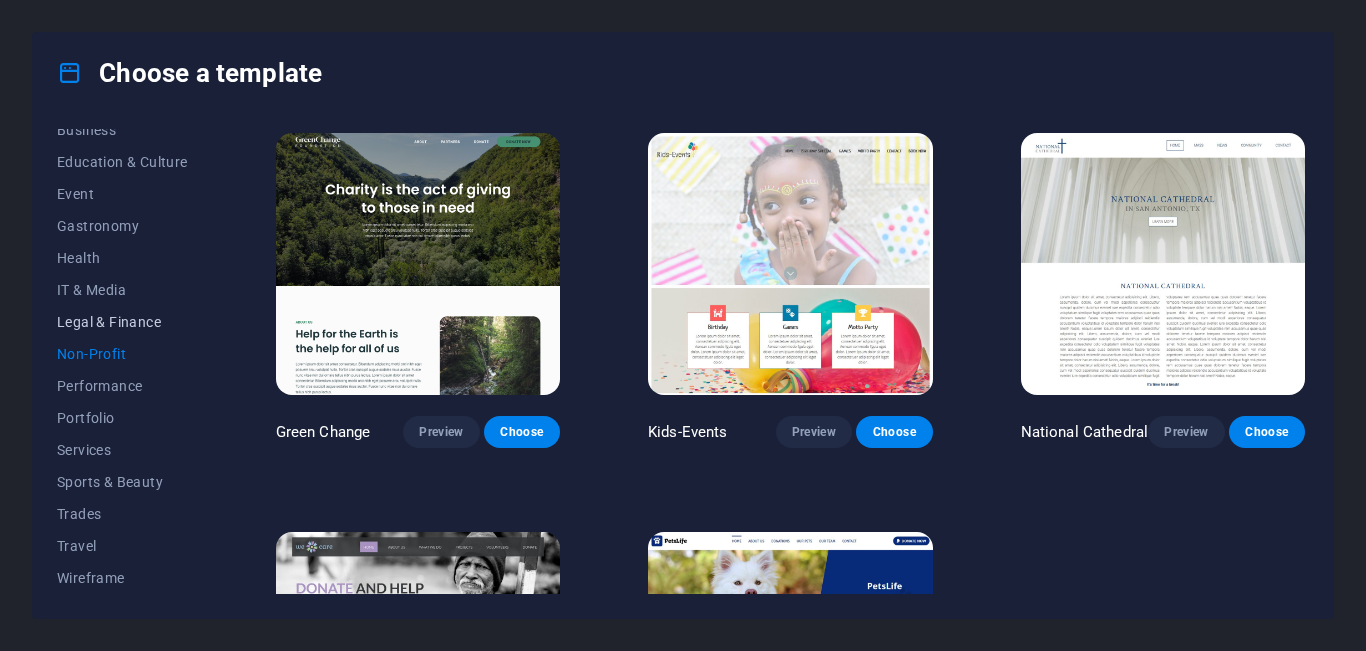 click on "Legal & Finance" at bounding box center (122, 322) 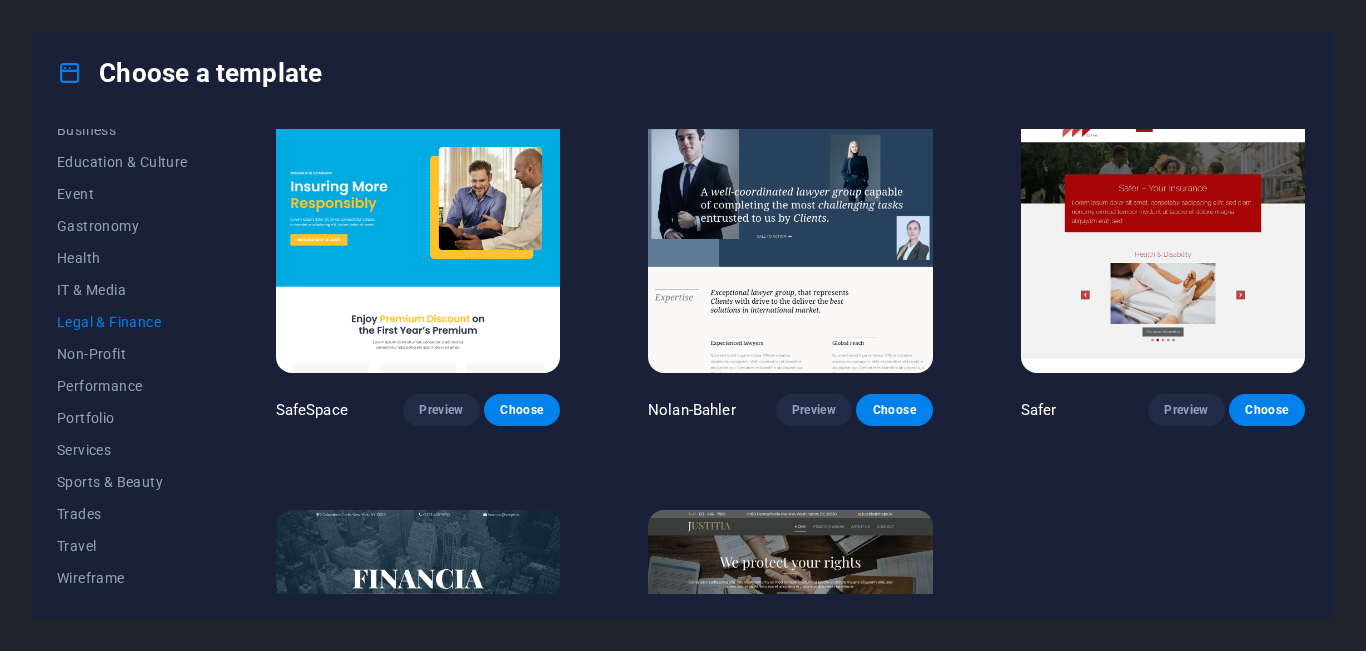 scroll, scrollTop: 0, scrollLeft: 0, axis: both 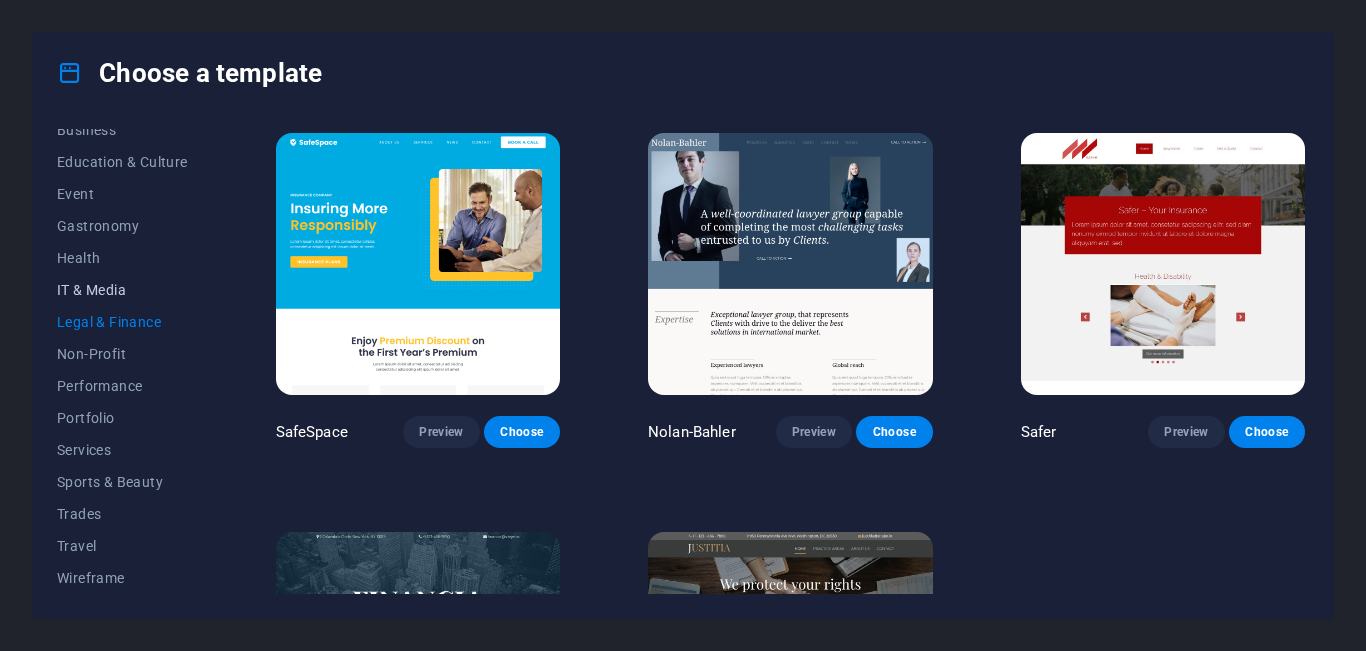 click on "IT & Media" at bounding box center (122, 290) 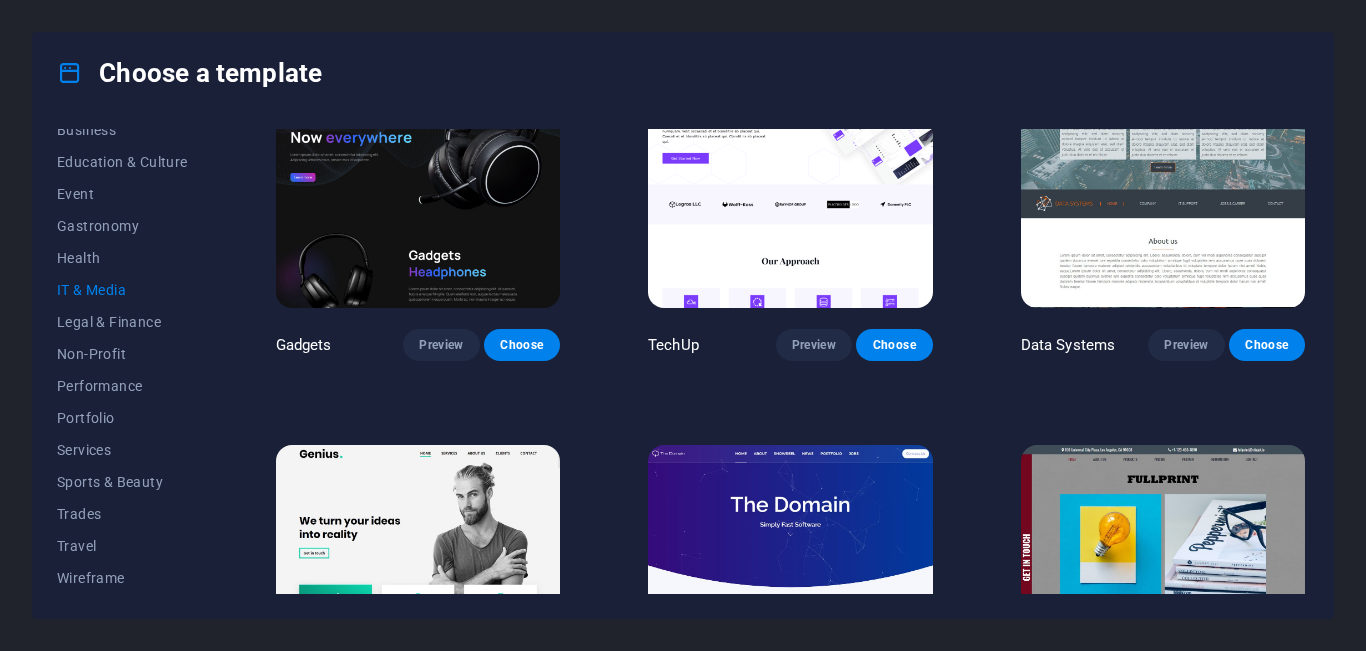 scroll, scrollTop: 375, scrollLeft: 0, axis: vertical 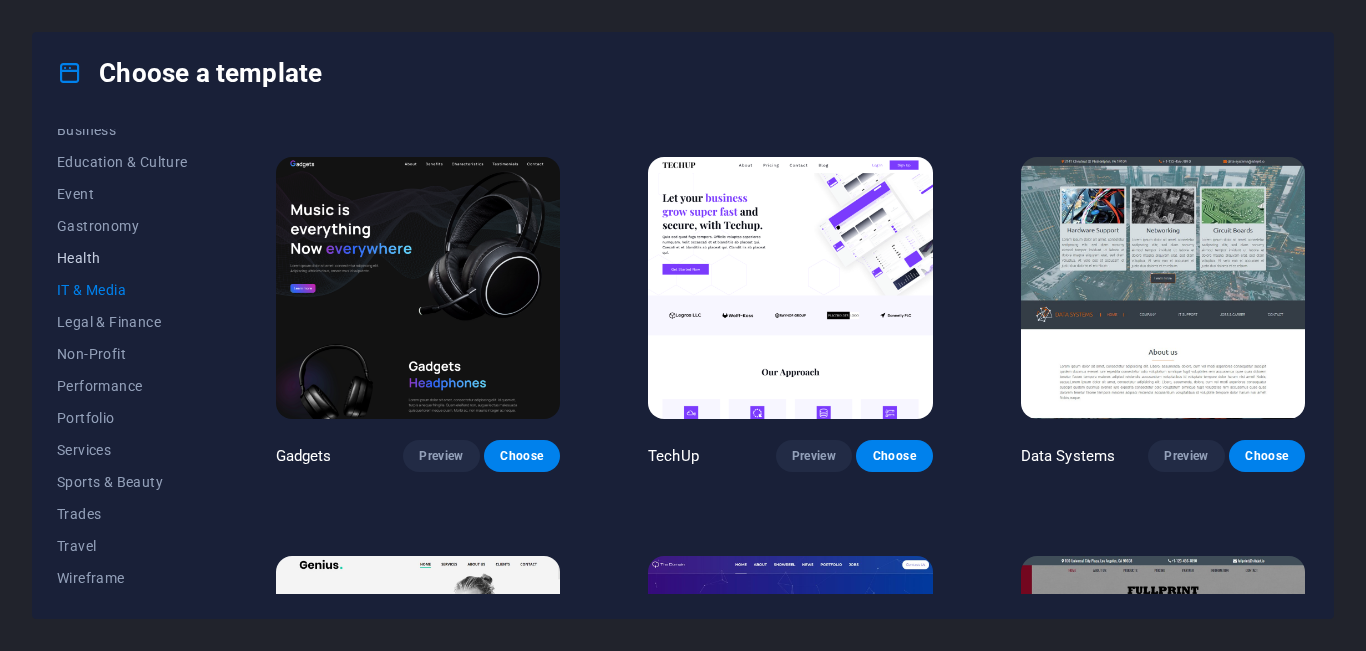 click on "Health" at bounding box center (122, 258) 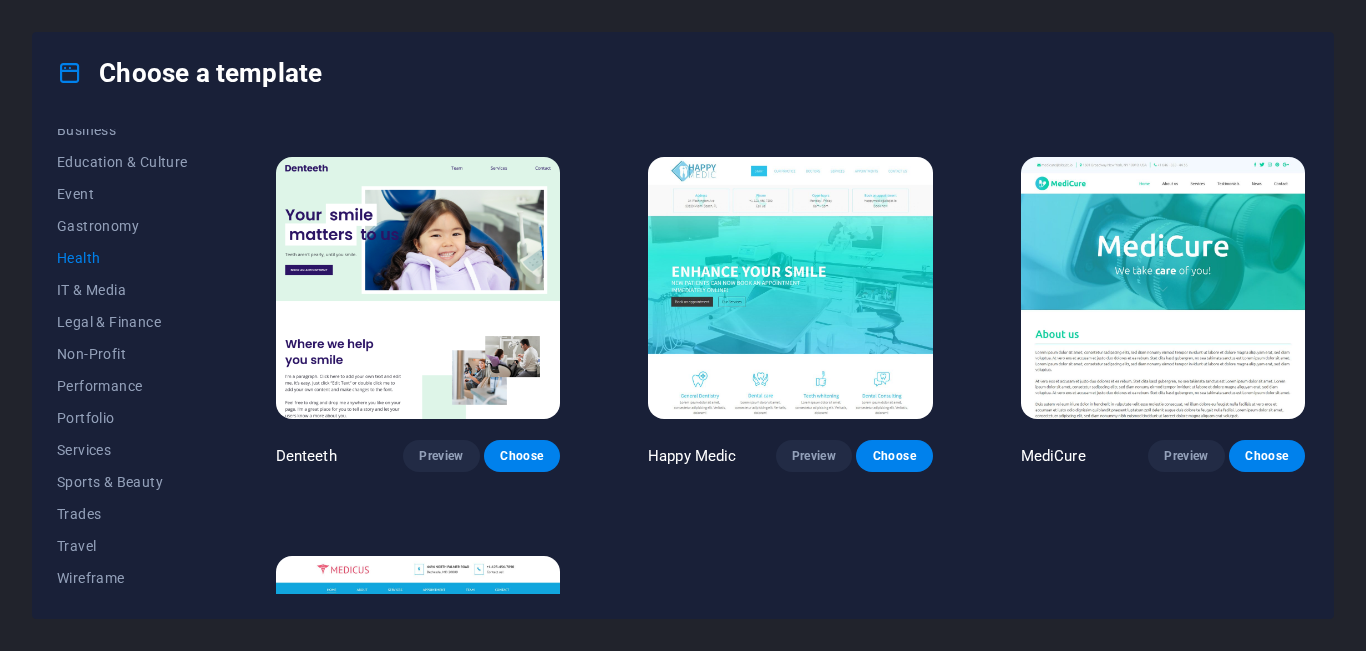 scroll, scrollTop: 0, scrollLeft: 0, axis: both 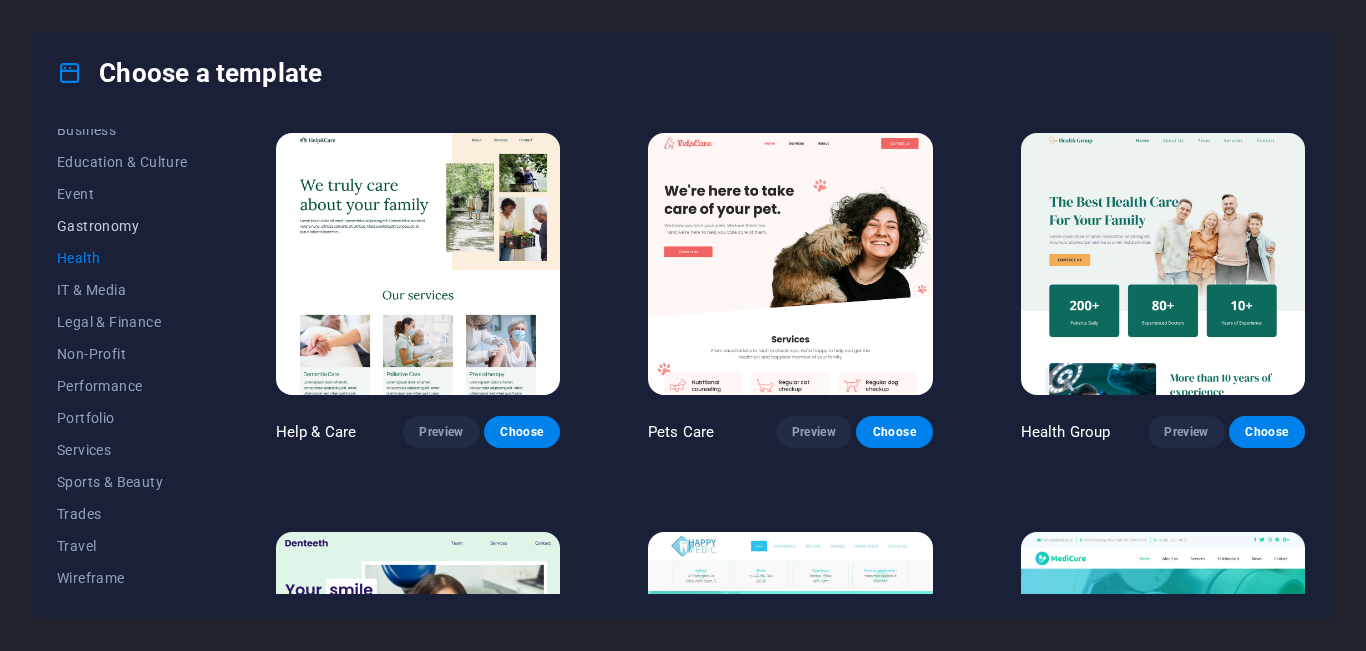 click on "Gastronomy" at bounding box center [122, 226] 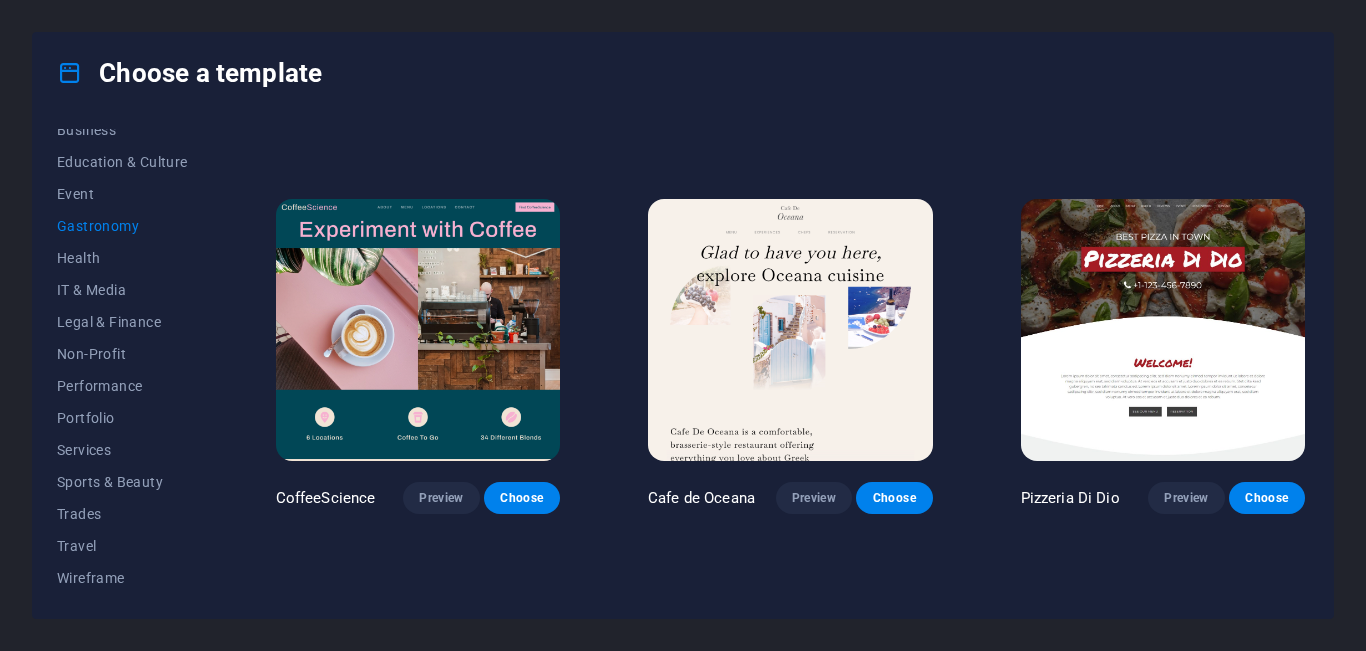 scroll, scrollTop: 667, scrollLeft: 0, axis: vertical 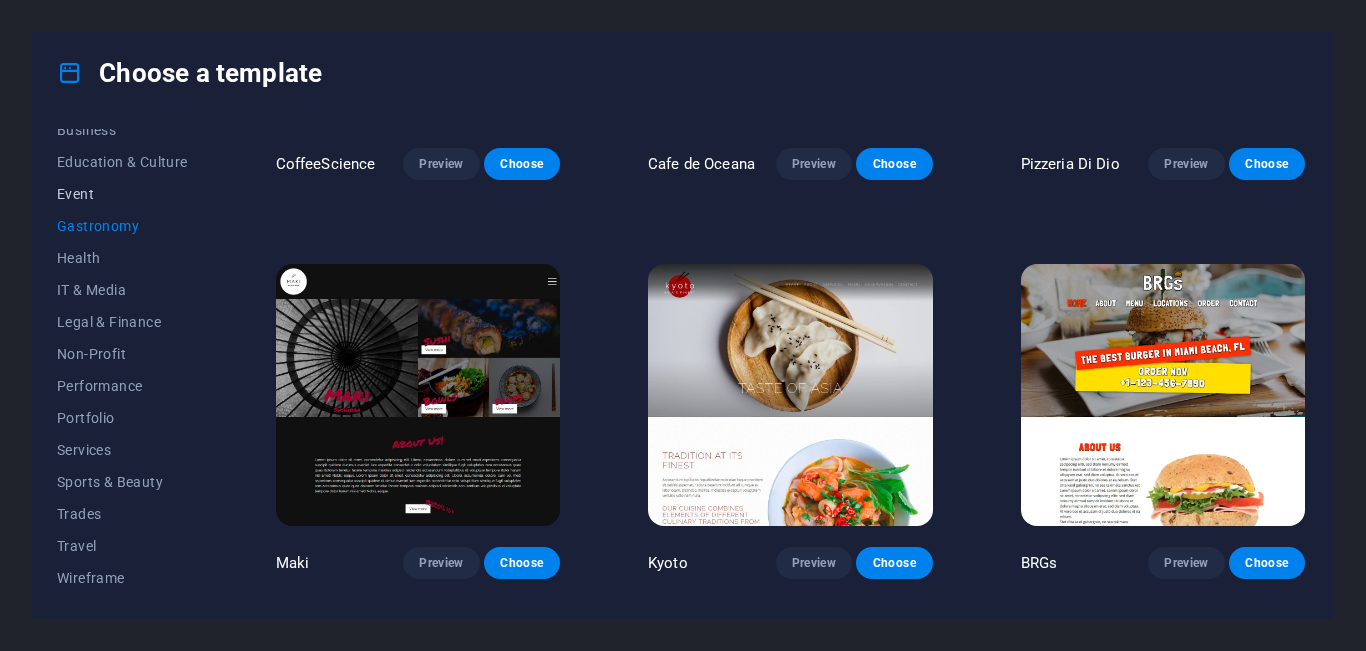 click on "Event" at bounding box center [122, 194] 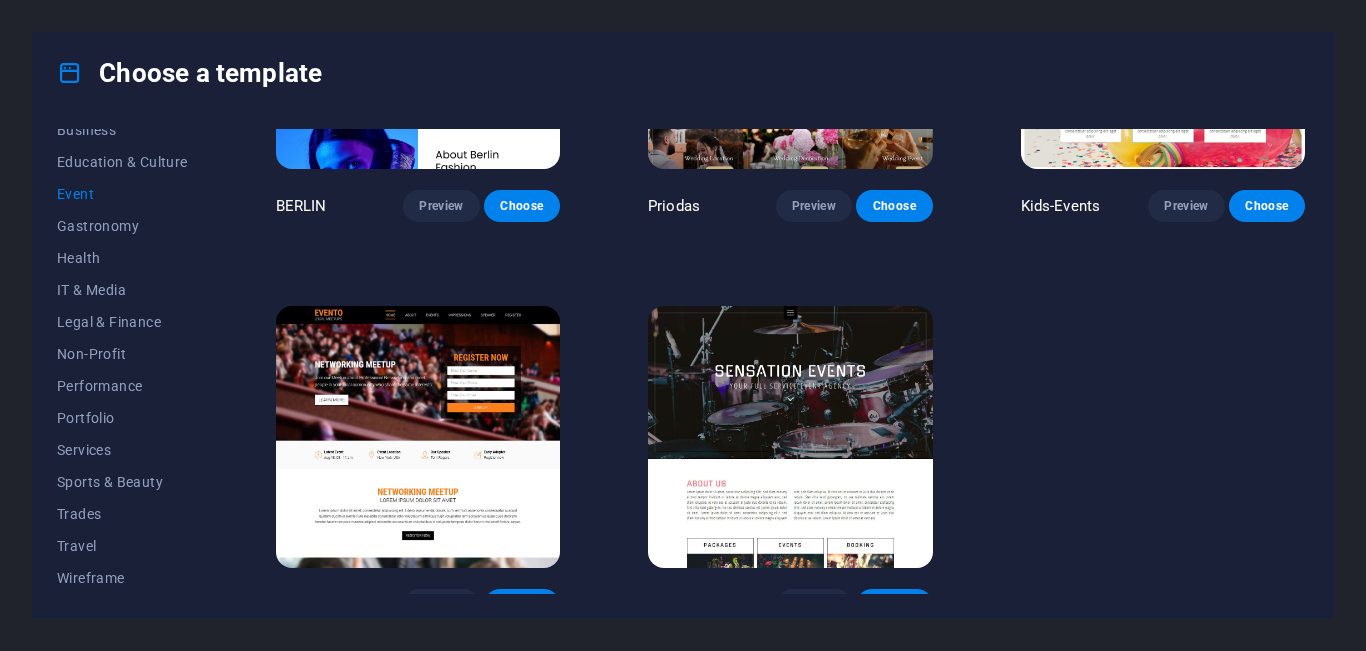 scroll, scrollTop: 645, scrollLeft: 0, axis: vertical 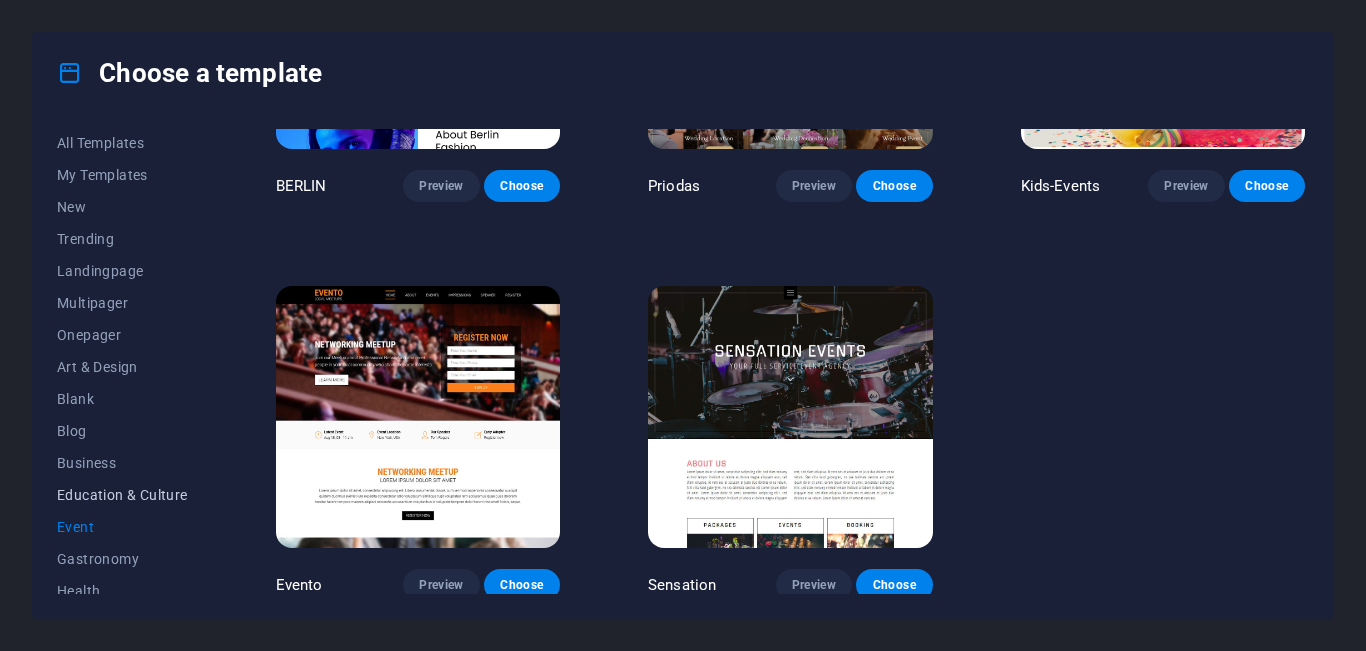 click on "Education & Culture" at bounding box center (122, 495) 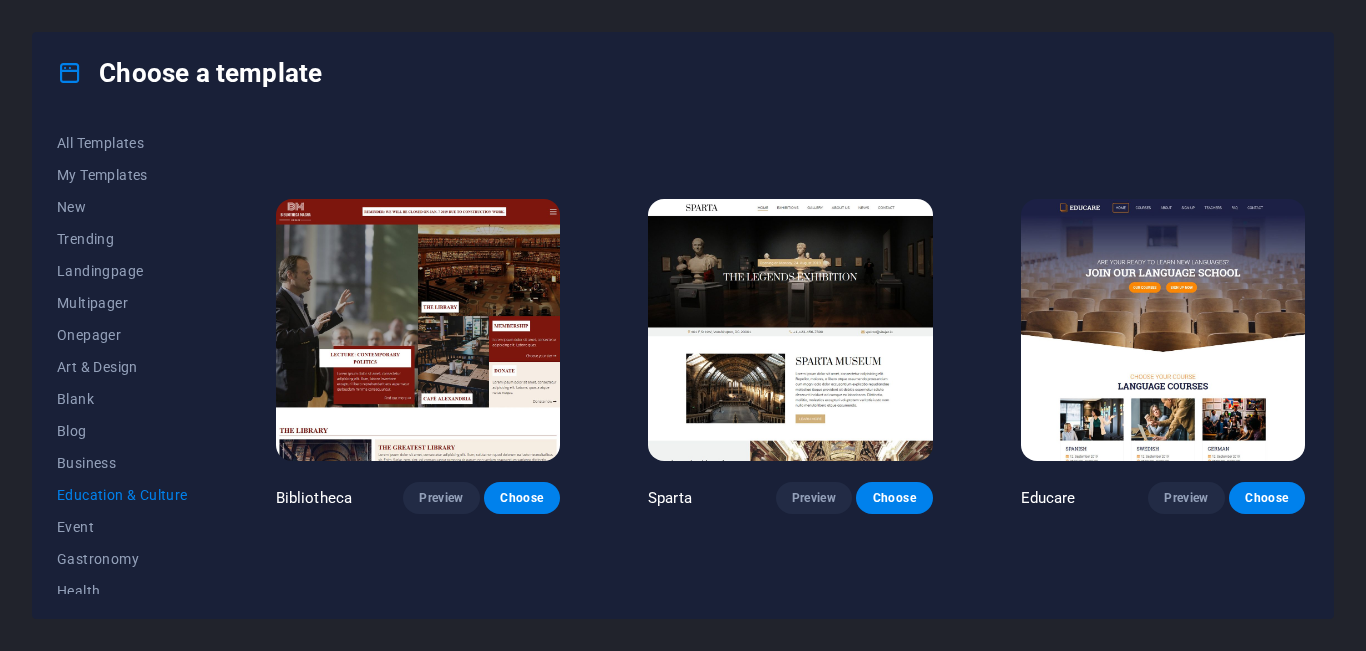 scroll, scrollTop: 645, scrollLeft: 0, axis: vertical 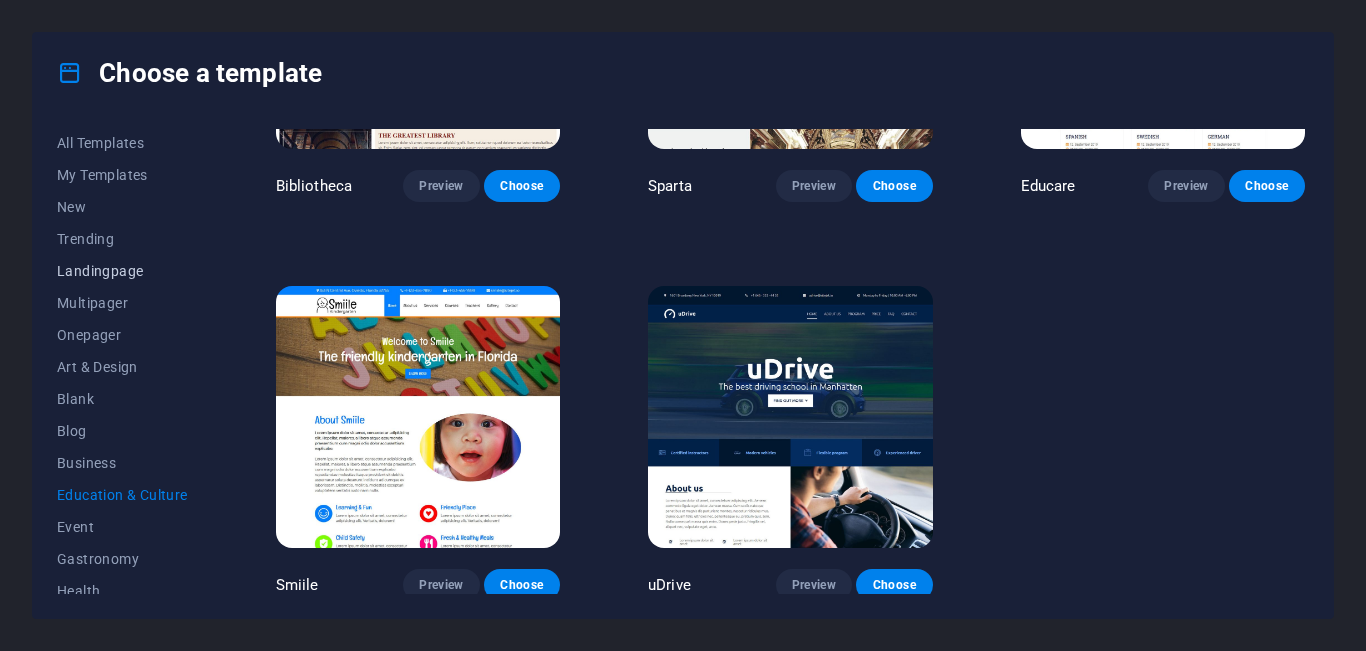 click on "Landingpage" at bounding box center [122, 271] 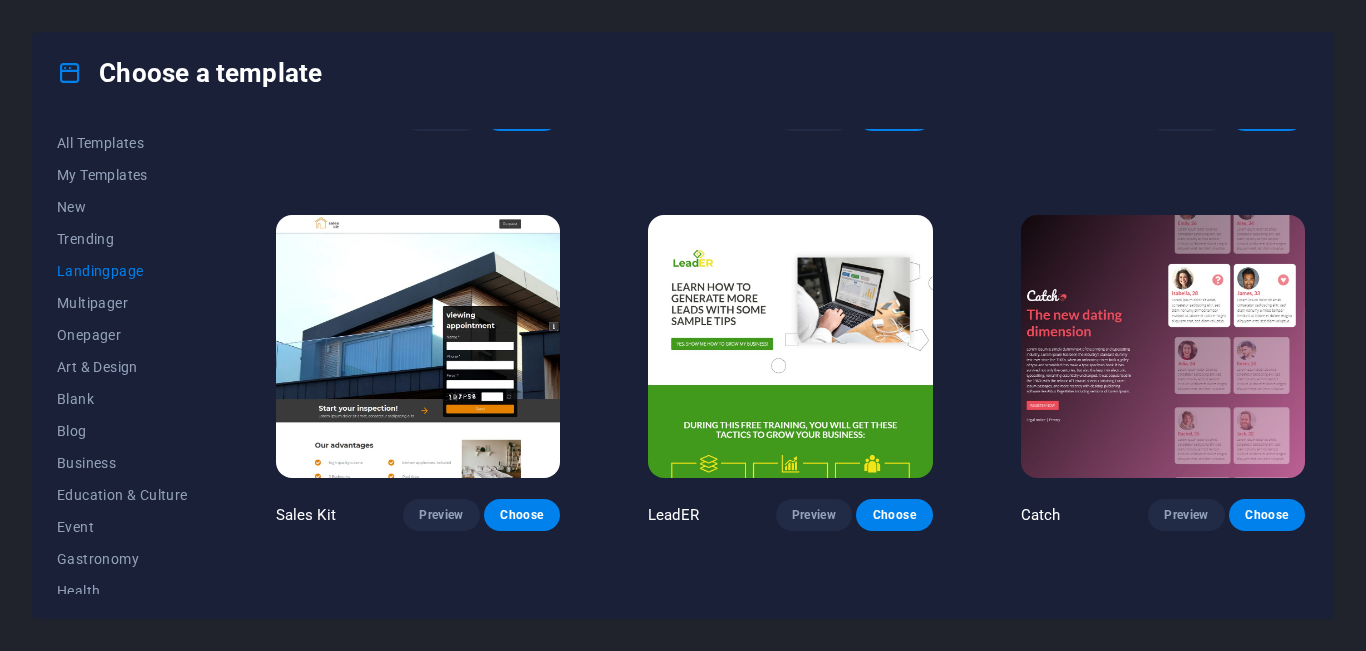 scroll, scrollTop: 2645, scrollLeft: 0, axis: vertical 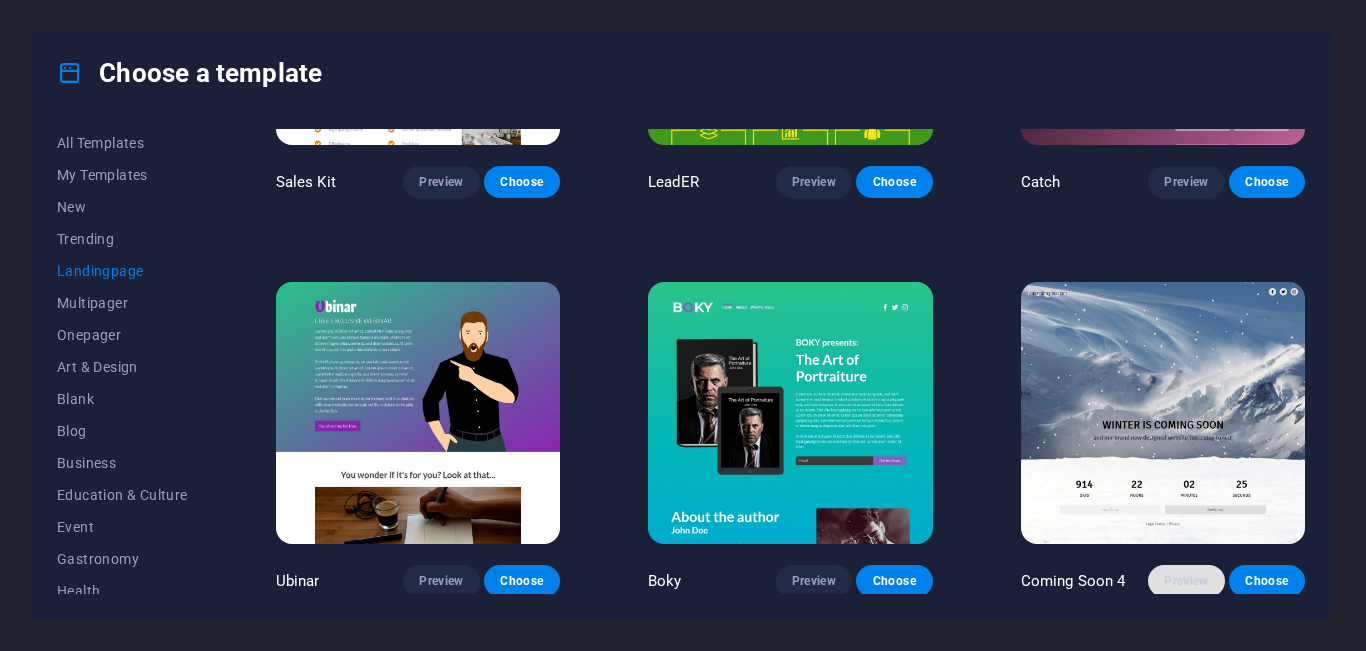 click on "Preview" at bounding box center [1186, 581] 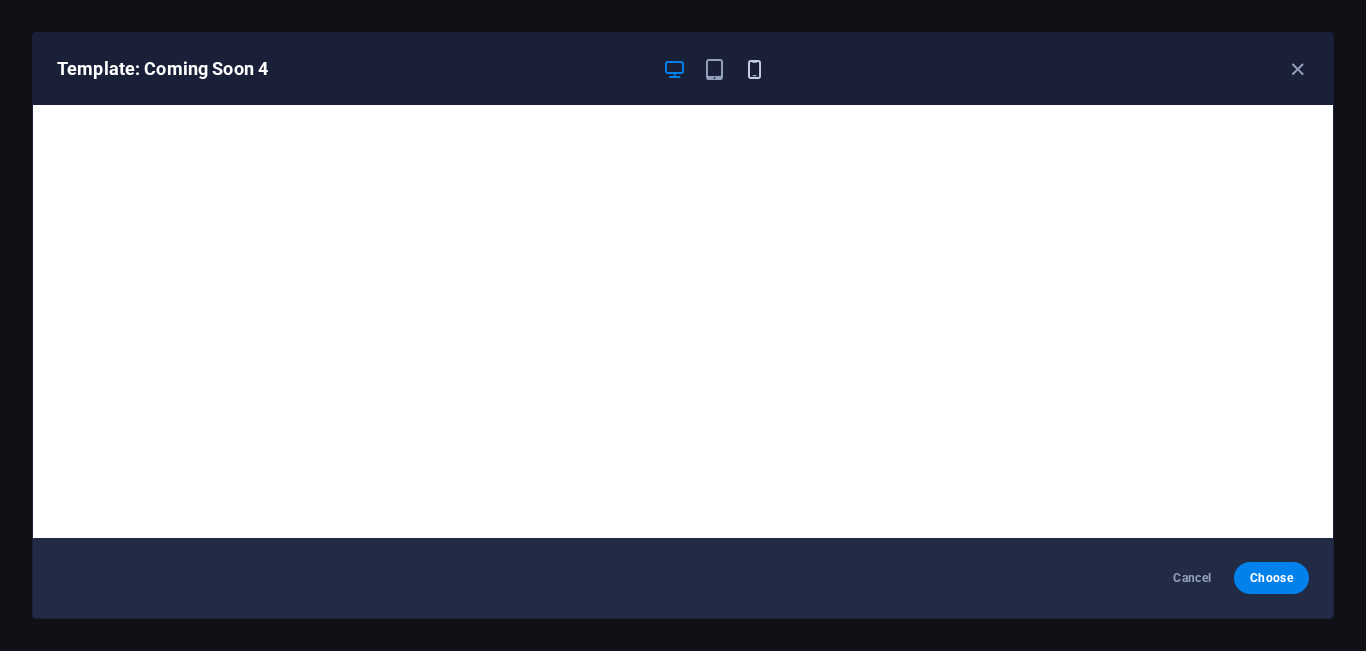 click at bounding box center (754, 69) 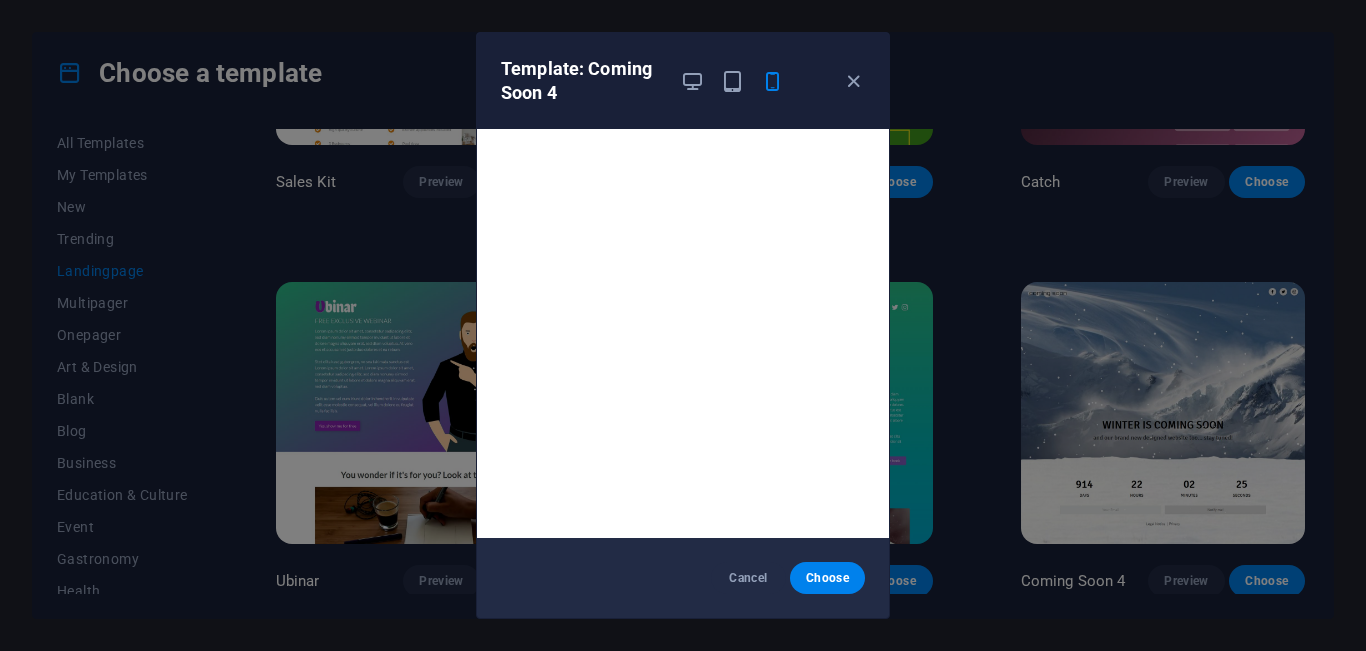 scroll, scrollTop: 5, scrollLeft: 0, axis: vertical 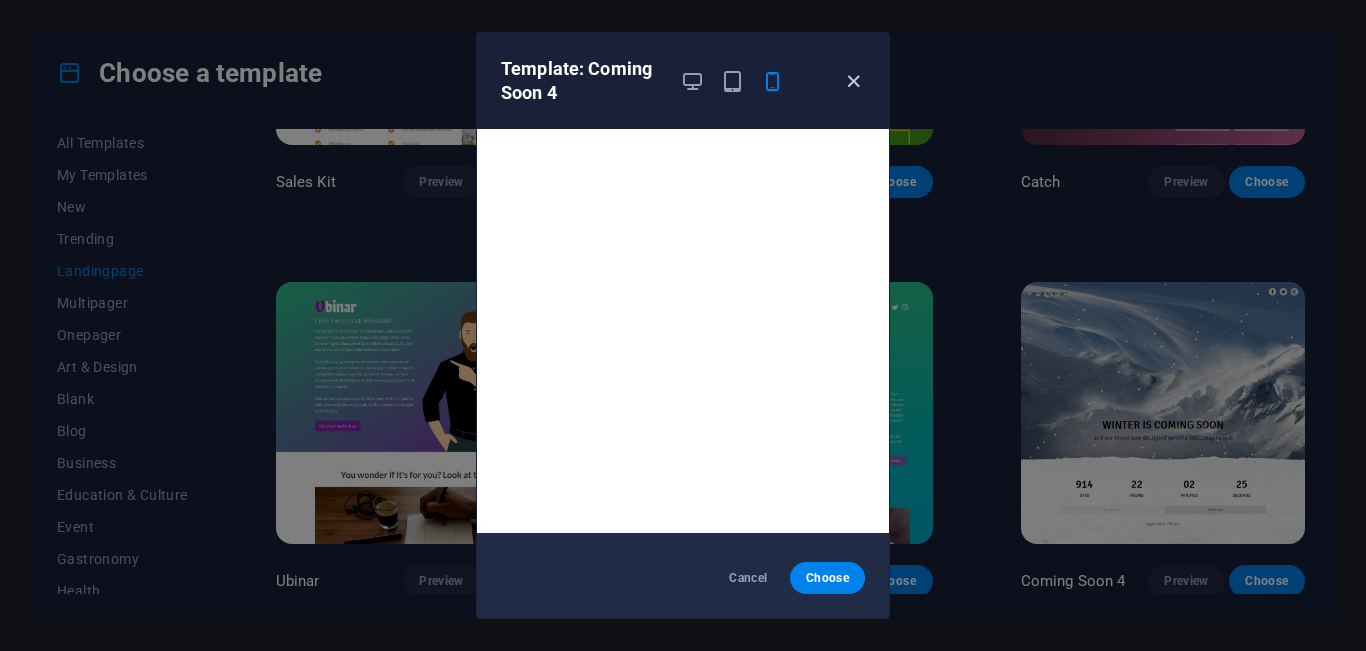 click at bounding box center [853, 81] 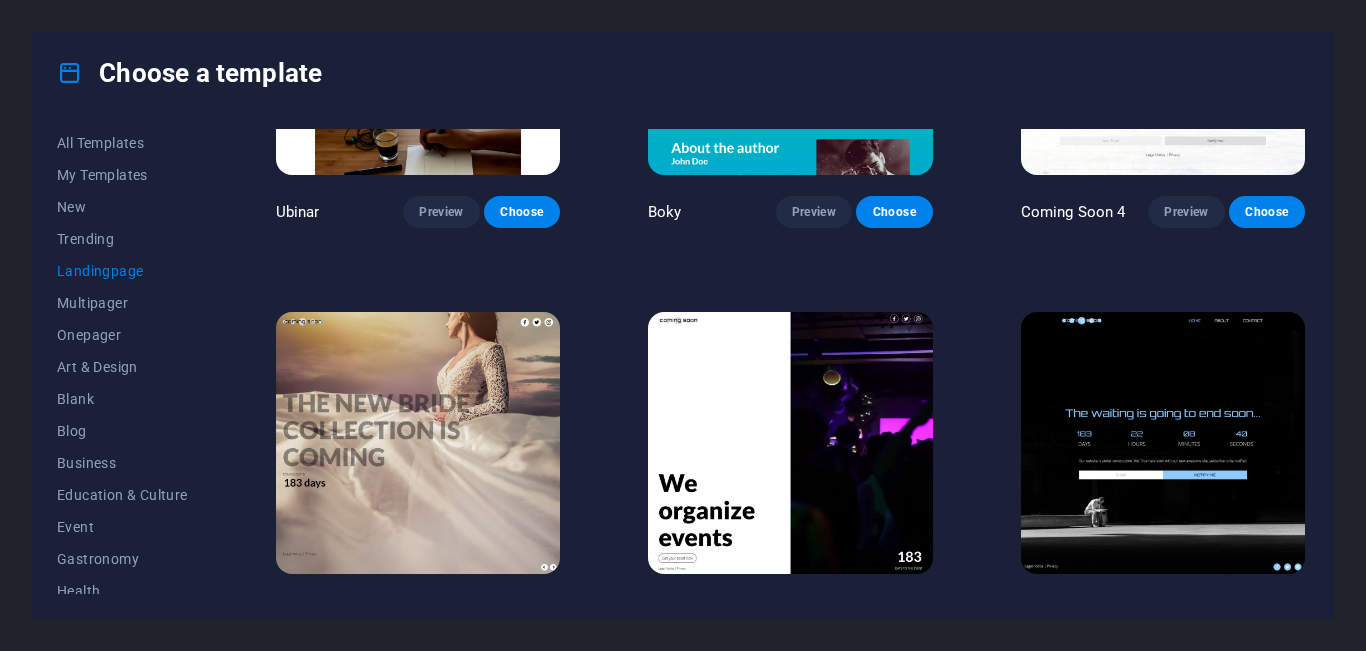 scroll, scrollTop: 3026, scrollLeft: 0, axis: vertical 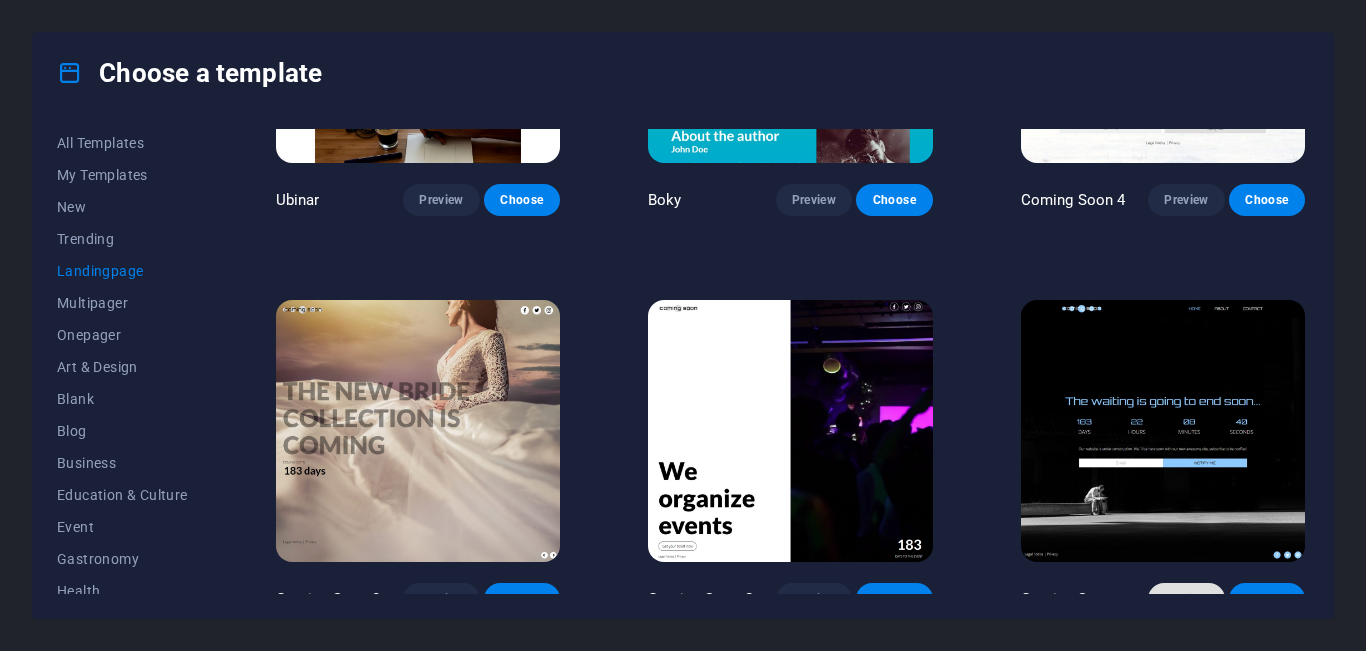 click on "Preview" at bounding box center (1186, 599) 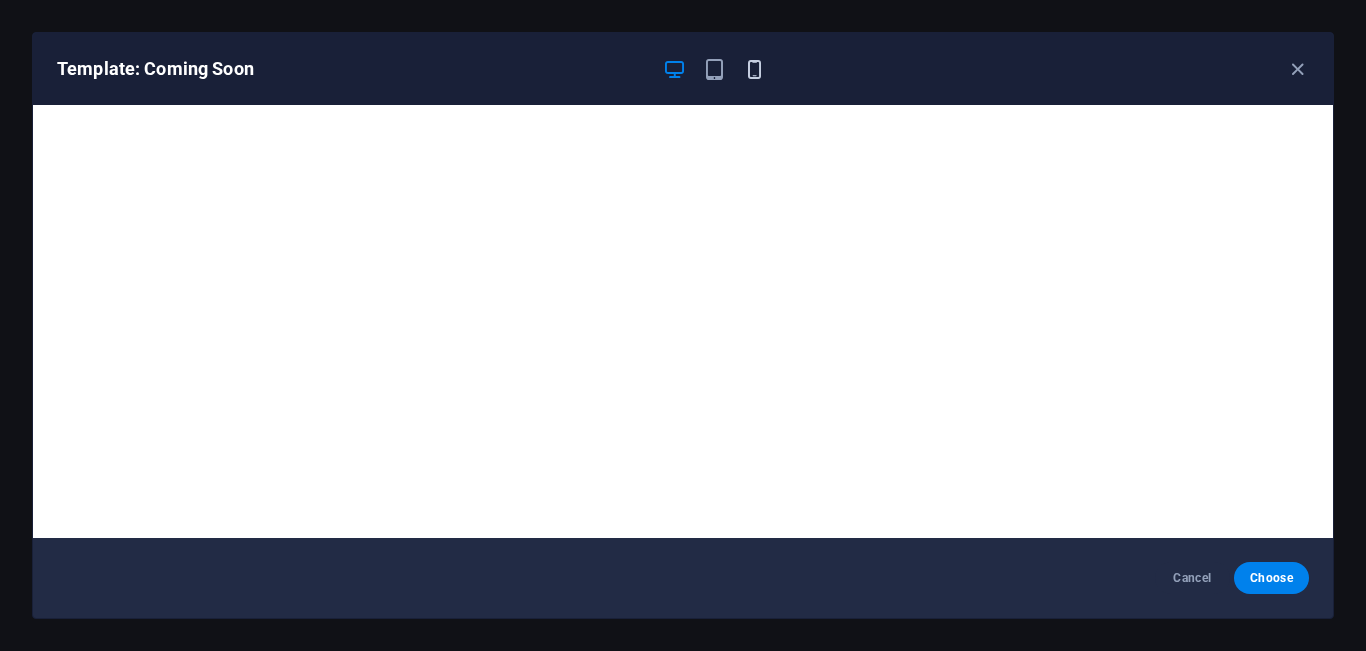 click at bounding box center (754, 69) 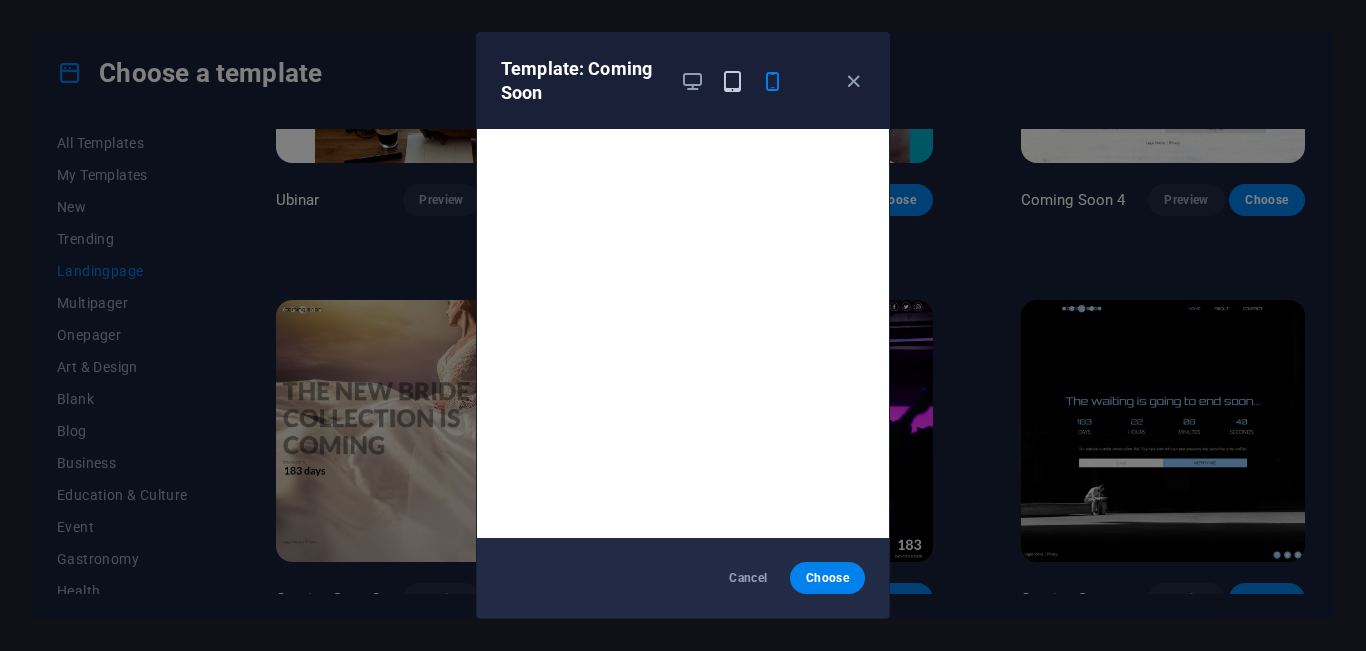 click at bounding box center (732, 81) 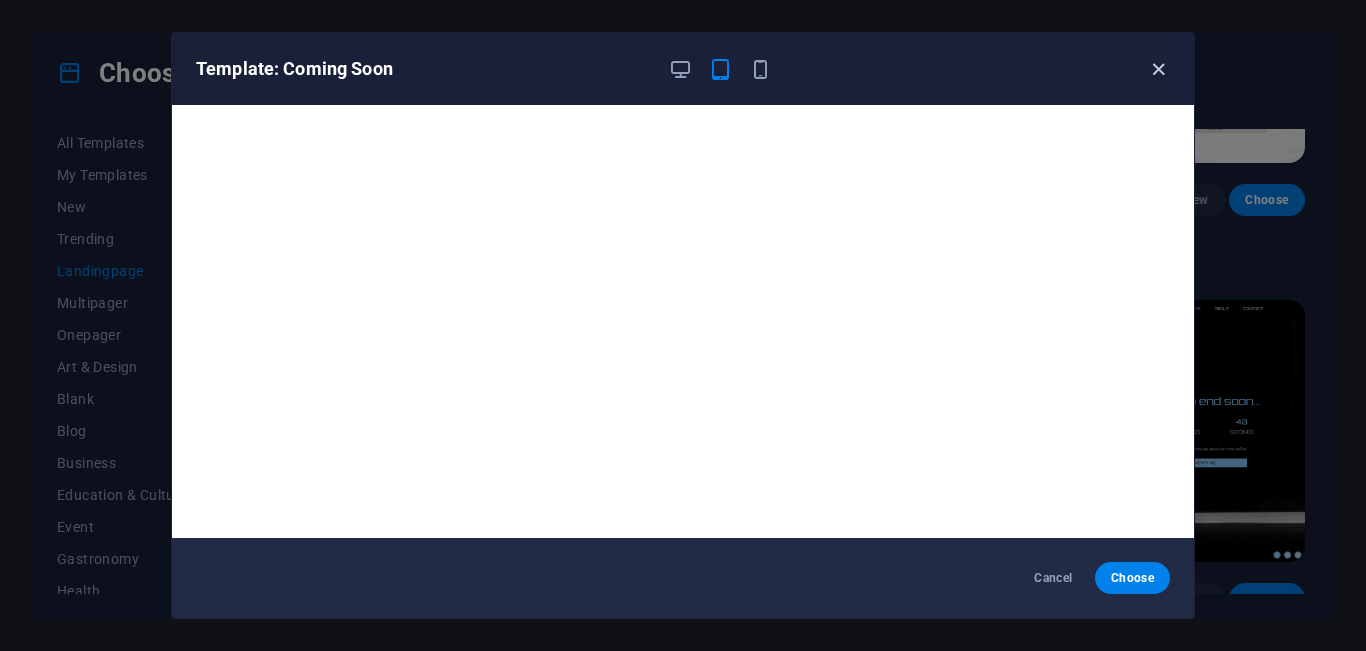 click at bounding box center [1158, 69] 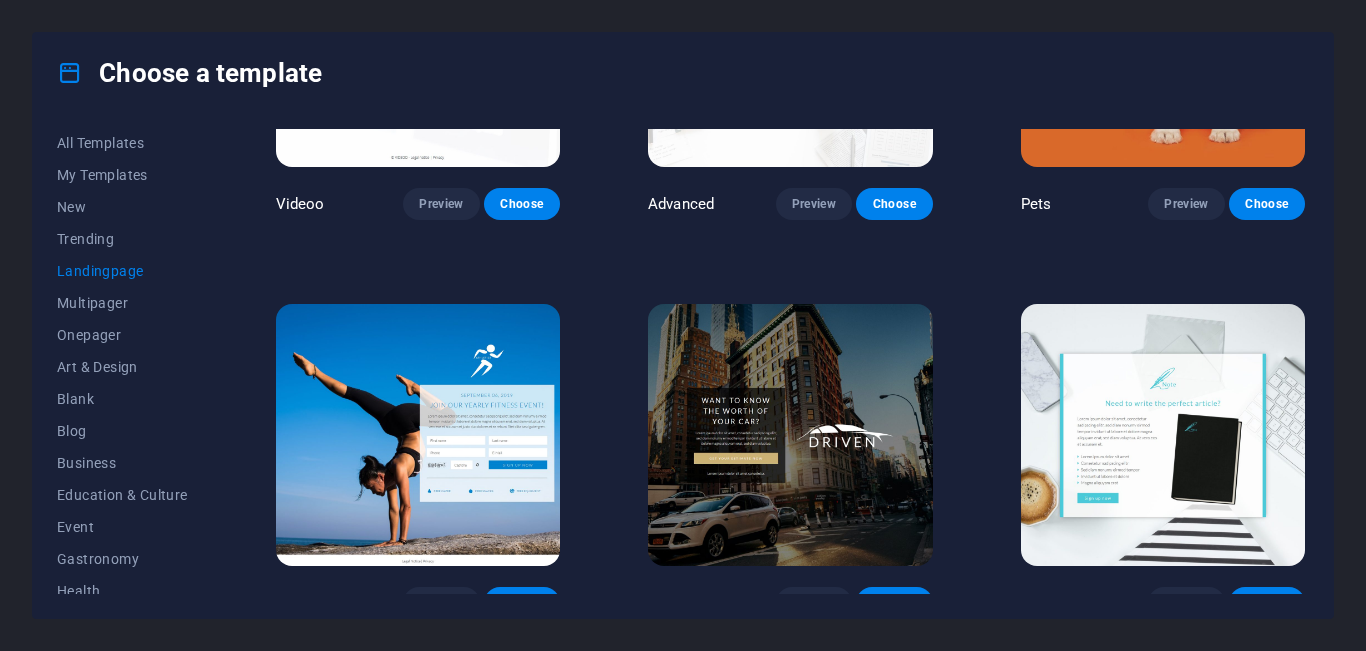 scroll, scrollTop: 693, scrollLeft: 0, axis: vertical 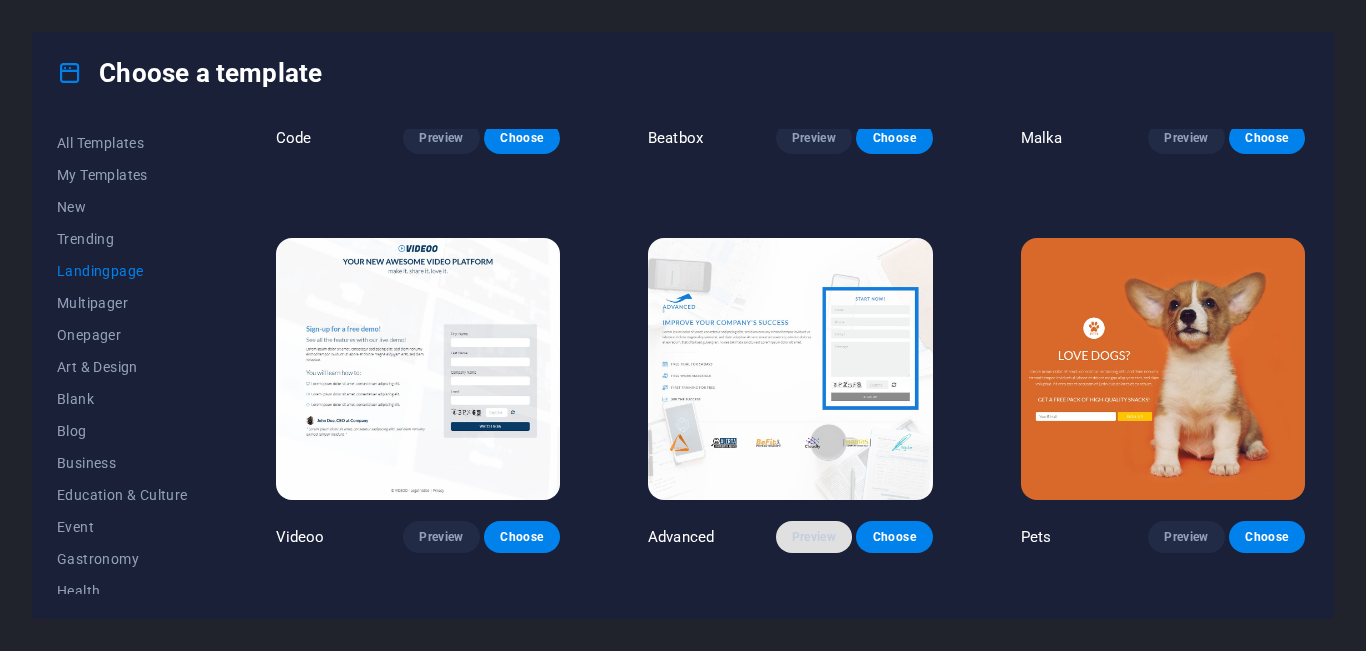 click on "Preview" at bounding box center [814, 537] 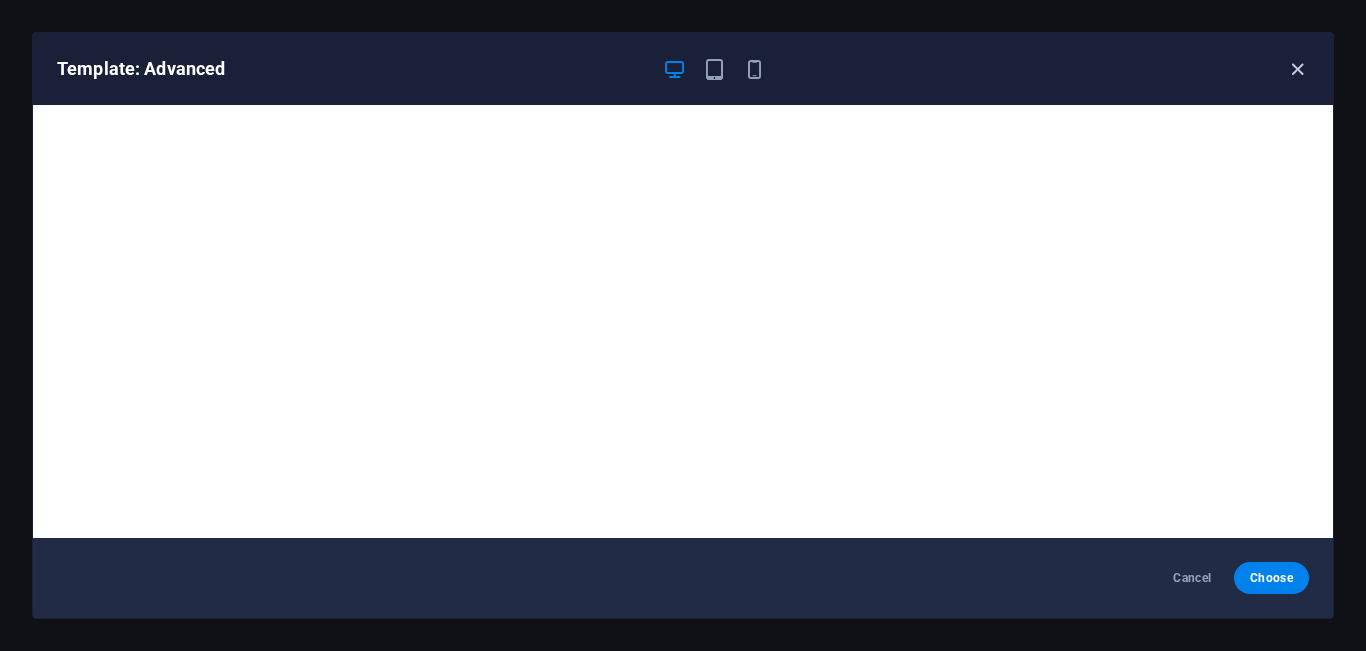 click at bounding box center (1297, 69) 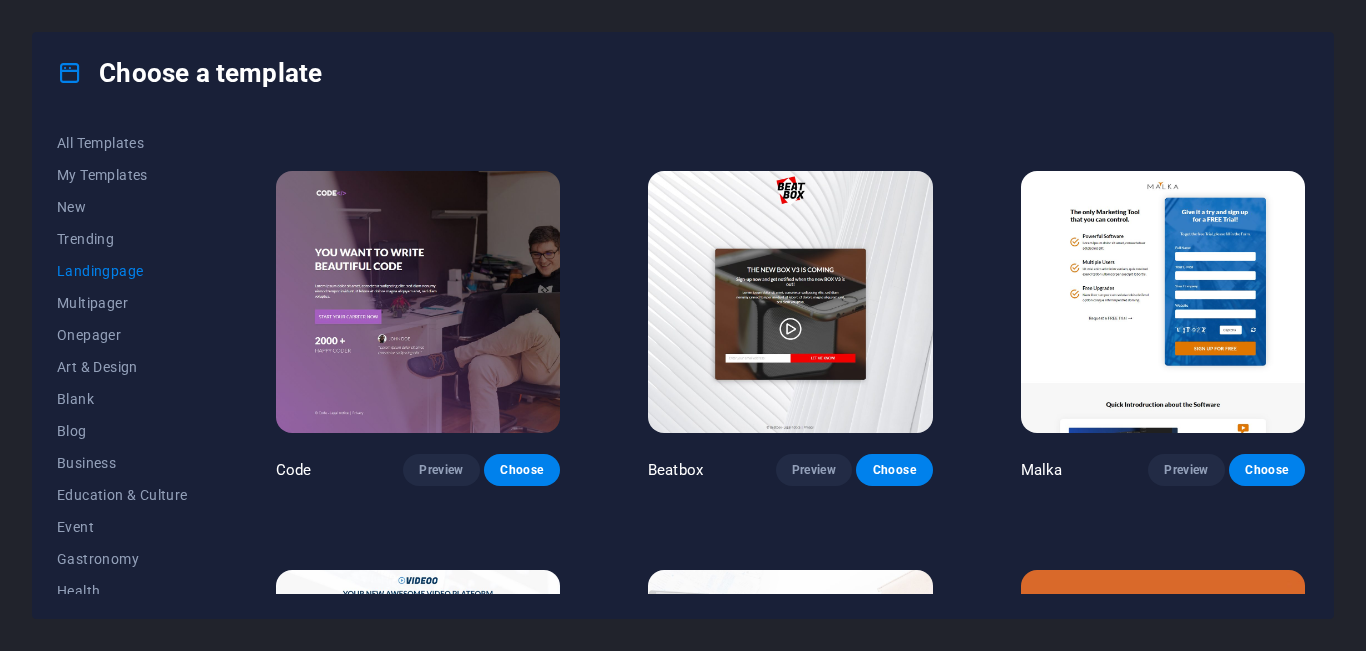 scroll, scrollTop: 359, scrollLeft: 0, axis: vertical 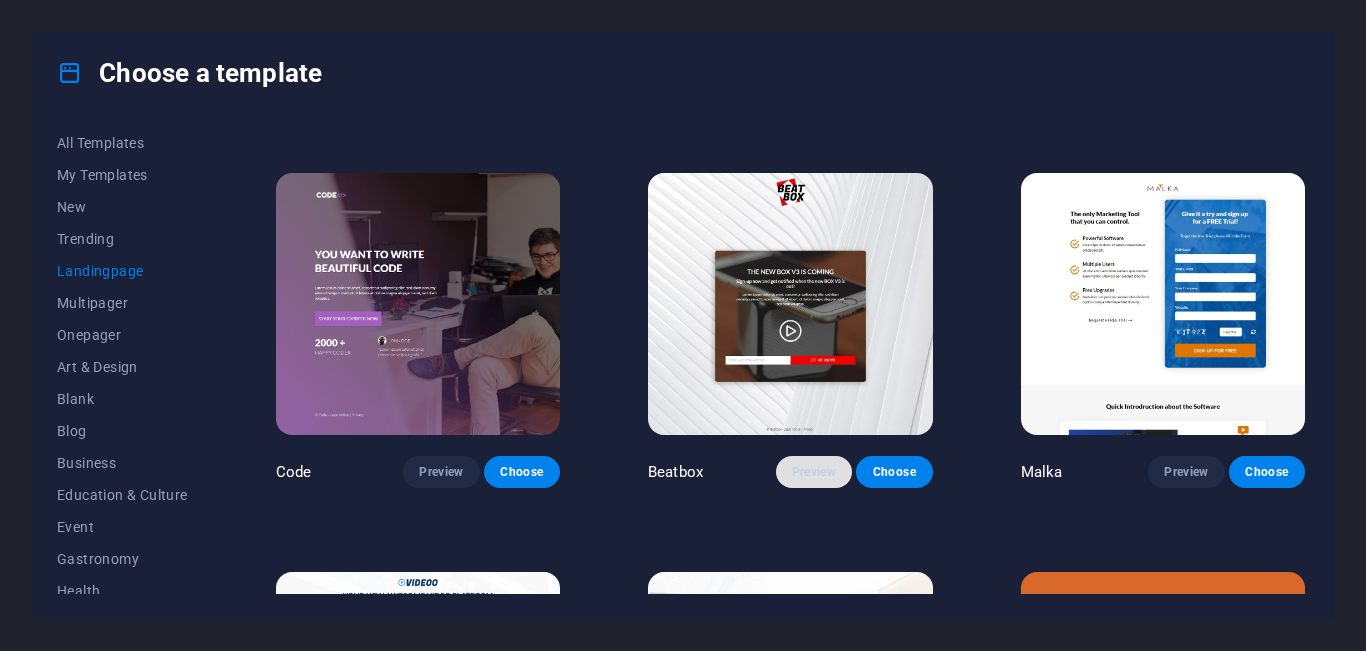 click on "Preview" at bounding box center [814, 472] 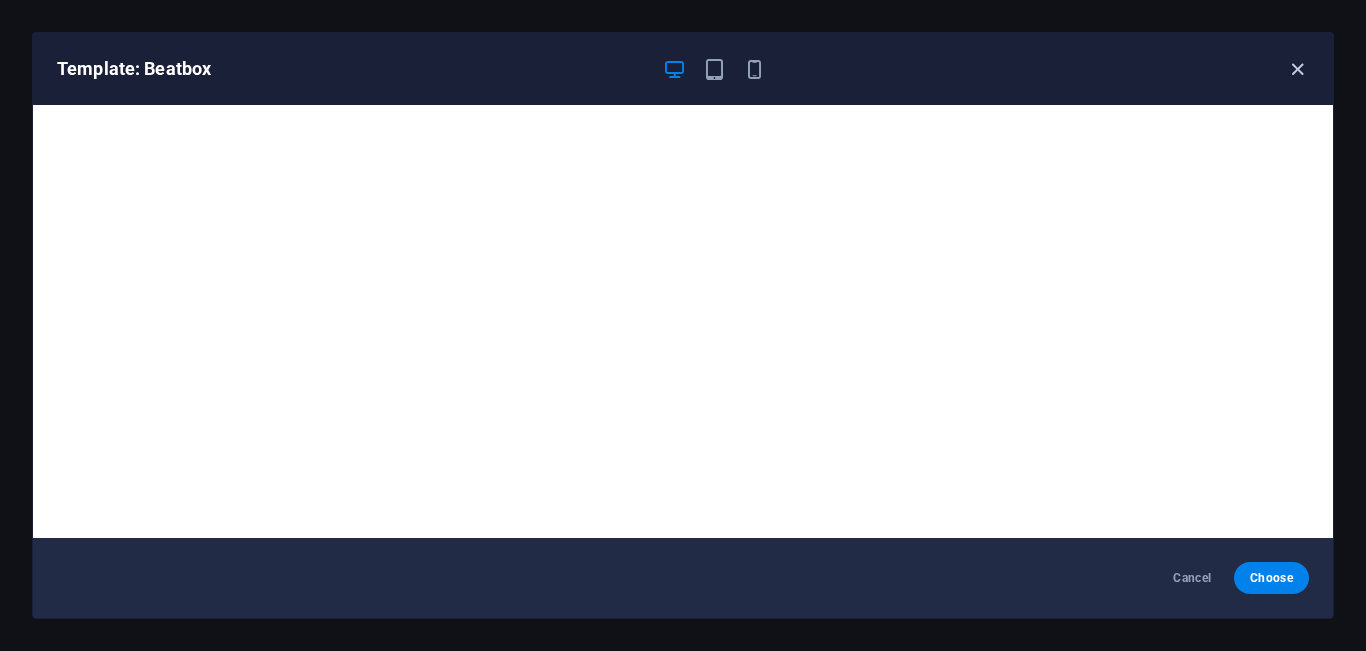 click at bounding box center [1297, 69] 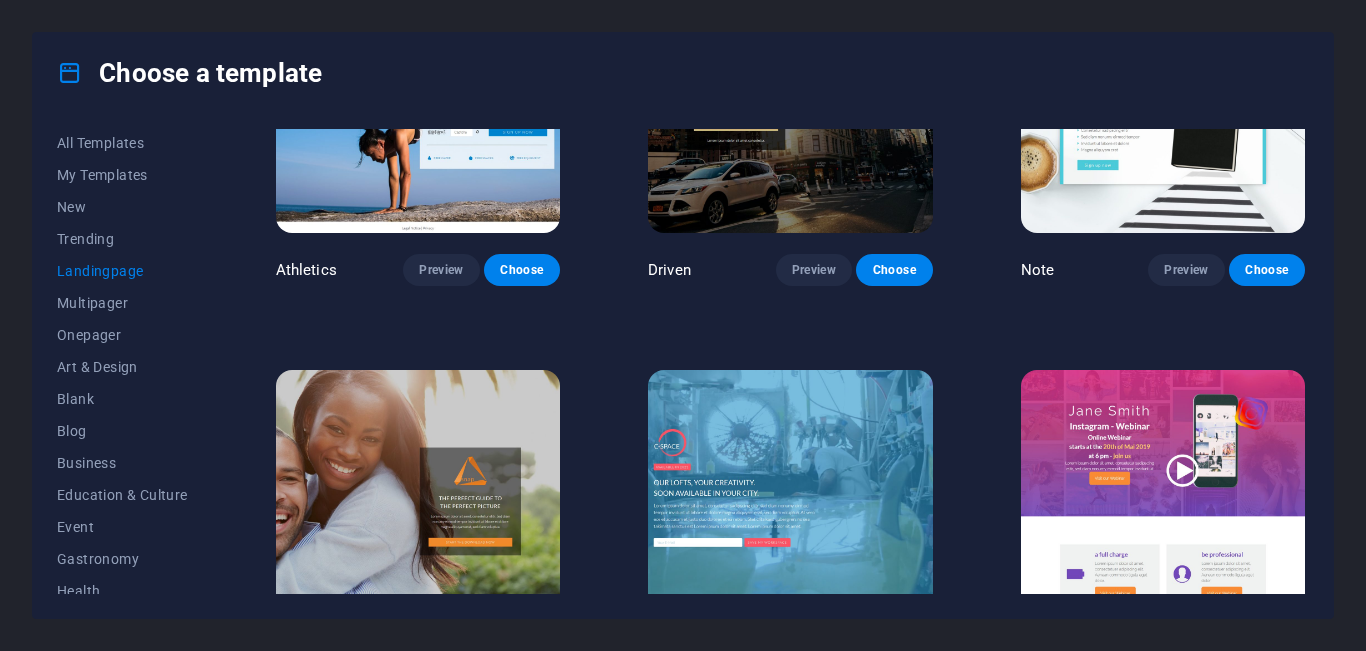 scroll, scrollTop: 1026, scrollLeft: 0, axis: vertical 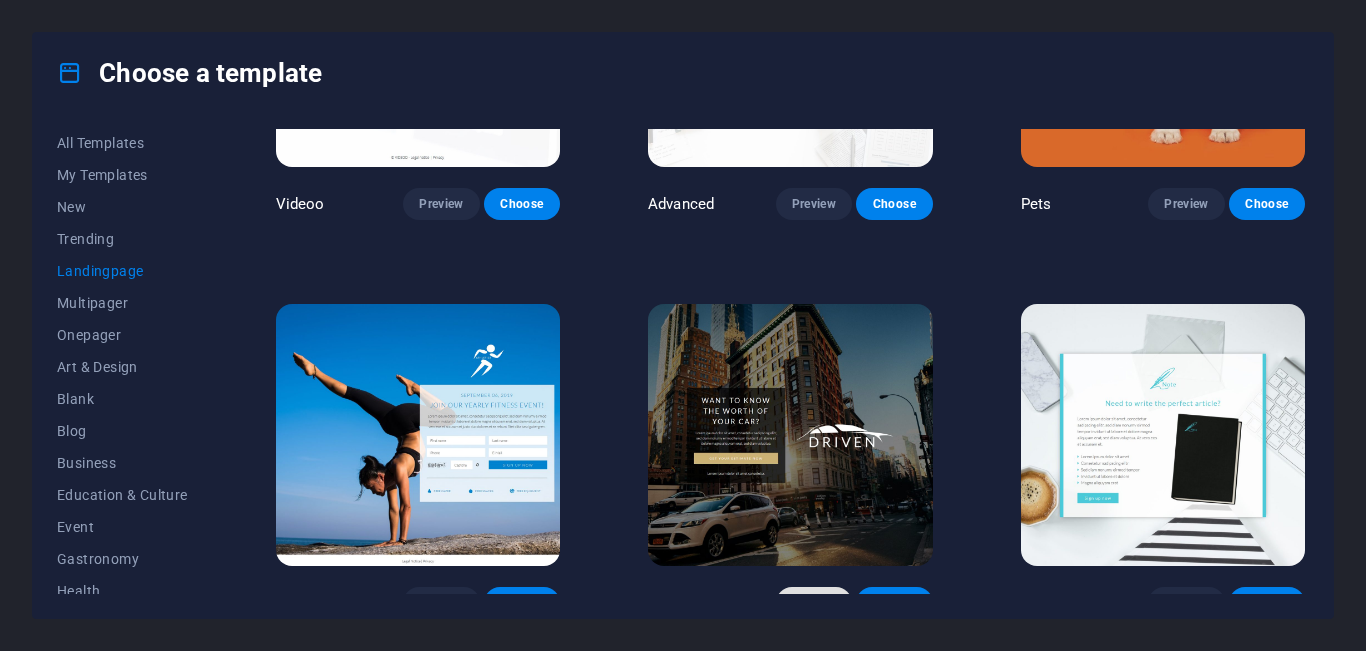 click on "Preview" at bounding box center [814, 603] 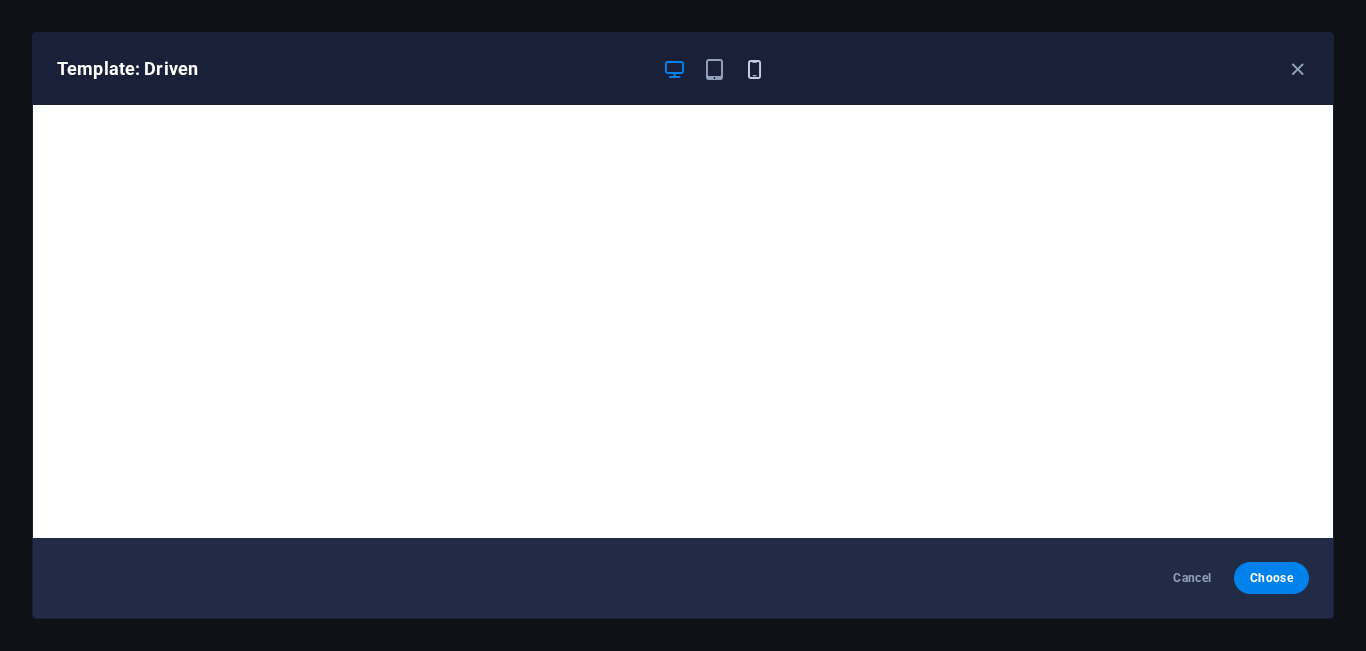 click at bounding box center [754, 69] 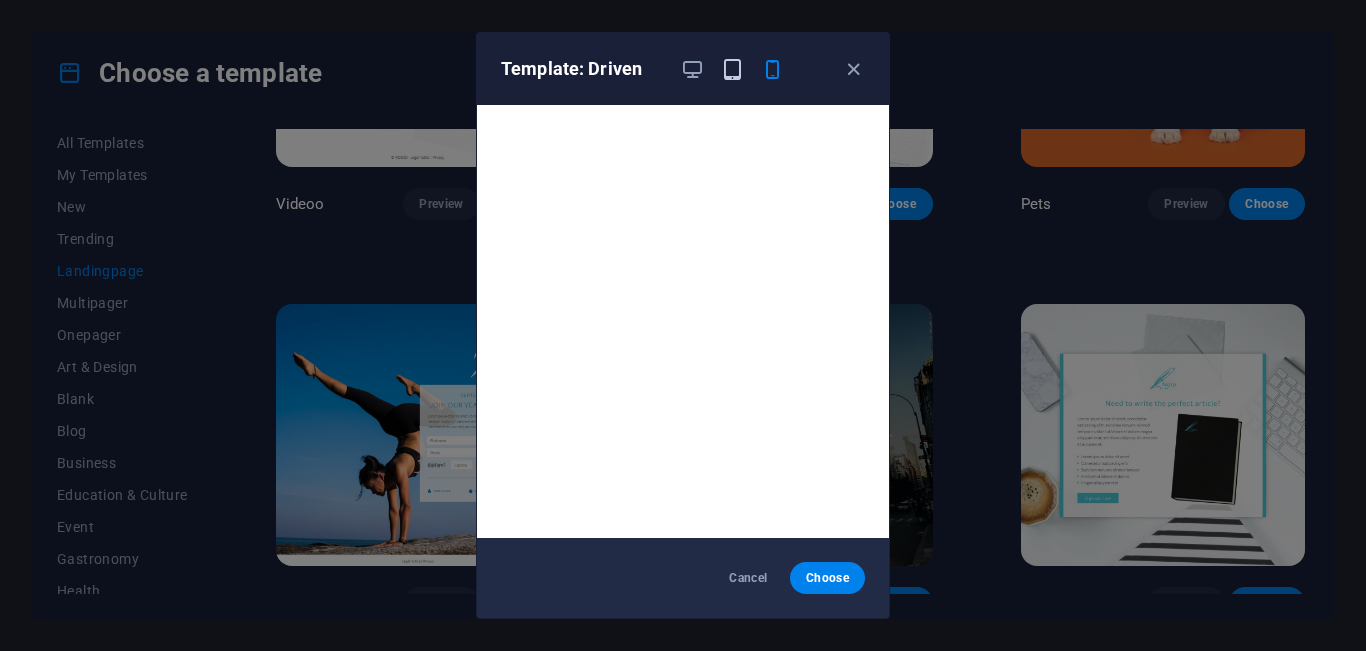 click at bounding box center [732, 69] 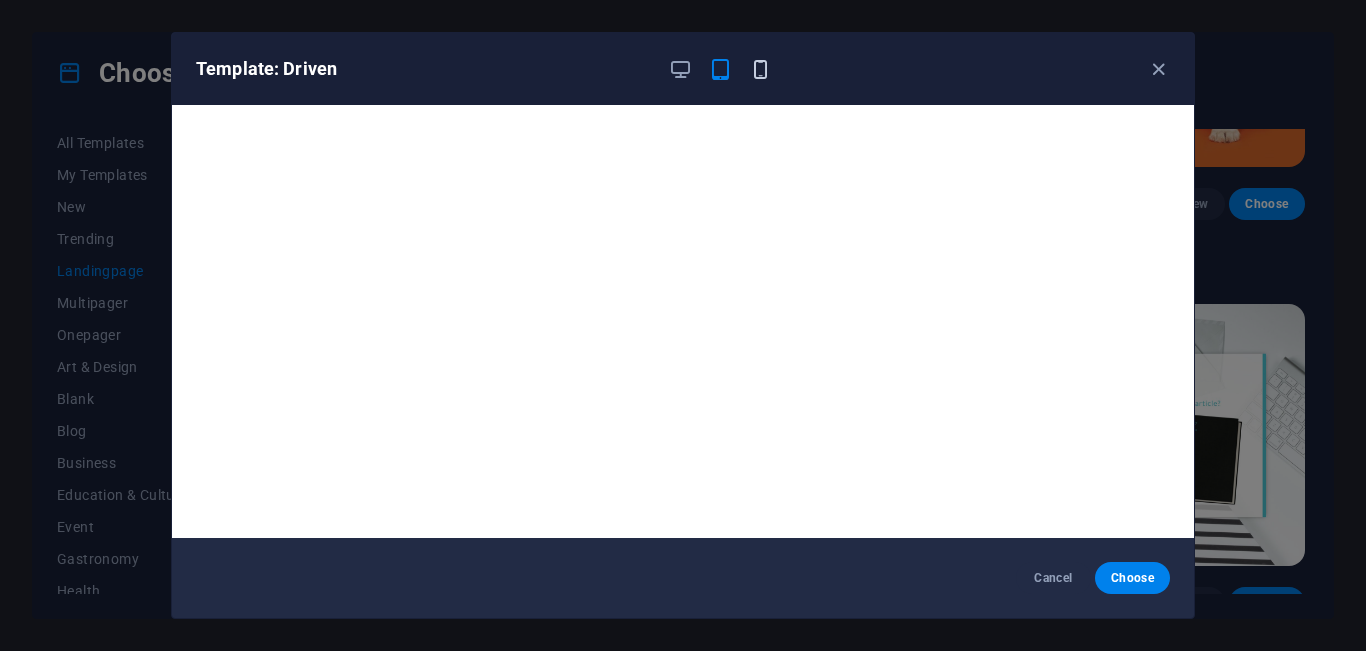 click at bounding box center [760, 69] 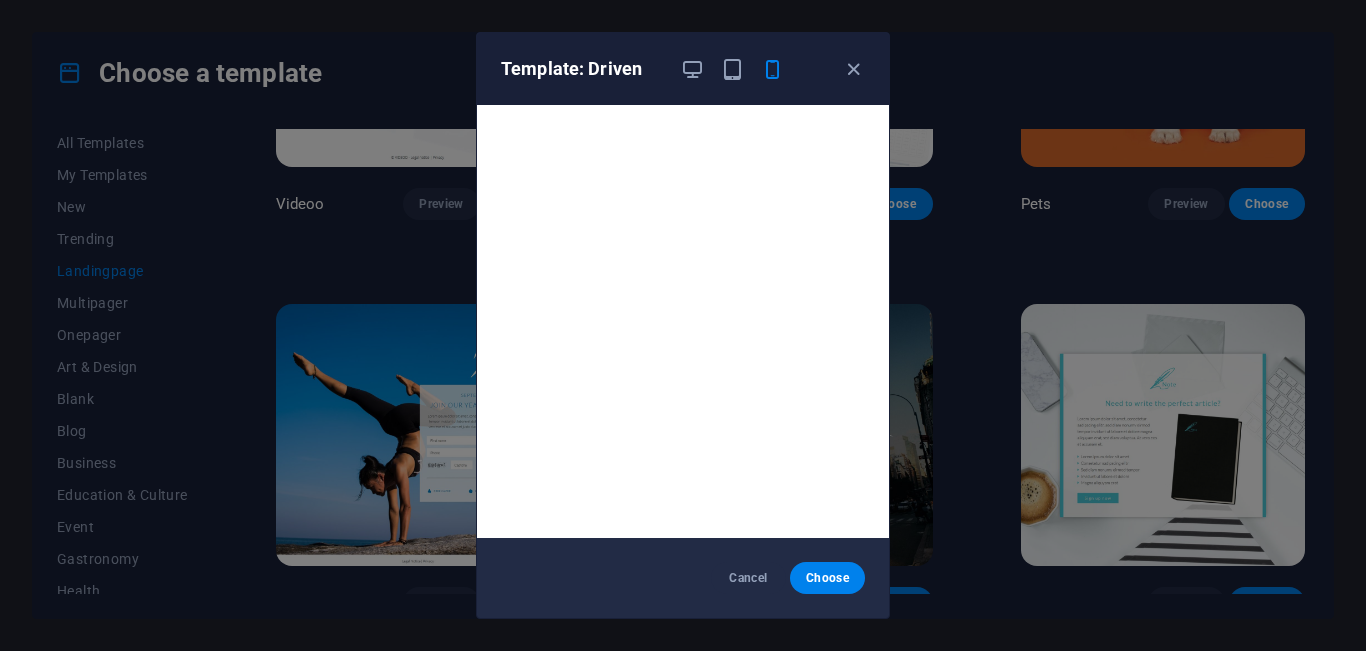 scroll, scrollTop: 5, scrollLeft: 0, axis: vertical 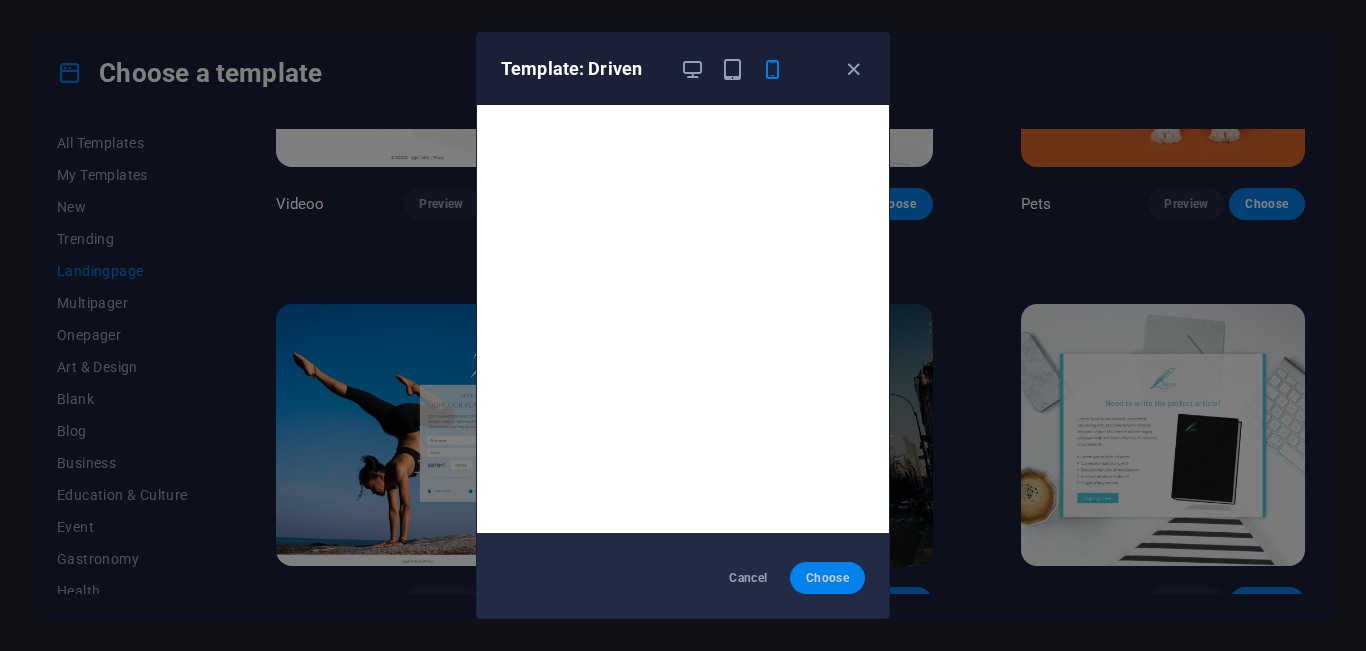 click on "Choose" at bounding box center (827, 578) 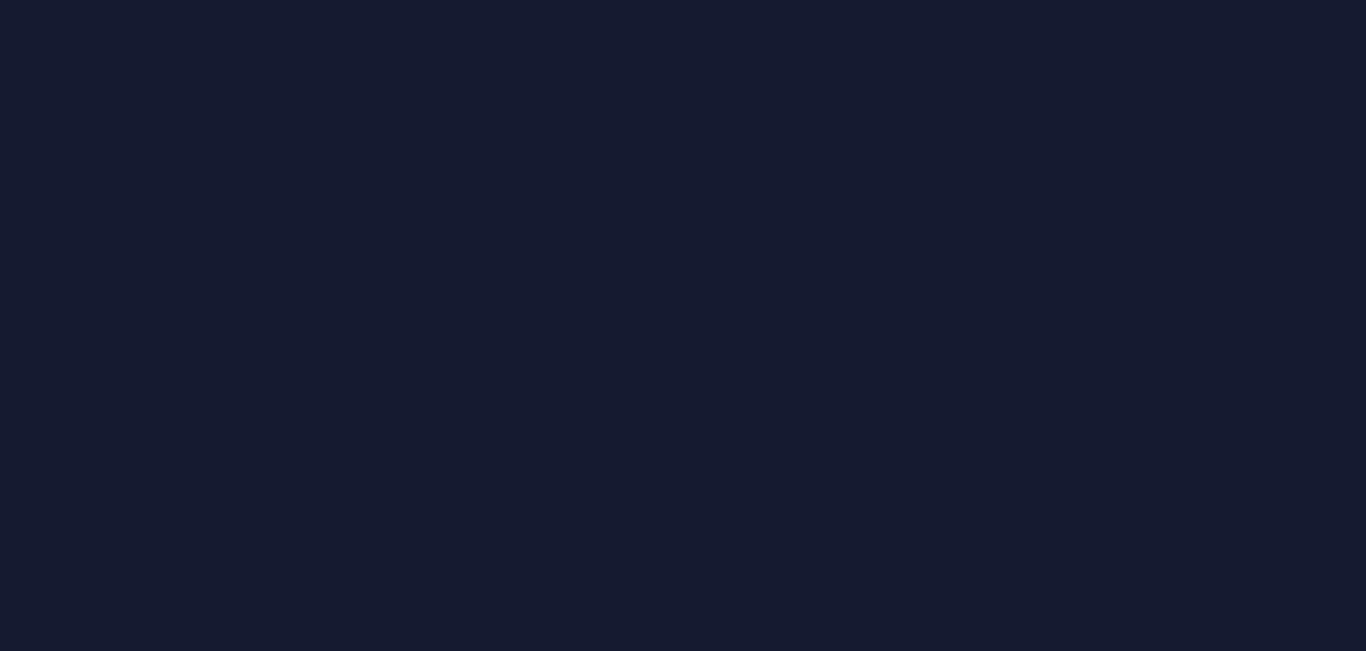 scroll, scrollTop: 0, scrollLeft: 0, axis: both 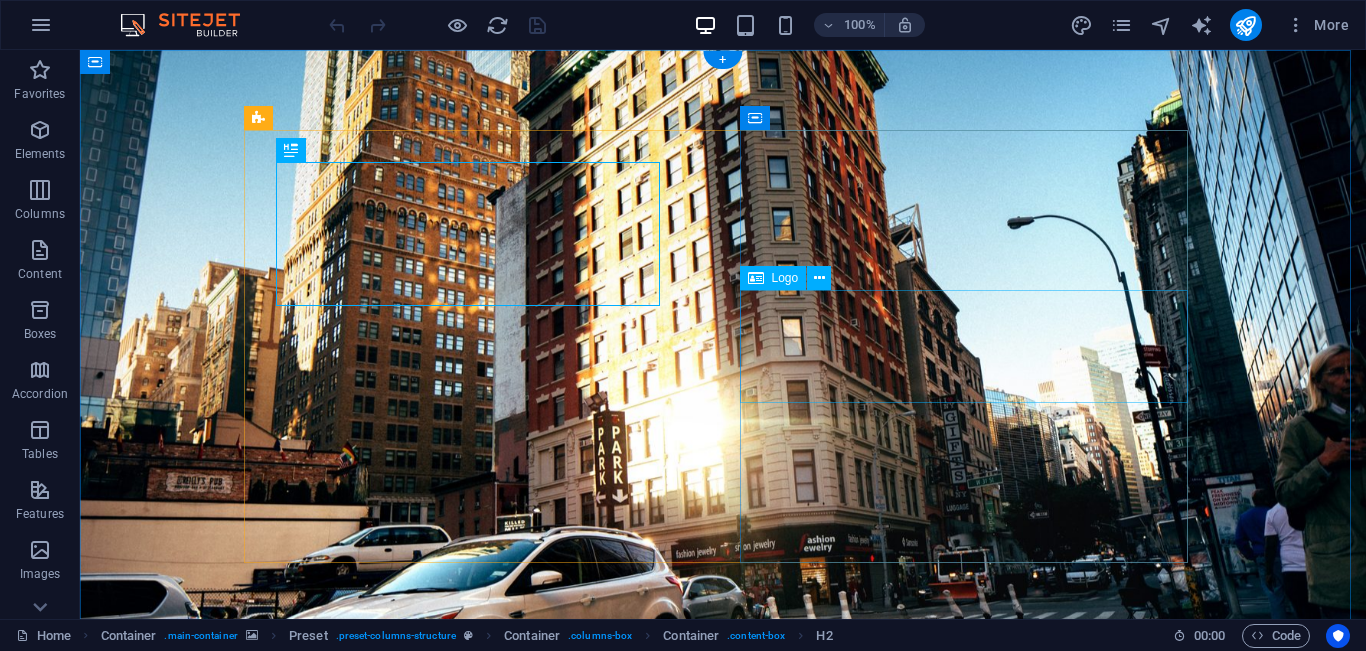 click at bounding box center (723, 1116) 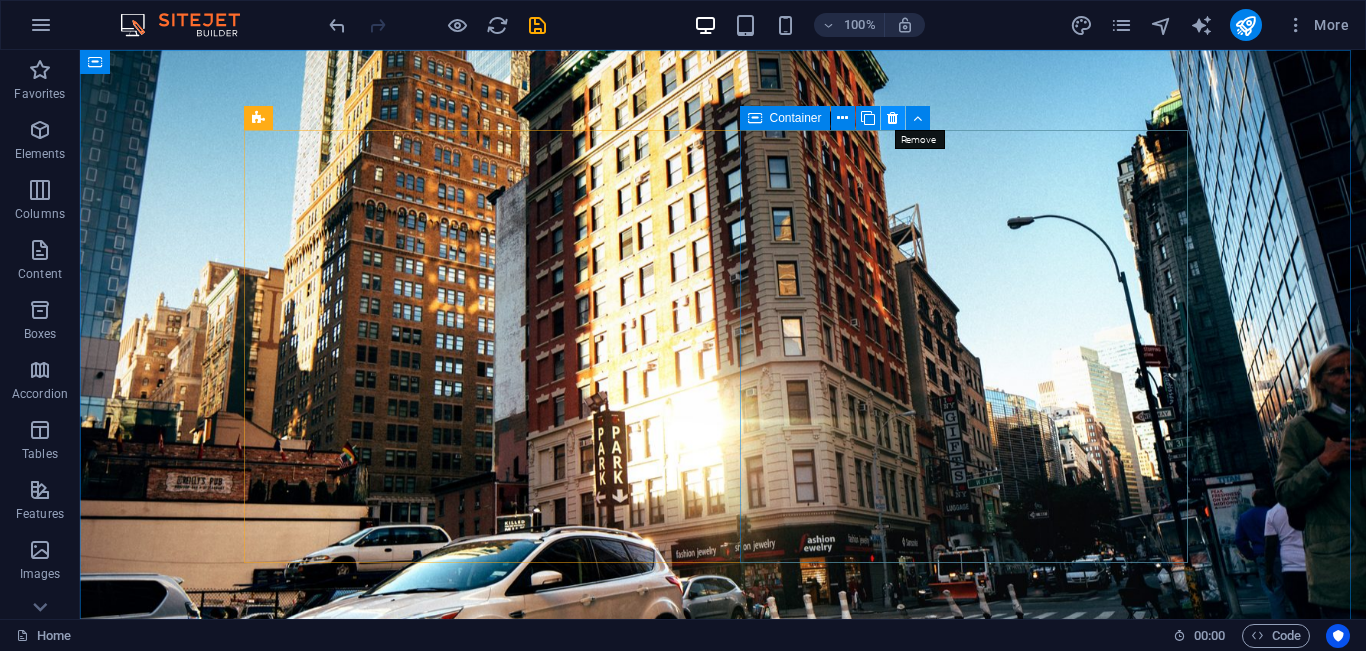 click at bounding box center (892, 118) 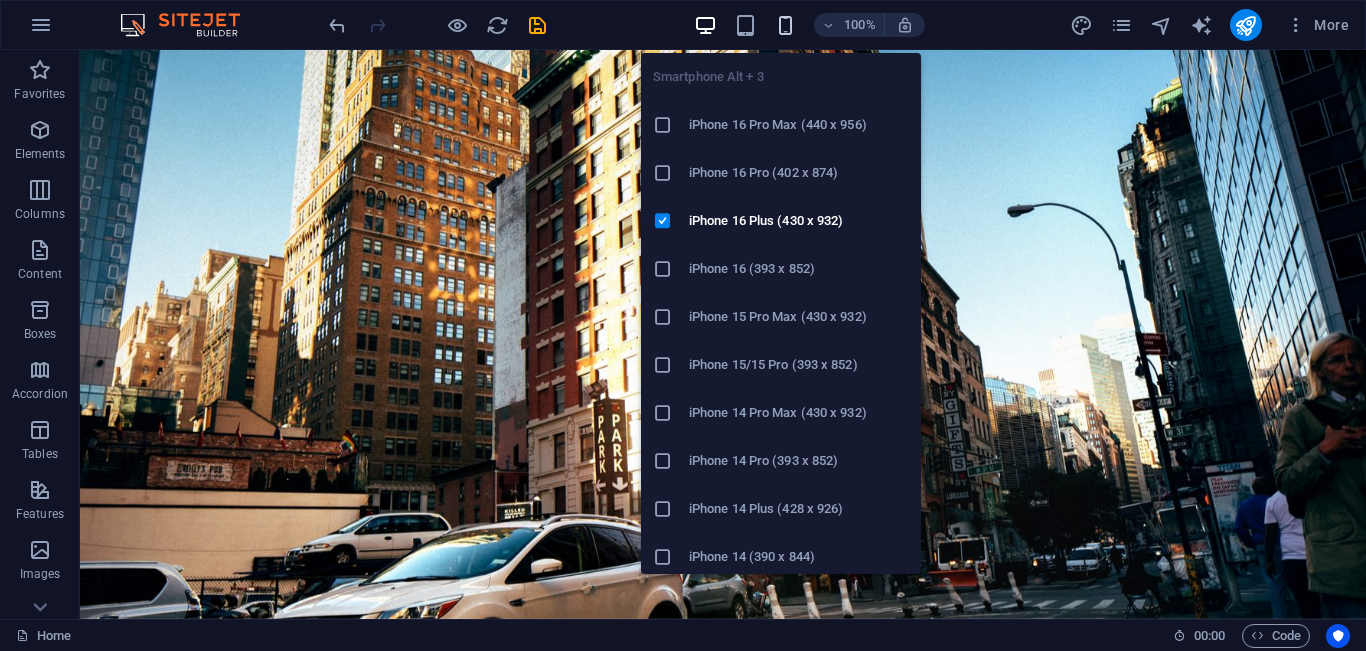click at bounding box center (785, 25) 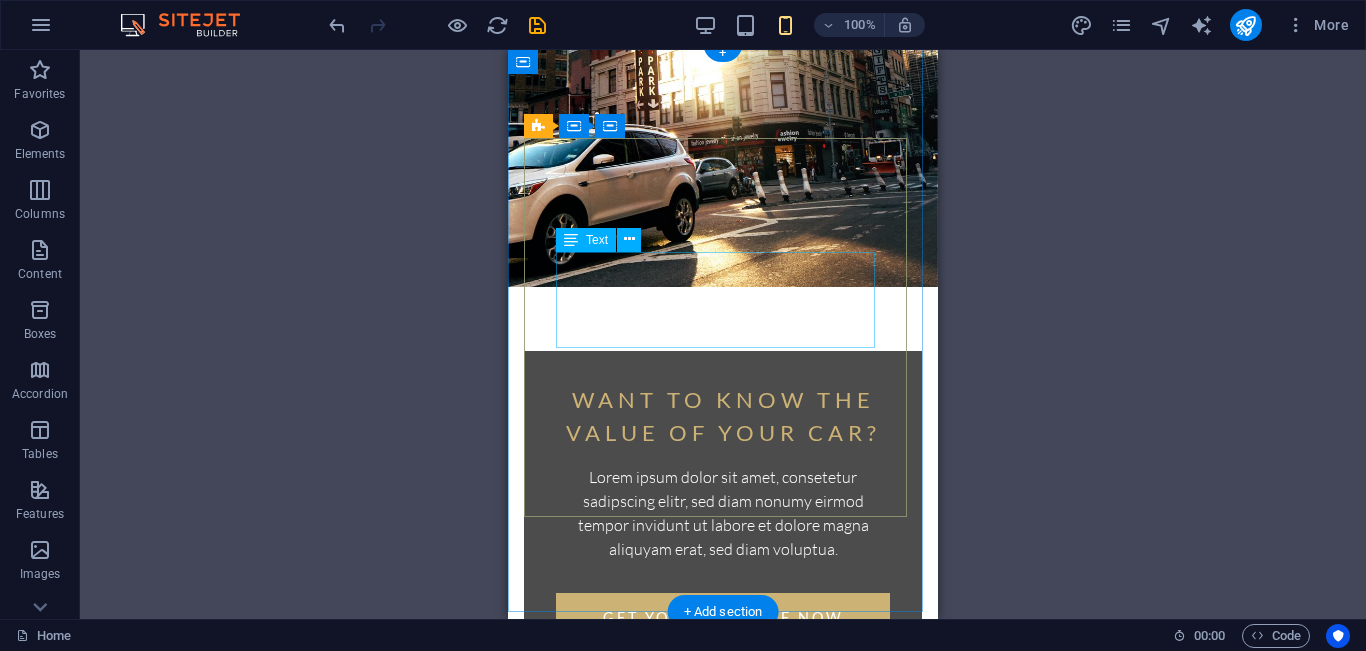 scroll, scrollTop: 0, scrollLeft: 0, axis: both 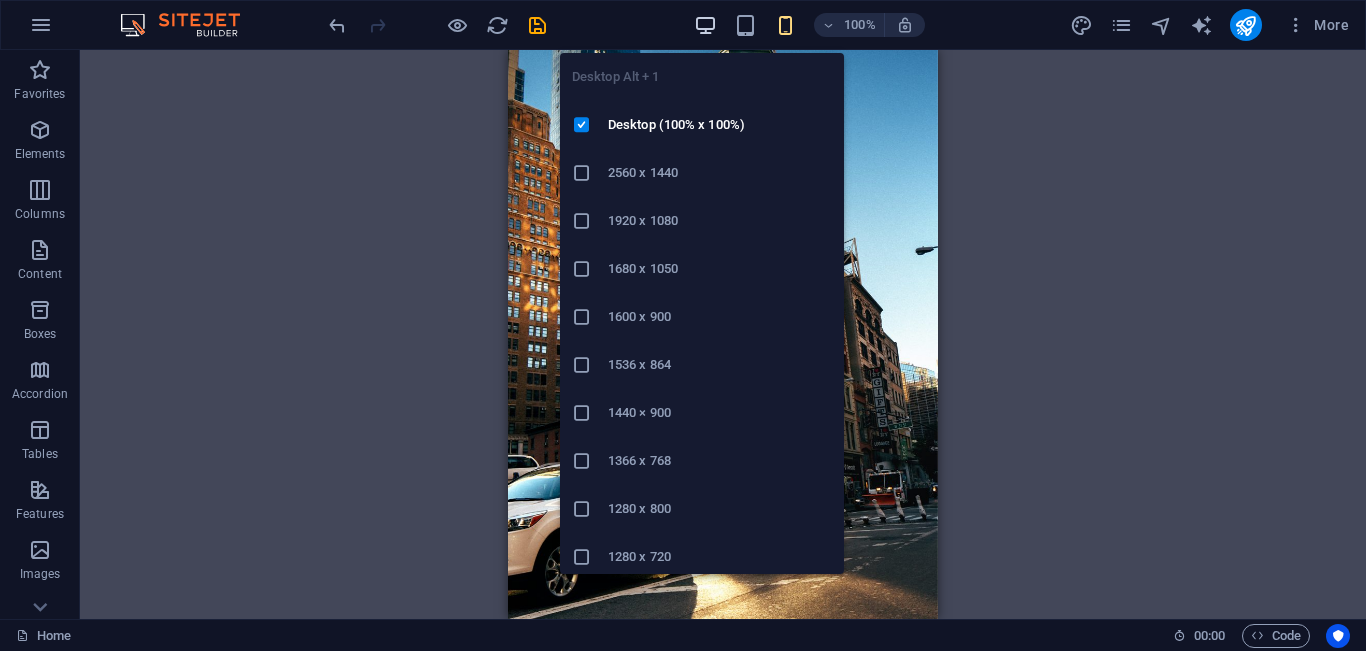 click at bounding box center [705, 25] 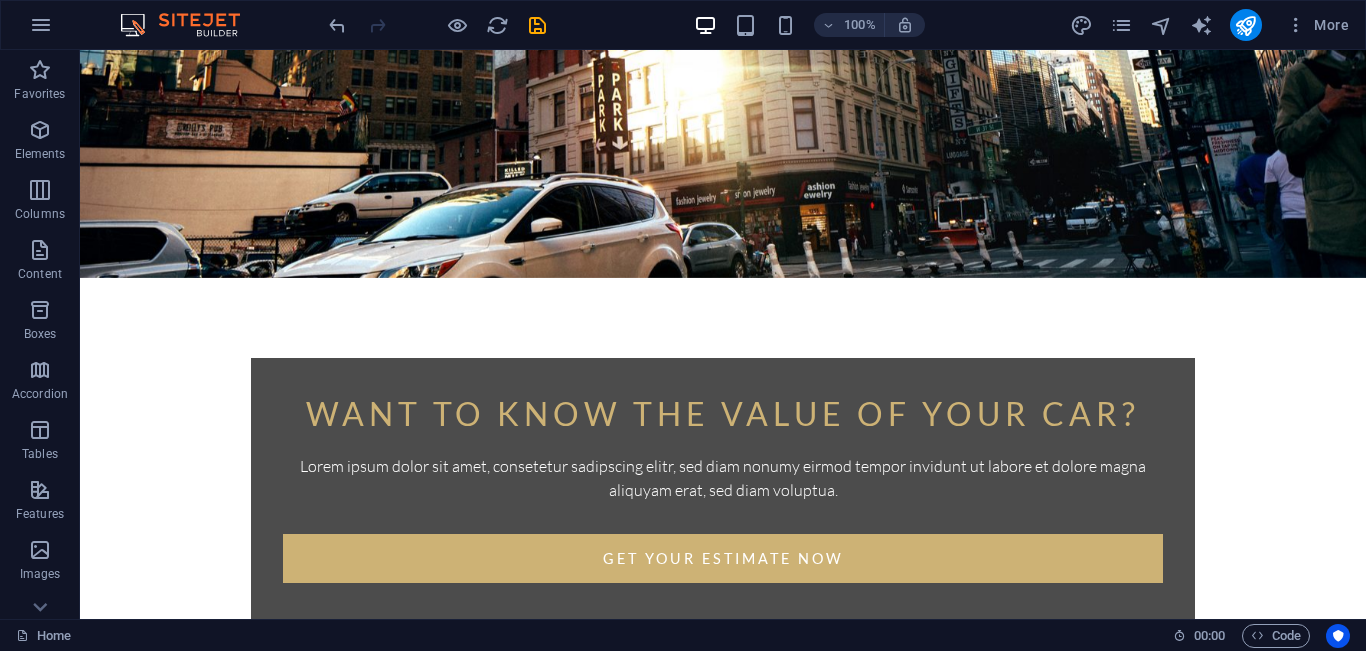 scroll, scrollTop: 330, scrollLeft: 0, axis: vertical 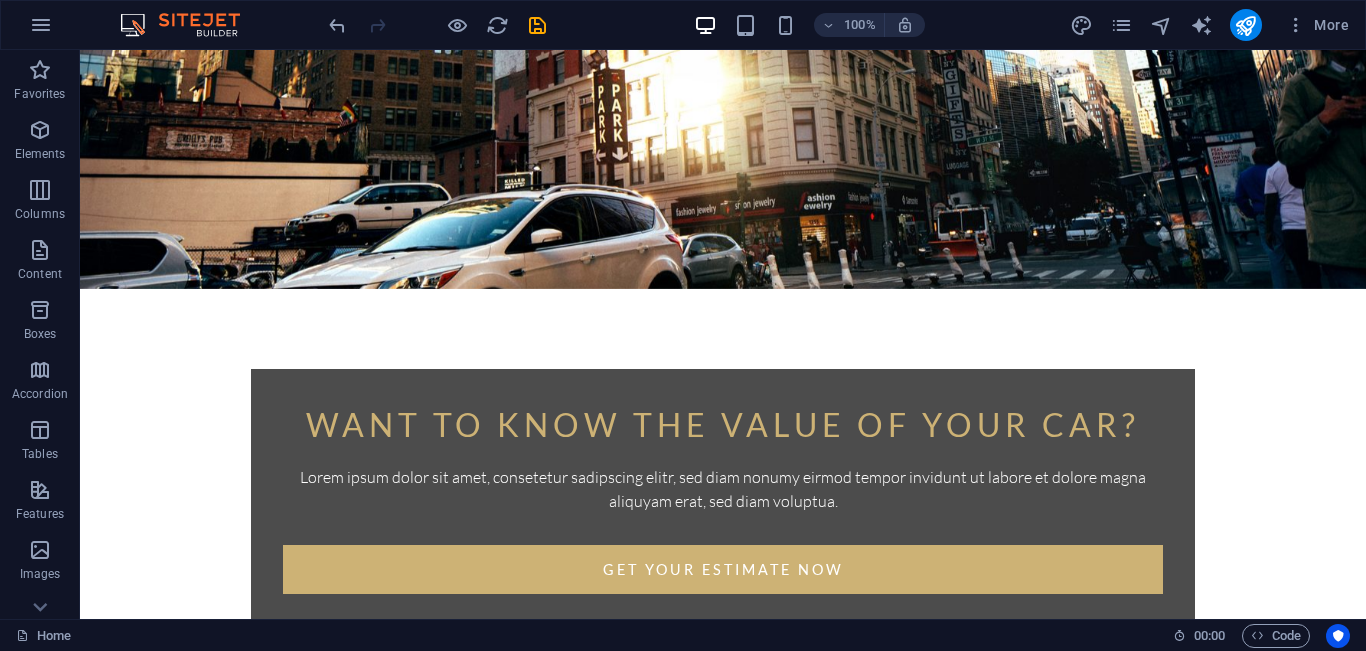 click on "Want to know the value of your car? Lorem ipsum dolor sit amet, consetetur sadipscing elitr, sed diam nonumy eirmod tempor invidunt ut labore et dolore magna aliquyam erat, sed diam voluptua. Get your Estimate now Lorem ipsum dolor sit amet consetetur. Enter your [NAME] and [EMAIL] Lorem ipsum dolor sit amet, consetetur sadipscing elitr, sed diam nonumy eirmod tempor invidunt ut labore et dolore magna aliquyam erat, sed diam voluptua. At vero eos et accusam et justo duo dolores et ea rebum. Stet clita kasd gubergren, no sea takimata sanctus est Lorem ipsum dolor sit amet.   I have read and understand the privacy policy. Unreadable? Load new Get your estimate now Legal Notice  |  Privacy" at bounding box center [723, 596] 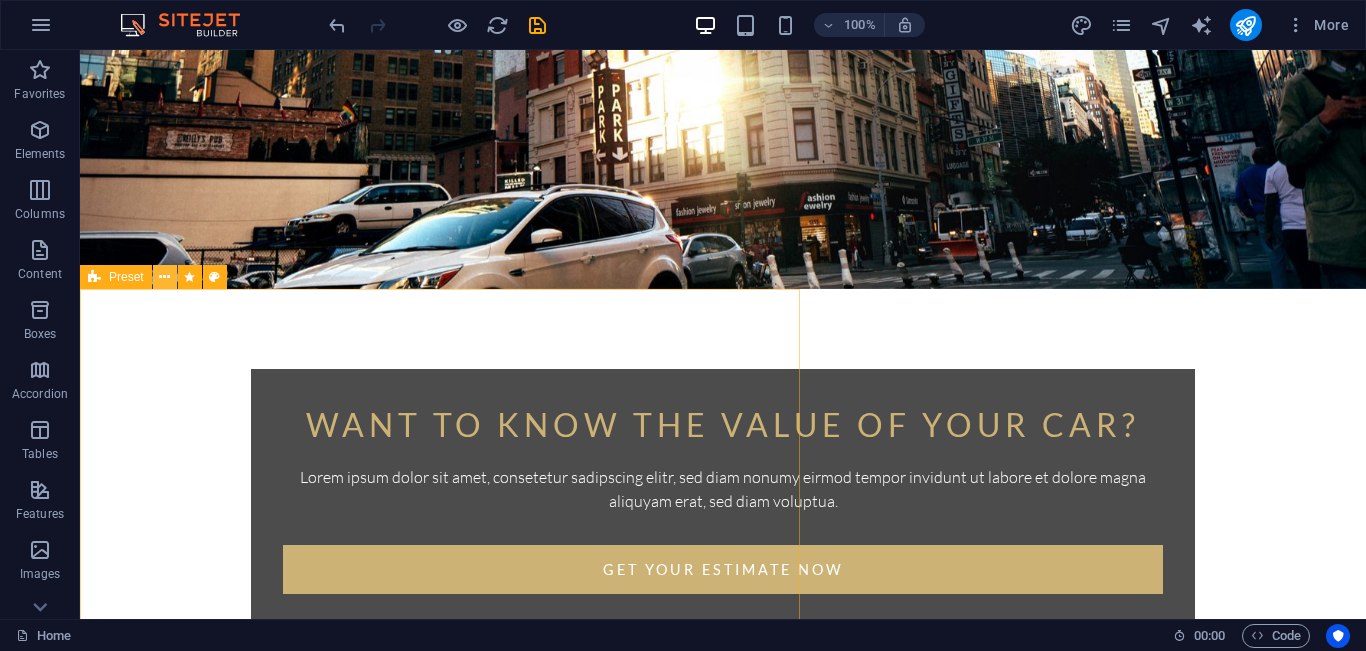 click at bounding box center (164, 277) 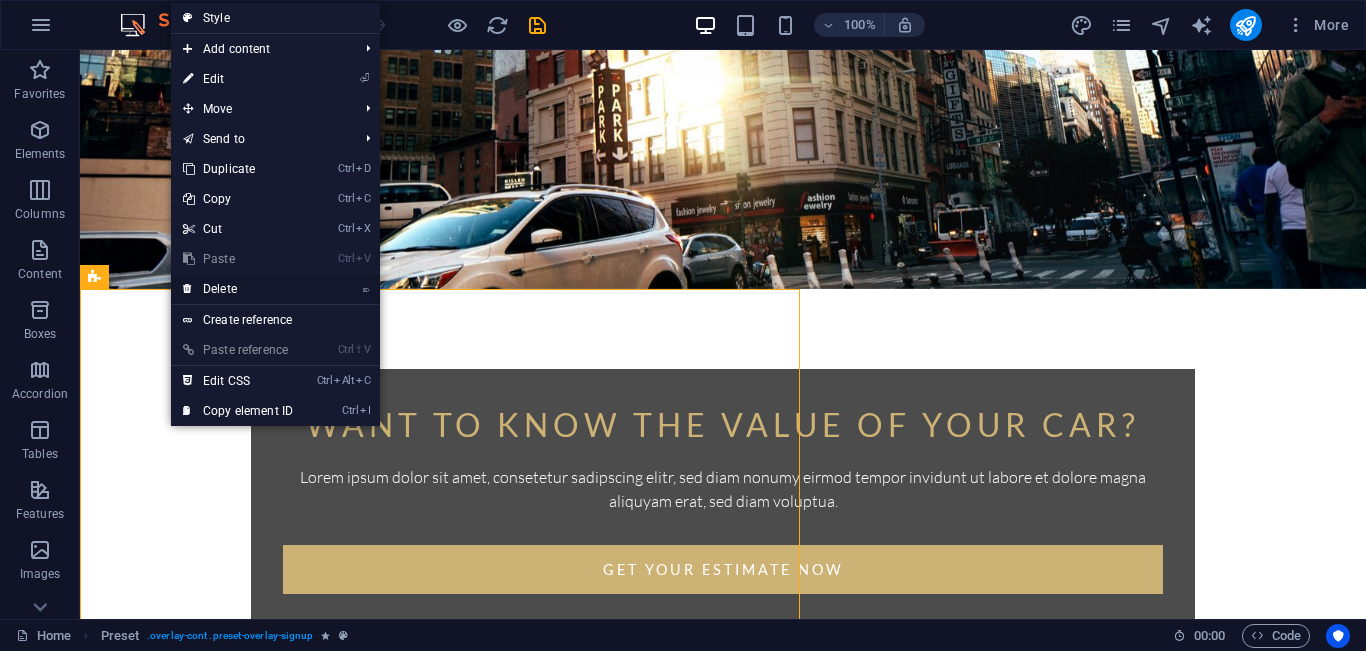 click on "⌦  Delete" at bounding box center (238, 289) 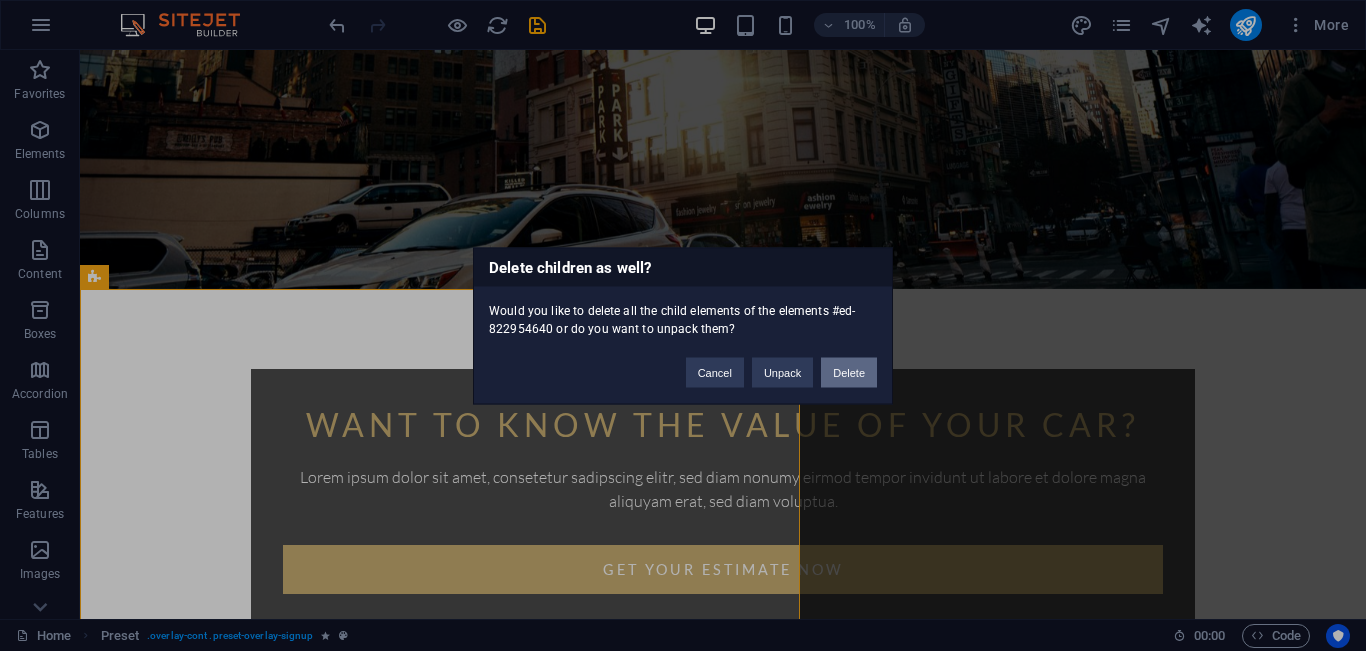 click on "Delete" at bounding box center (849, 372) 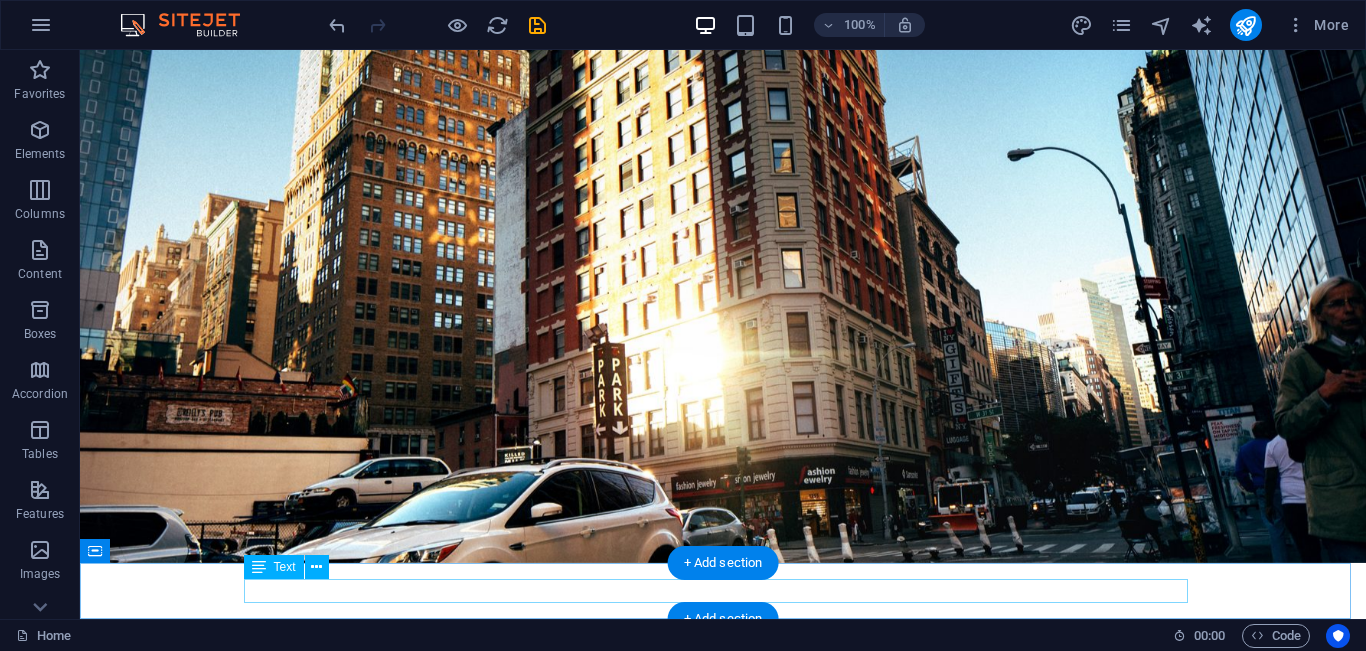 click on "Legal Notice  |  Privacy" at bounding box center [723, 1064] 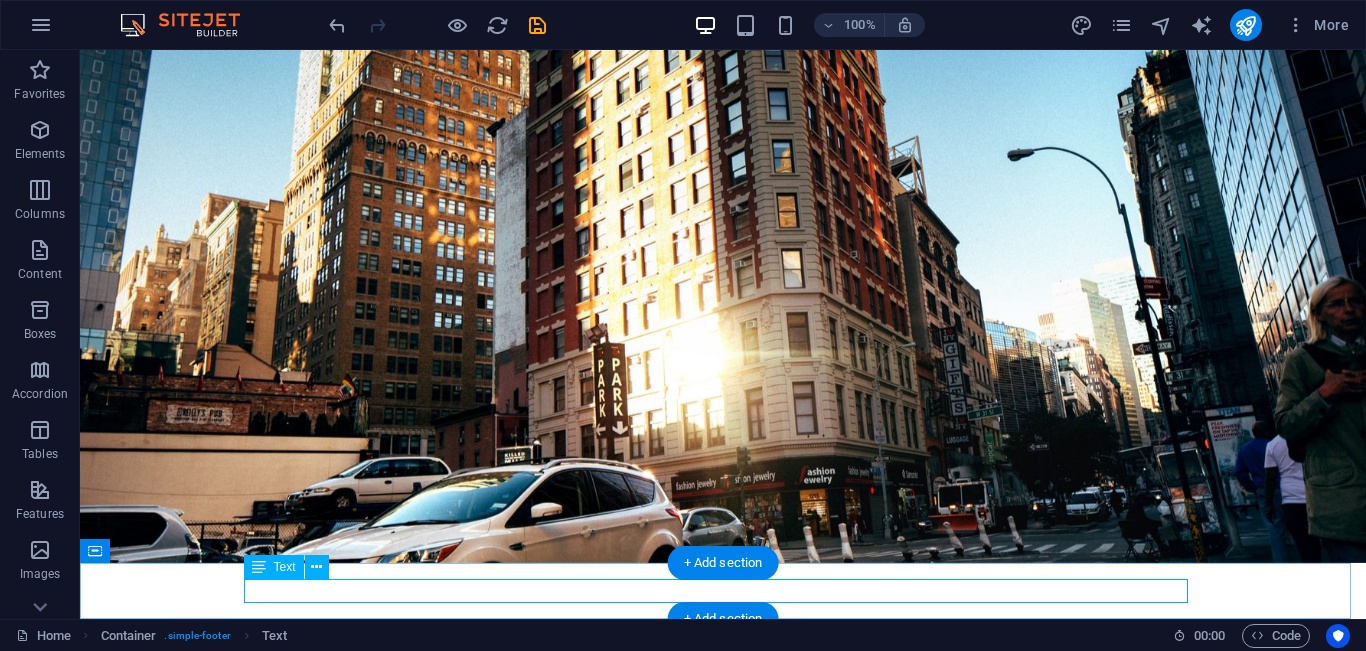click on "Legal Notice  |  Privacy" at bounding box center (723, 1064) 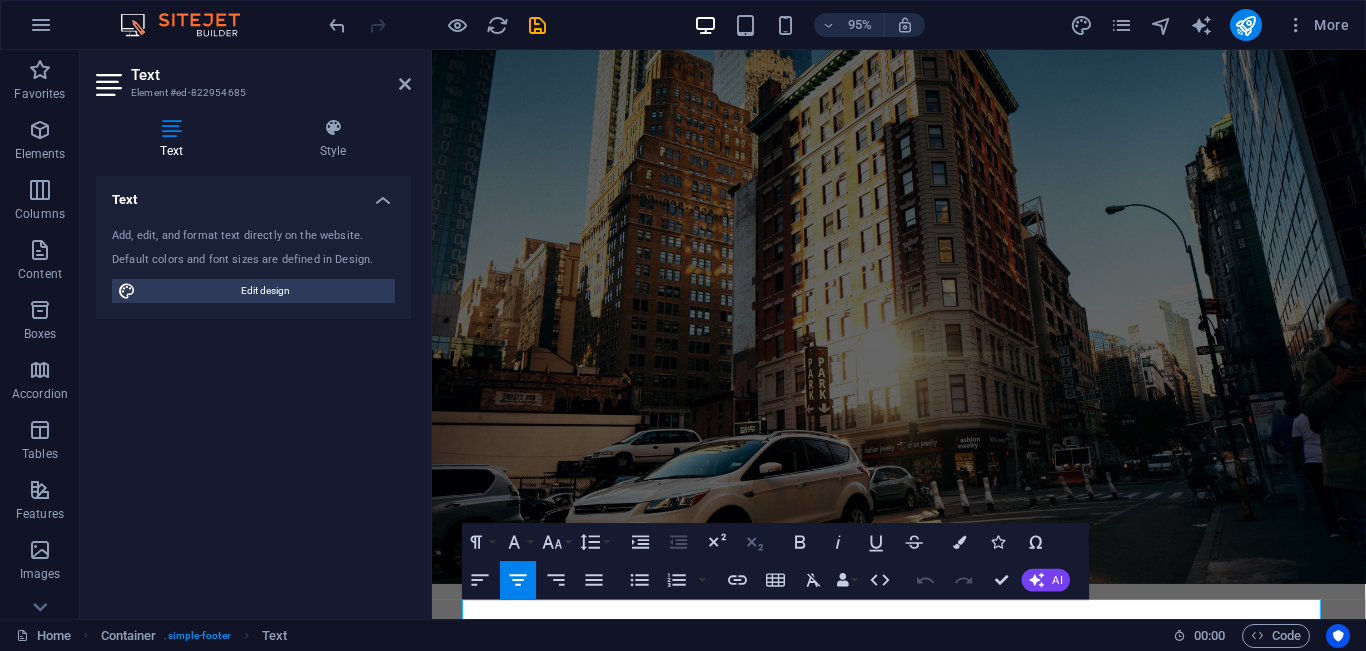 scroll, scrollTop: 56, scrollLeft: 0, axis: vertical 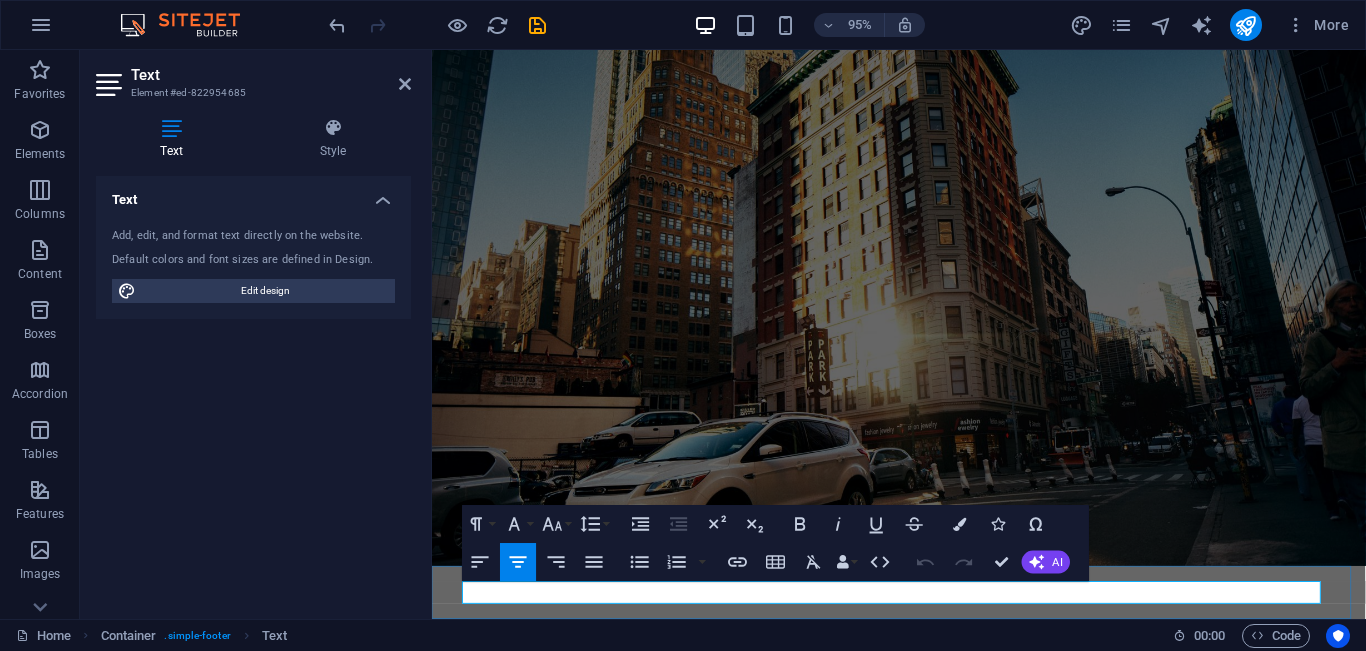 drag, startPoint x: 996, startPoint y: 624, endPoint x: 838, endPoint y: 621, distance: 158.02847 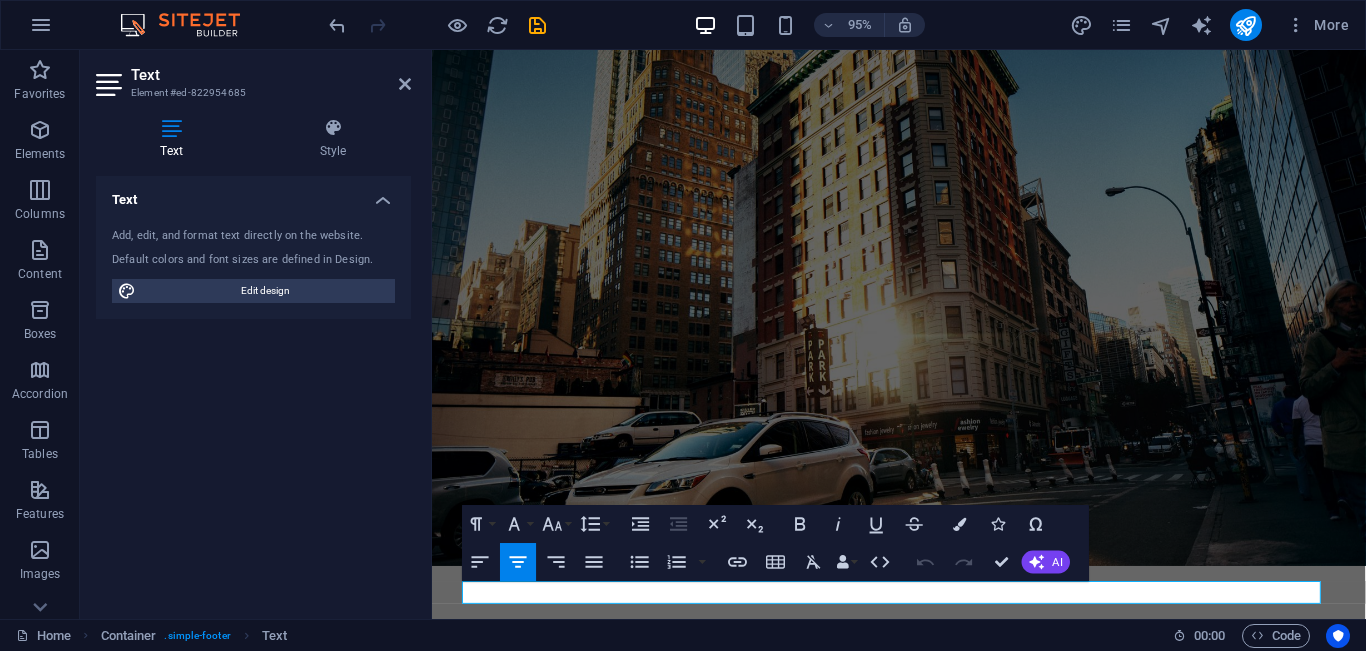 type 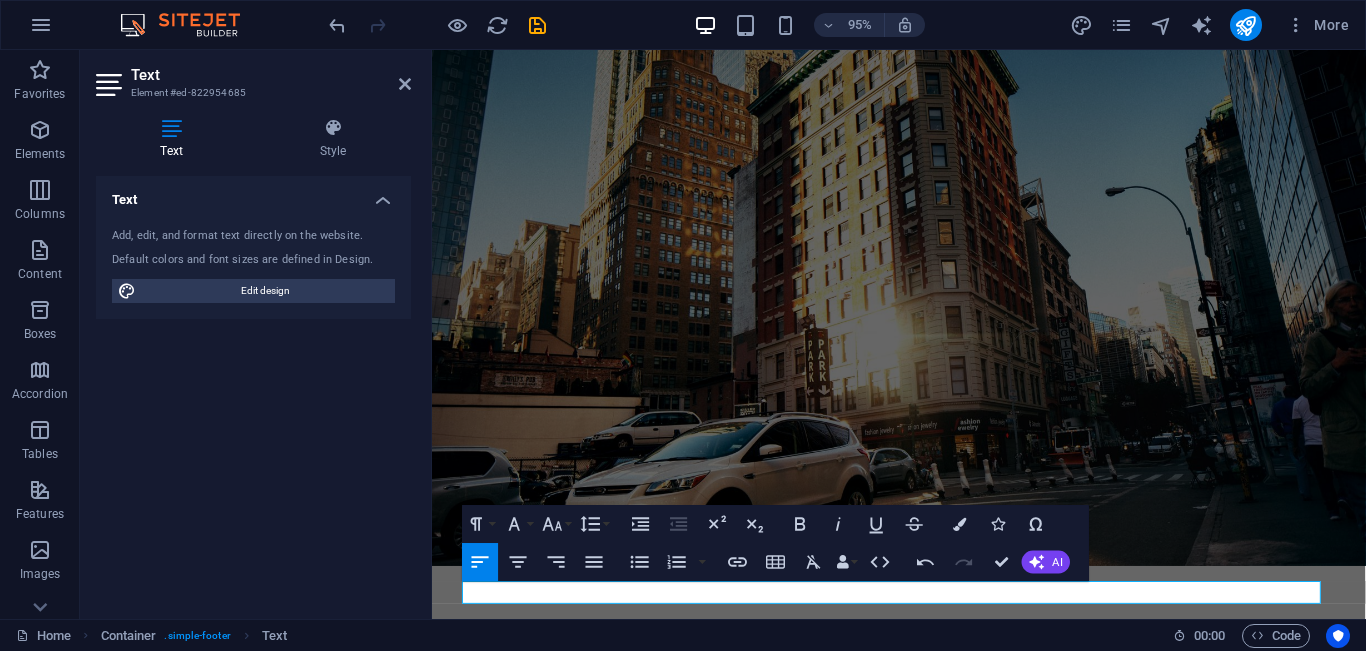 click at bounding box center (923, 293) 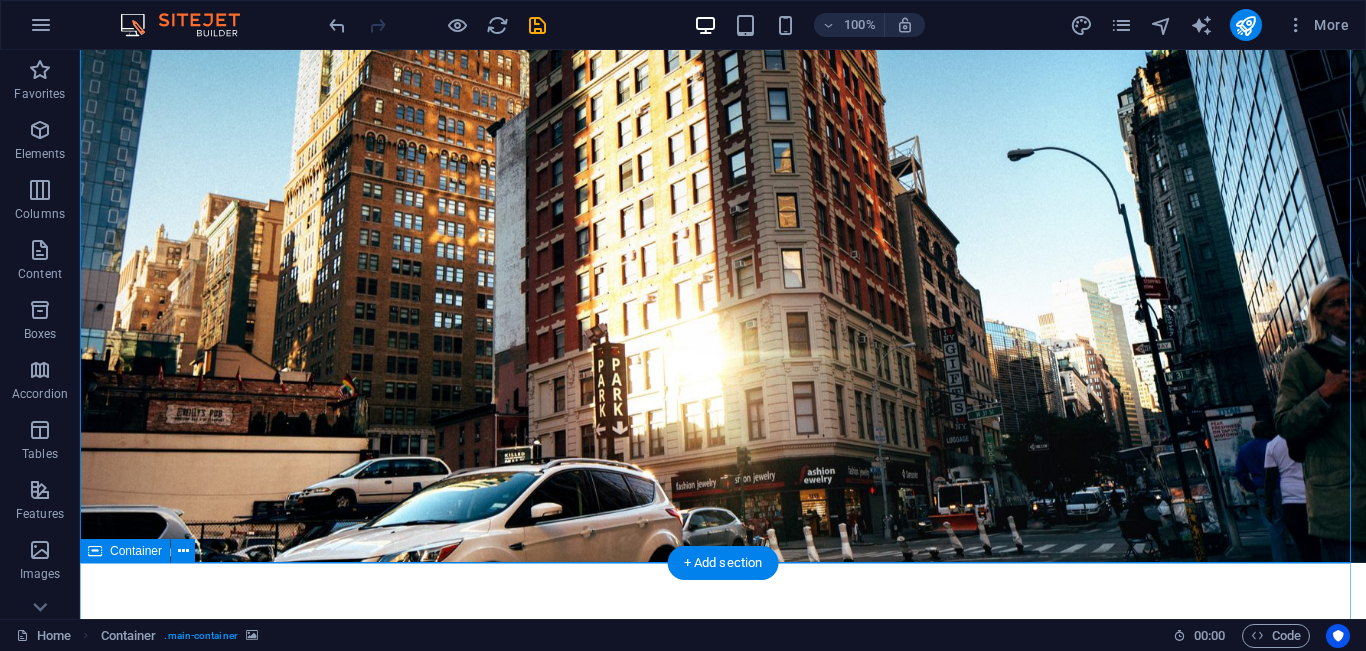 click on "Drop content here or  Add elements  Paste clipboard" at bounding box center (723, 1123) 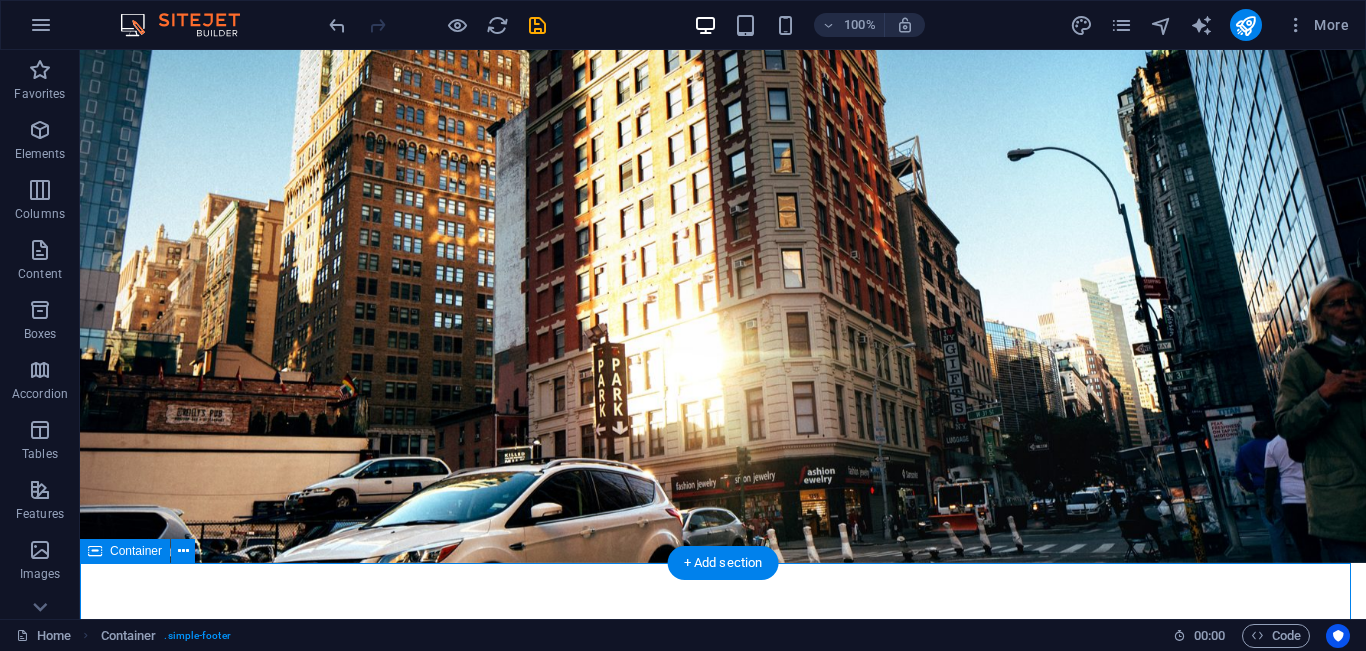 click on "Drop content here or  Add elements  Paste clipboard" at bounding box center (723, 1123) 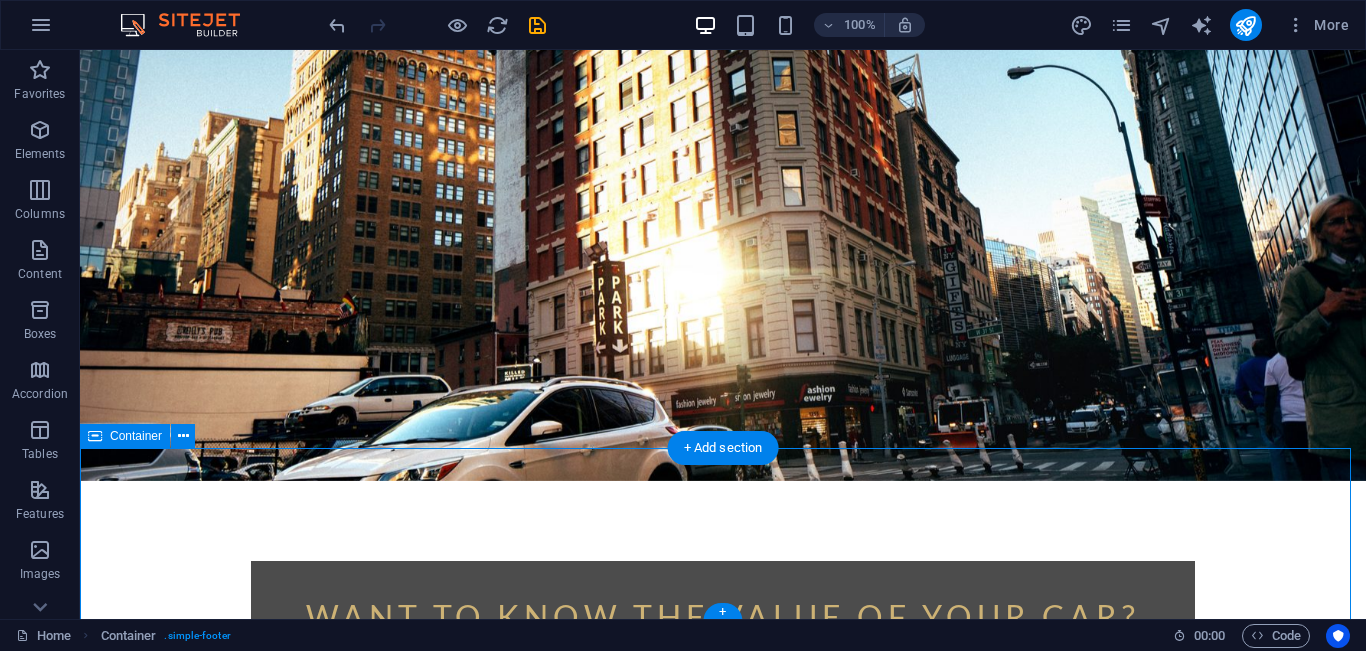 scroll, scrollTop: 174, scrollLeft: 0, axis: vertical 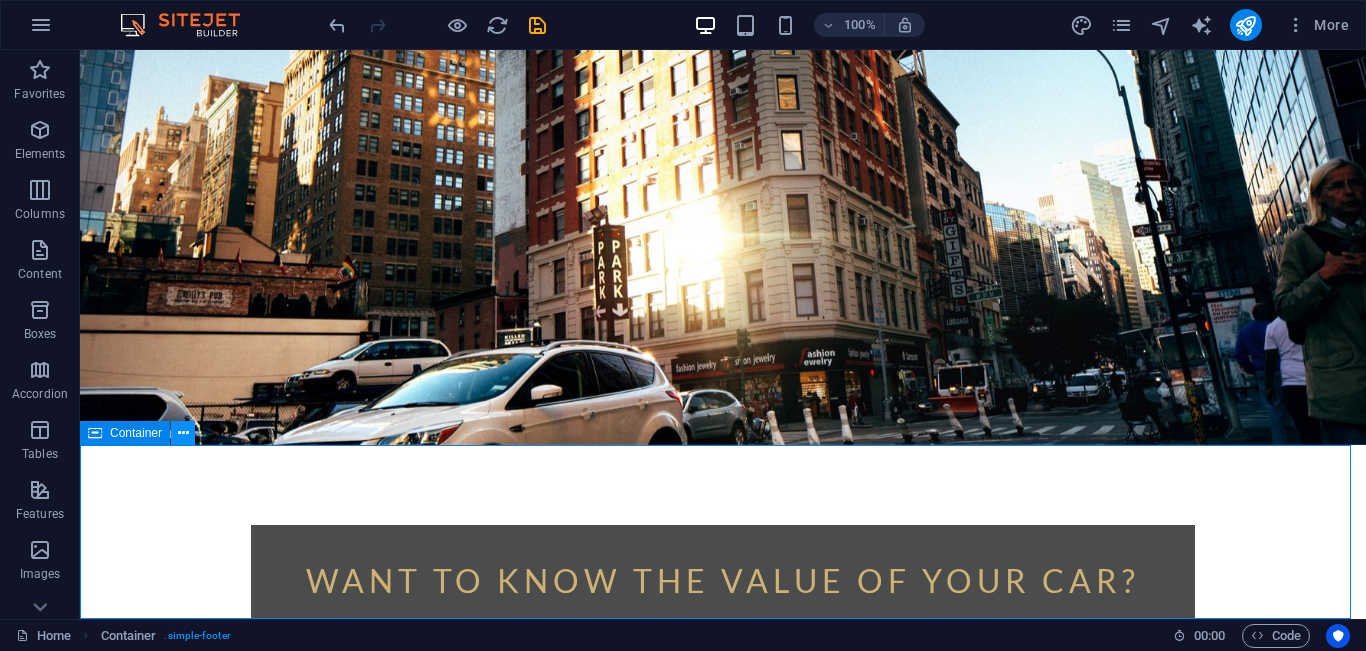 click at bounding box center [183, 433] 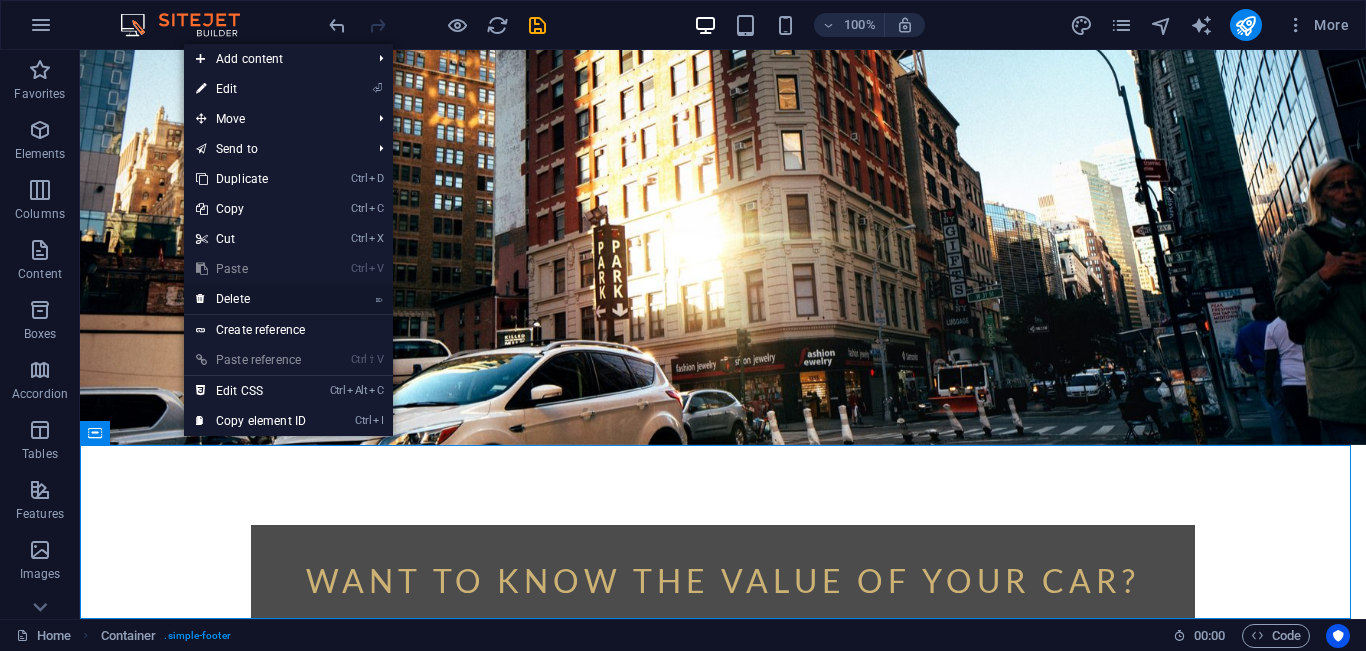 click on "⌦  Delete" at bounding box center [251, 299] 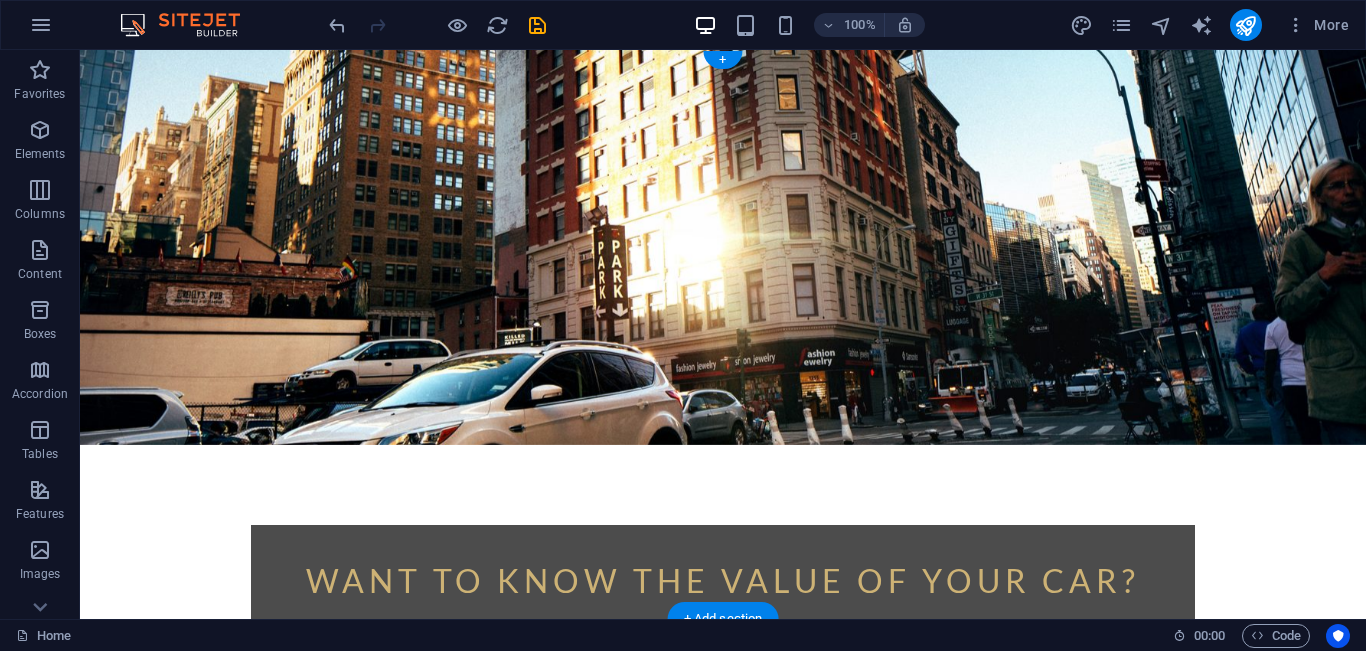 scroll, scrollTop: 0, scrollLeft: 0, axis: both 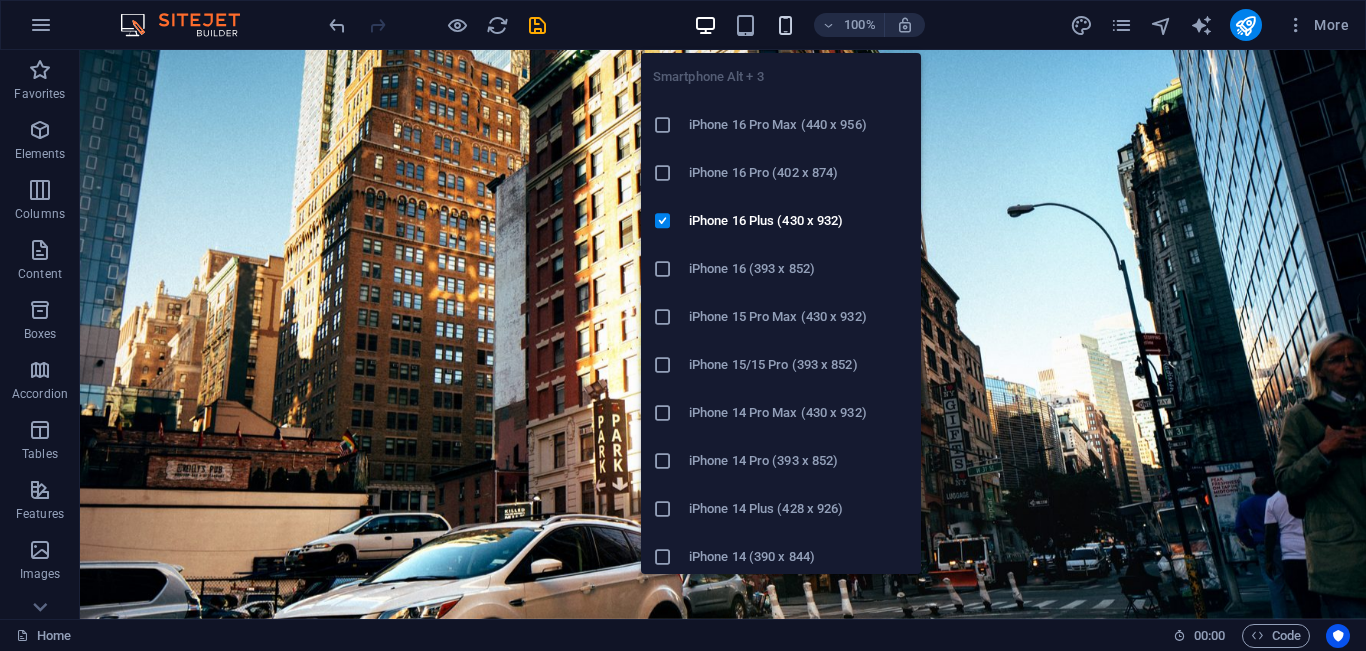 click at bounding box center (785, 25) 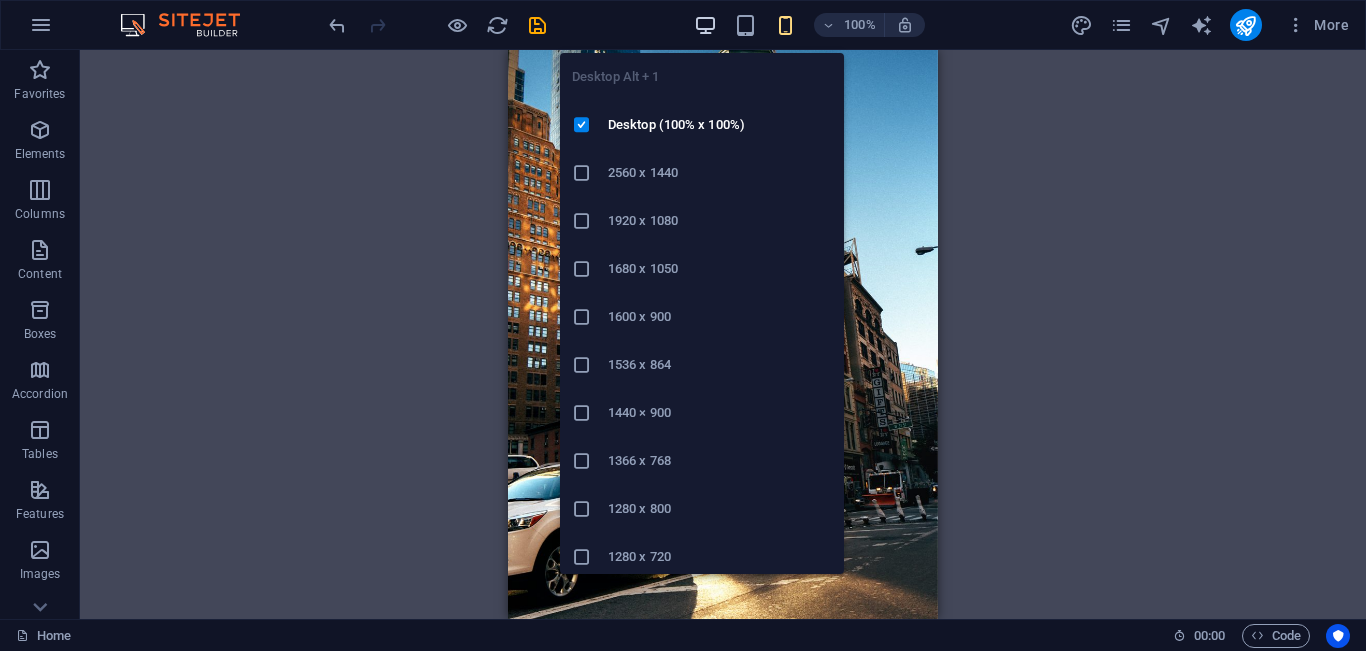 click at bounding box center (705, 25) 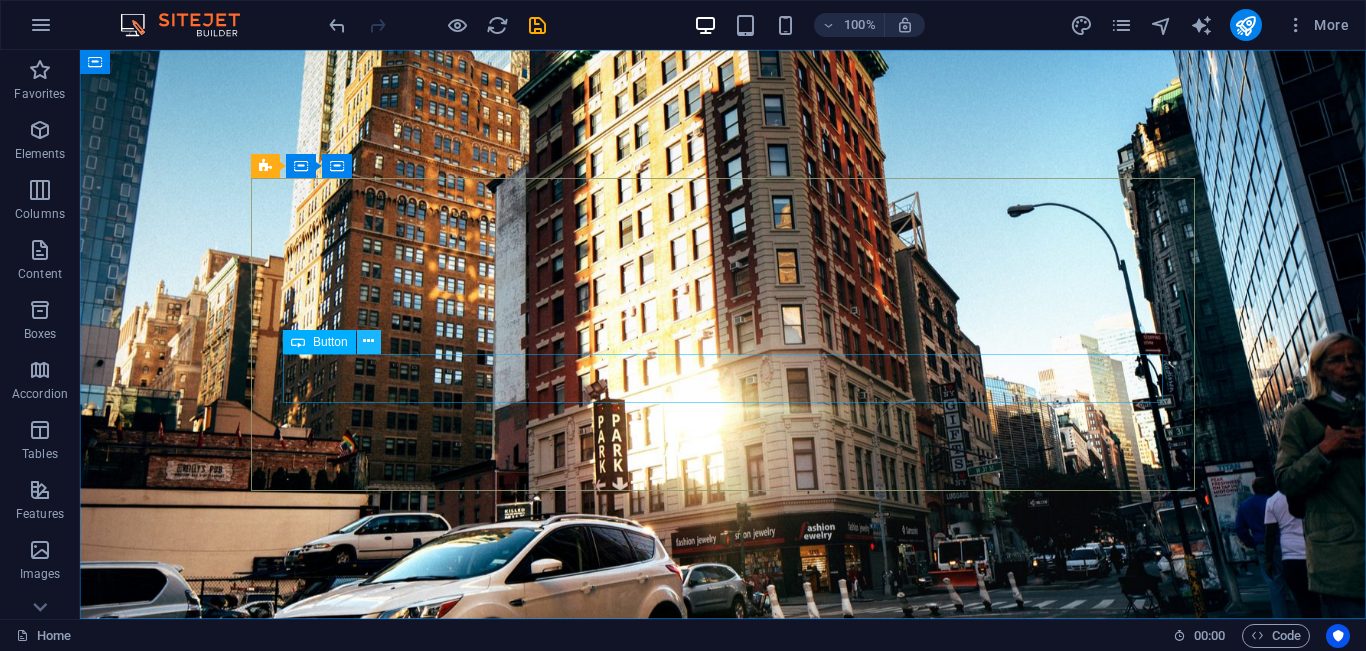 click at bounding box center [368, 341] 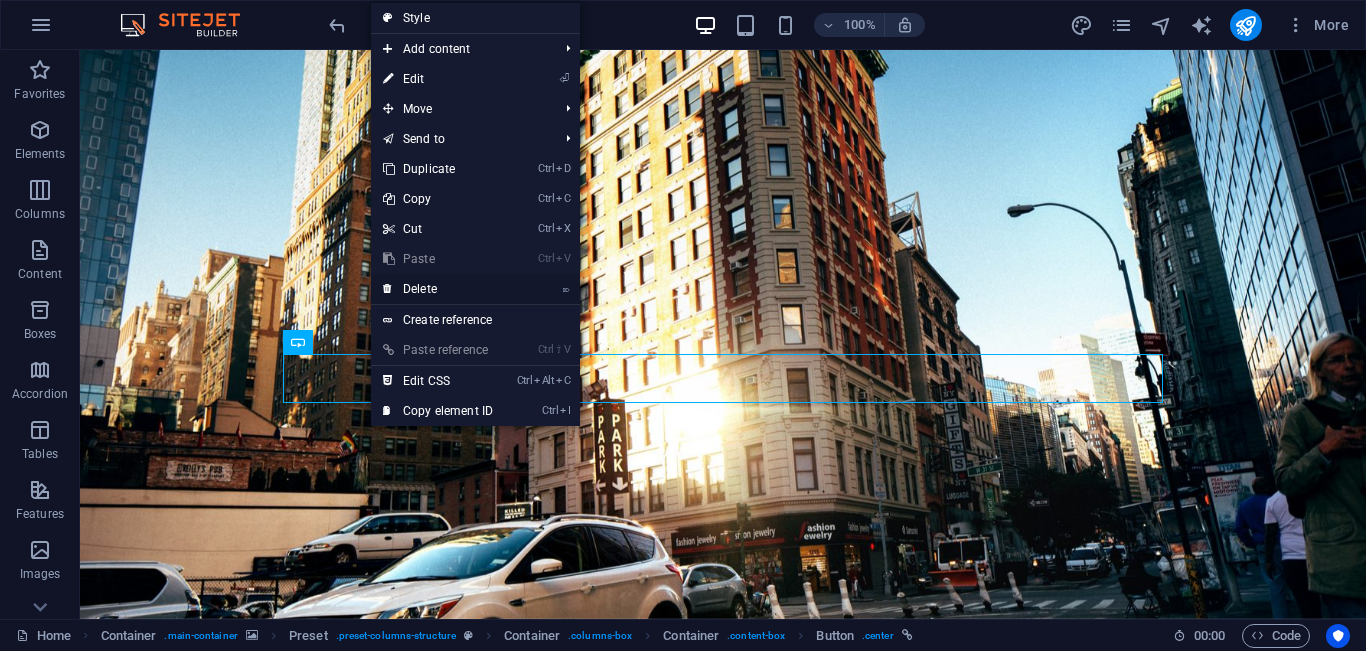 click on "⌦  Delete" at bounding box center (438, 289) 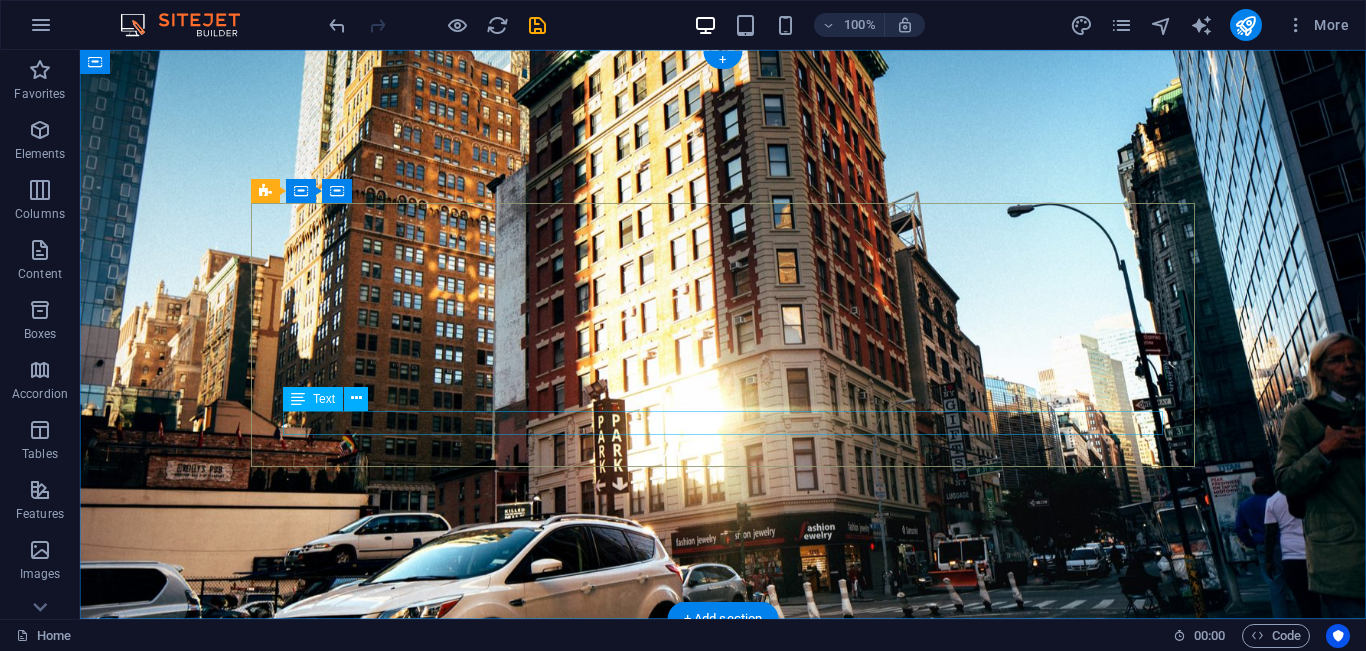 click on "Lorem ipsum dolor sit amet consetetur." at bounding box center (723, 919) 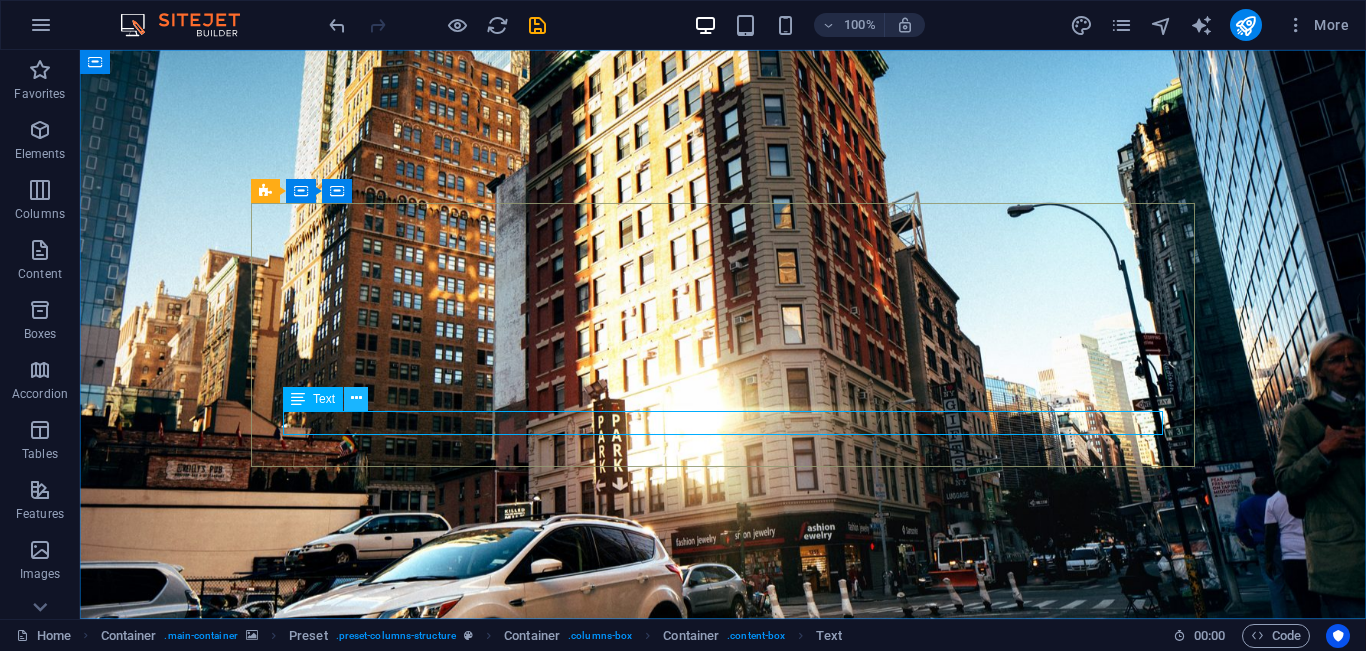 click at bounding box center [356, 398] 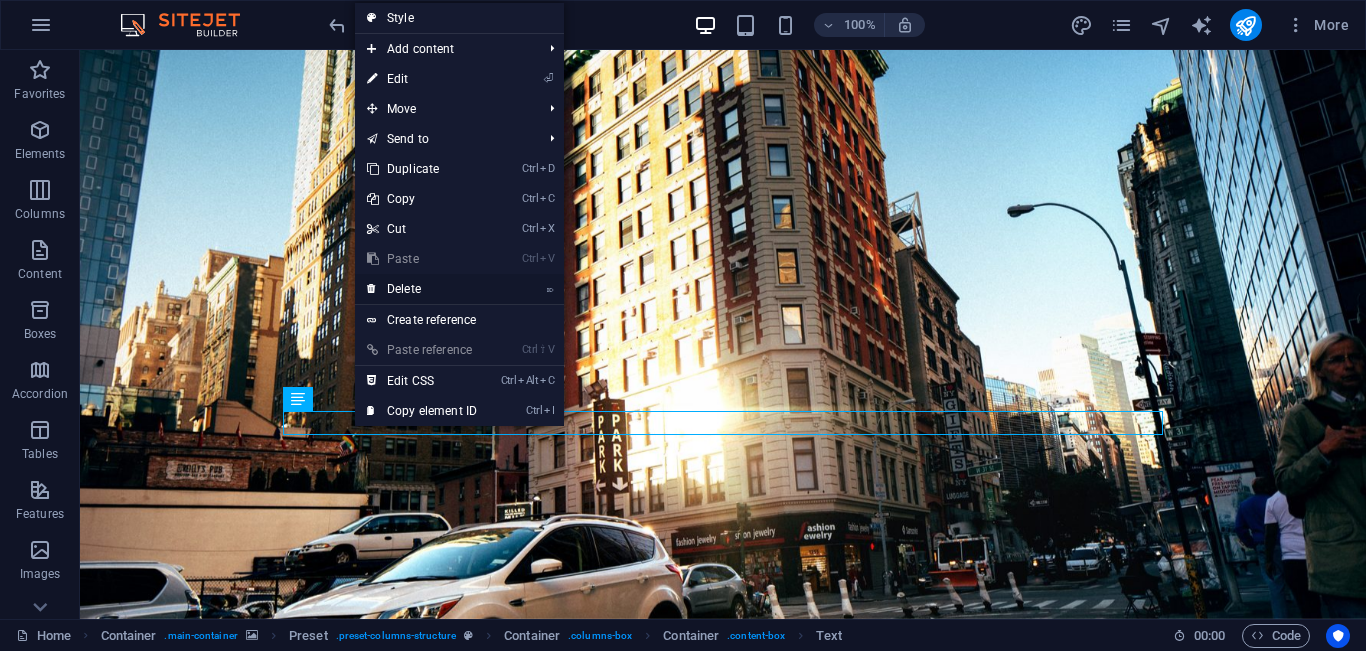 click on "⌦  Delete" at bounding box center [422, 289] 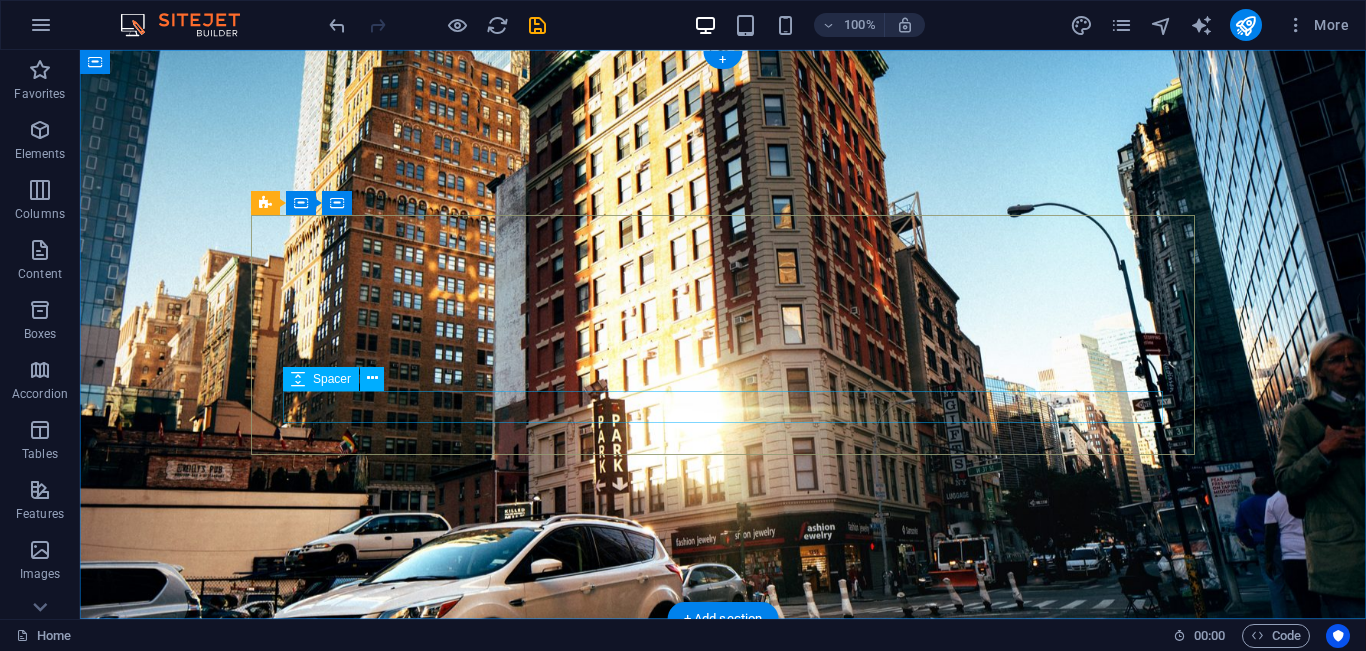 click at bounding box center (723, 891) 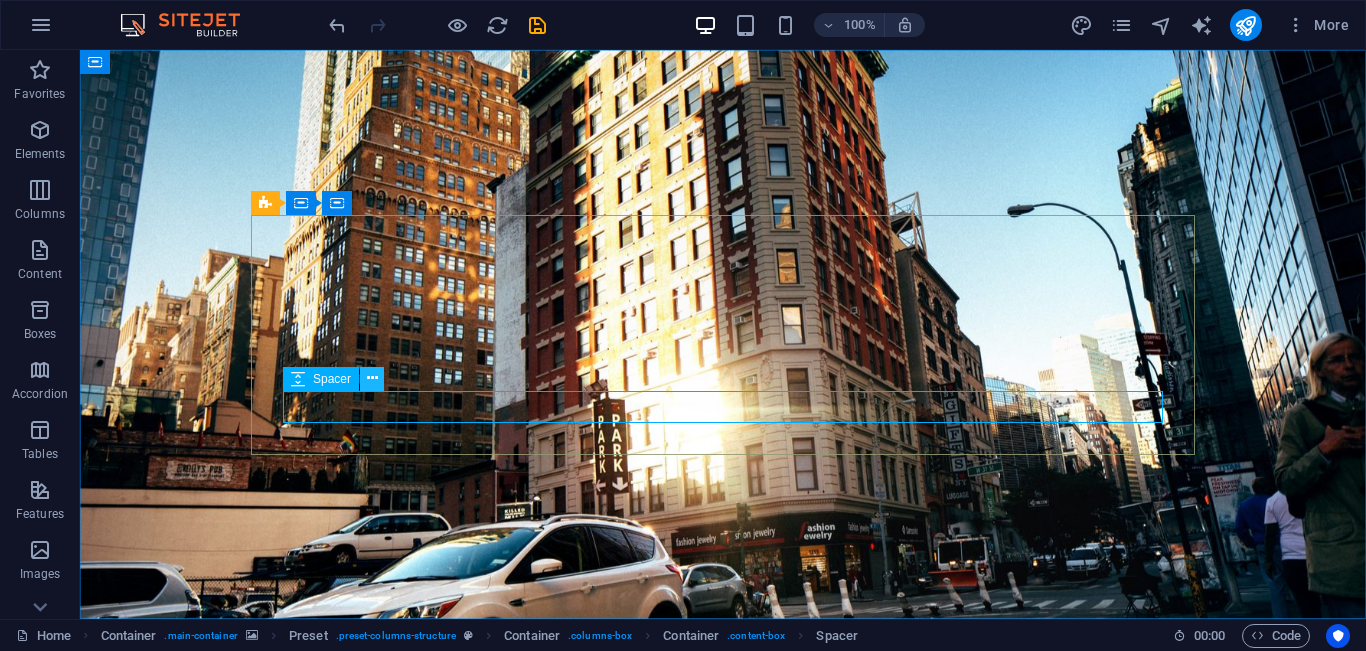 click at bounding box center (372, 378) 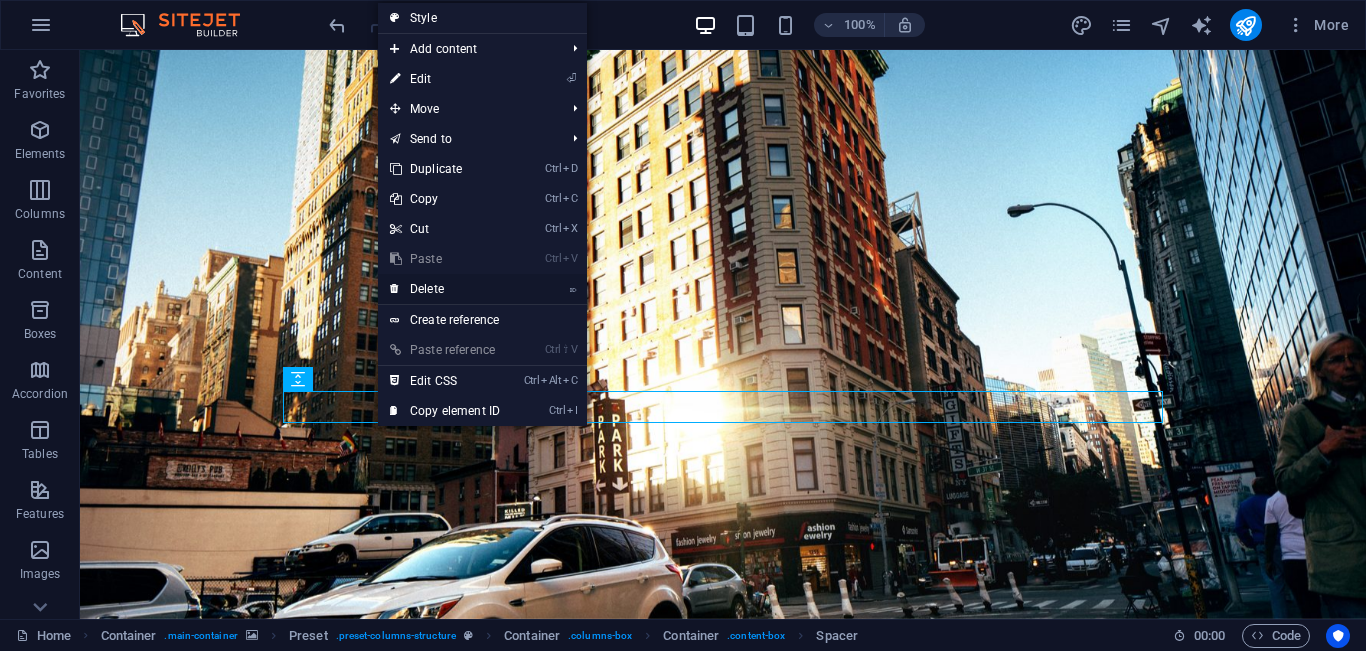 click on "⌦  Delete" at bounding box center (445, 289) 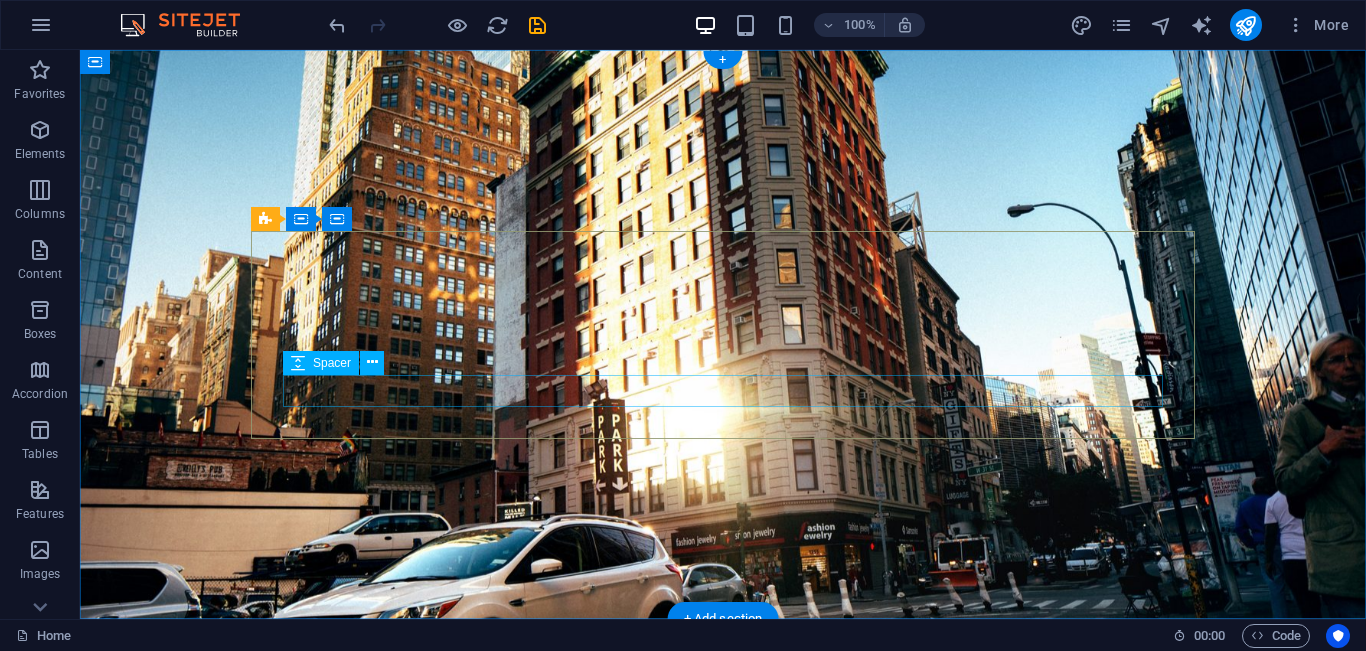 click at bounding box center [723, 859] 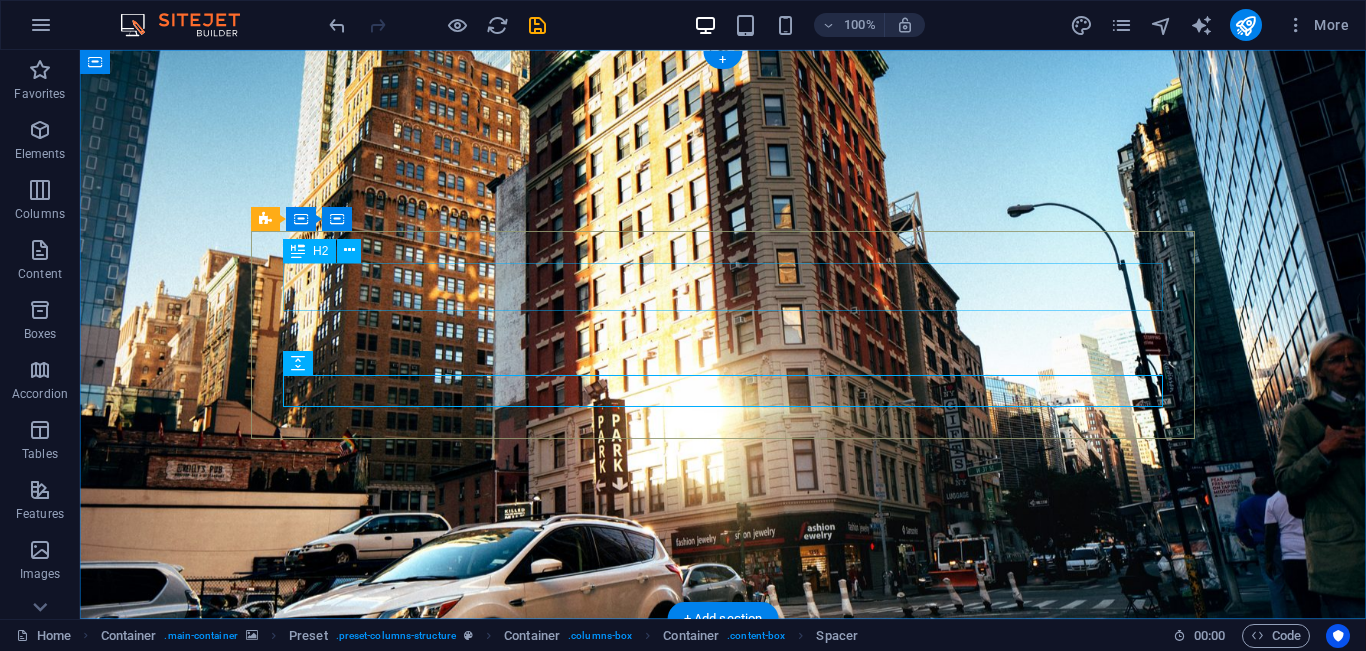 click on "Want to know the value of your car?" at bounding box center (723, 755) 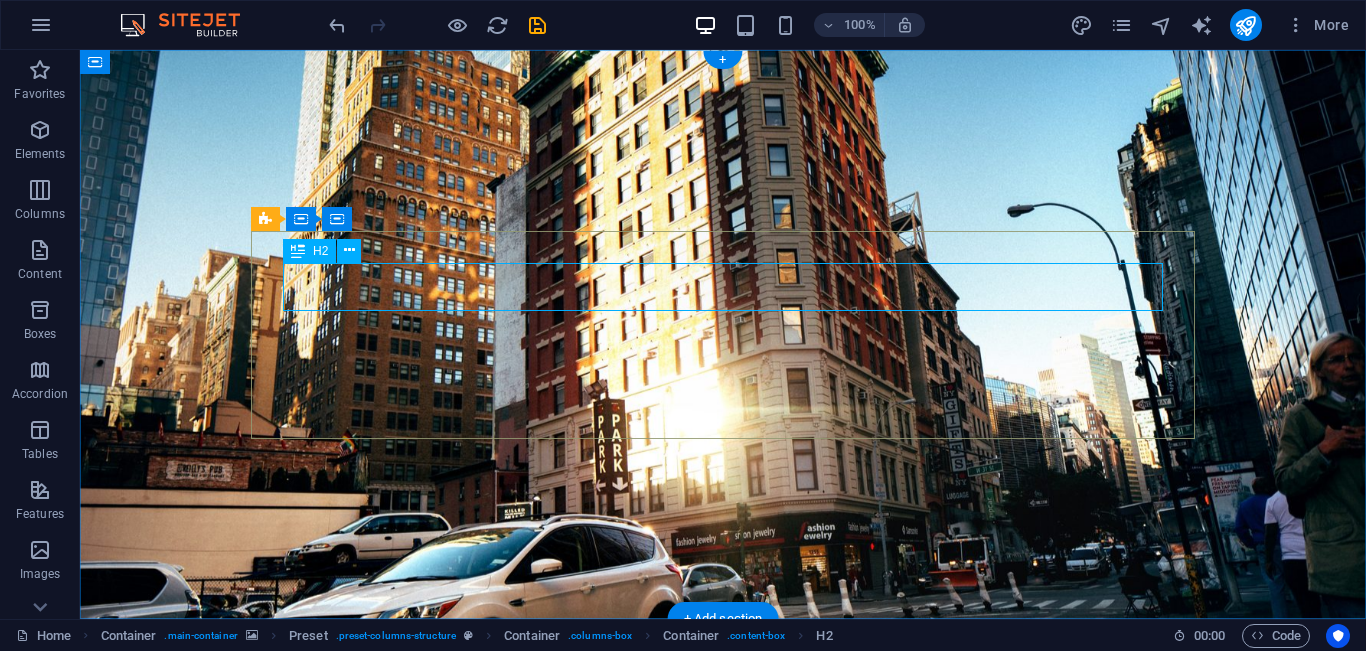 click on "Want to know the value of your car?" at bounding box center [723, 755] 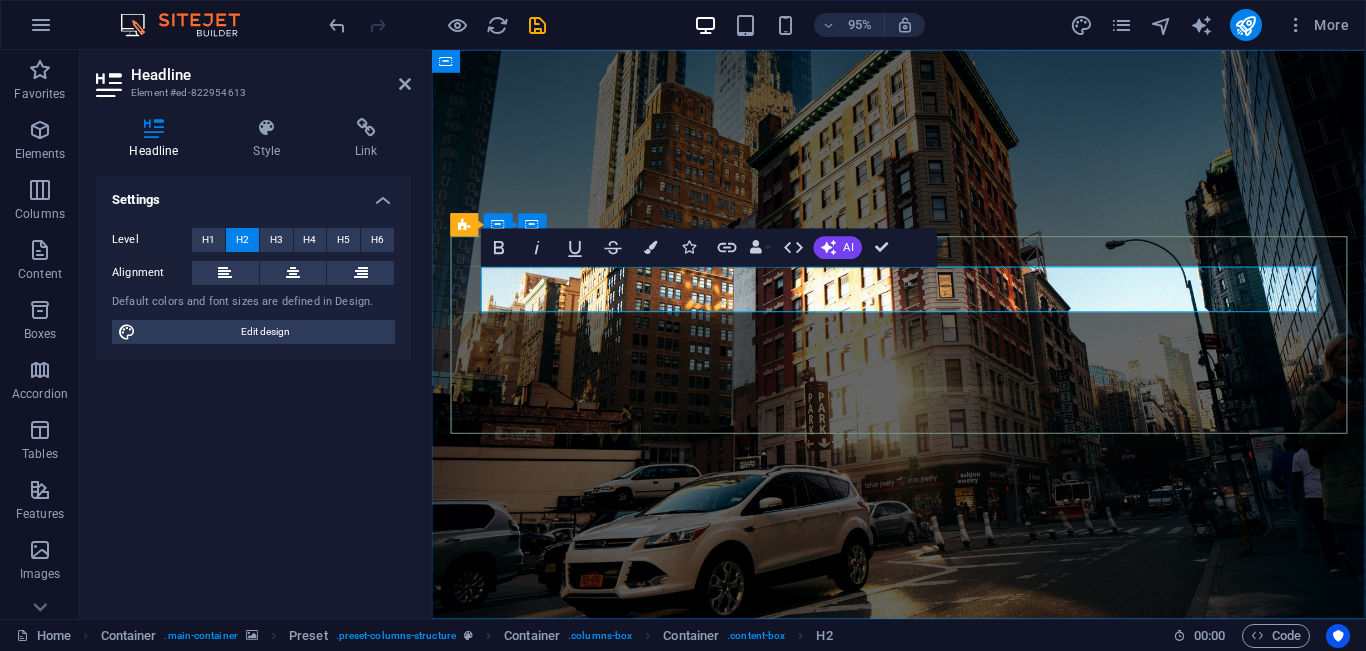 scroll, scrollTop: 0, scrollLeft: 7, axis: horizontal 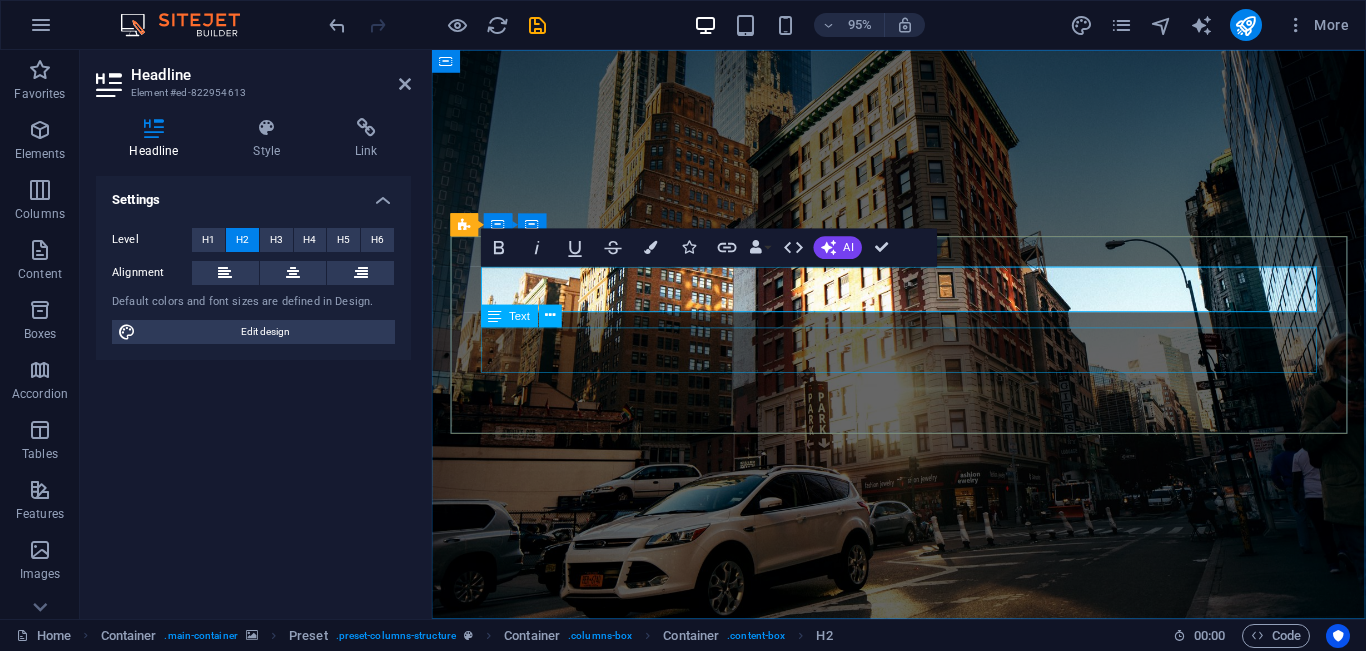 click on "Lorem ipsum dolor sit amet, consetetur sadipscing elitr, sed diam nonumy eirmod tempor invidunt ut labore et dolore magna aliquyam erat, sed diam voluptua." at bounding box center [924, 849] 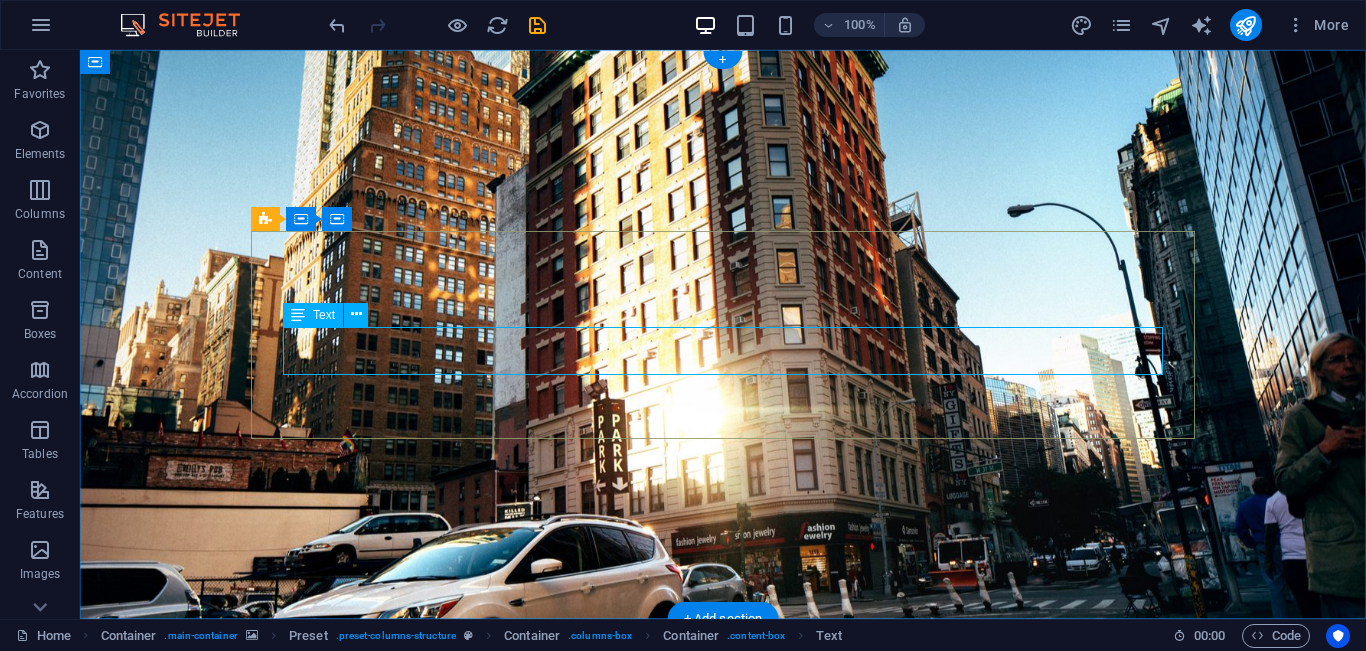 click on "Lorem ipsum dolor sit amet, consetetur sadipscing elitr, sed diam nonumy eirmod tempor invidunt ut labore et dolore magna aliquyam erat, sed diam voluptua." at bounding box center (723, 819) 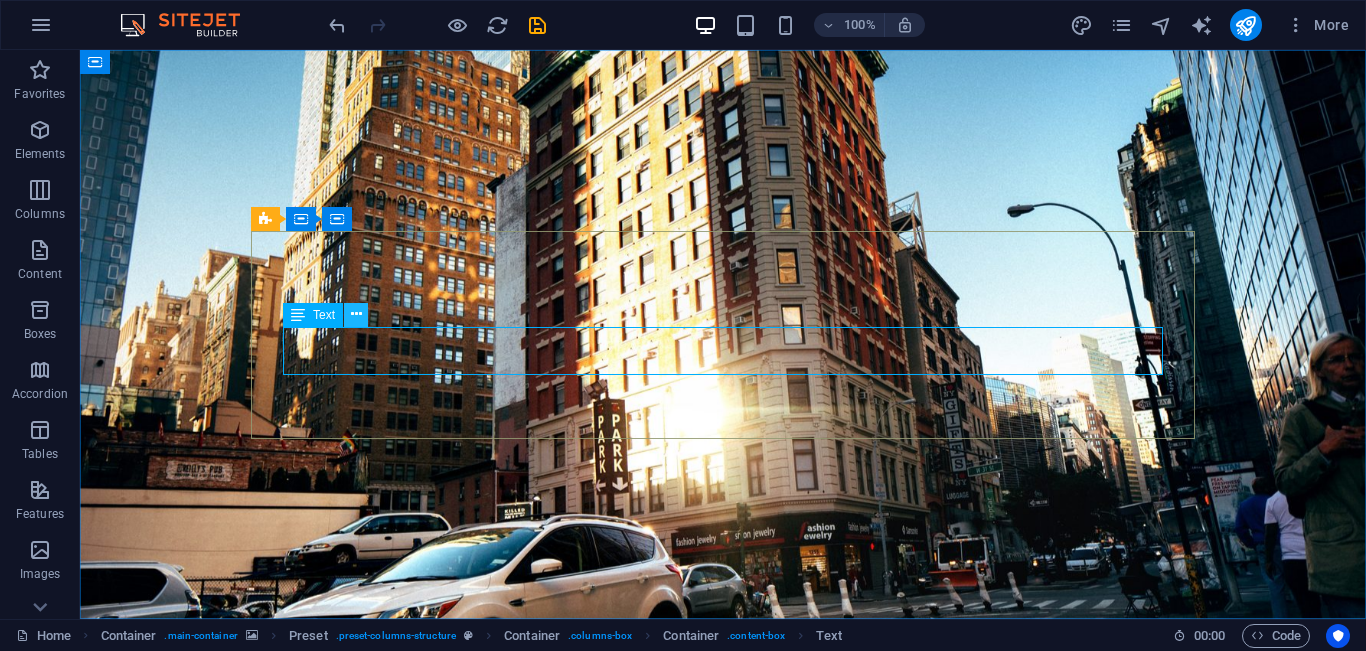 click at bounding box center (356, 314) 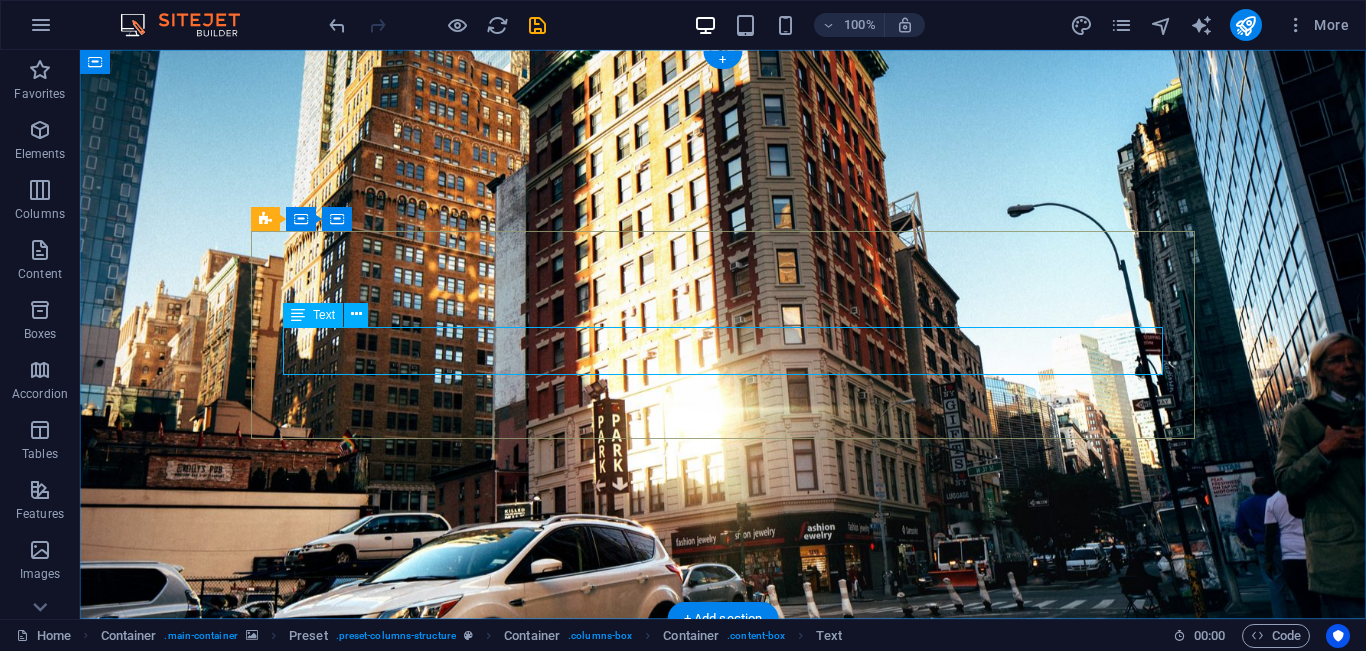 click on "Lorem ipsum dolor sit amet, consetetur sadipscing elitr, sed diam nonumy eirmod tempor invidunt ut labore et dolore magna aliquyam erat, sed diam voluptua." at bounding box center [723, 819] 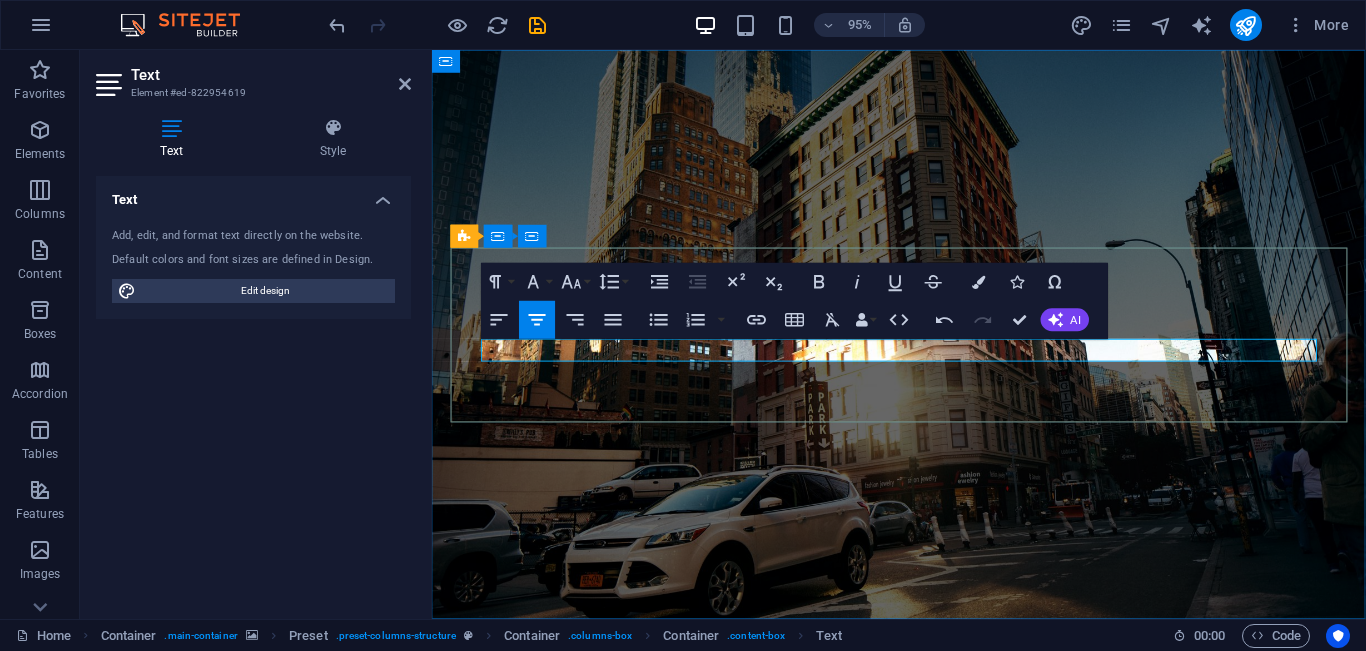scroll, scrollTop: 1057, scrollLeft: 2, axis: both 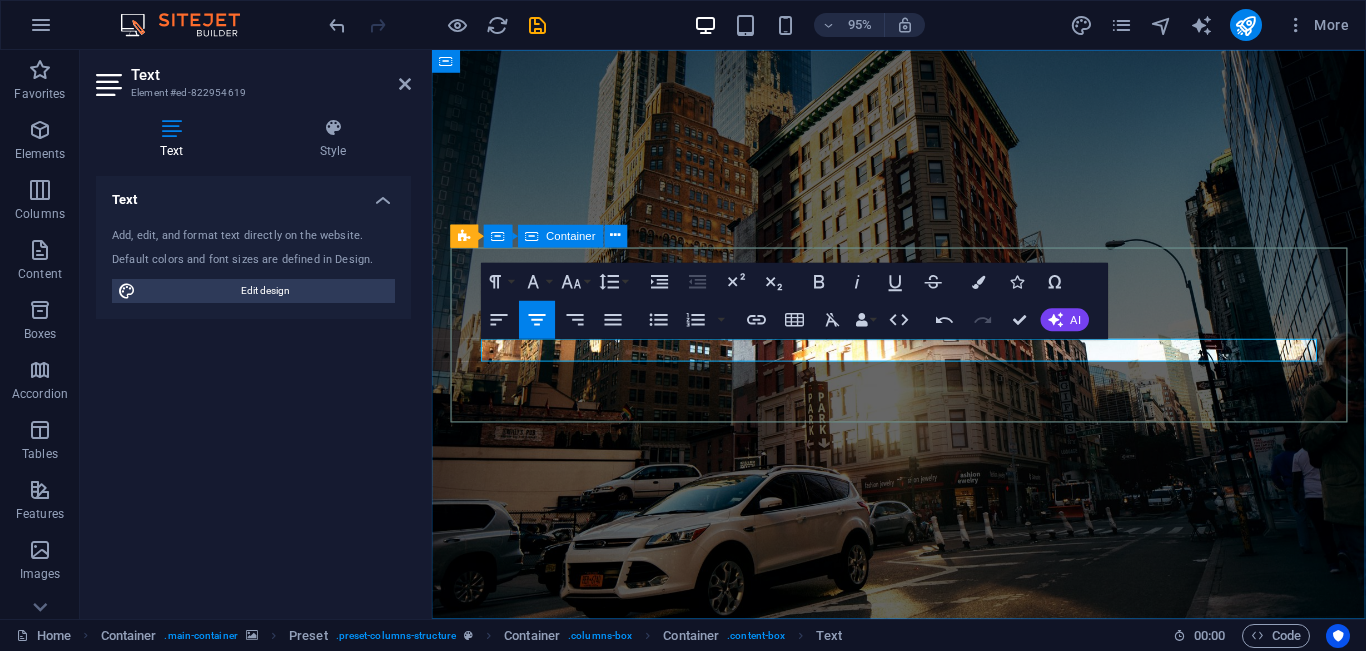 click on "🚧 Sedang Maintenance 🚧 Mohon maaf, situs kami sedang dalam pemeliharaan. Silakan kembali beberapa saat lagi. Mohon maaf, situs kami sedang dalam pemeliharaan. Silakan kembali beberapa saat lagi." at bounding box center (924, 821) 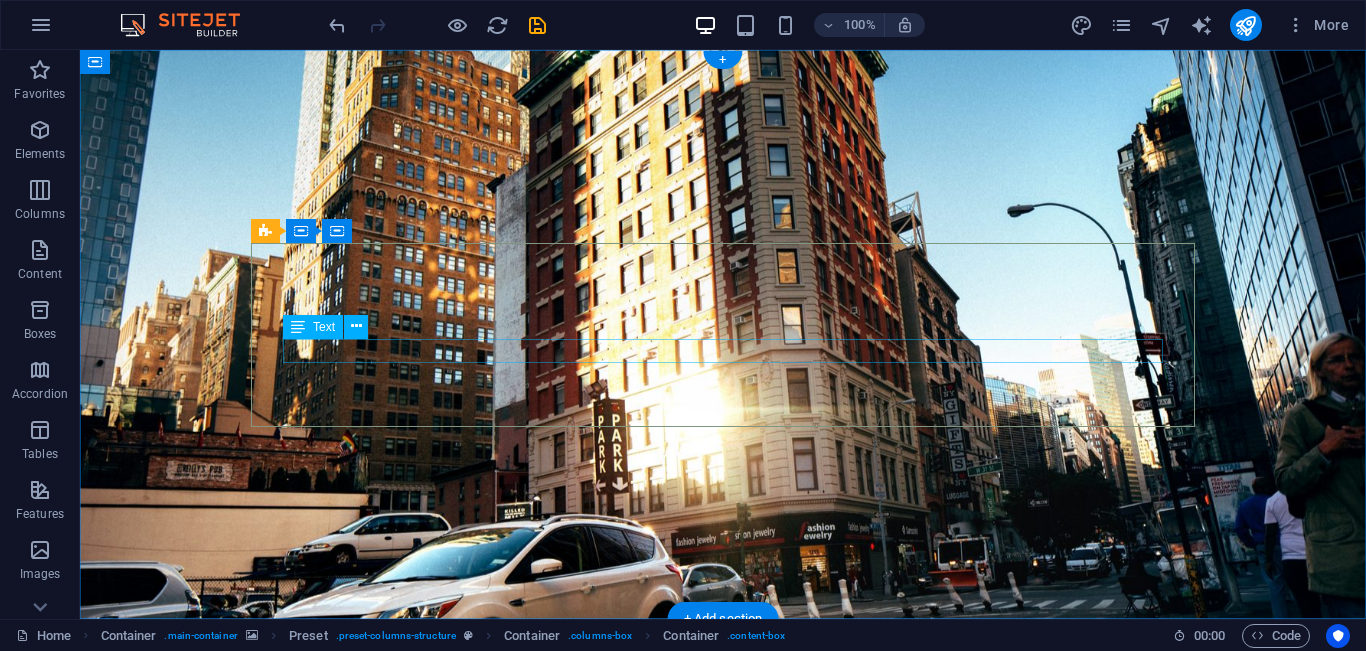 click on "Mohon maaf, situs kami sedang dalam pemeliharaan. Silakan kembali beberapa saat lagi." at bounding box center [723, 807] 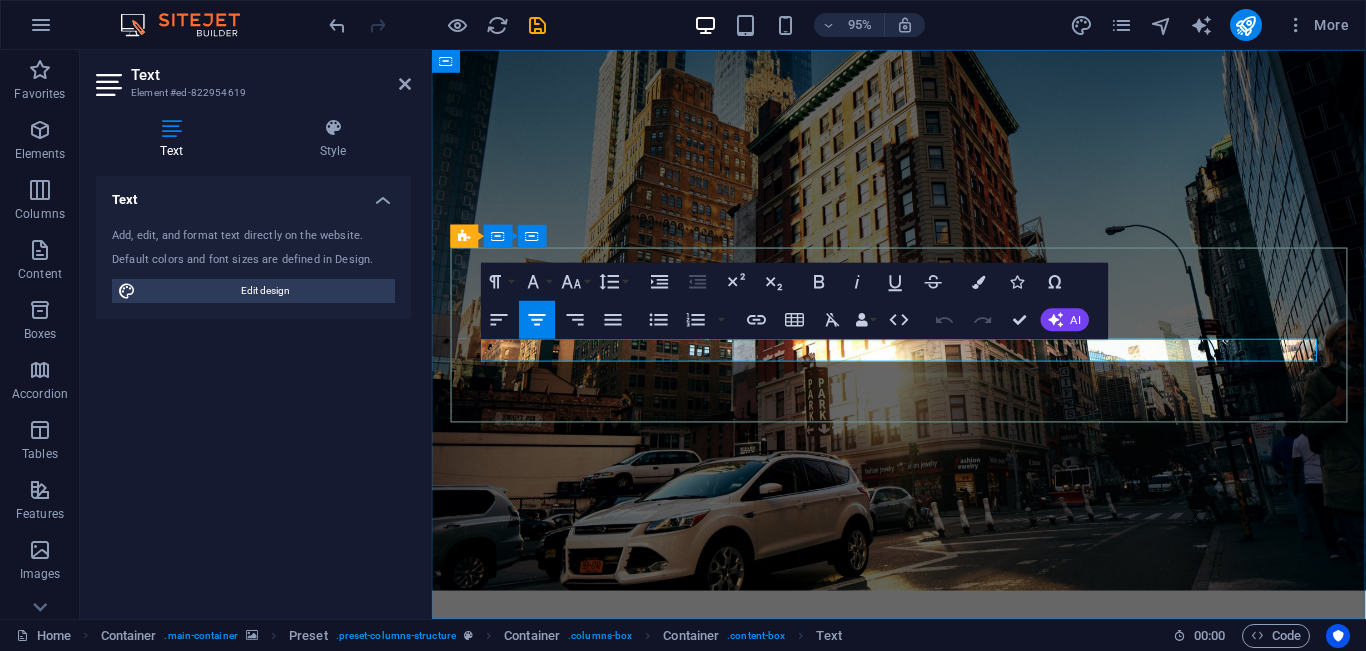 click on "Mohon maaf, situs kami sedang dalam pemeliharaan. Silakan kembali beberapa saat lagi." at bounding box center [924, 807] 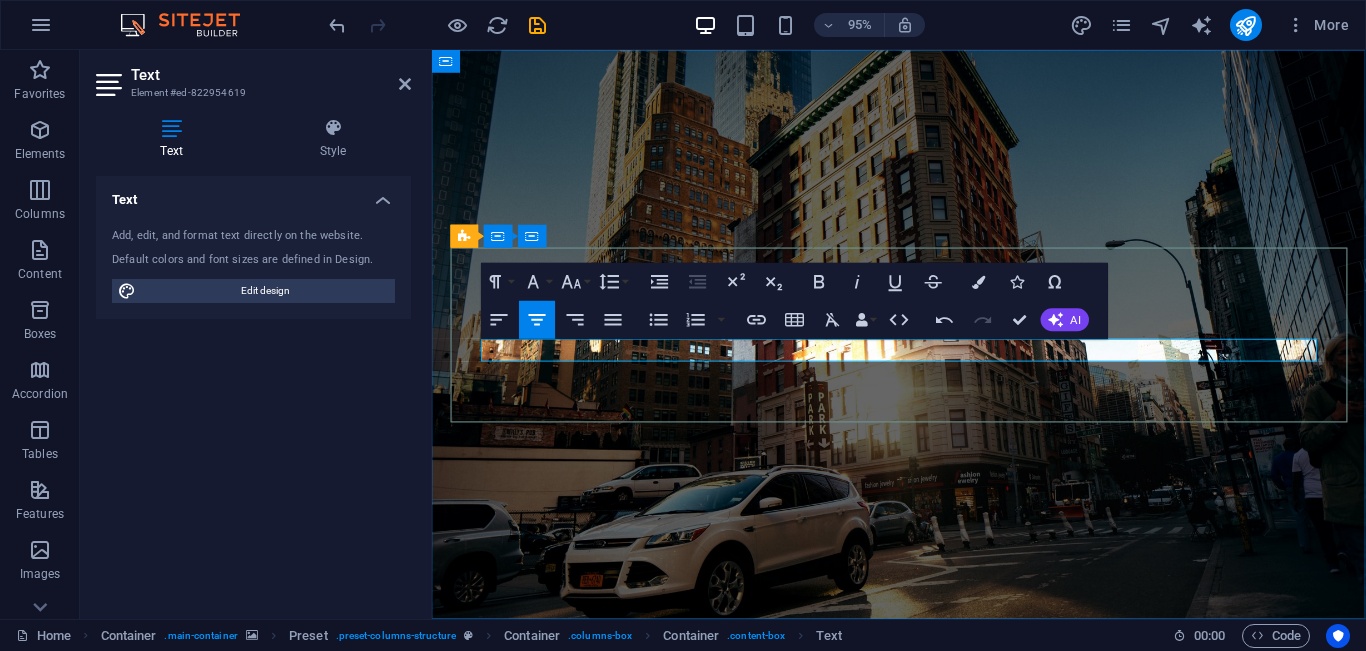 type 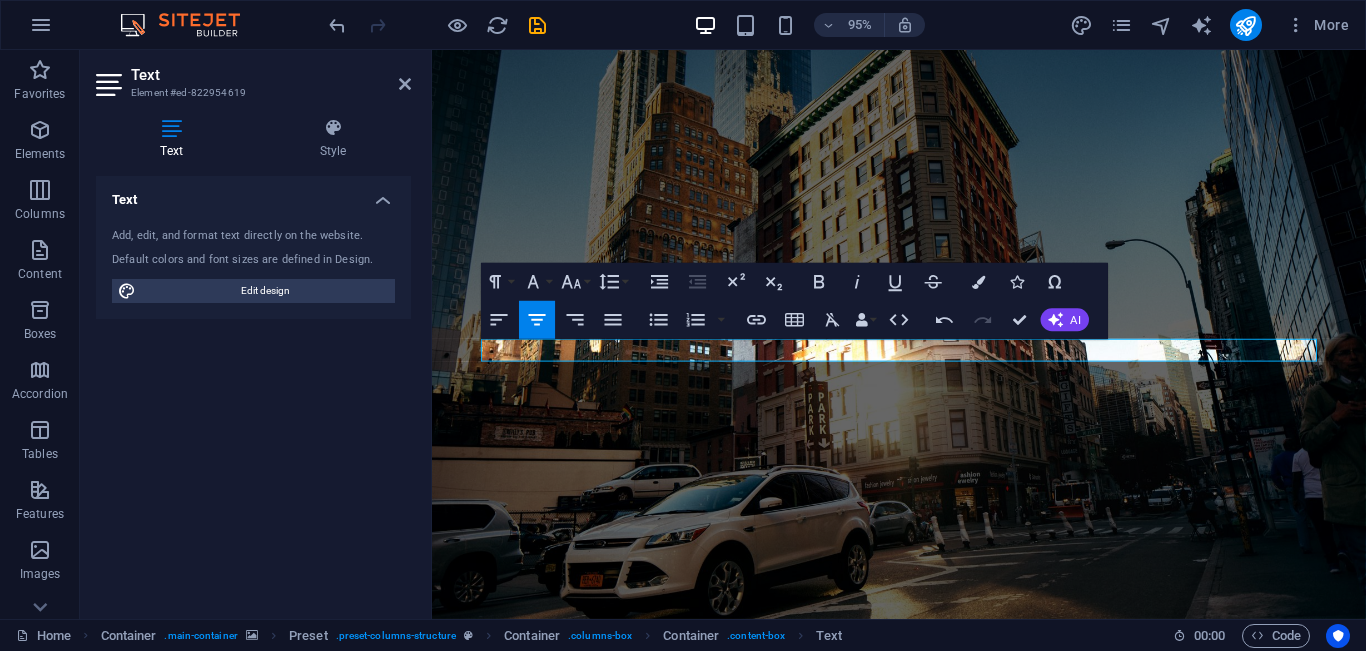 click on "🚧 Sedang Maintenance 🚧 Mohon maaf, situs ini sedang dalam pemeliharaan. Silakan kembali beberapa saat lagi." at bounding box center (924, 821) 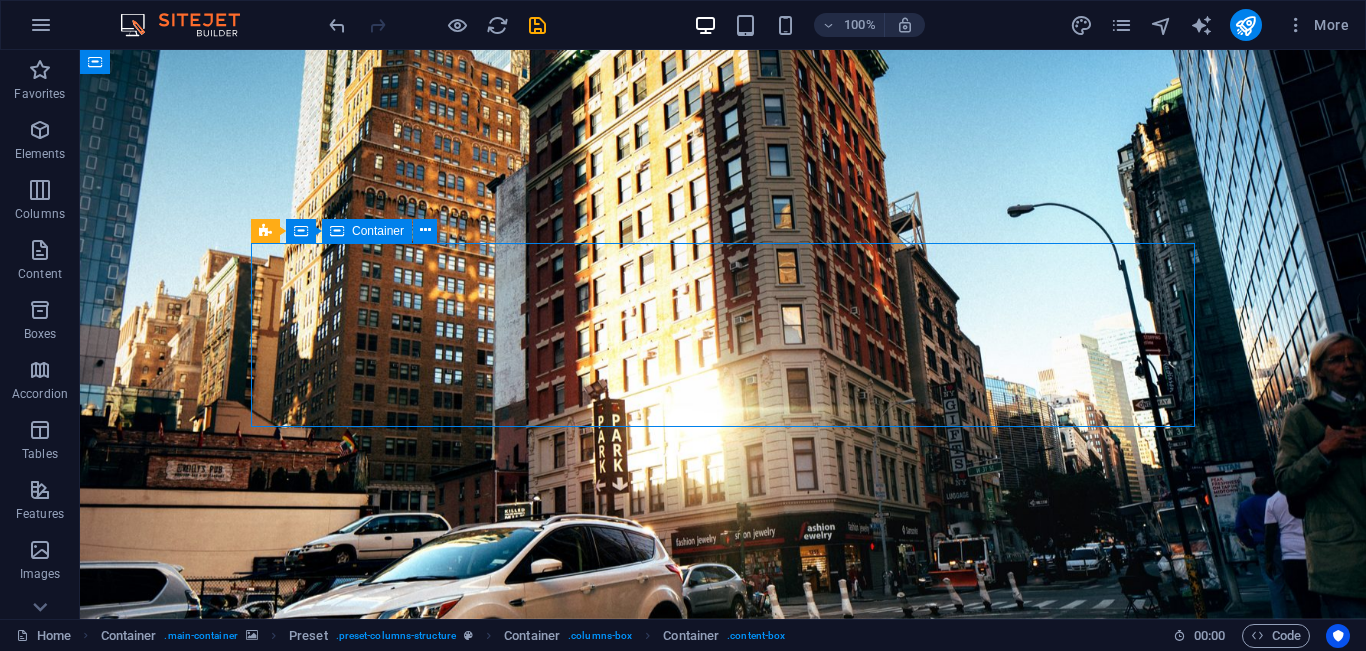 click on "🚧 Sedang Maintenance 🚧 Mohon maaf, situs ini sedang dalam pemeliharaan. Silakan kembali beberapa saat lagi." at bounding box center [723, 791] 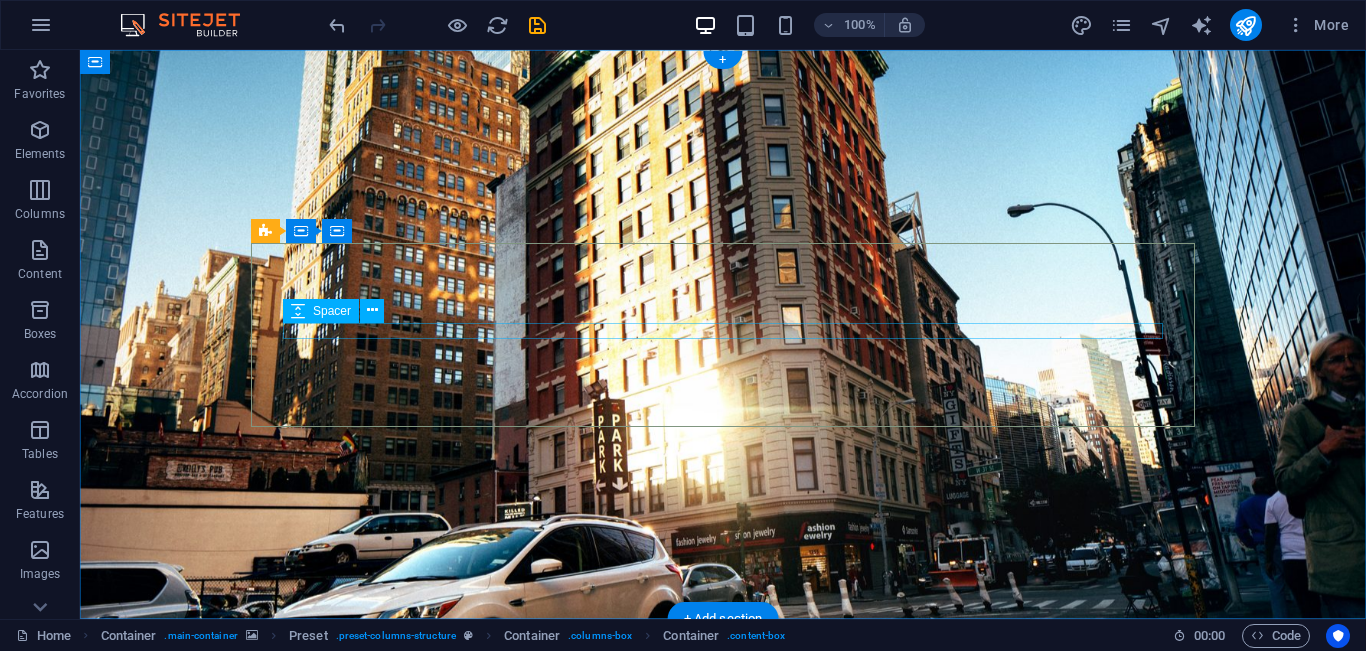 click at bounding box center [723, 787] 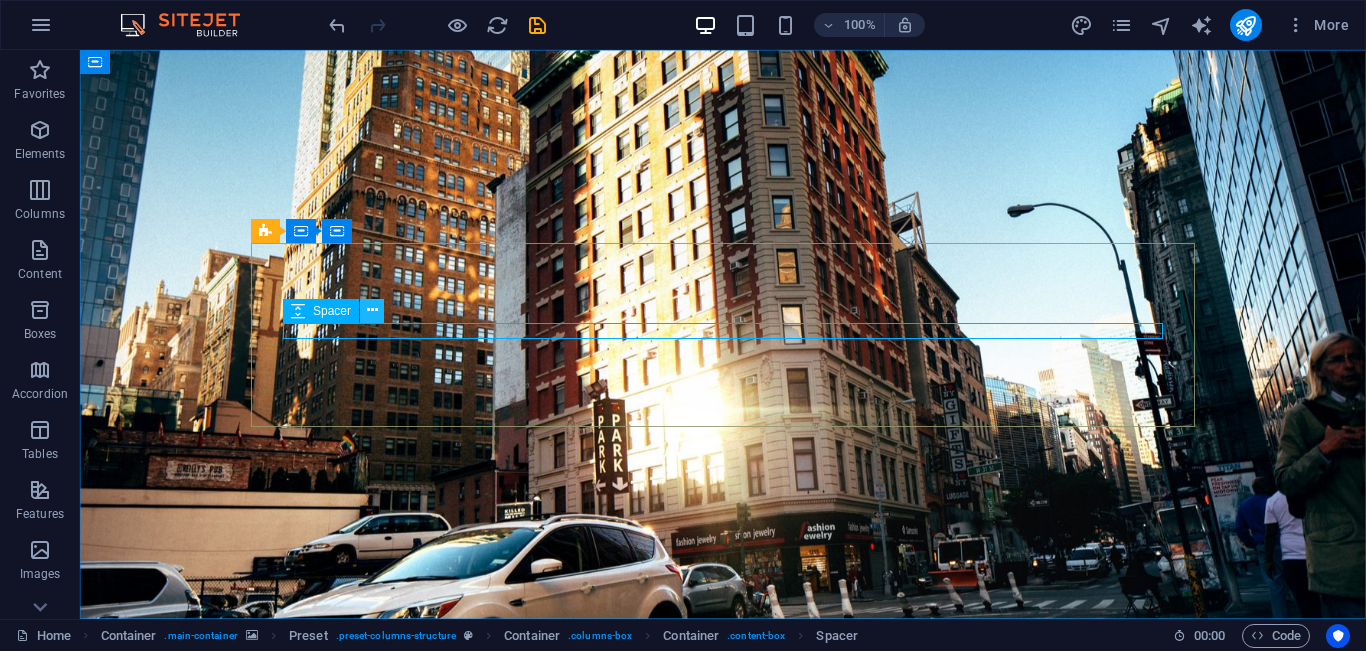 click at bounding box center [372, 310] 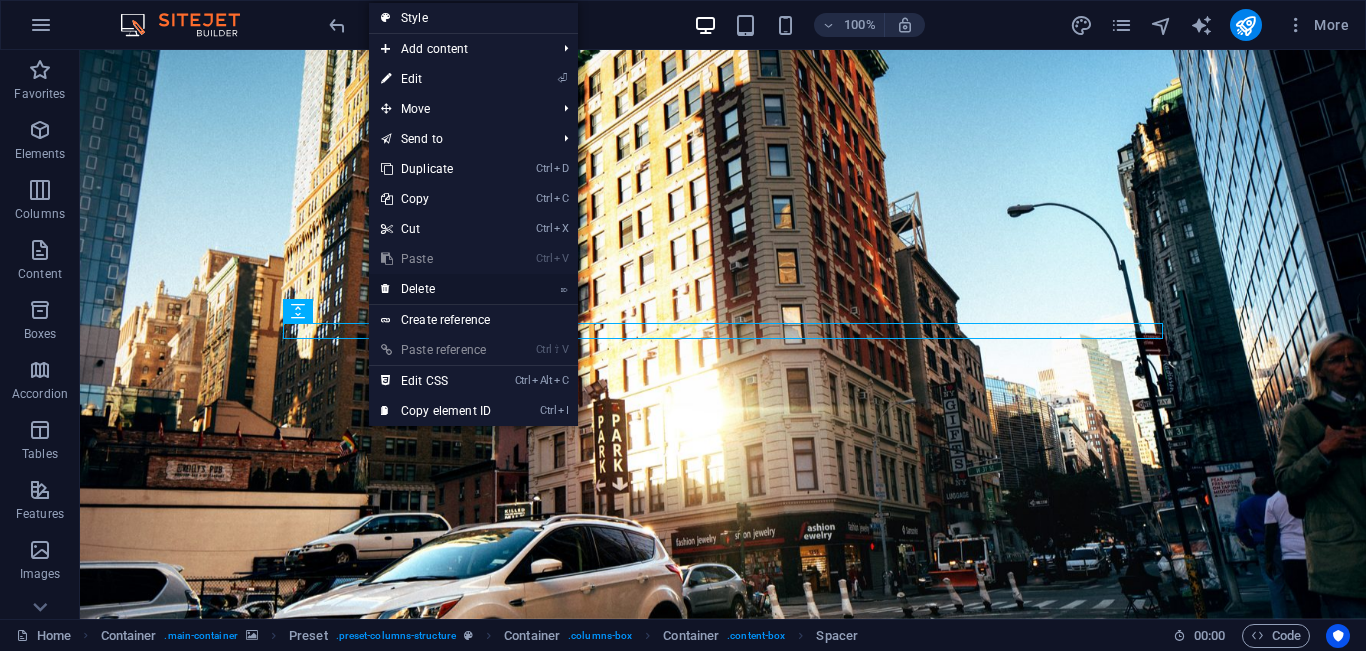 click on "⌦  Delete" at bounding box center [436, 289] 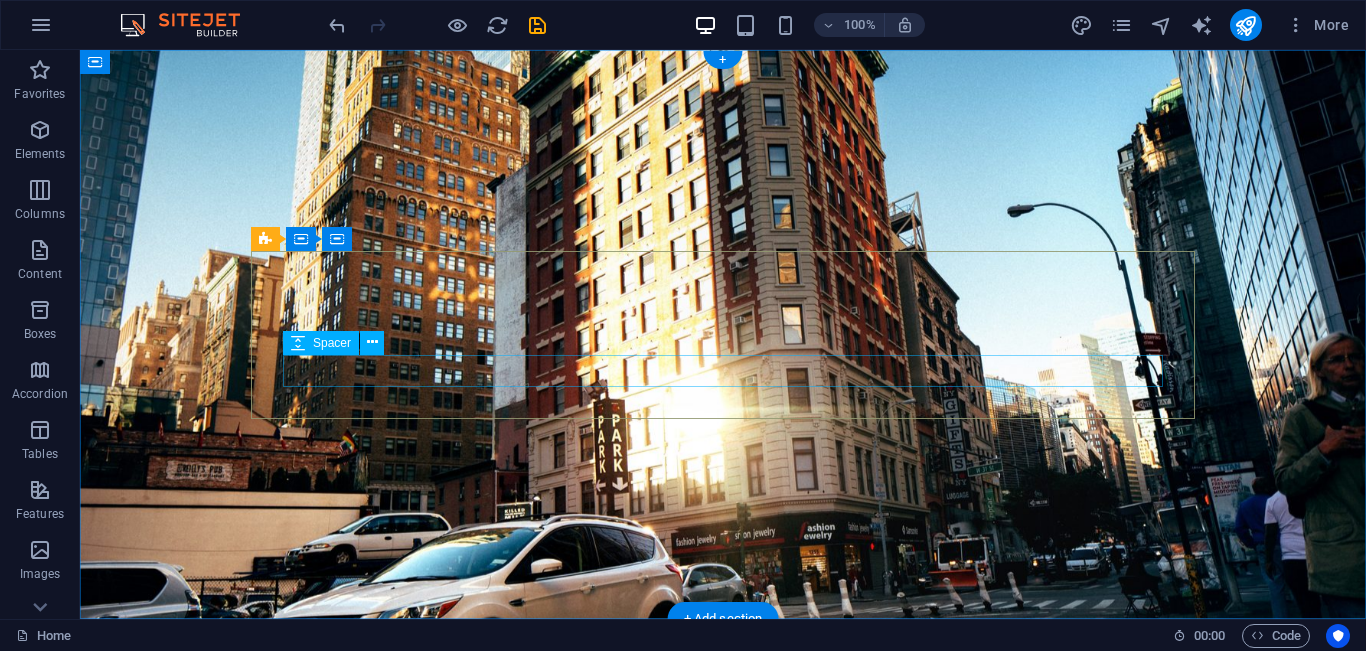 click at bounding box center [723, 819] 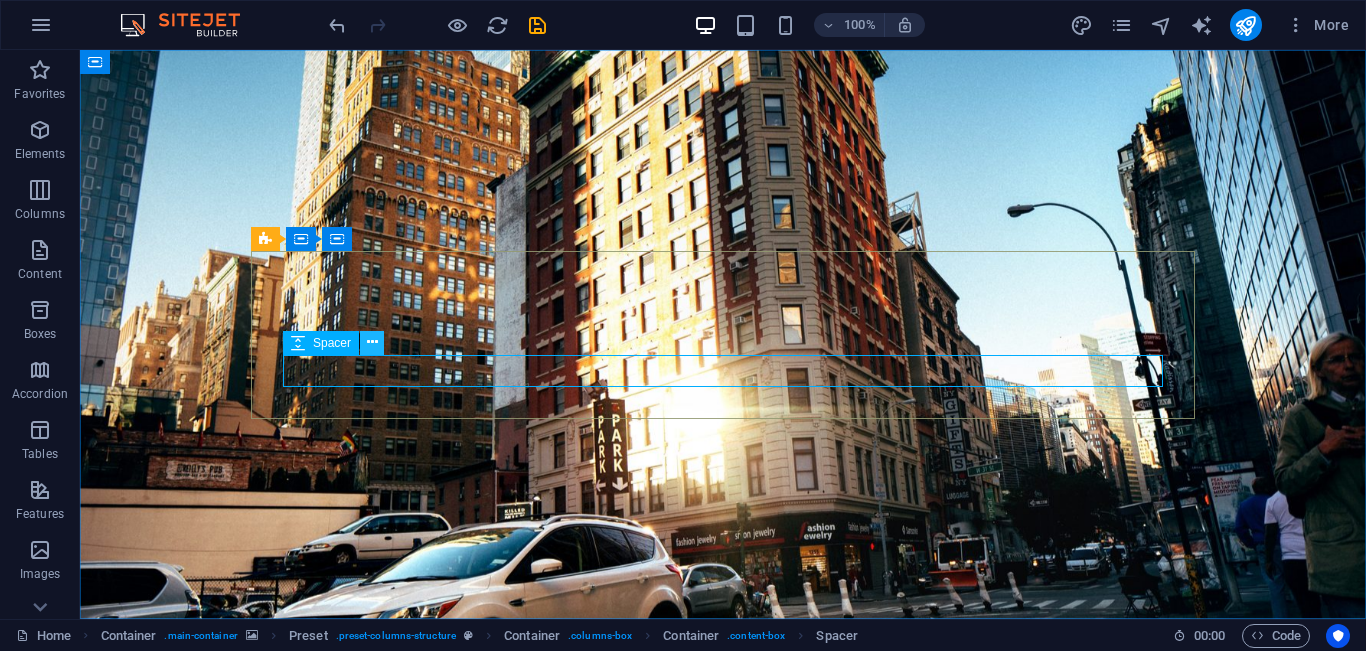 click at bounding box center (372, 342) 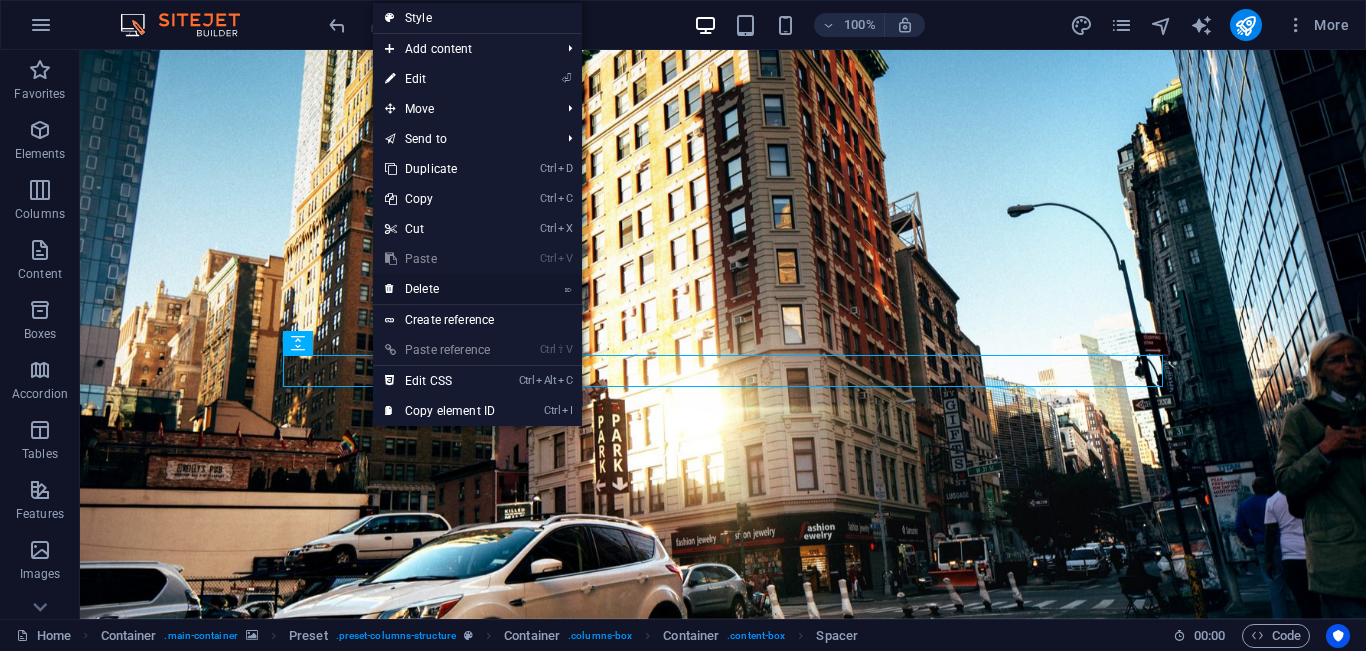click on "⌦  Delete" at bounding box center (440, 289) 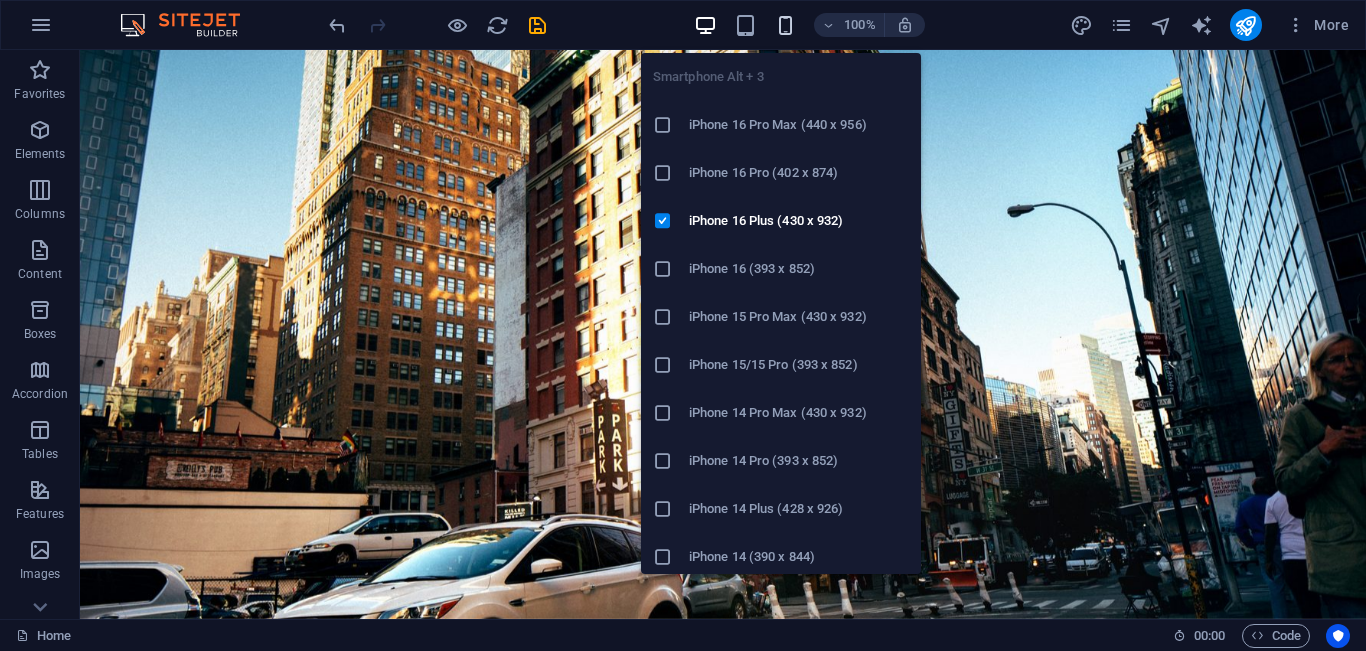 click at bounding box center [785, 25] 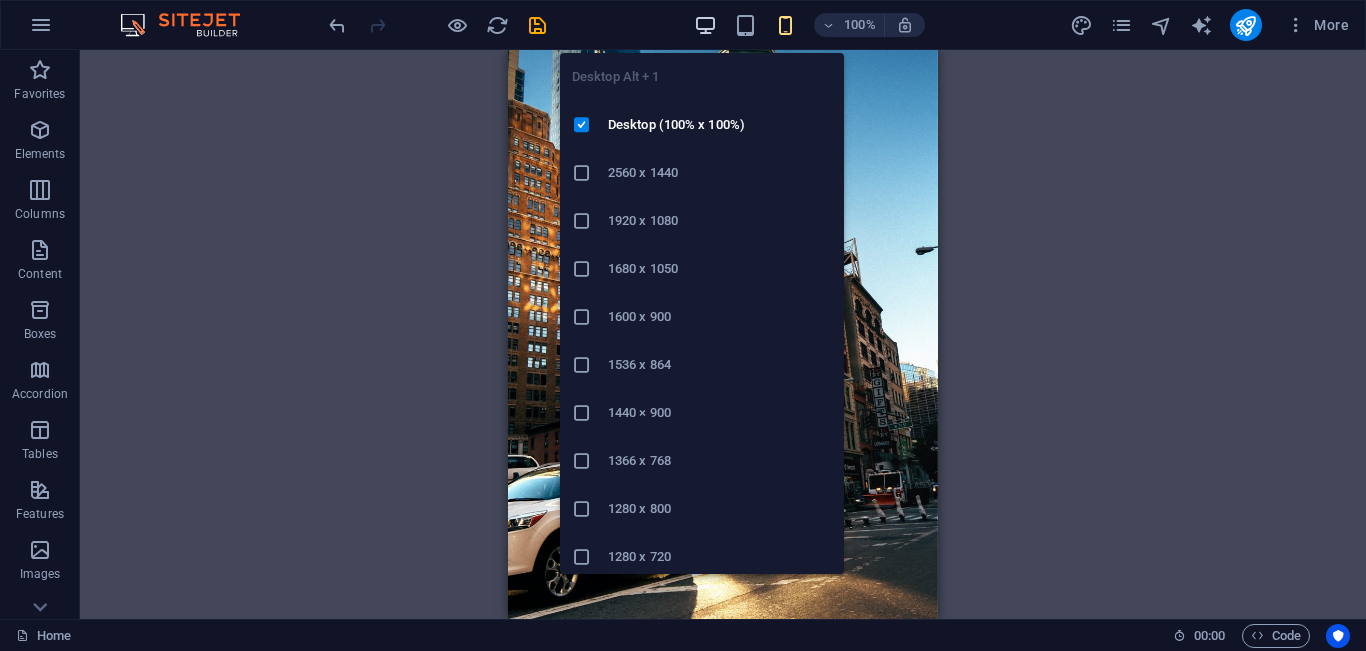 click at bounding box center [705, 25] 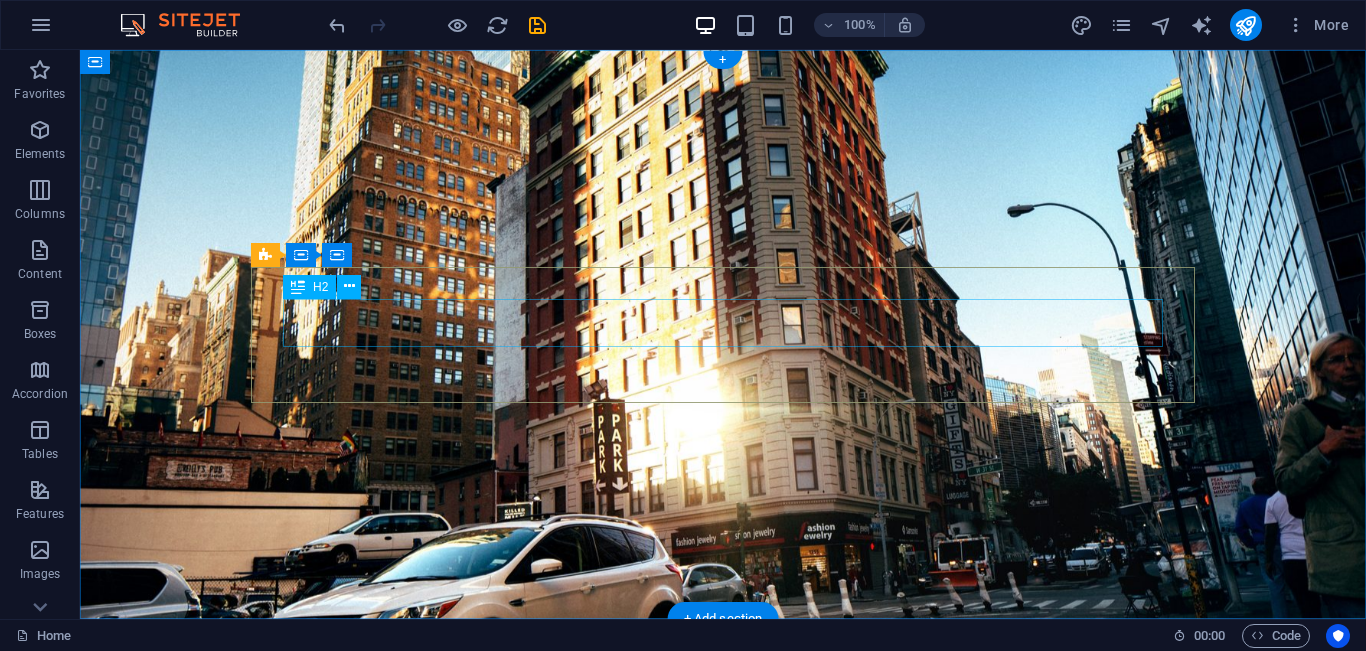 click on "🚧 Sedang Maintenance 🚧" at bounding box center [723, 755] 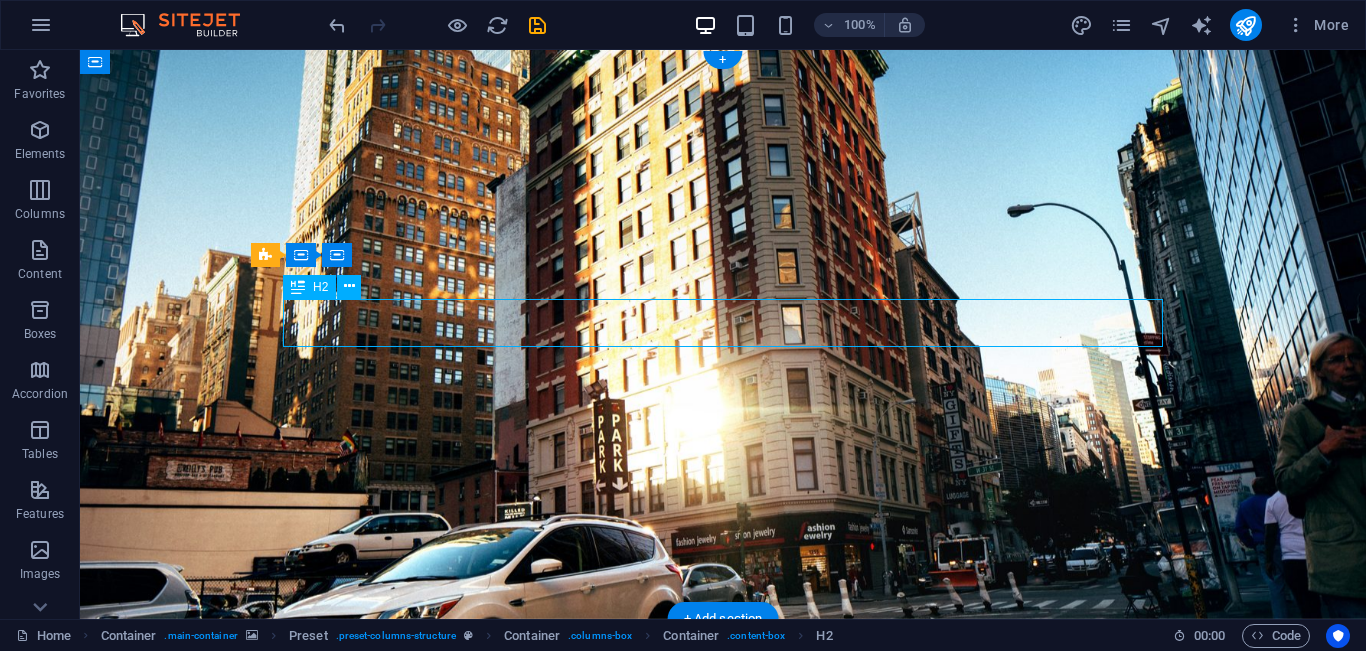 click on "🚧 Sedang Maintenance 🚧" at bounding box center (723, 755) 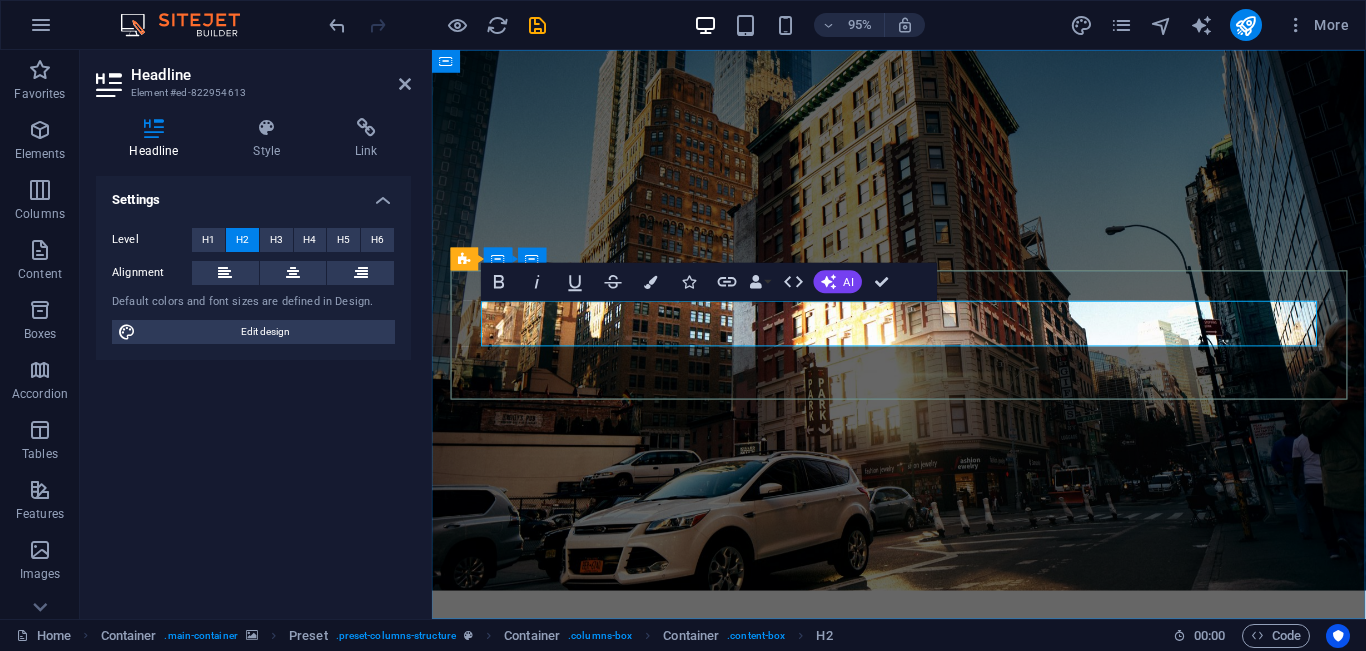 click on "🚧 Sedang Maintenance 🚧" at bounding box center [924, 755] 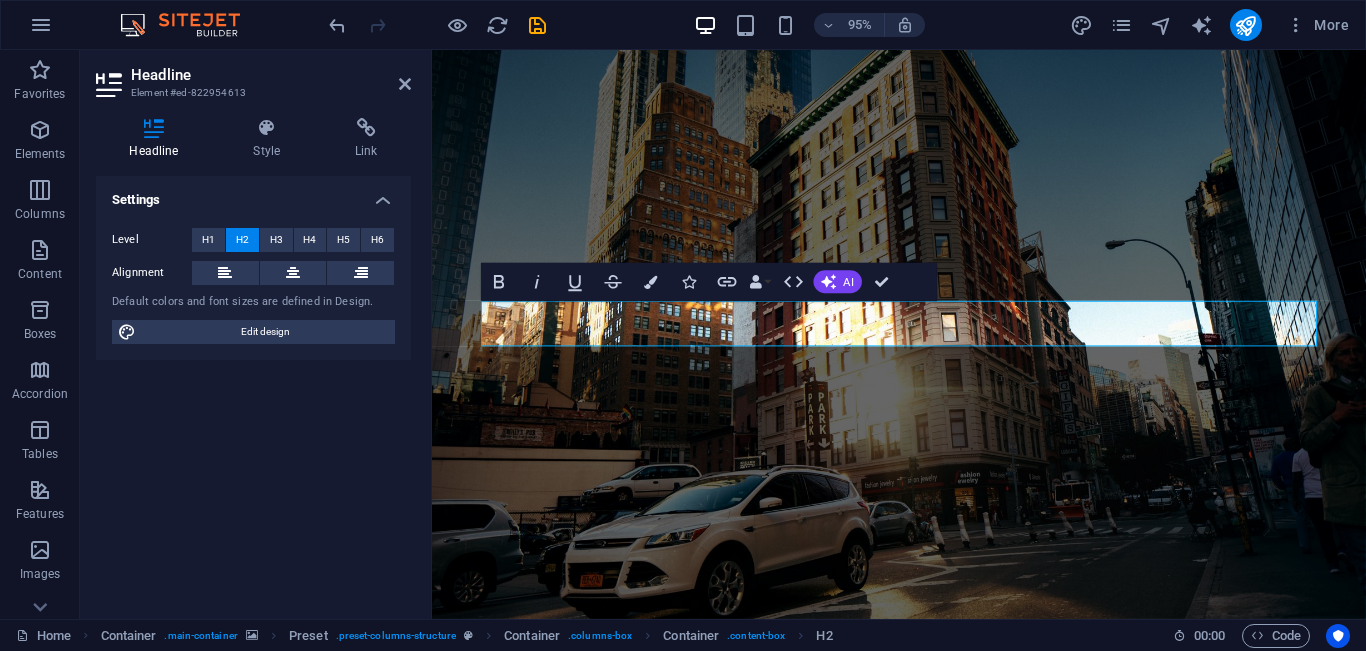 click at bounding box center [923, 349] 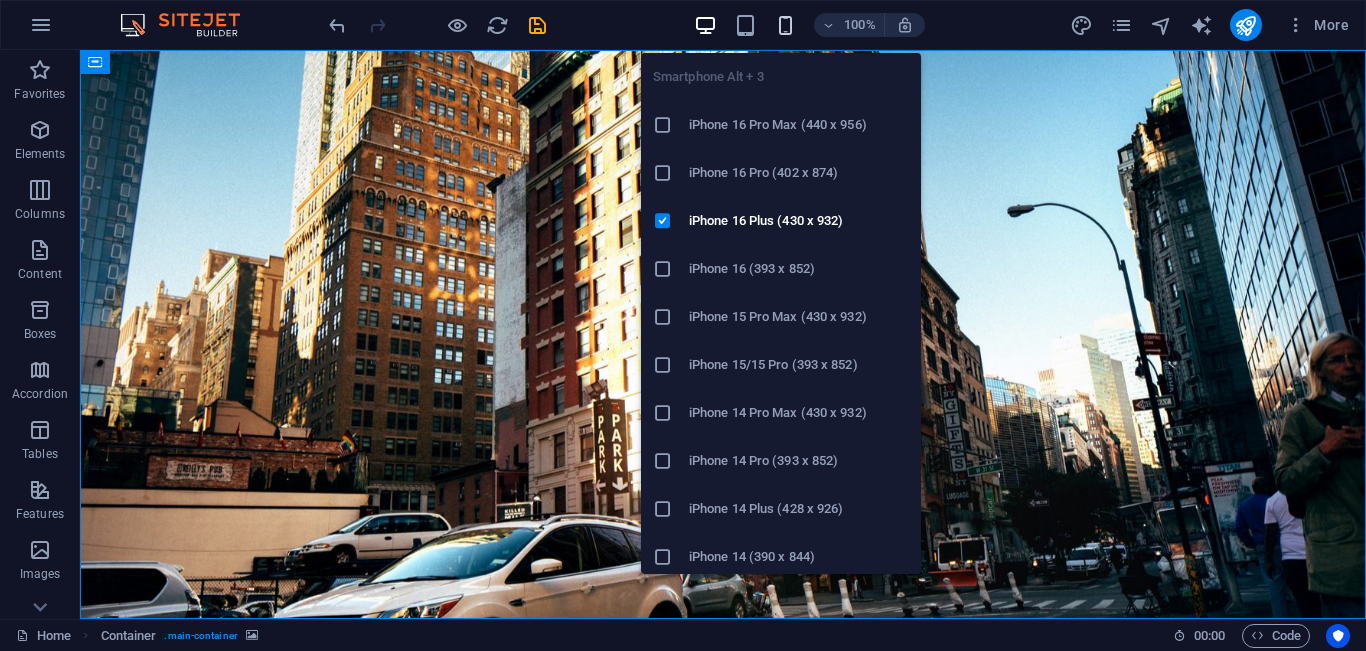 click at bounding box center (785, 25) 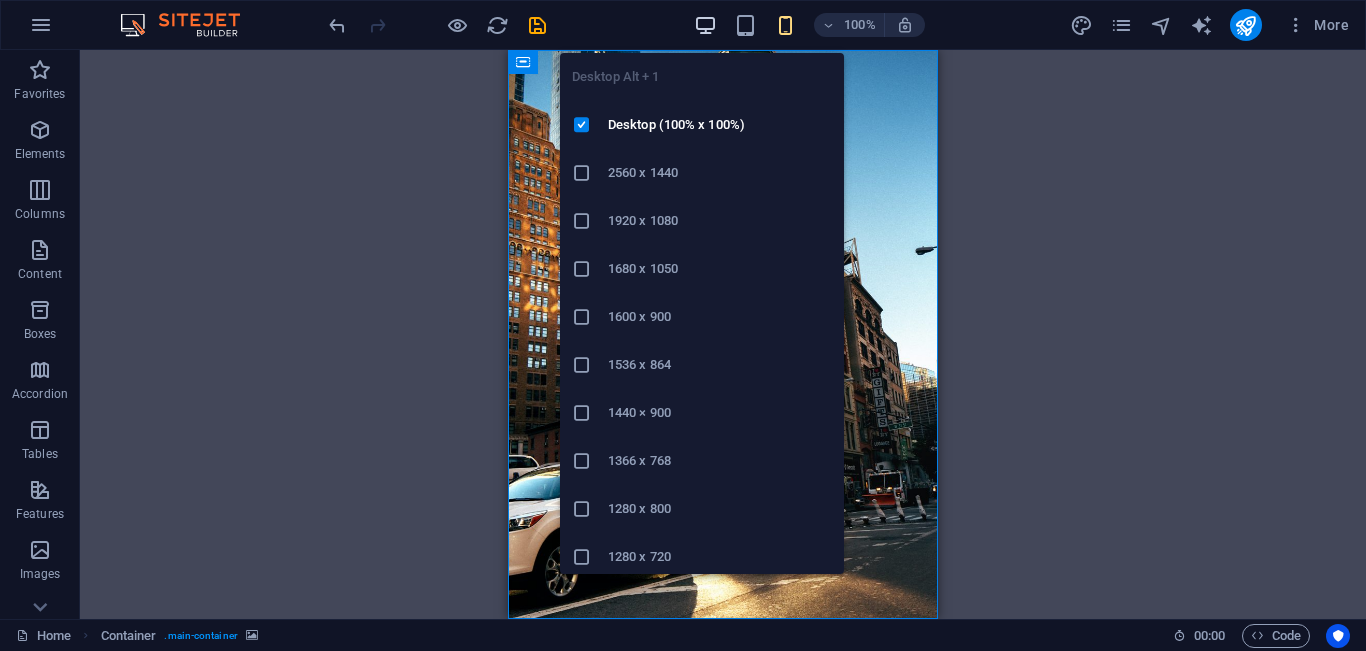 click at bounding box center [705, 25] 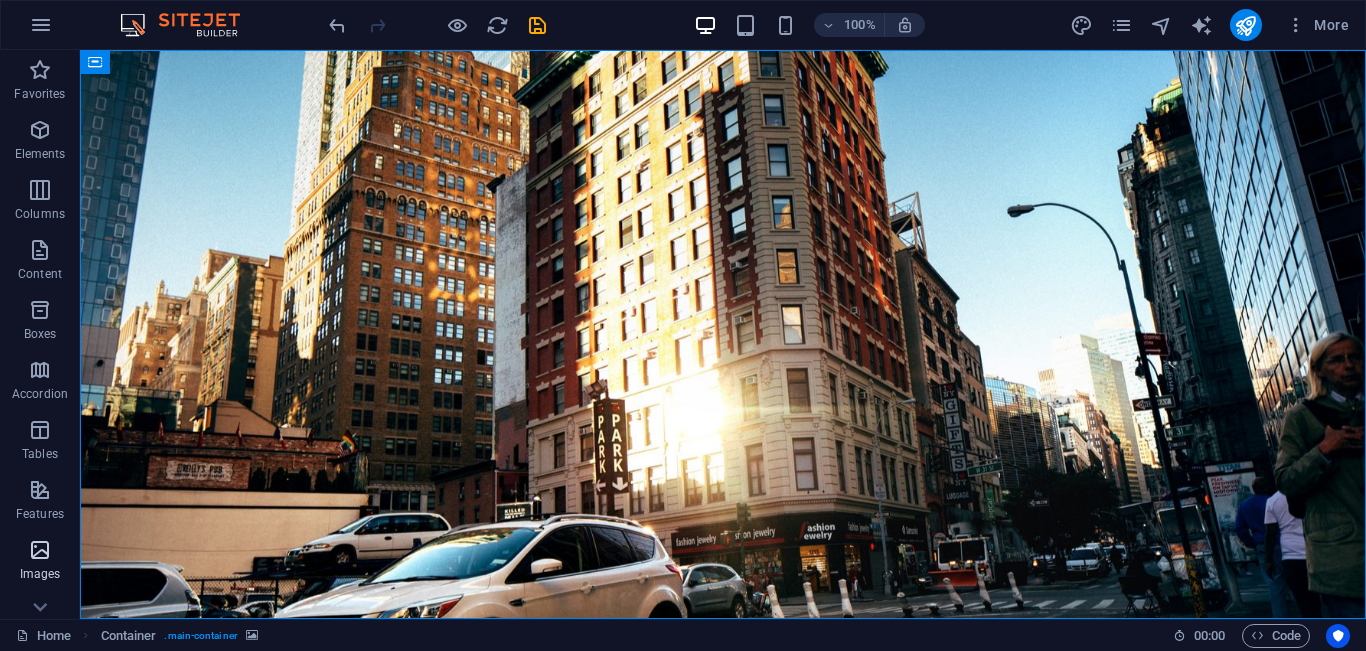 click at bounding box center [40, 550] 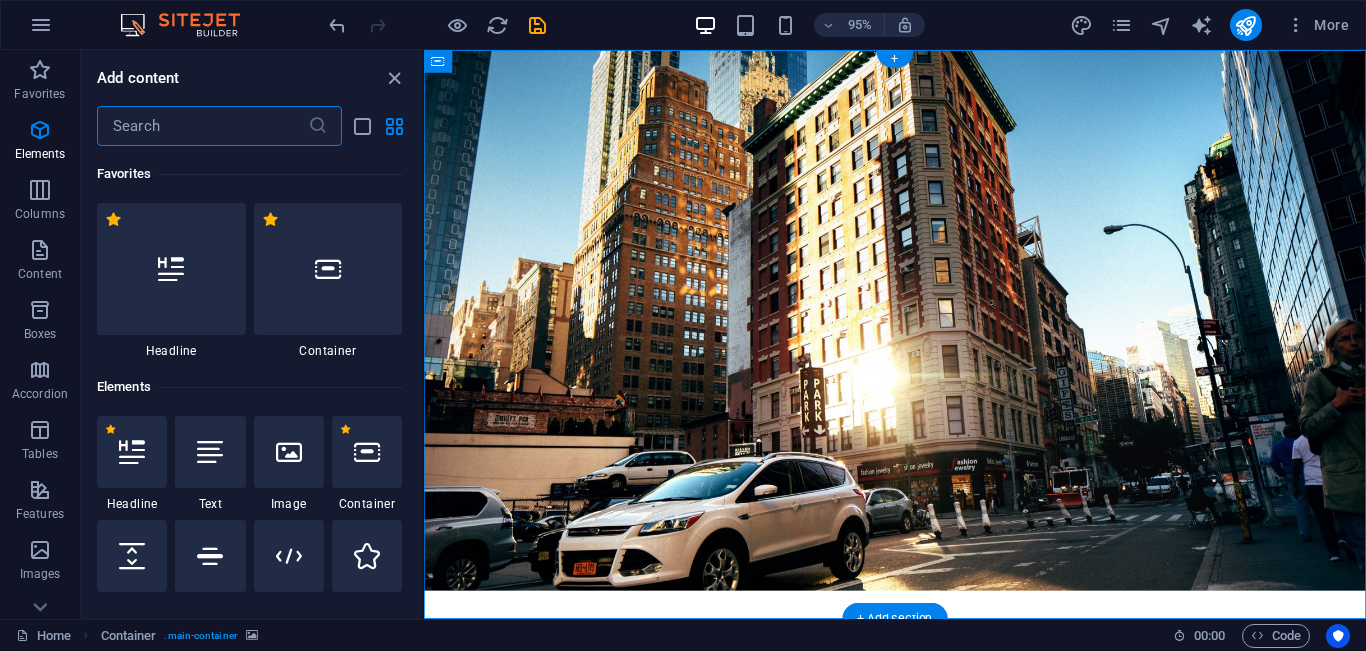 scroll, scrollTop: 10140, scrollLeft: 0, axis: vertical 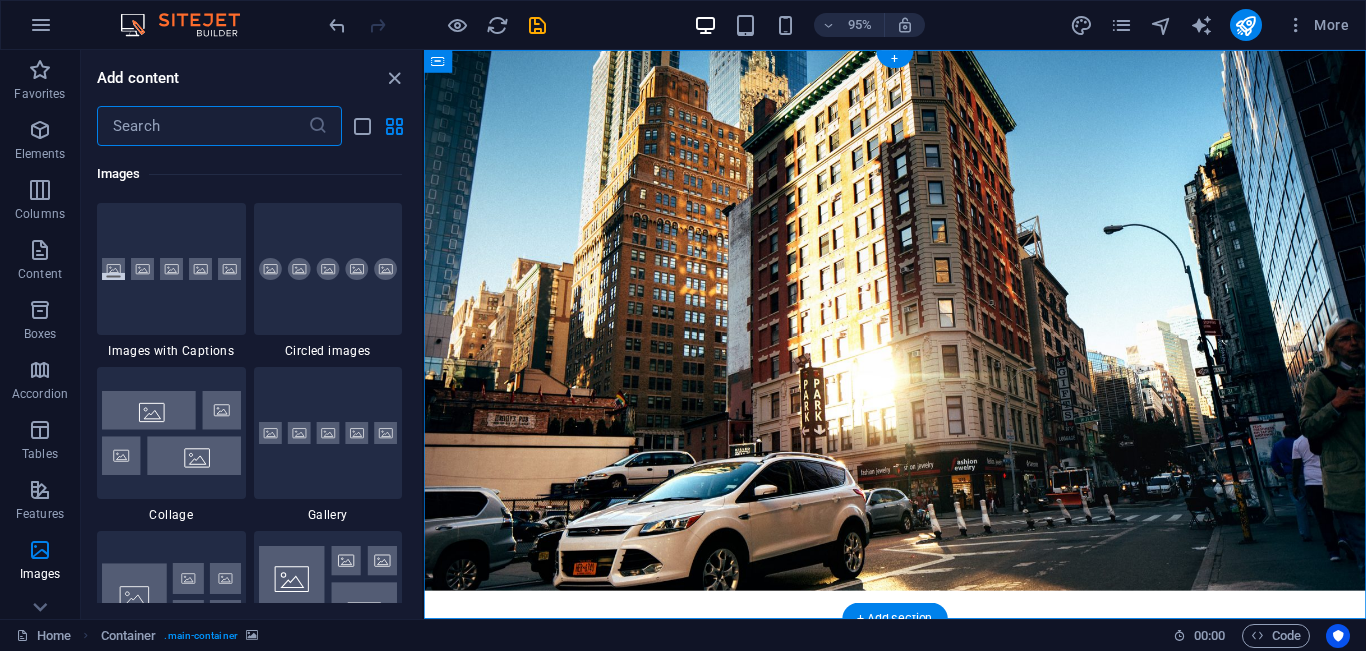 click at bounding box center [920, 334] 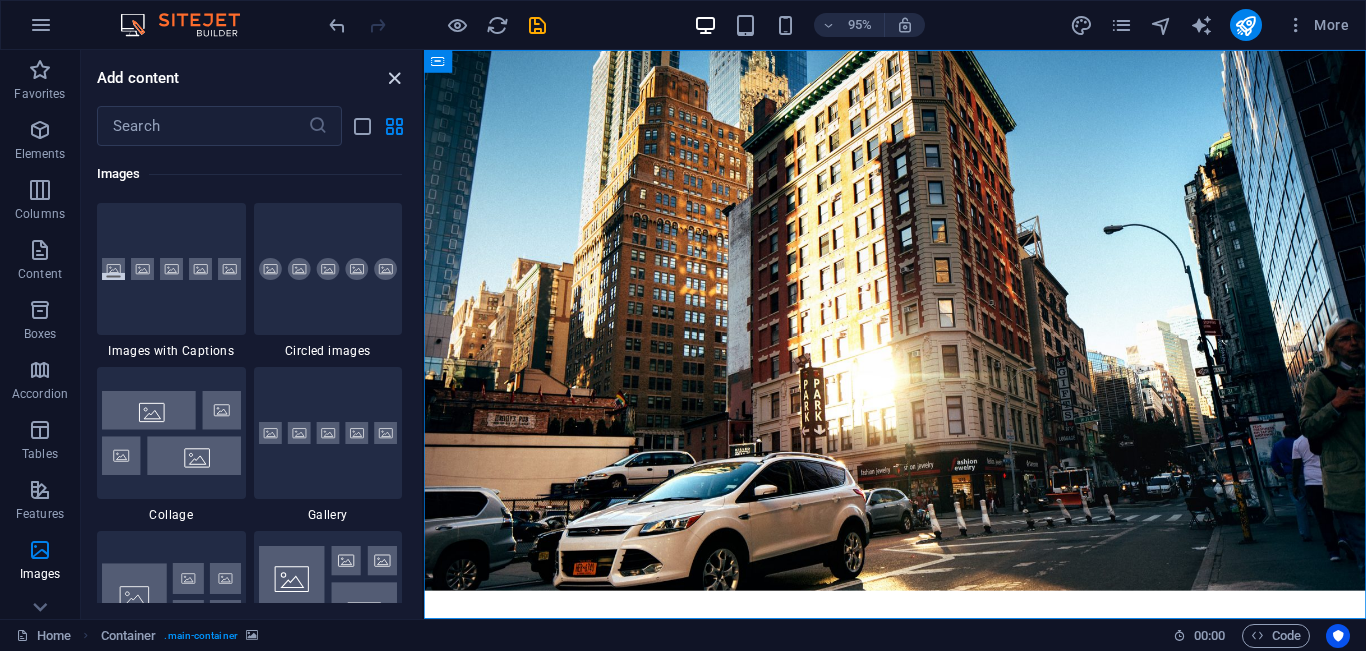 click at bounding box center [394, 78] 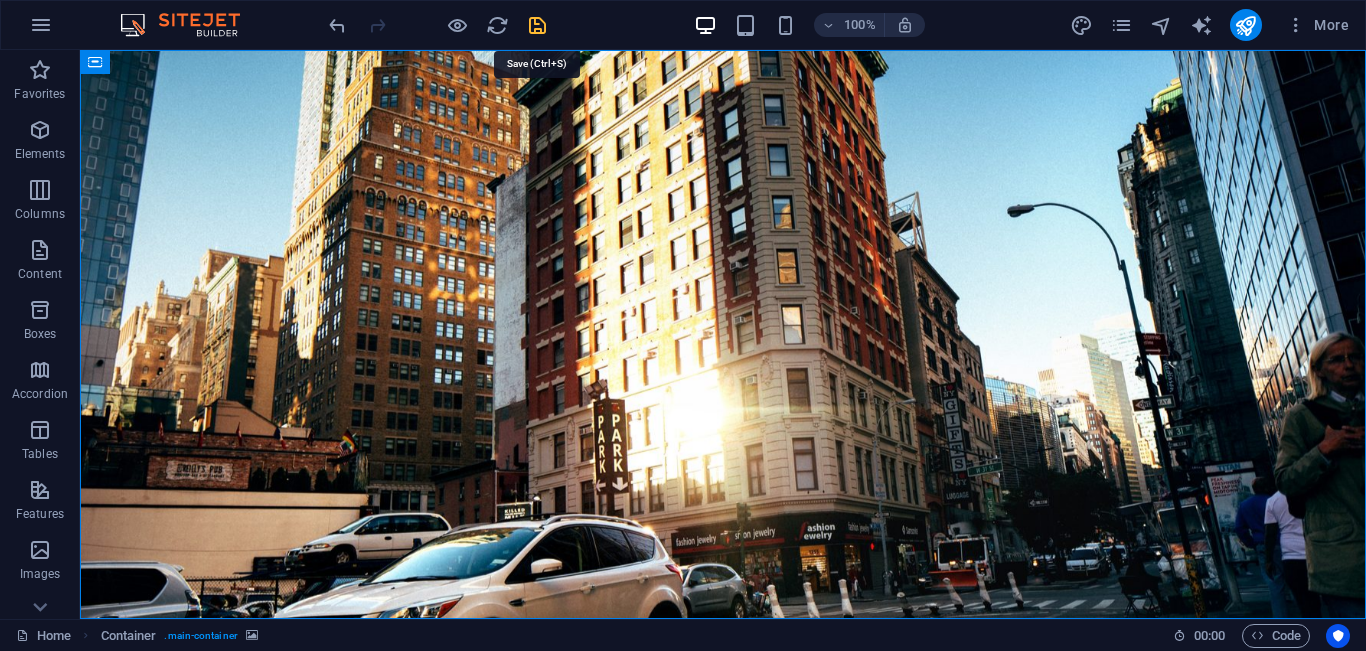 click at bounding box center [537, 25] 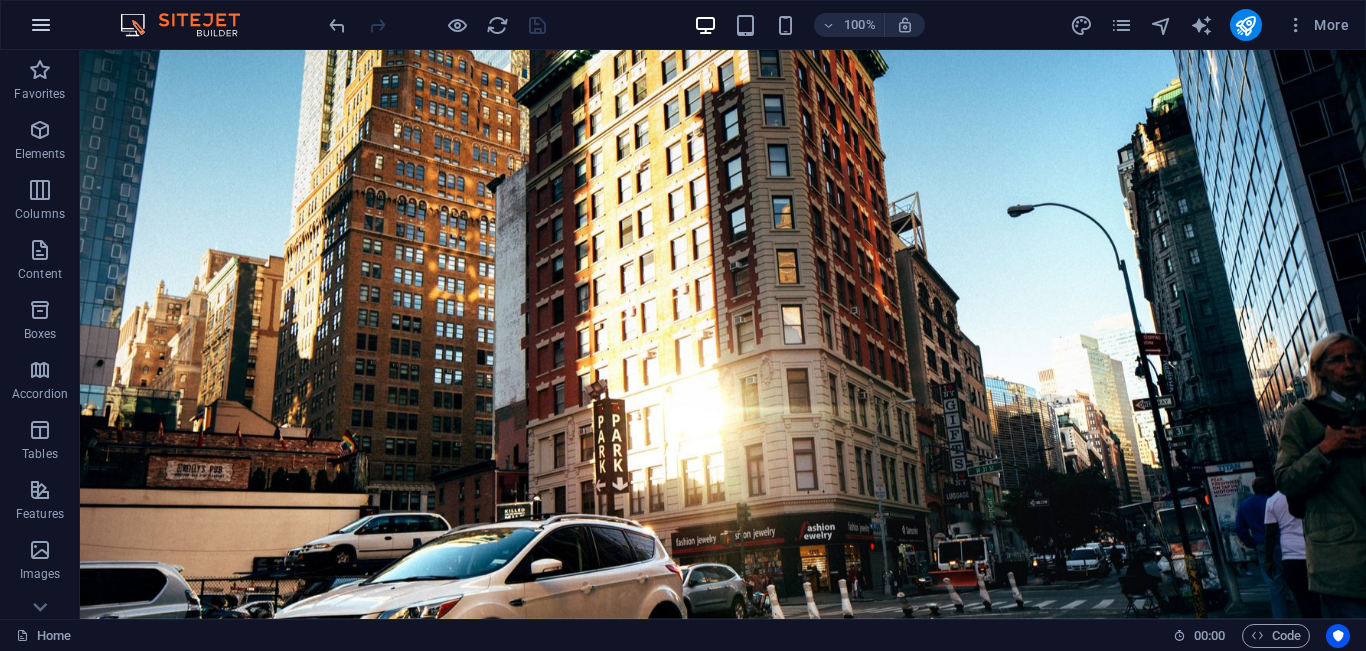 click at bounding box center [41, 25] 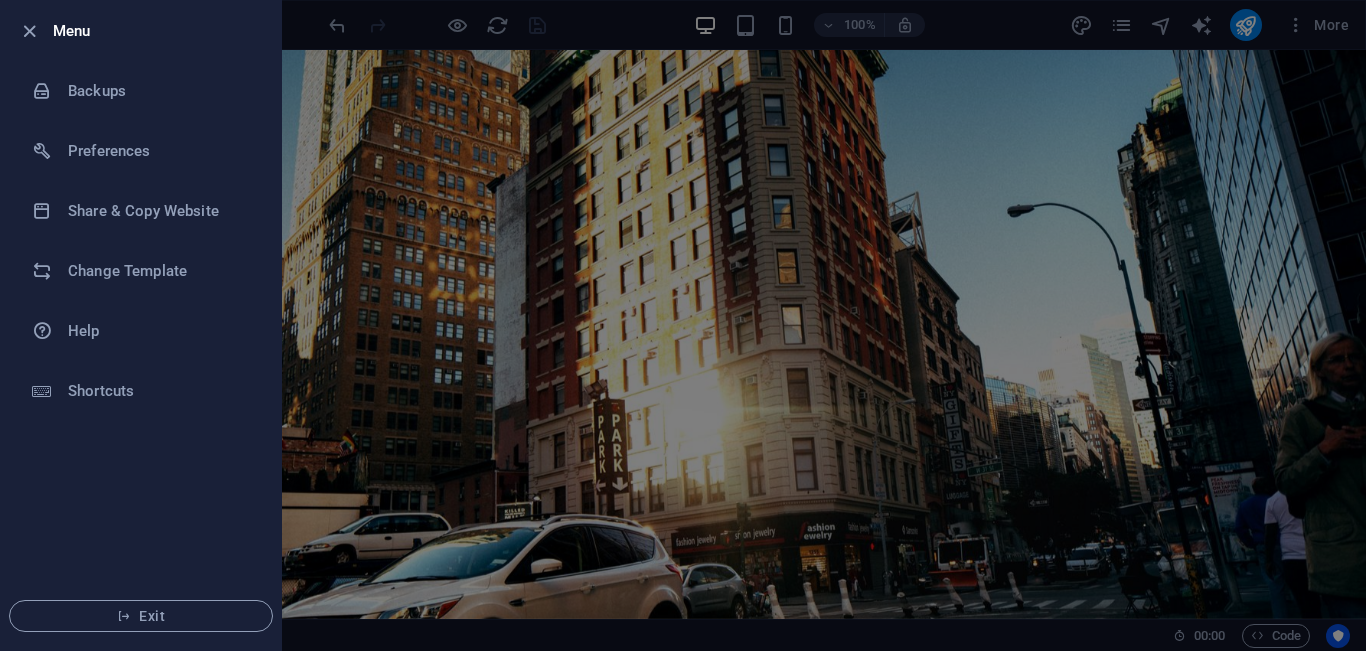 click at bounding box center (683, 325) 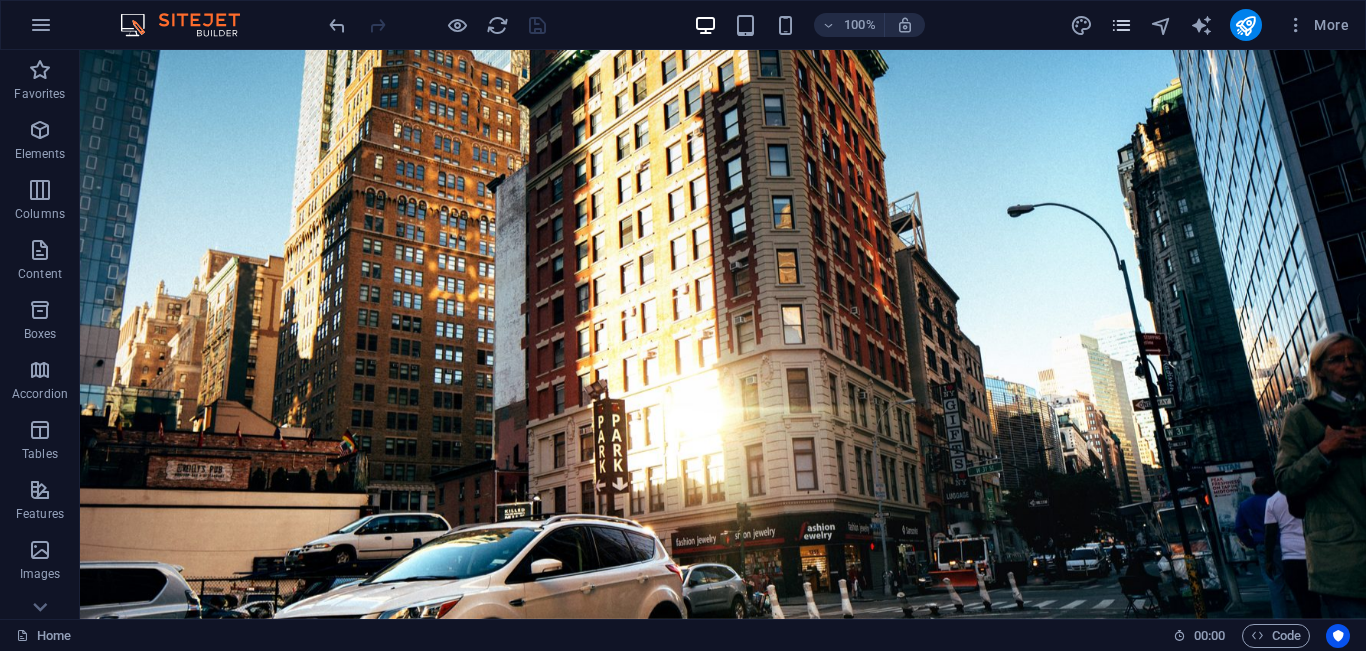 click at bounding box center [1122, 25] 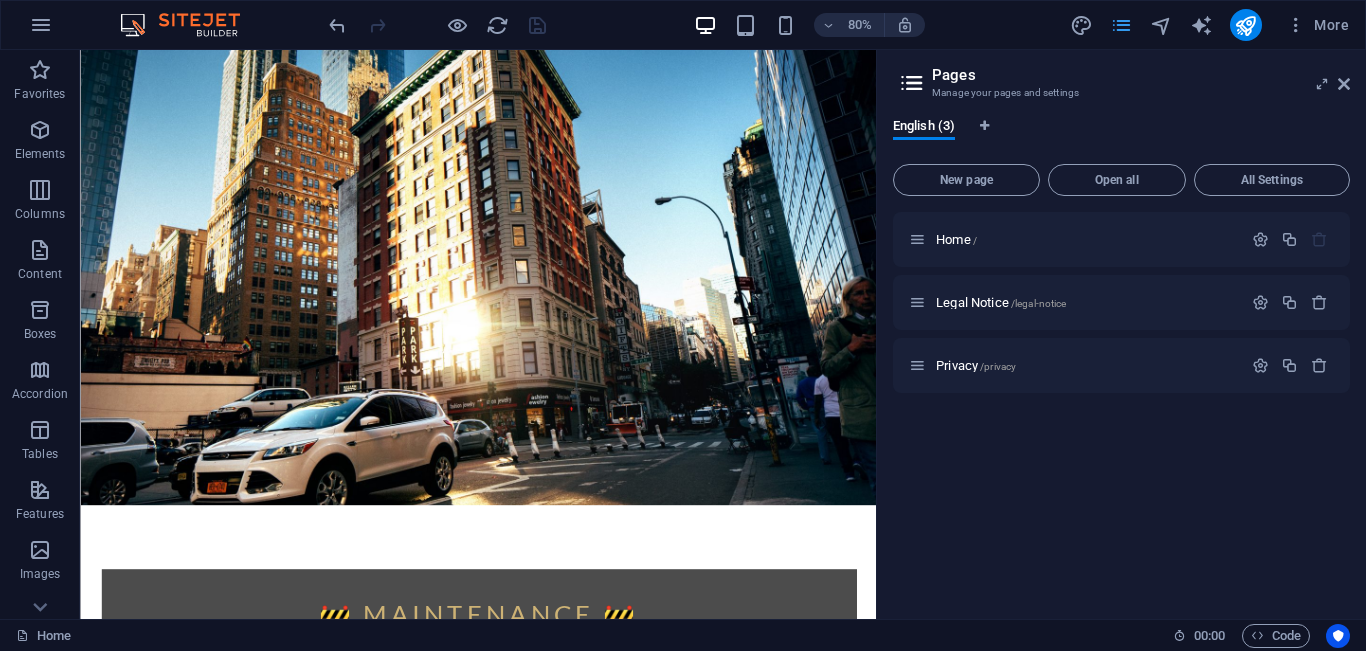 click at bounding box center (1122, 25) 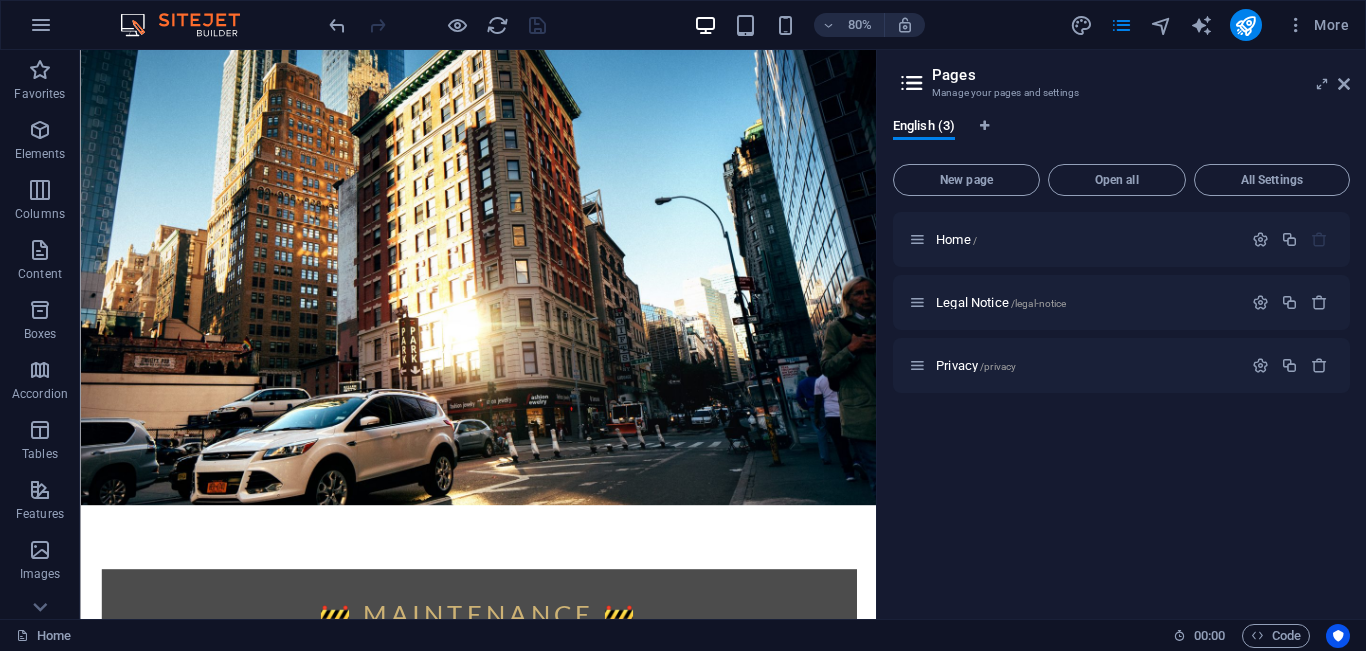 click on "Pages Manage your pages and settings English (3) New page Open all All Settings Home / Legal Notice /legal-notice Privacy /privacy" at bounding box center [1121, 334] 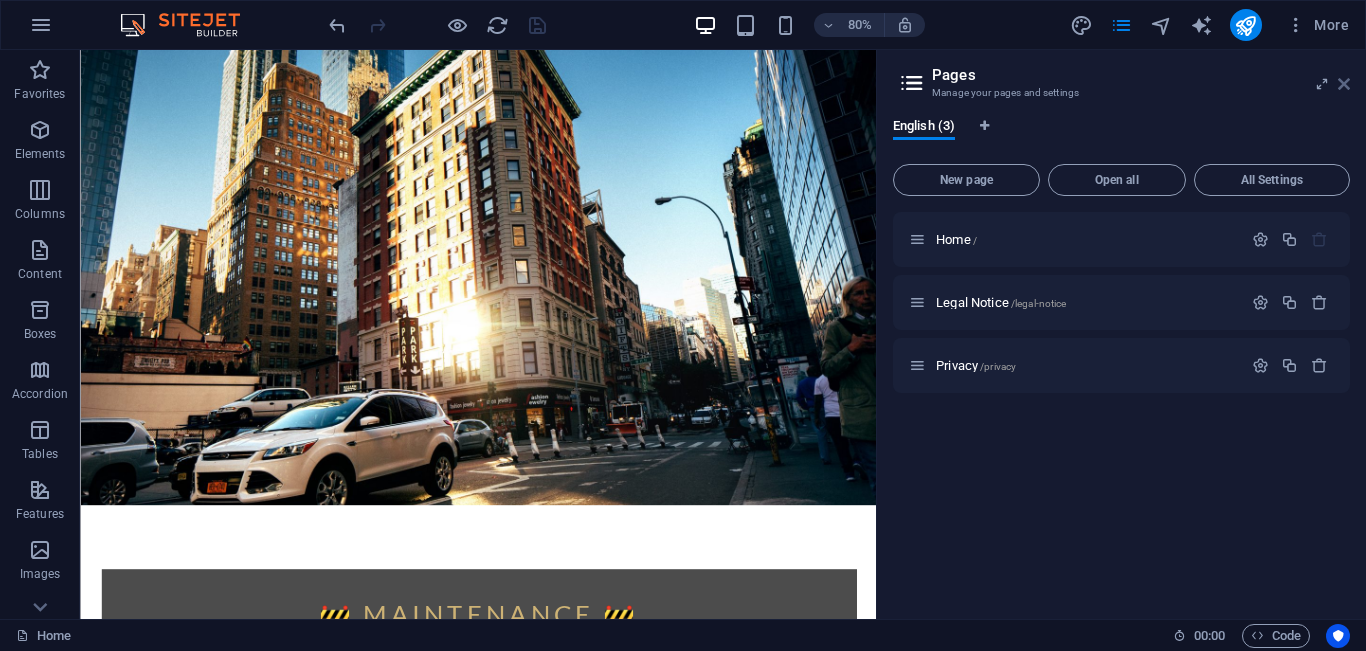 click at bounding box center [1344, 84] 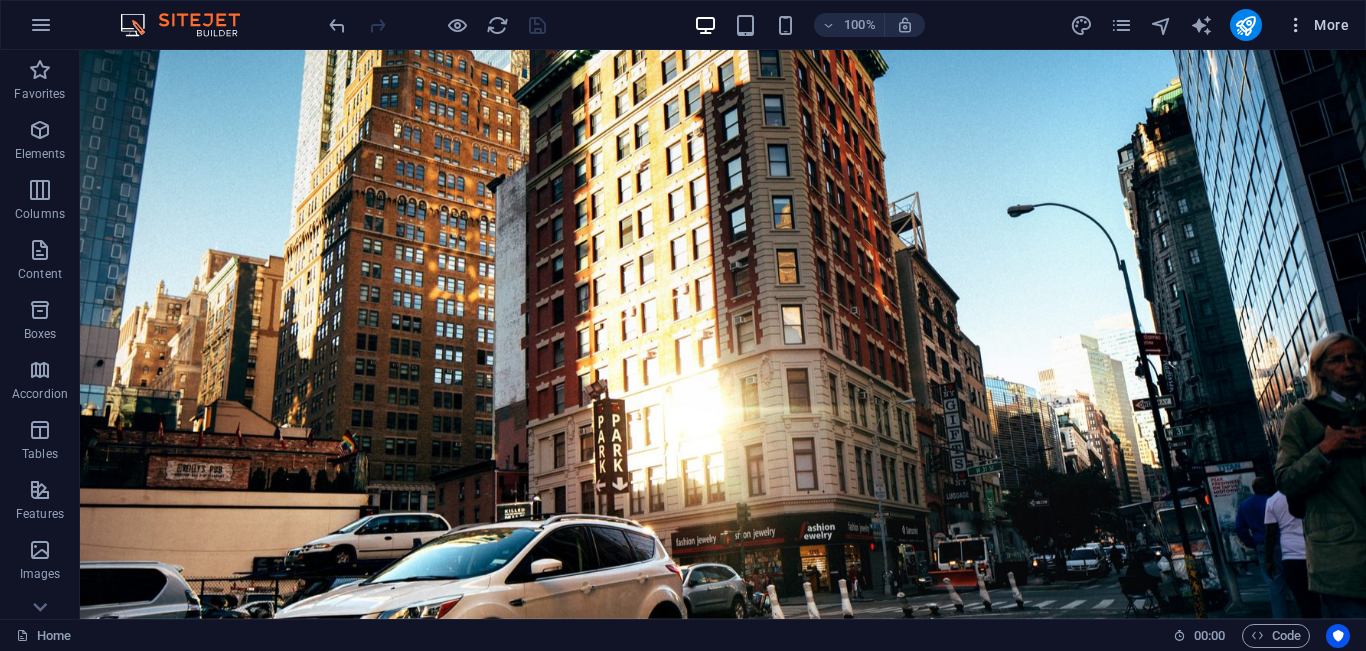 click on "100% More" at bounding box center (683, 25) 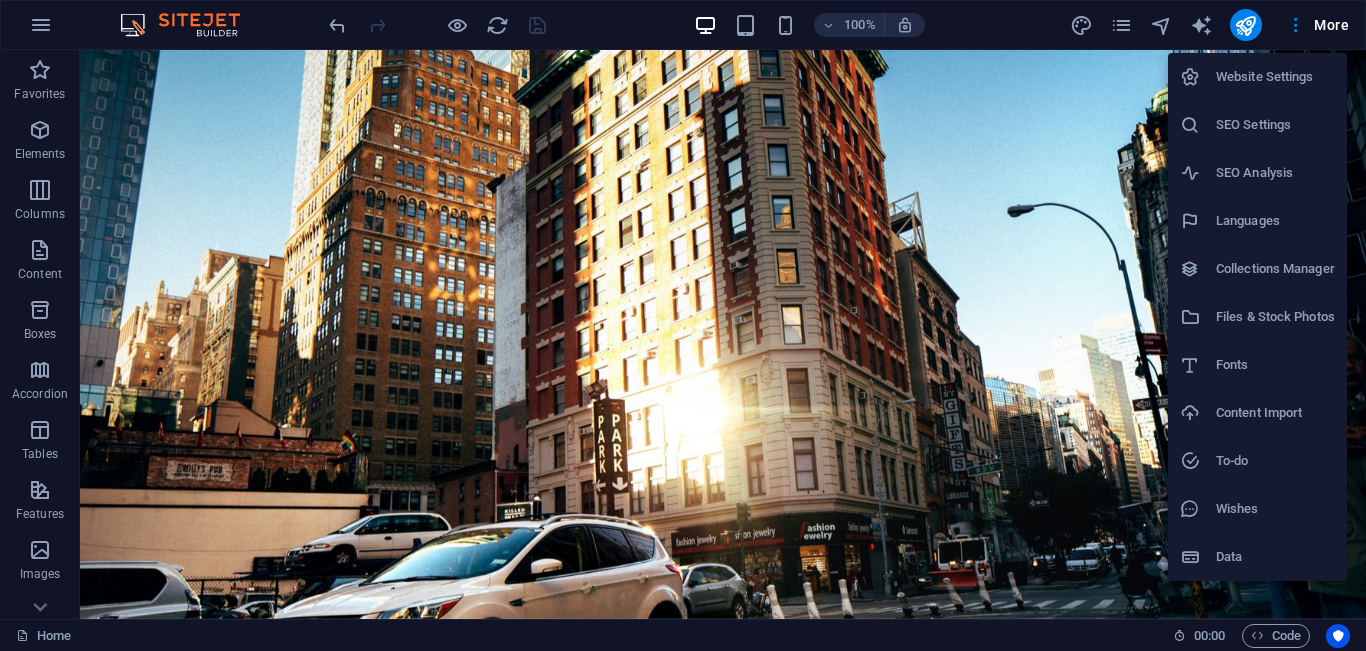 click at bounding box center (683, 325) 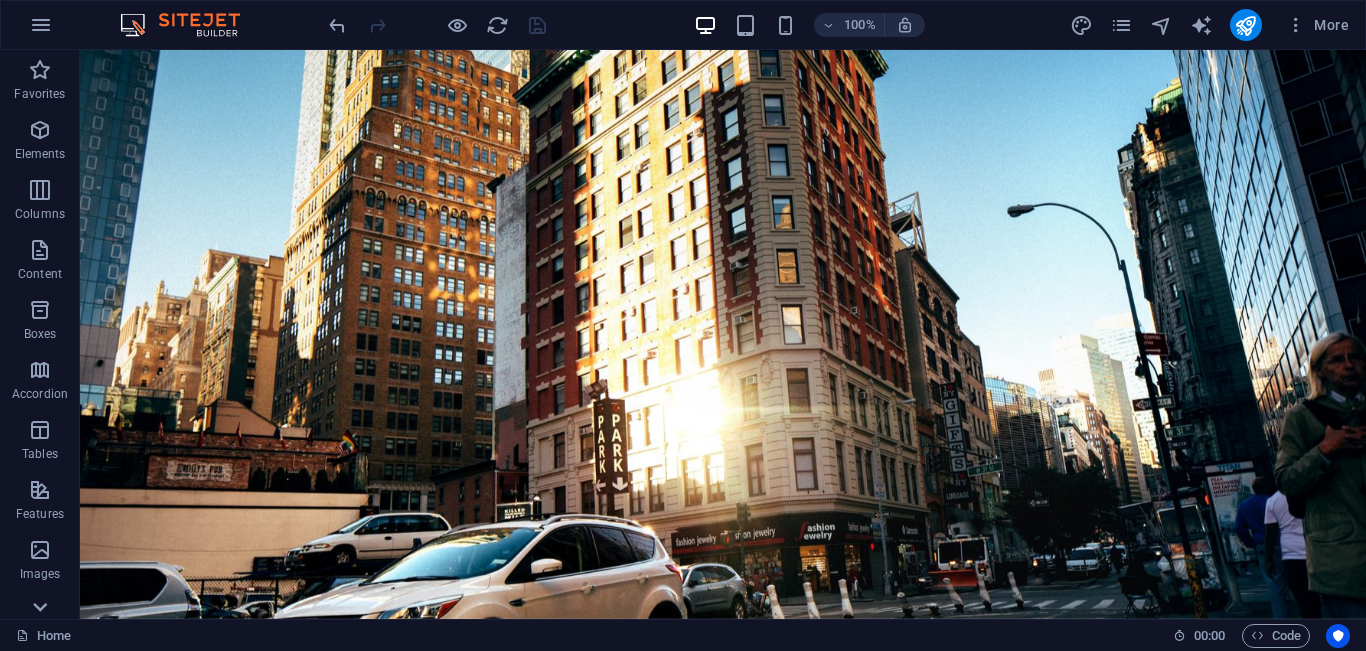 click 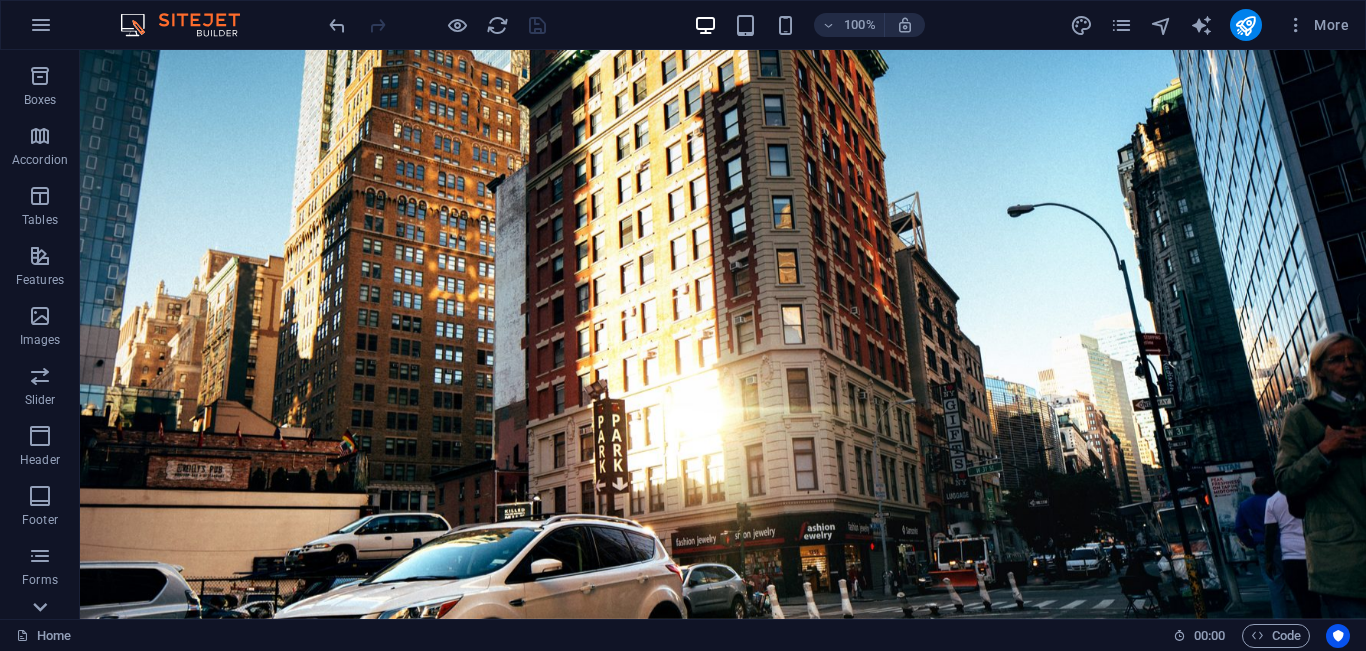 scroll, scrollTop: 331, scrollLeft: 0, axis: vertical 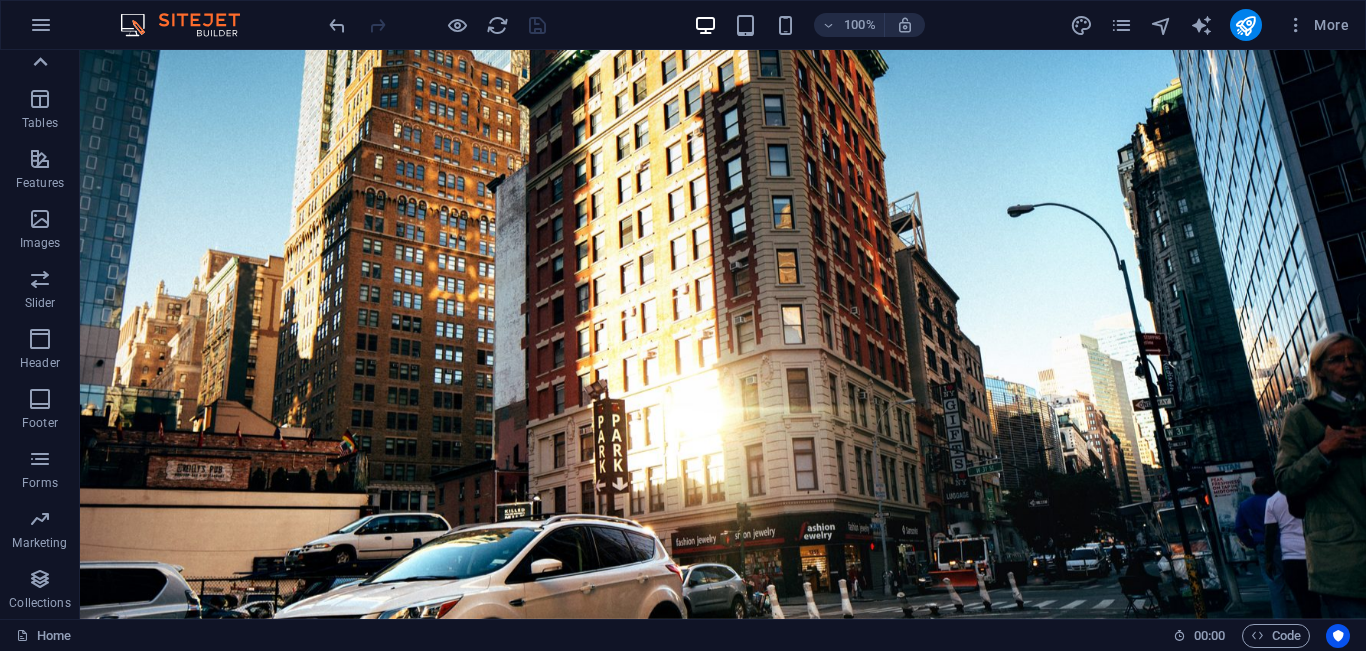 click 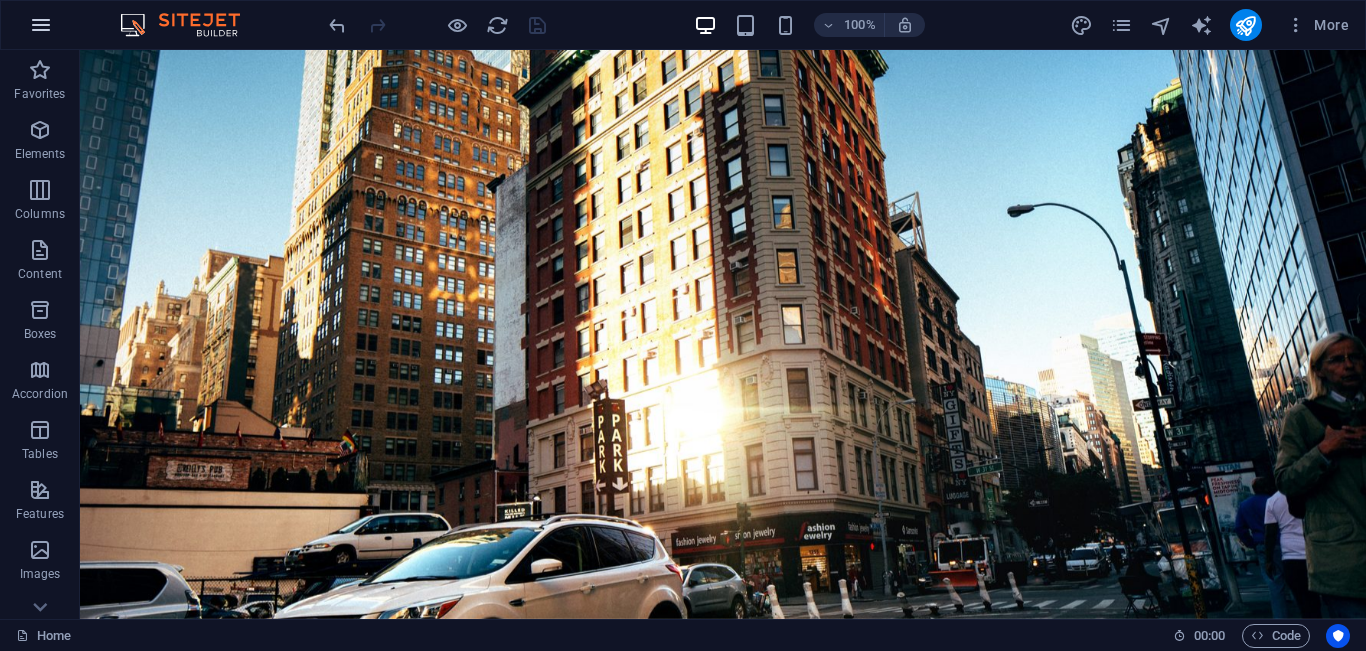 click at bounding box center [41, 25] 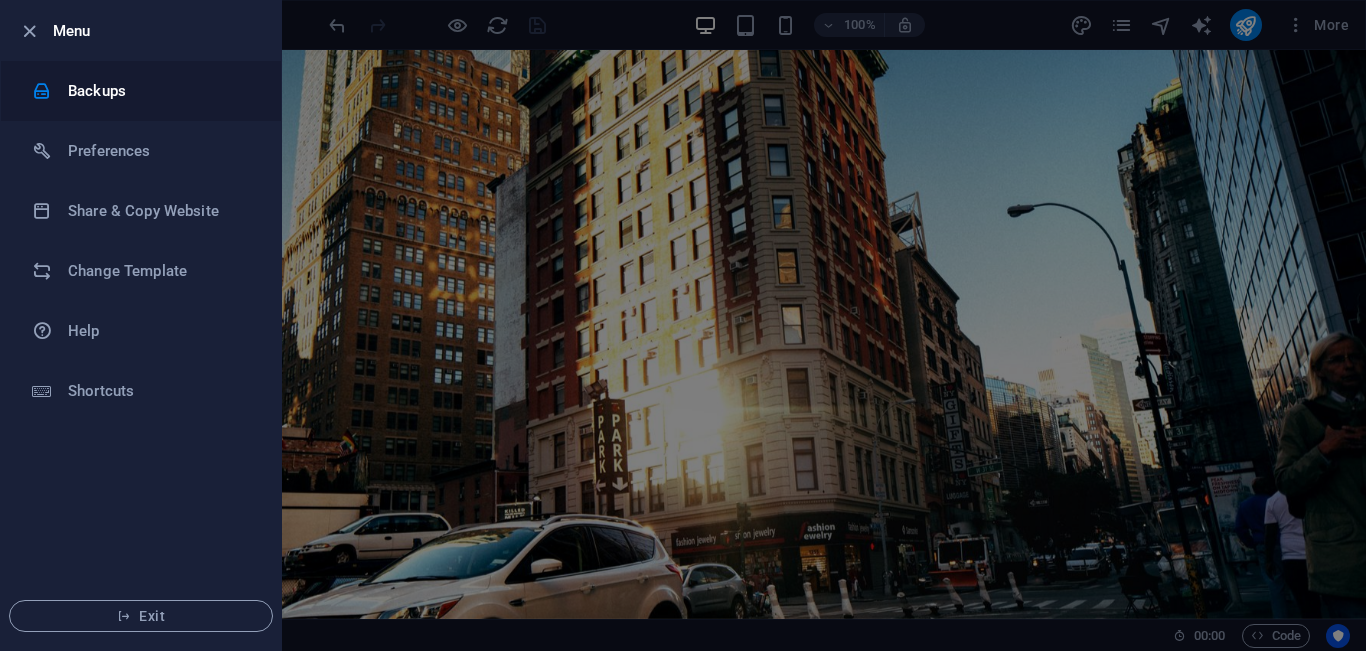 click on "Backups" at bounding box center (141, 91) 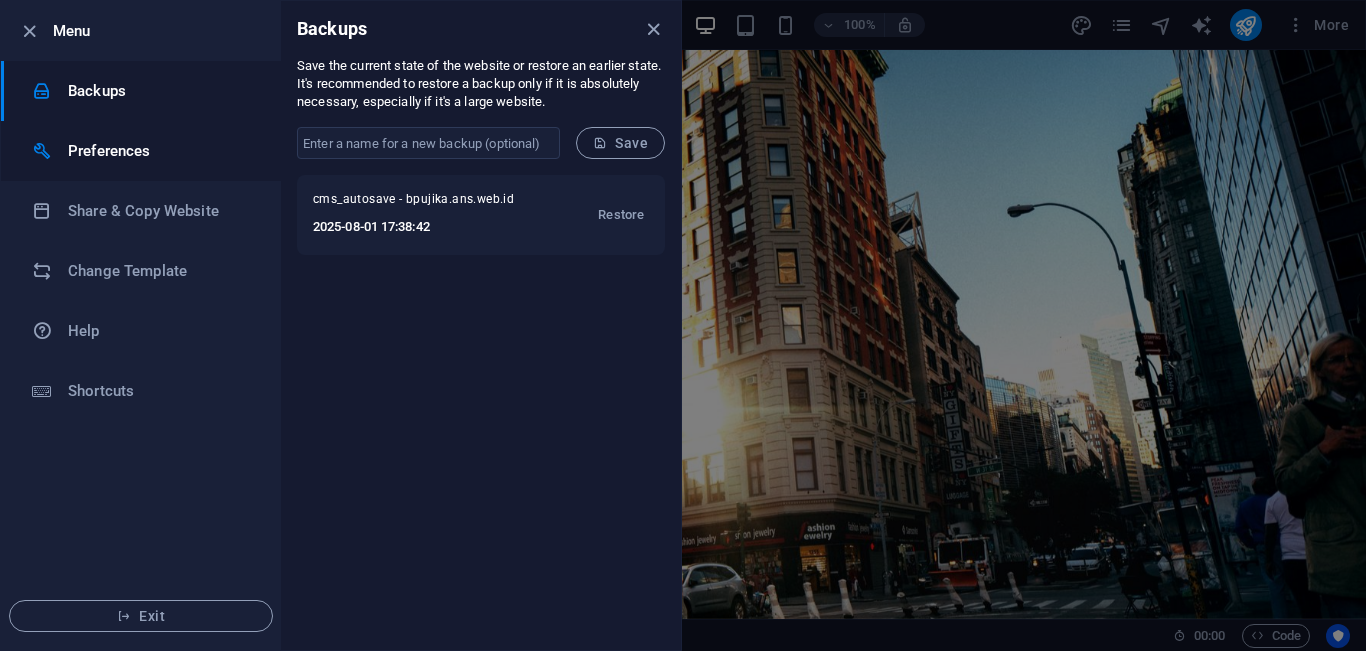click on "Preferences" at bounding box center (160, 151) 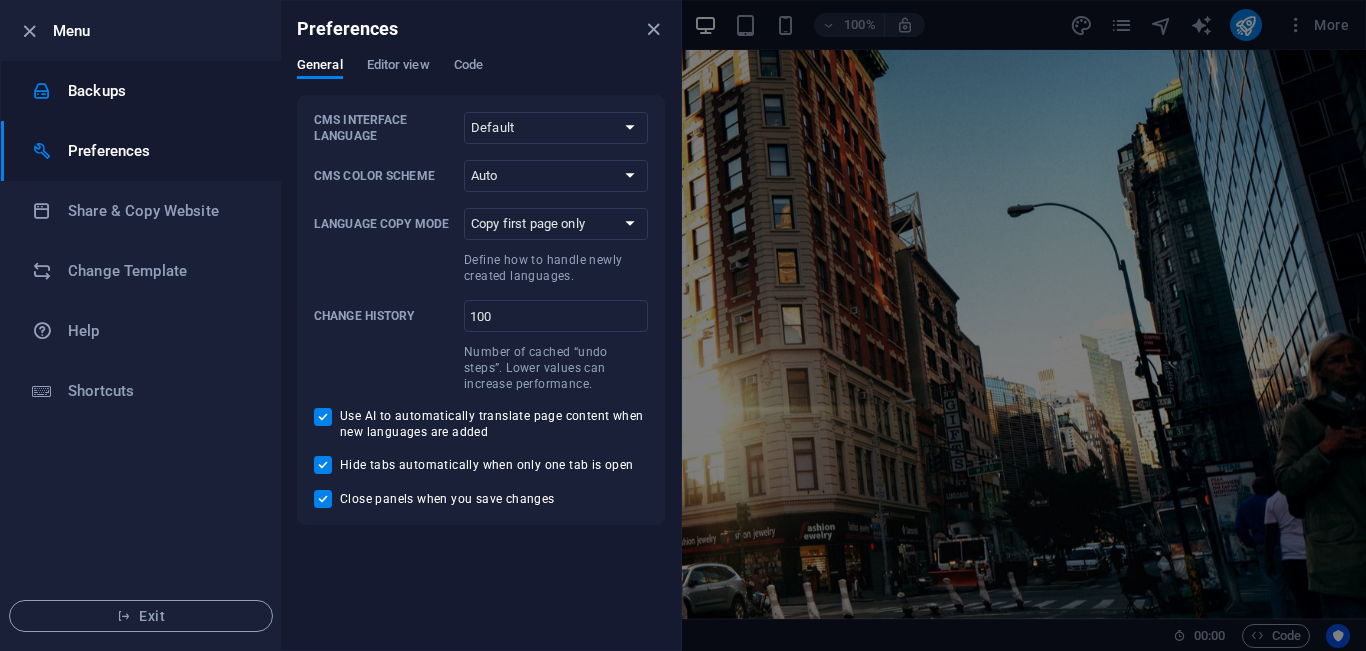 click on "Backups" at bounding box center (160, 91) 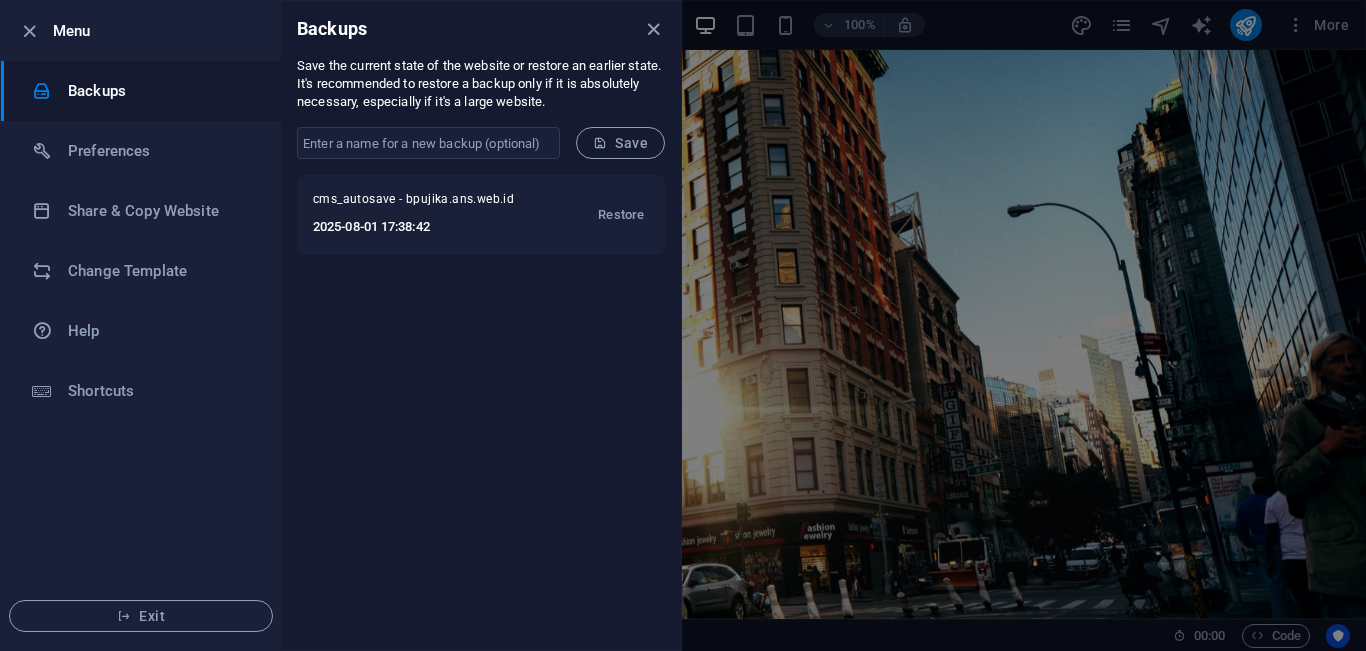 drag, startPoint x: 645, startPoint y: 27, endPoint x: 181, endPoint y: 105, distance: 470.51038 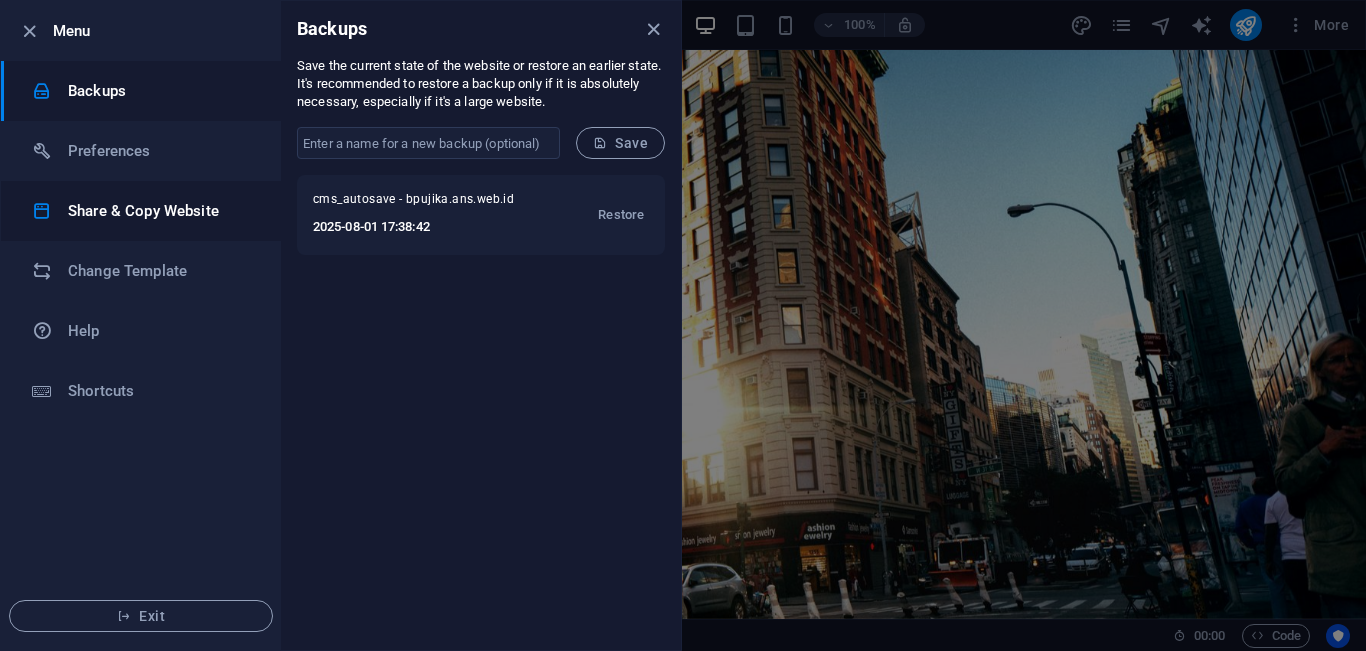 click on "Share & Copy Website" at bounding box center (141, 211) 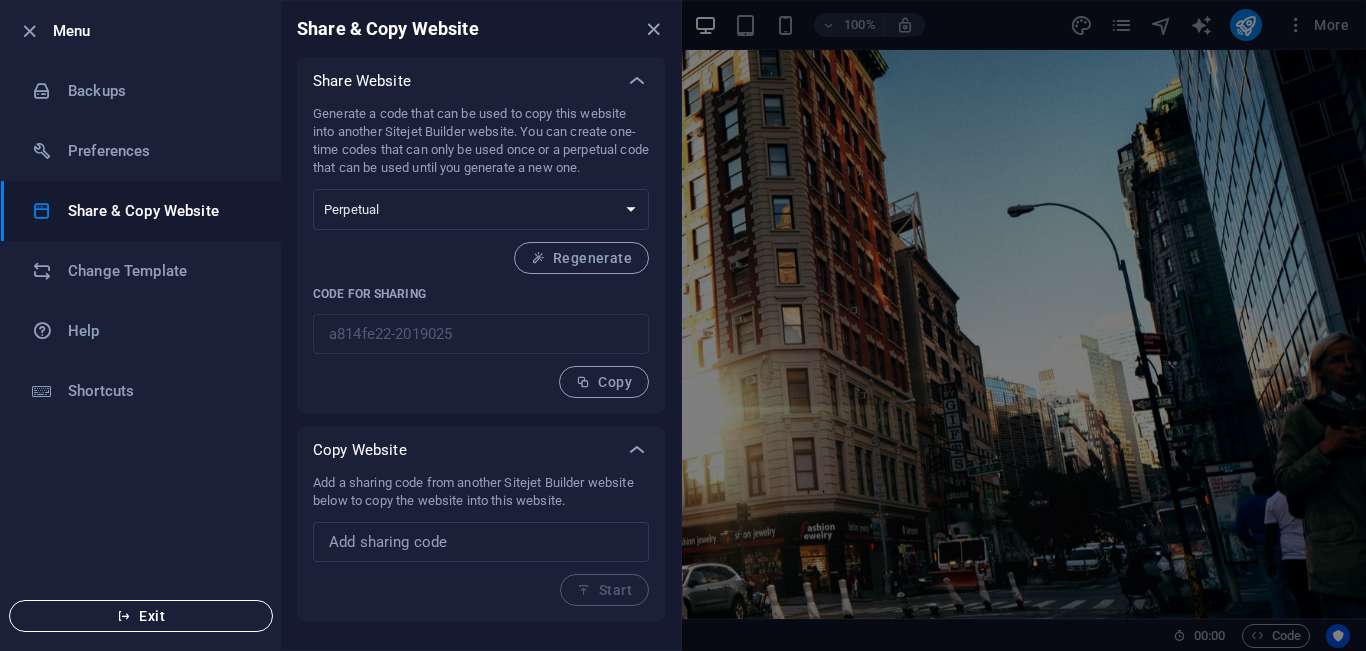 click on "Exit" at bounding box center [141, 616] 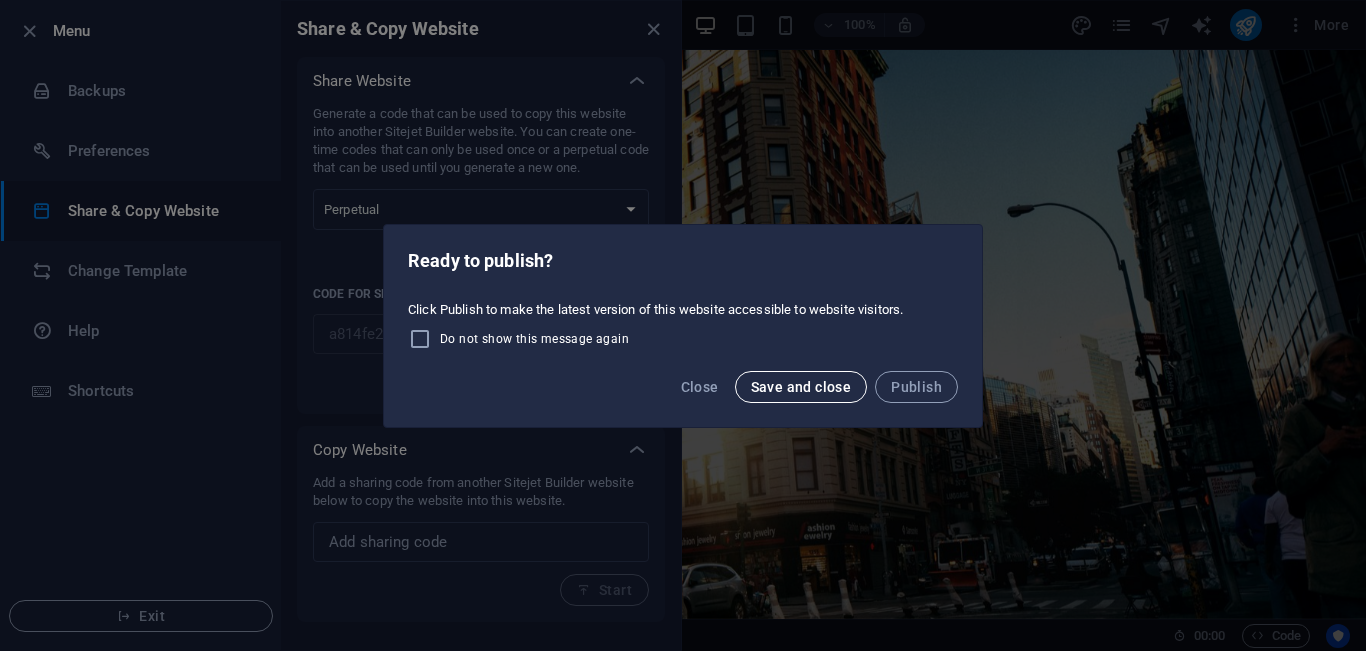 click on "Save and close" at bounding box center (801, 387) 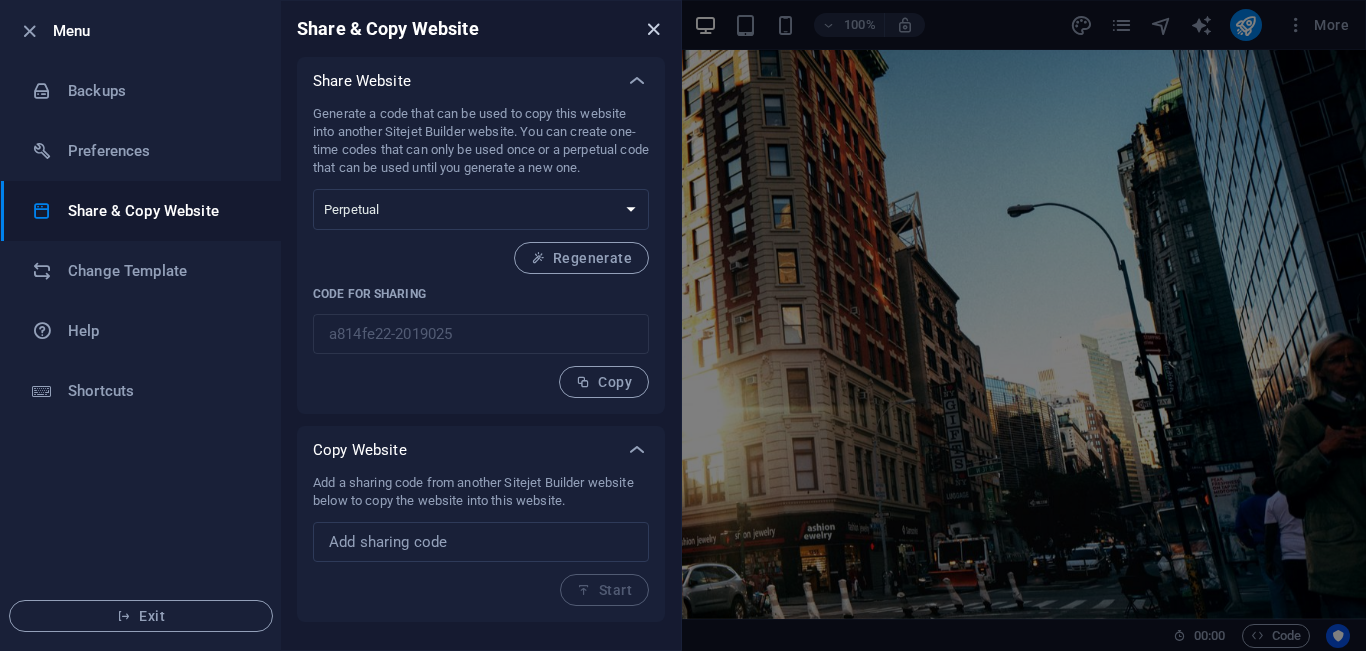 click at bounding box center (653, 29) 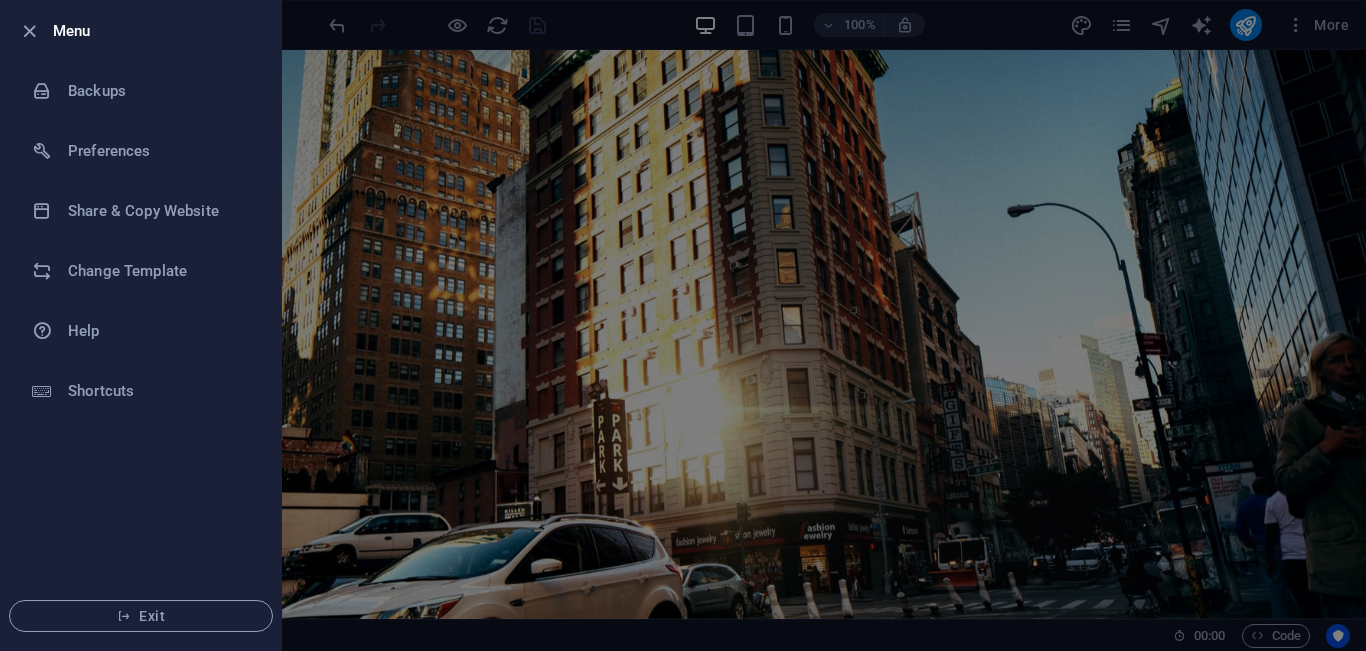 click on "Menu" at bounding box center [159, 31] 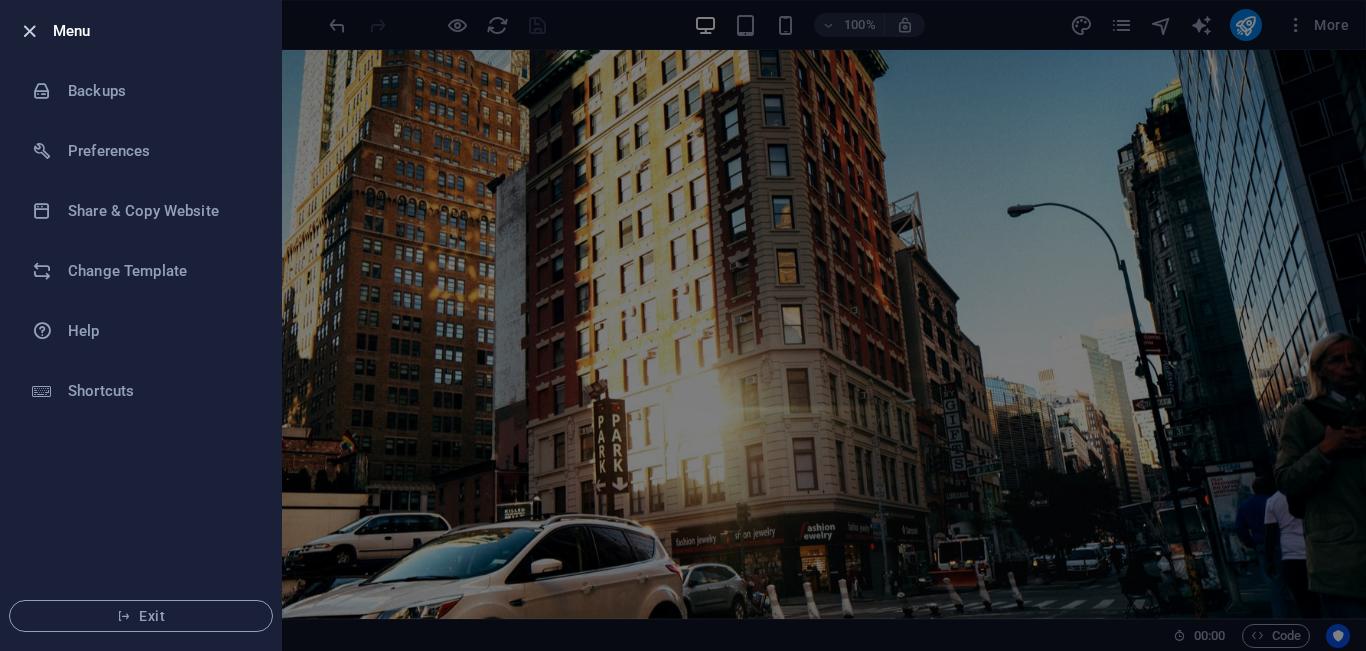 click at bounding box center [29, 31] 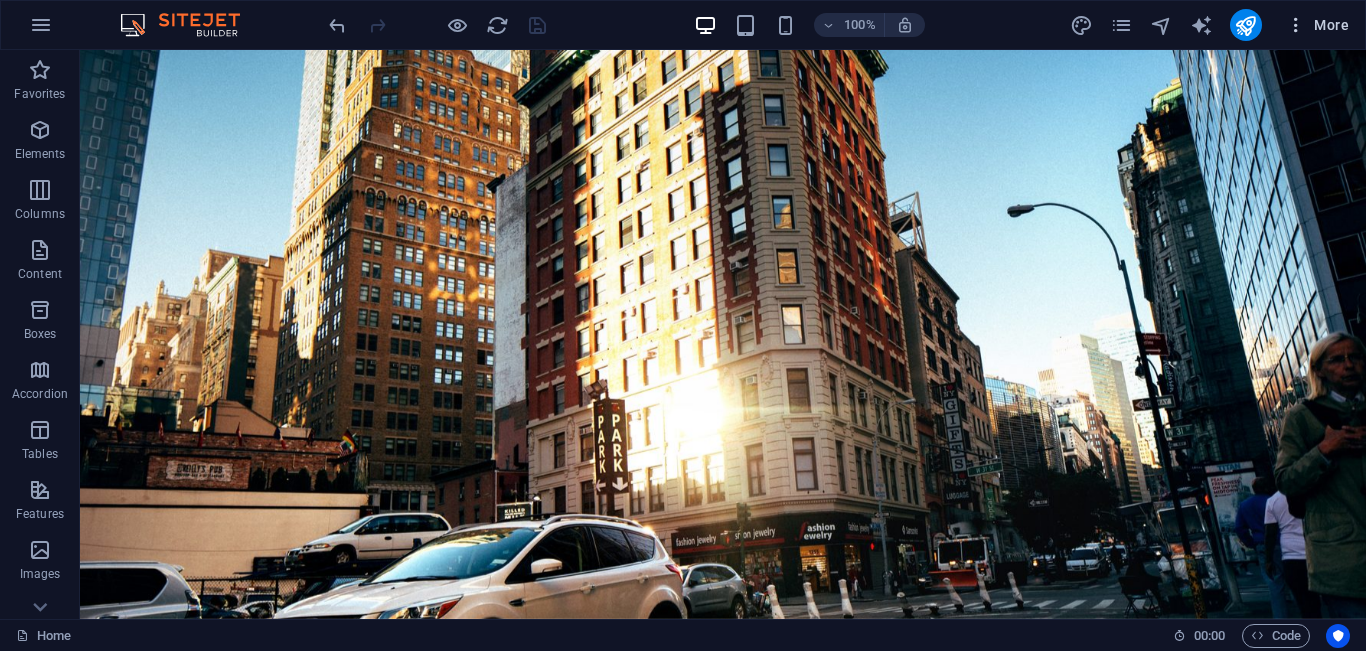 click on "More" at bounding box center [1317, 25] 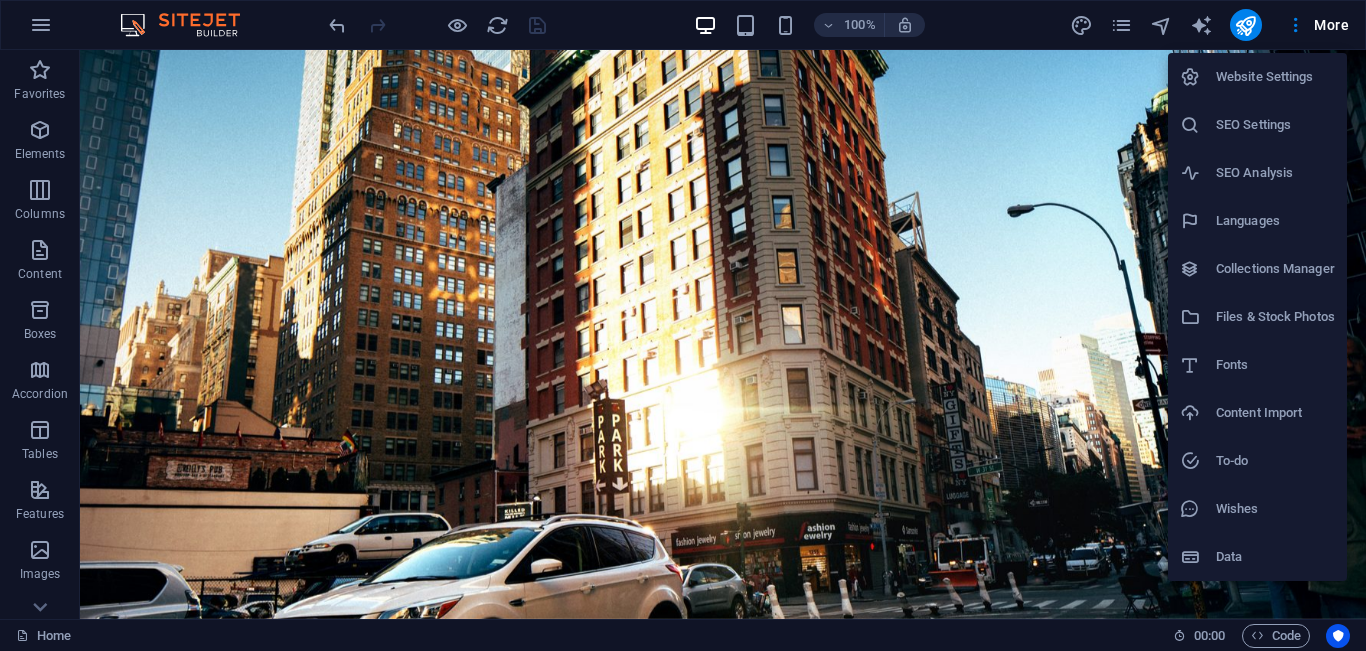 click at bounding box center [683, 325] 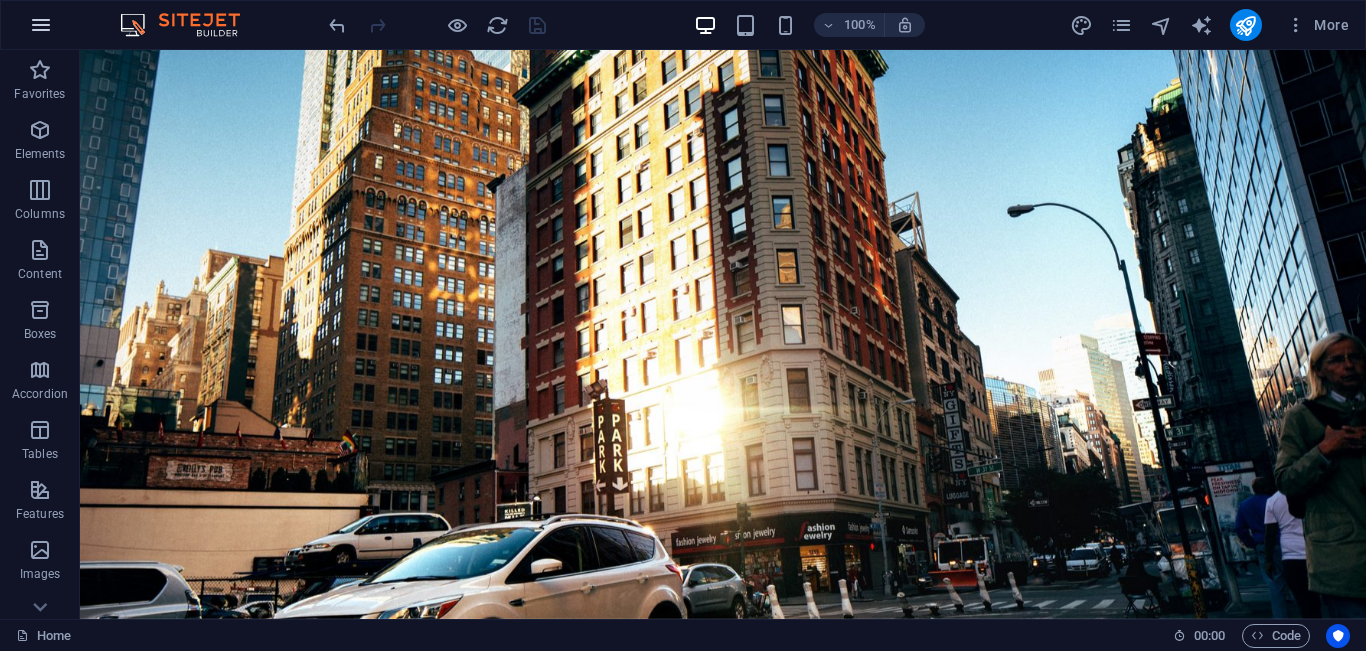 click at bounding box center (41, 25) 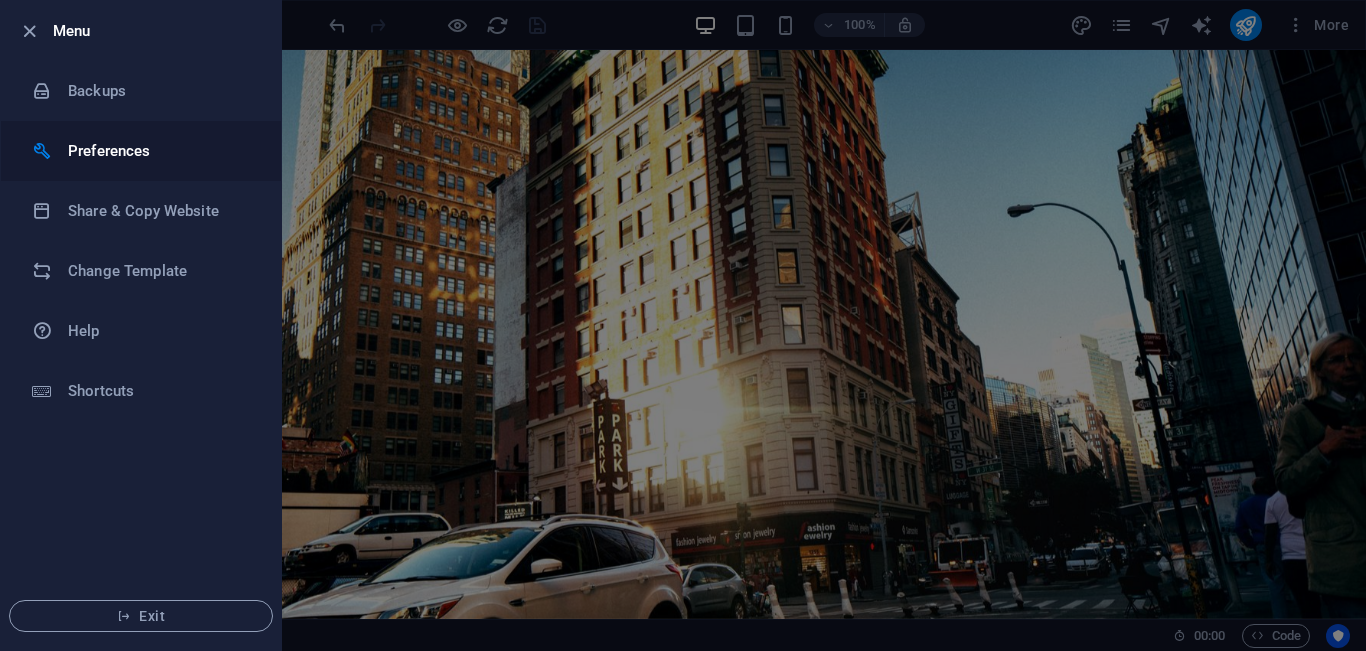 click on "Preferences" at bounding box center (160, 151) 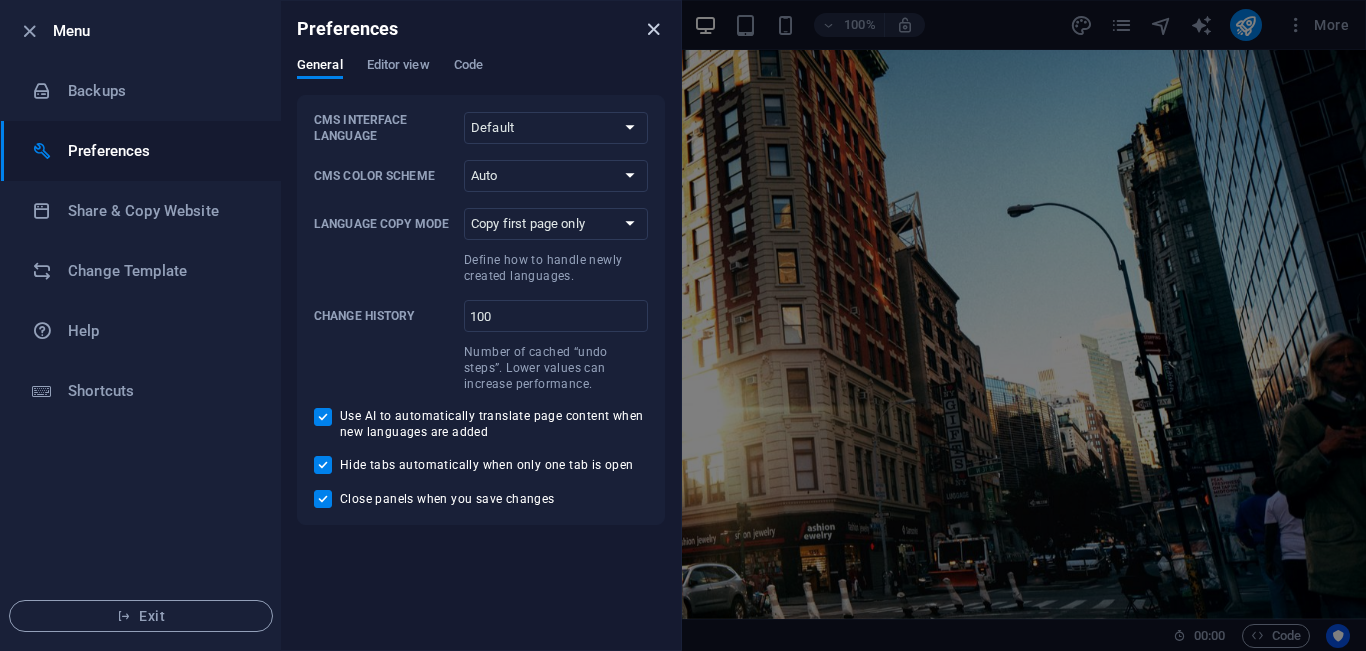 click at bounding box center (653, 29) 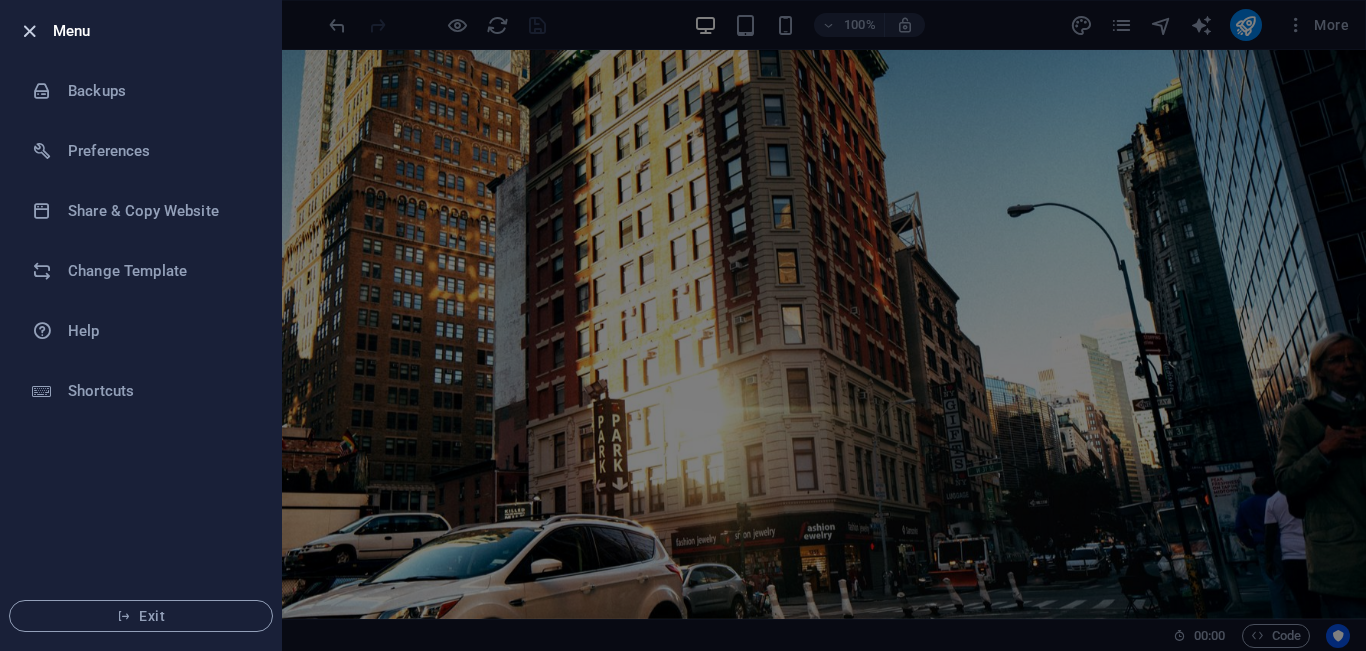 click at bounding box center (29, 31) 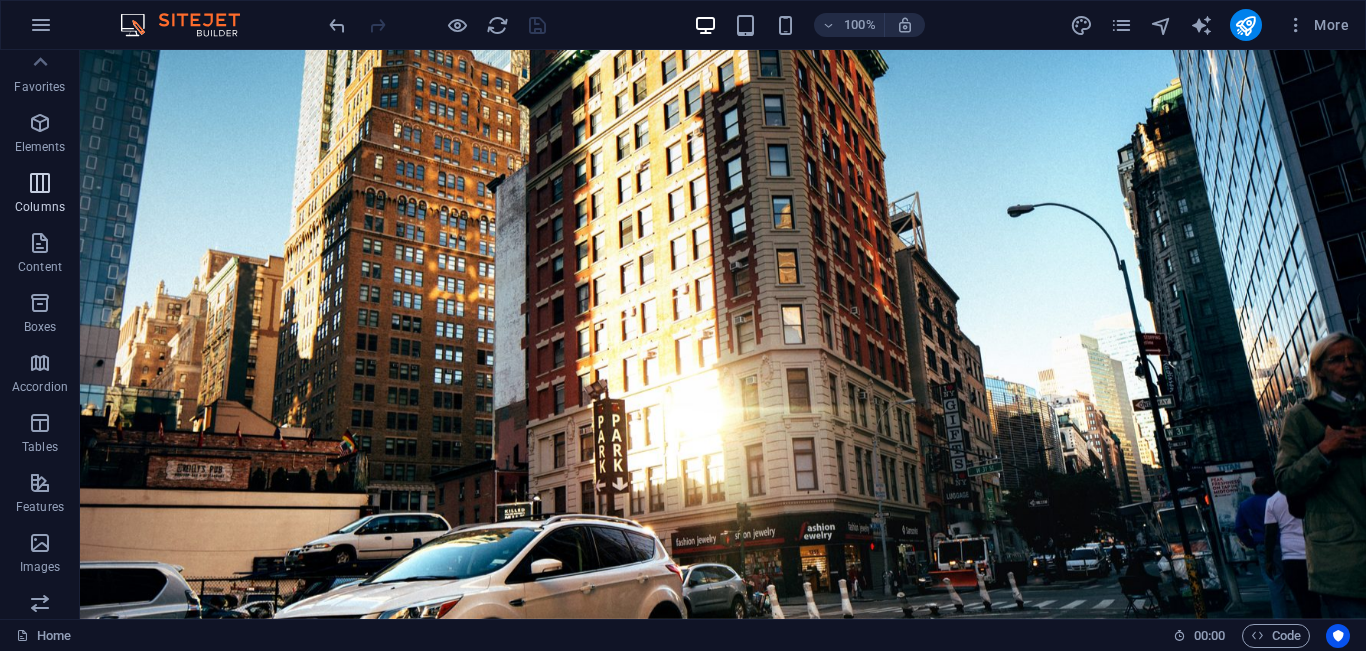 scroll, scrollTop: 0, scrollLeft: 0, axis: both 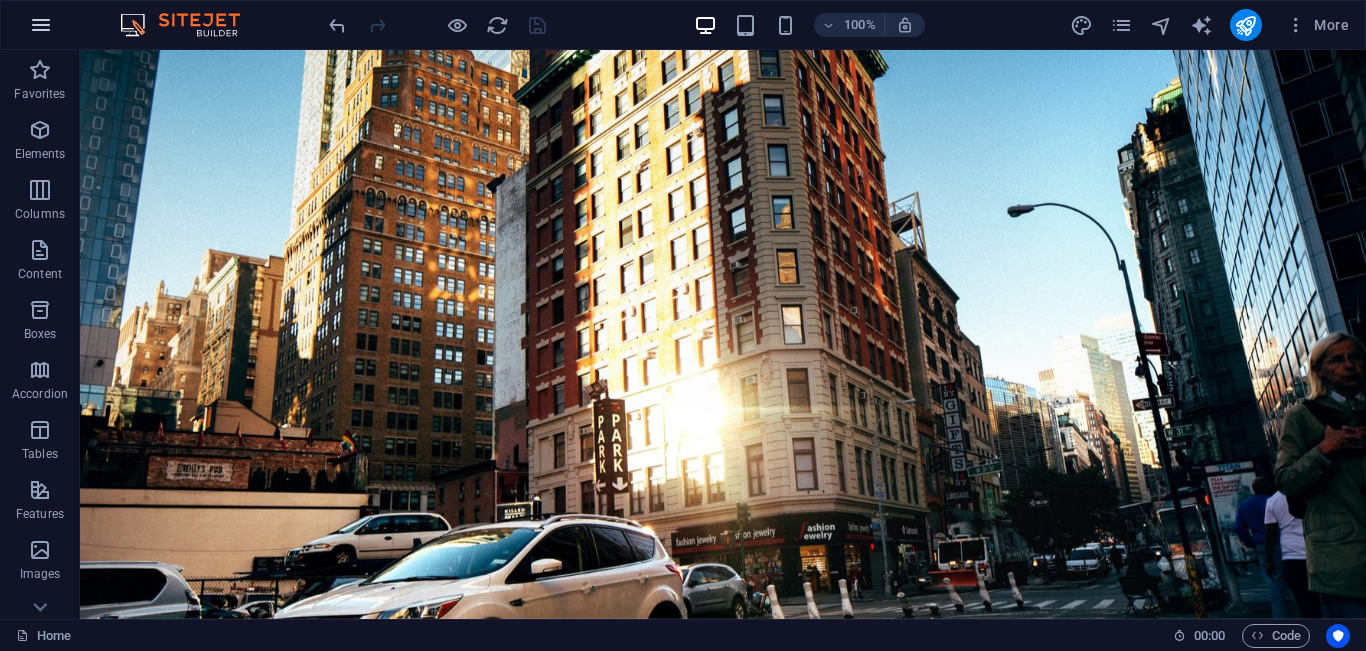 click at bounding box center [41, 25] 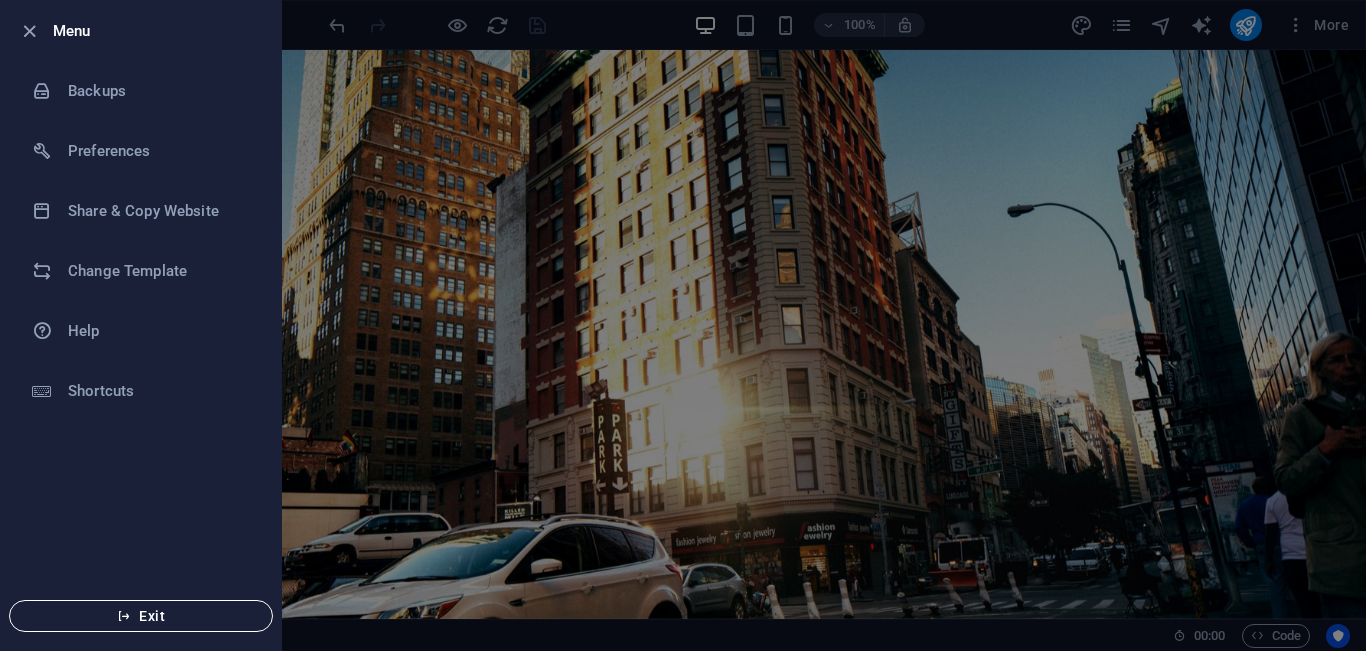 click on "Exit" at bounding box center (141, 616) 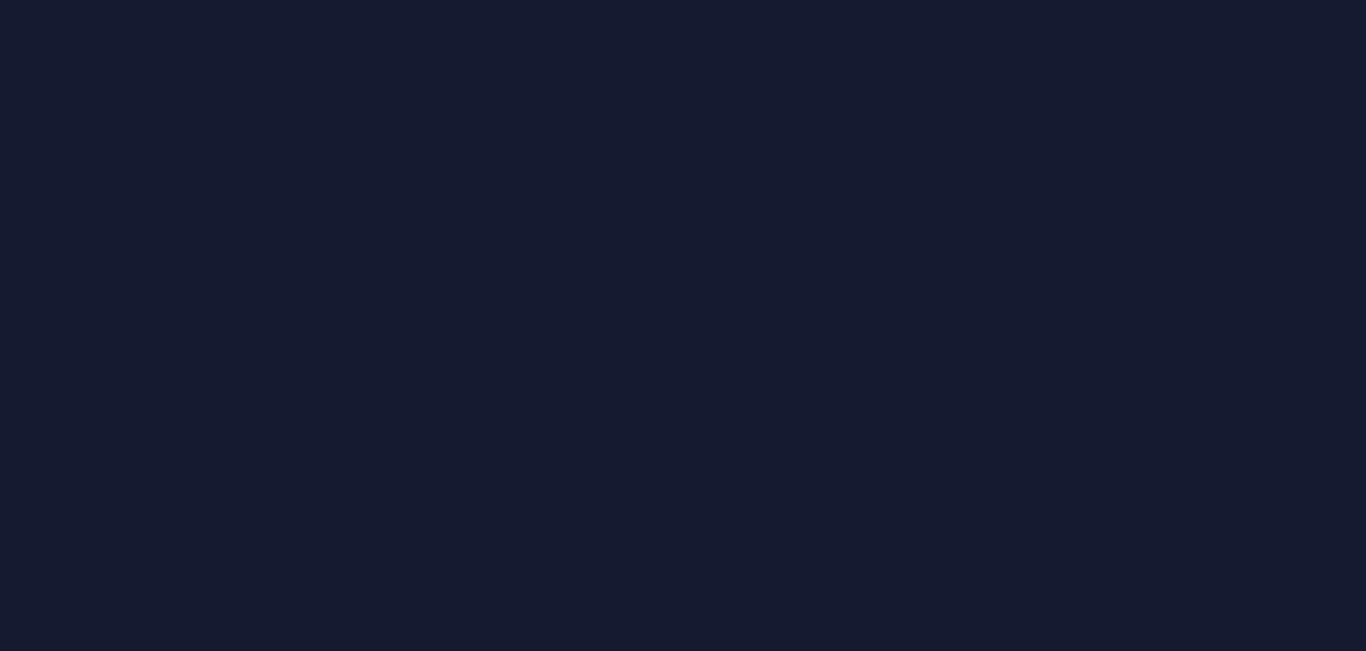 scroll, scrollTop: 0, scrollLeft: 0, axis: both 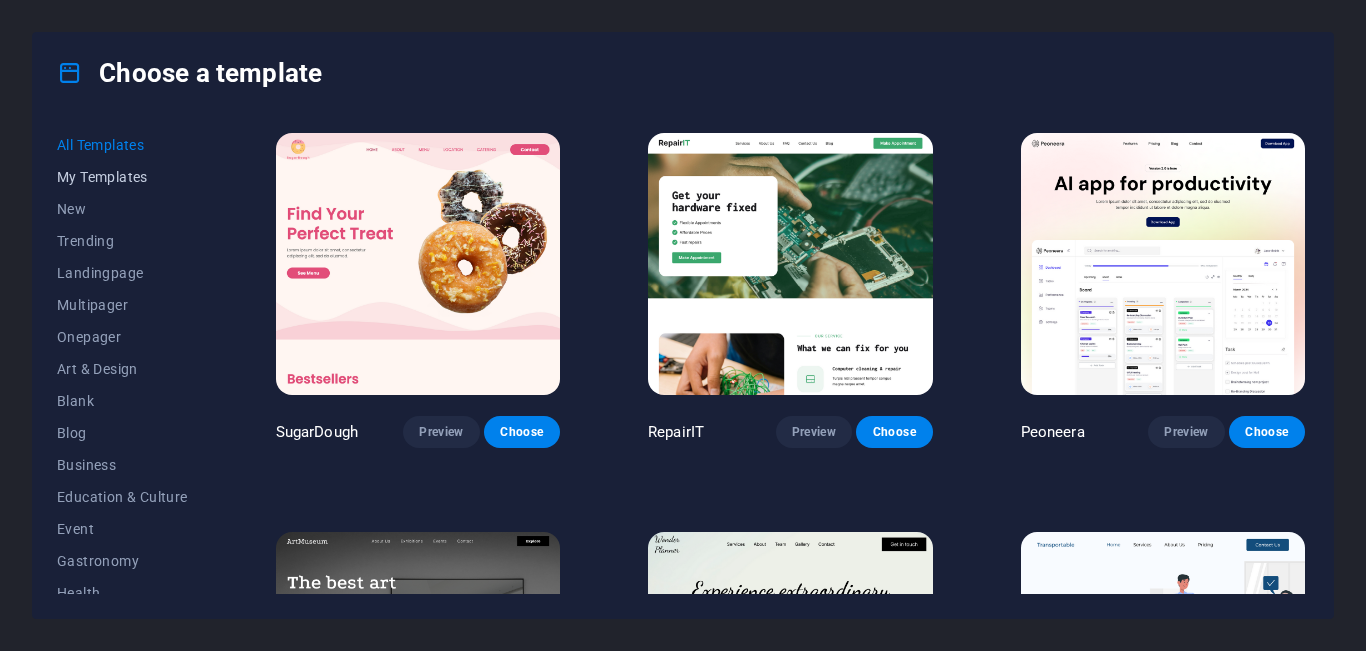click on "My Templates" at bounding box center [122, 177] 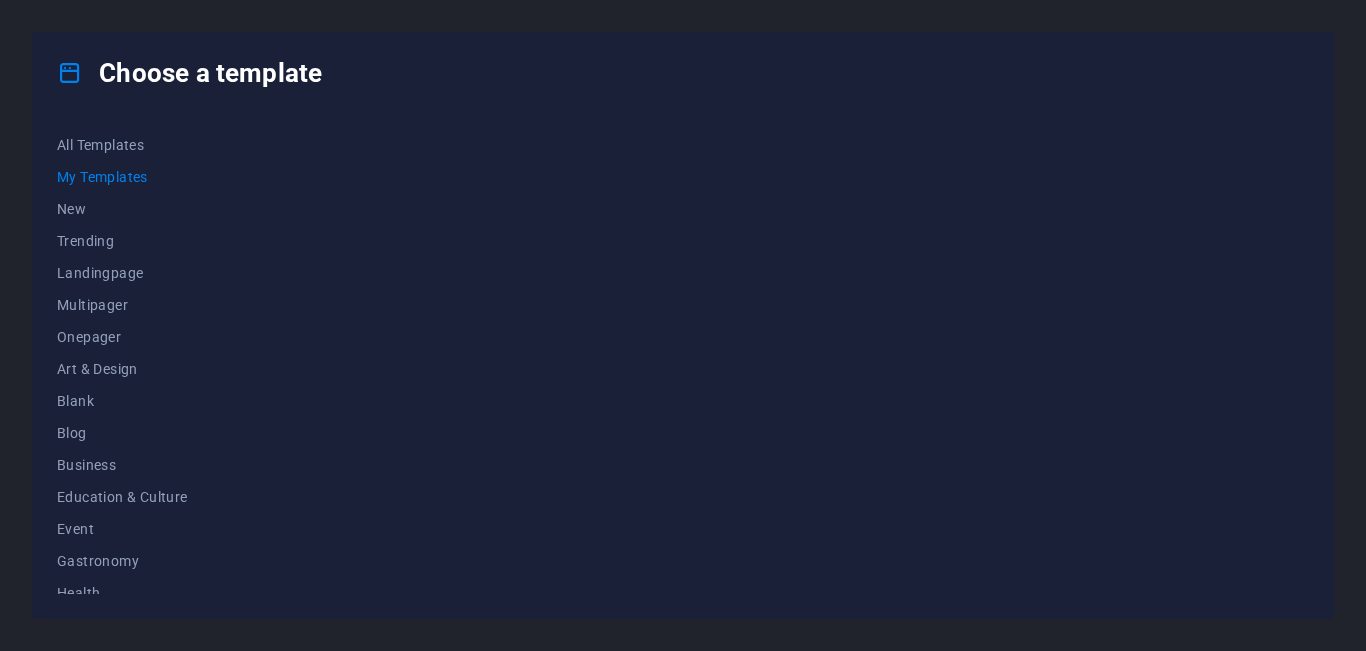 click at bounding box center [790, 361] 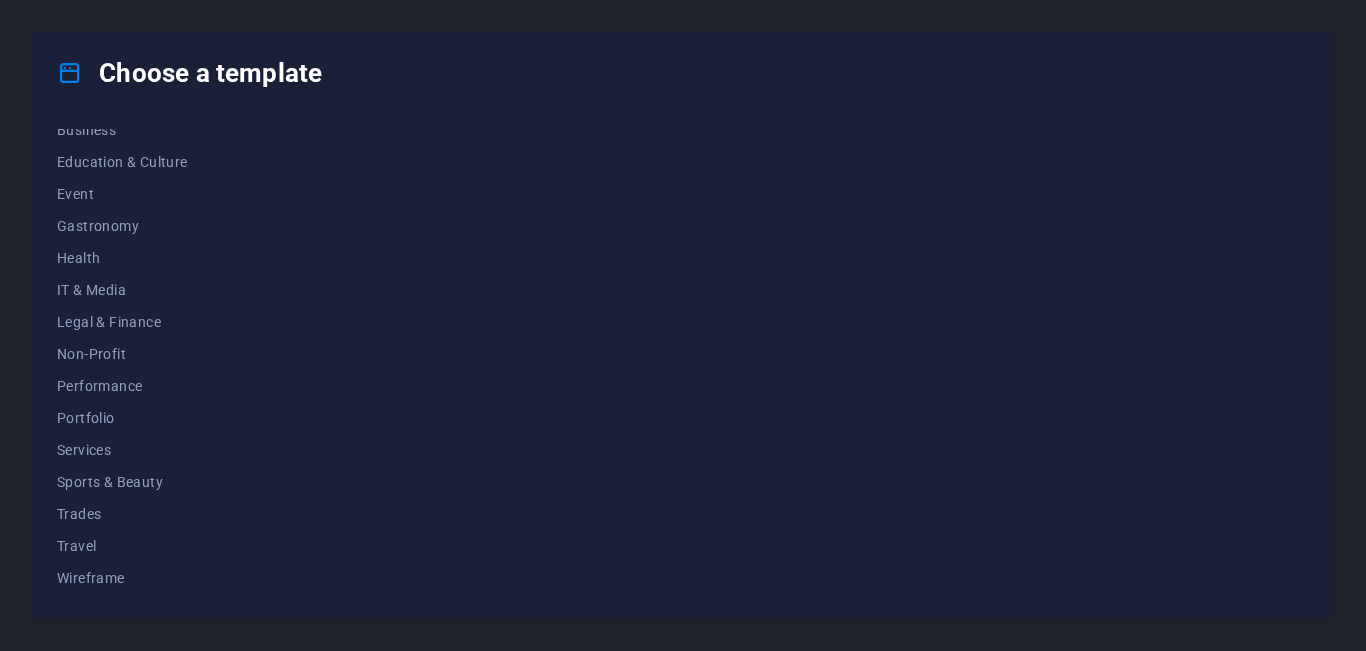 scroll, scrollTop: 0, scrollLeft: 0, axis: both 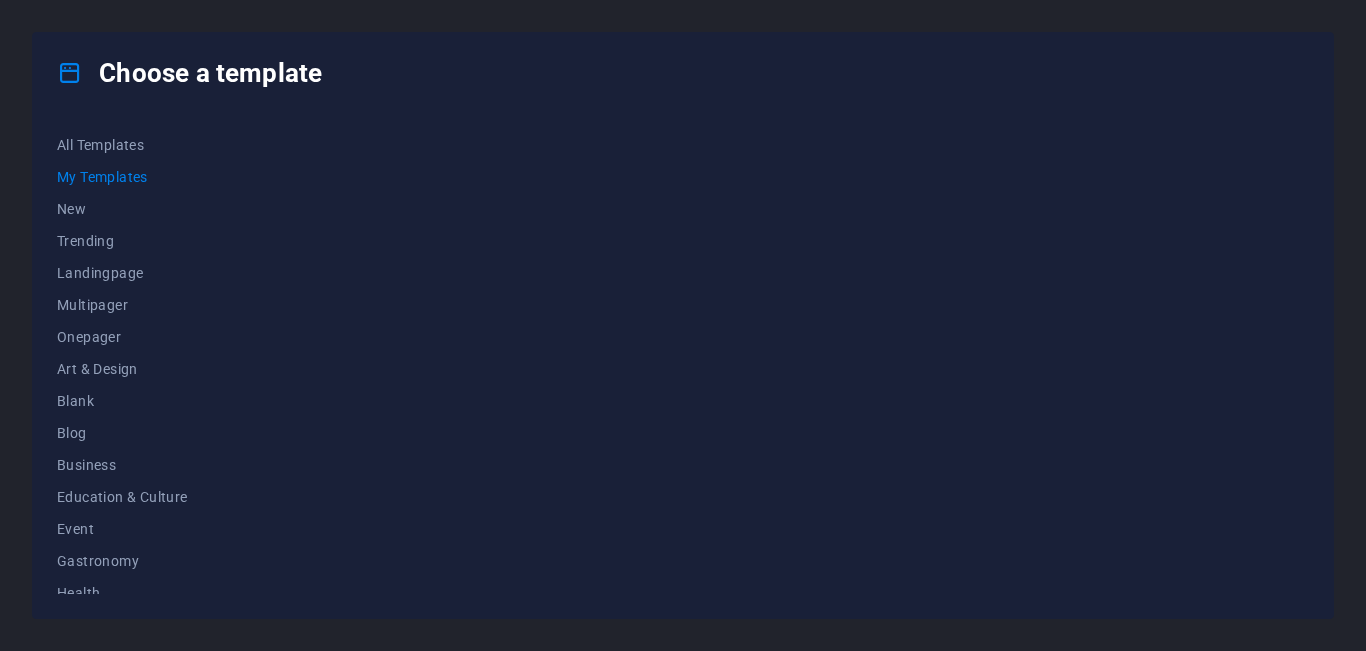 click on "My Templates" at bounding box center (122, 177) 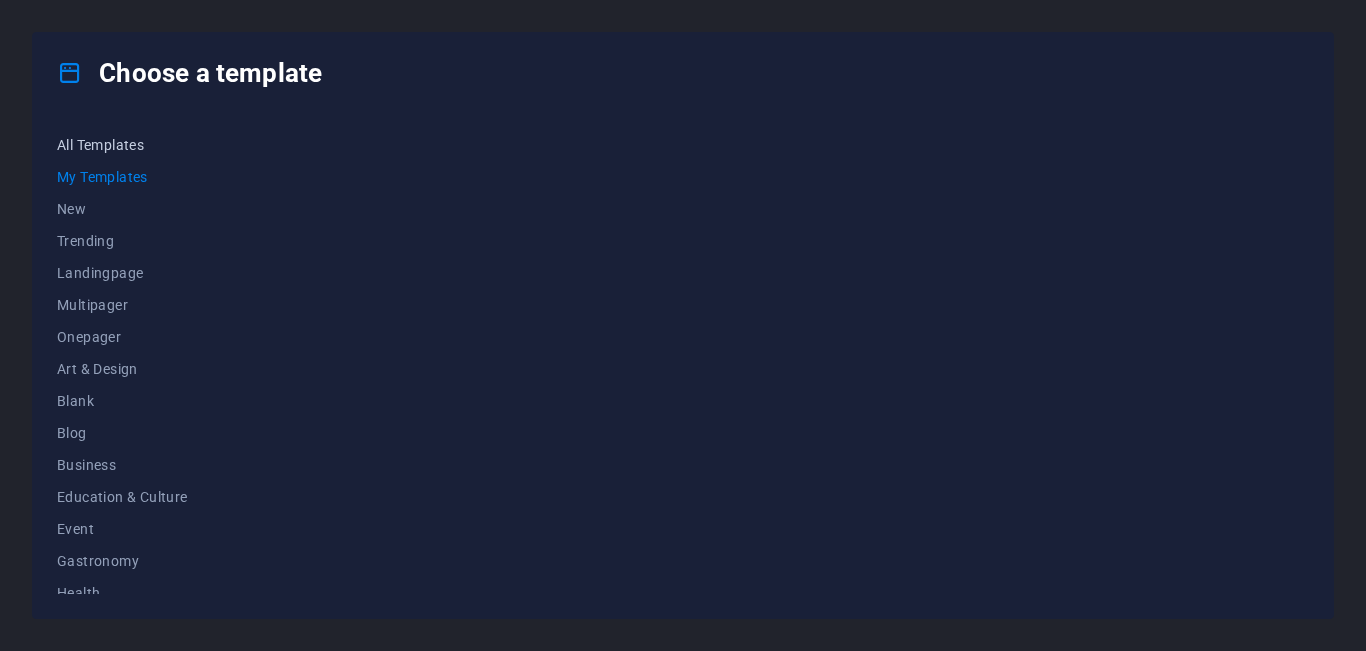 click on "All Templates" at bounding box center [122, 145] 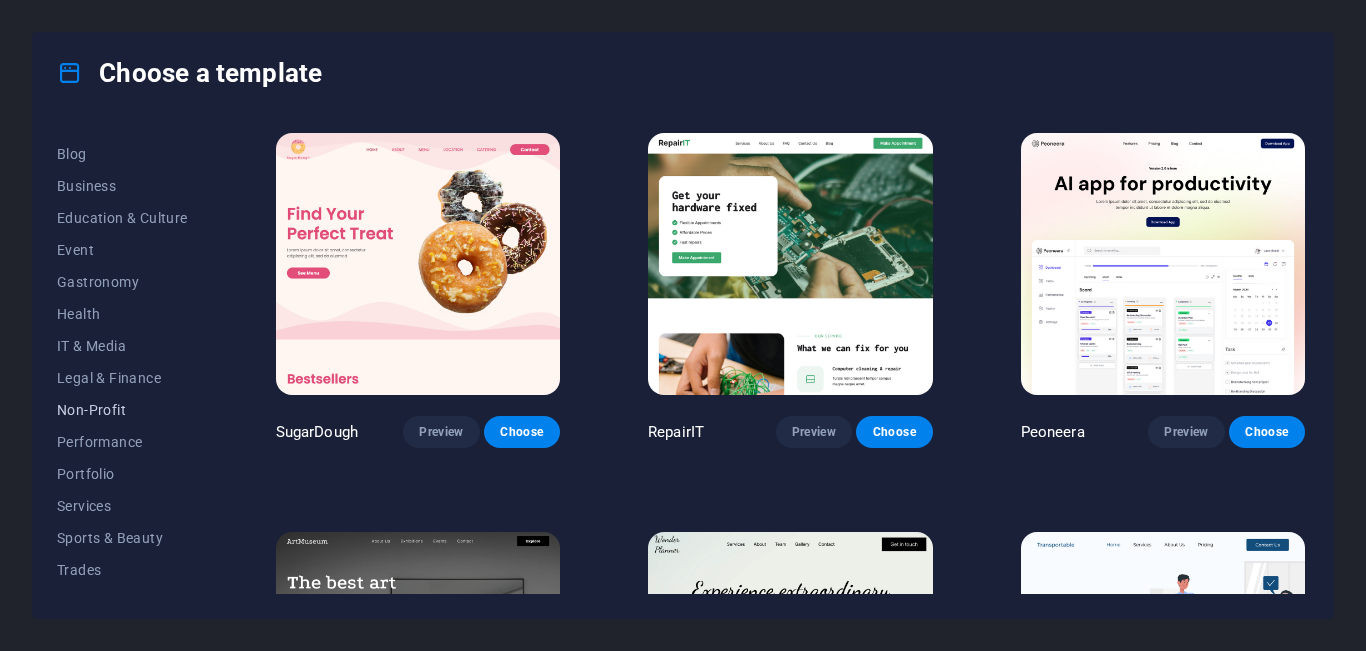 scroll, scrollTop: 335, scrollLeft: 0, axis: vertical 